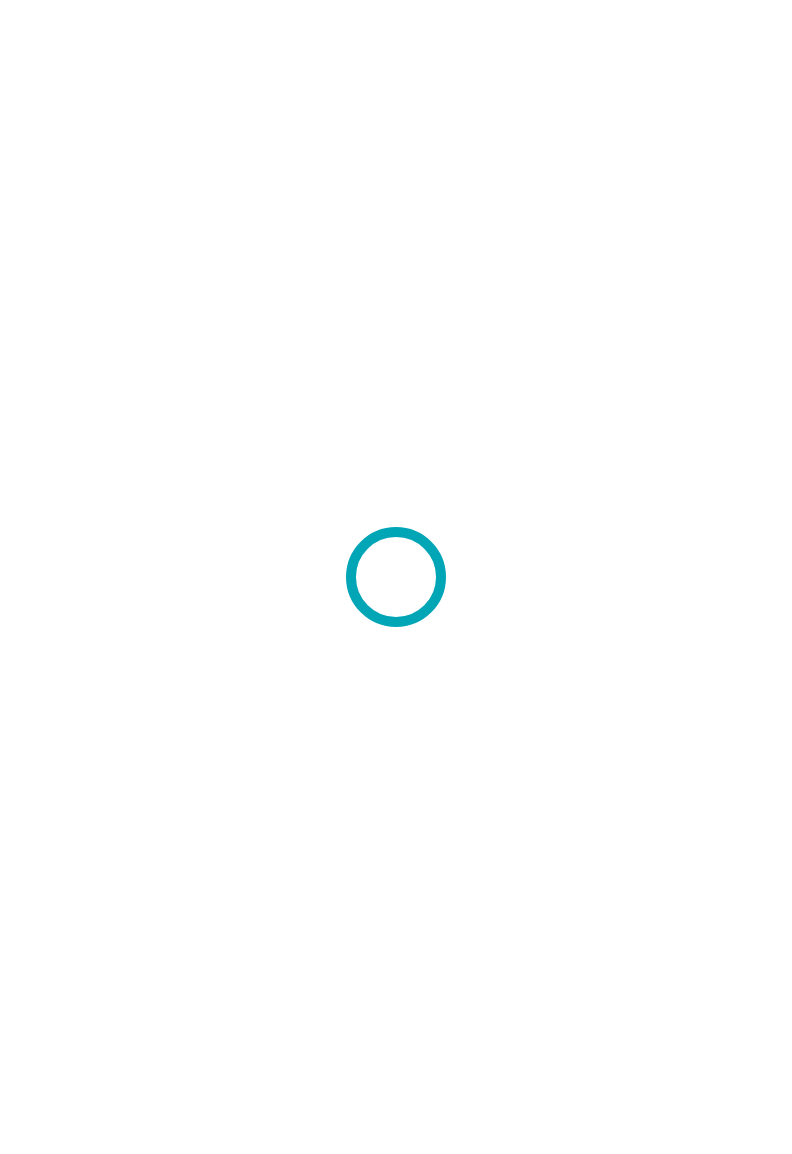 scroll, scrollTop: 0, scrollLeft: 0, axis: both 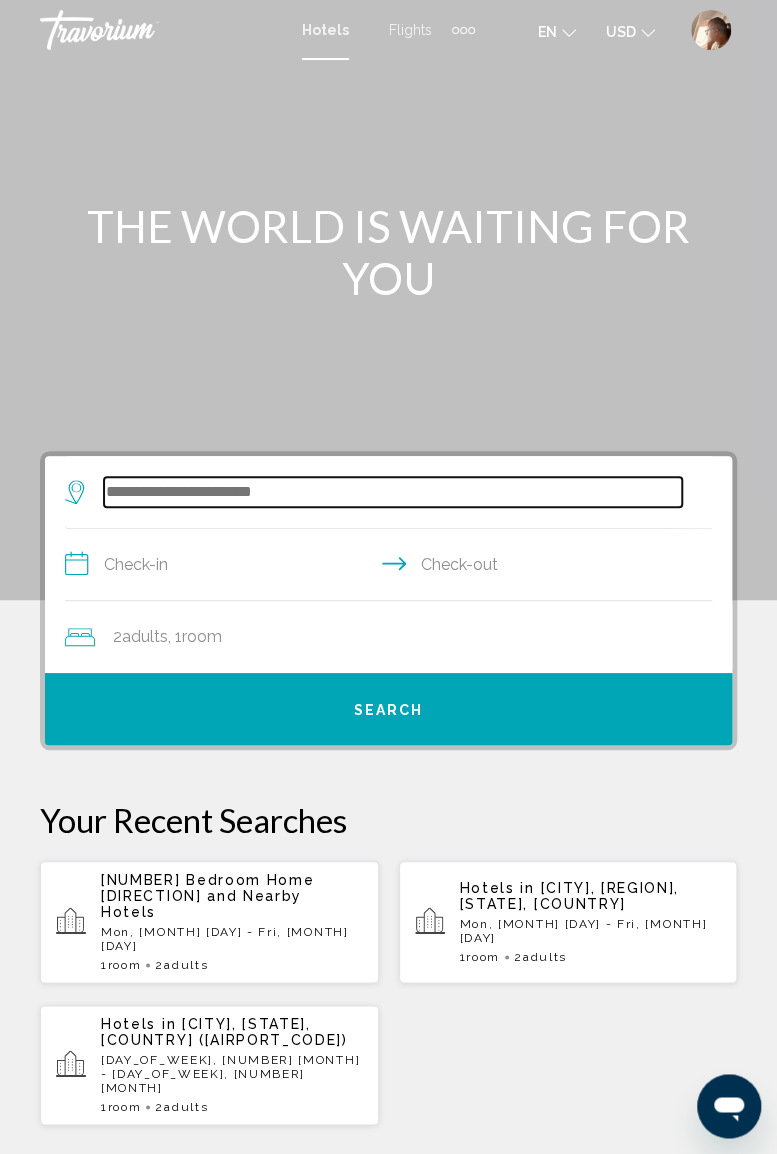 click at bounding box center [393, 492] 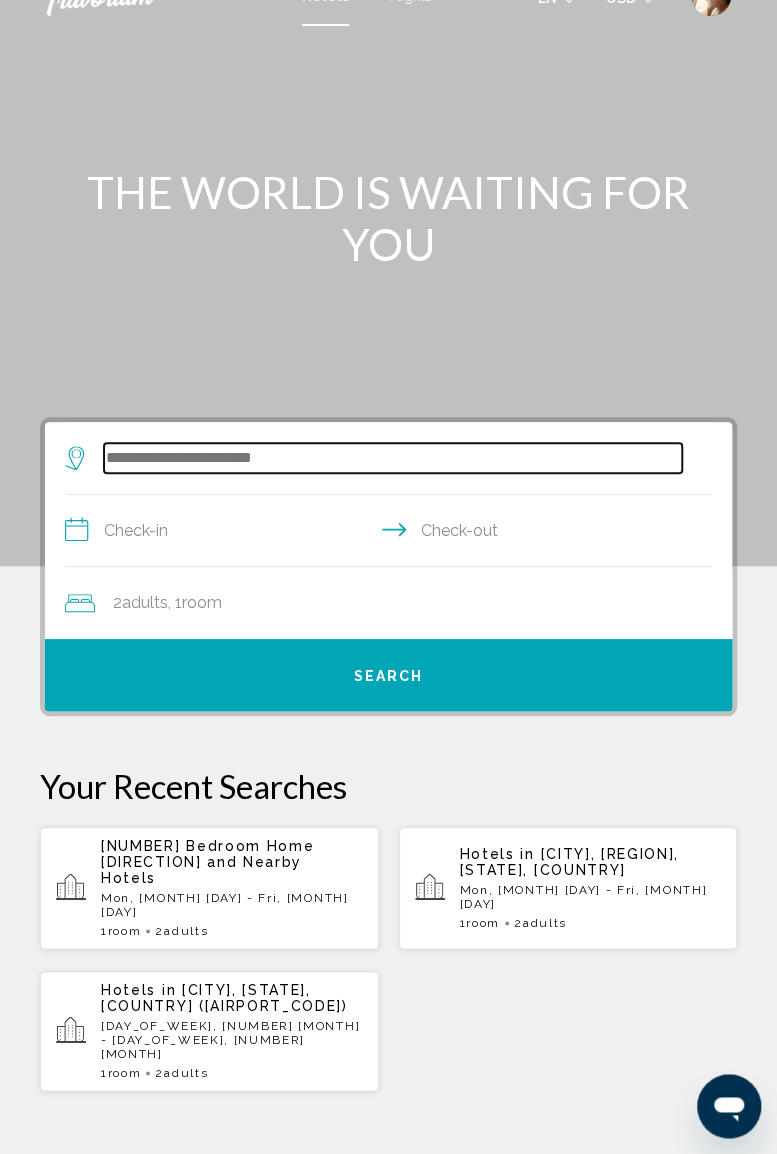 scroll, scrollTop: 0, scrollLeft: 0, axis: both 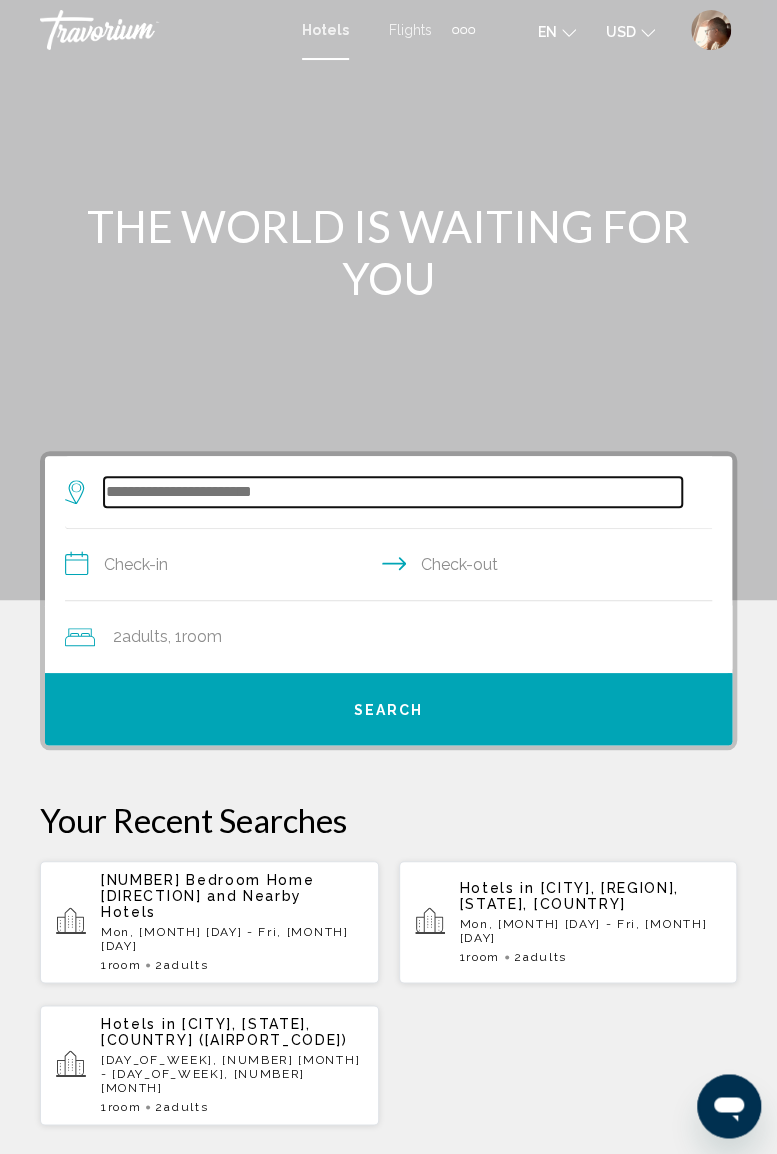 click at bounding box center [393, 492] 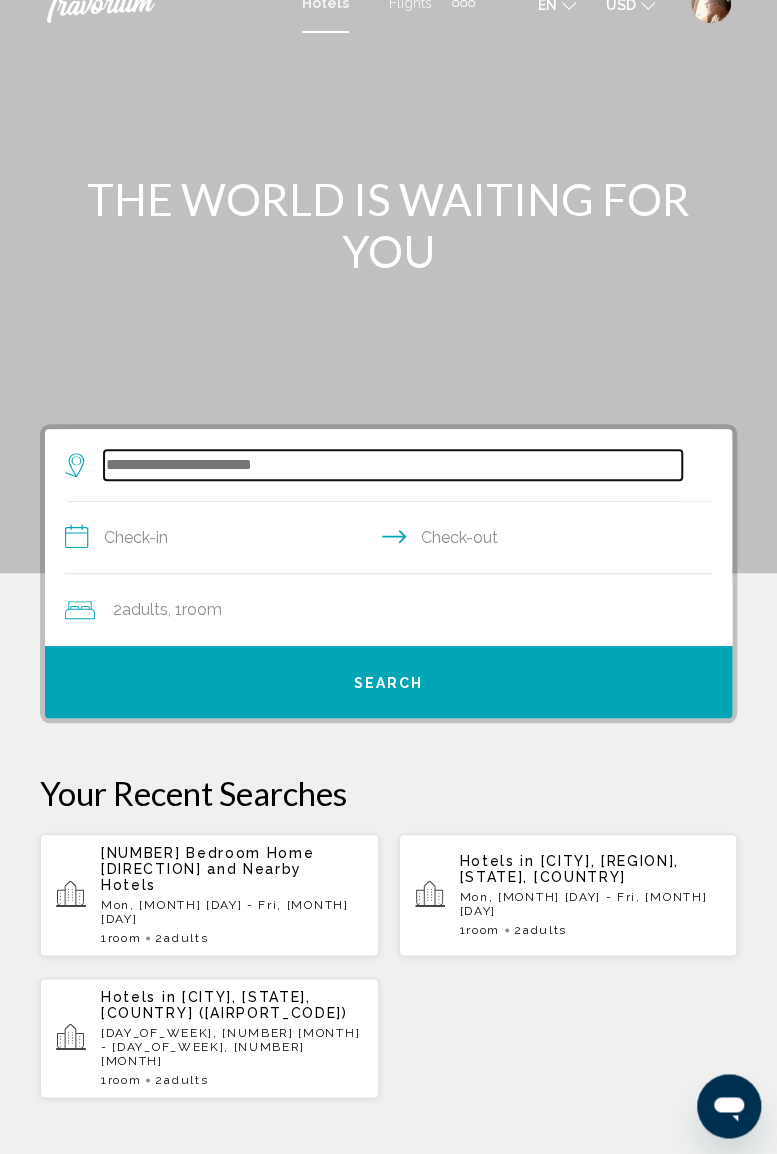 scroll, scrollTop: 0, scrollLeft: 0, axis: both 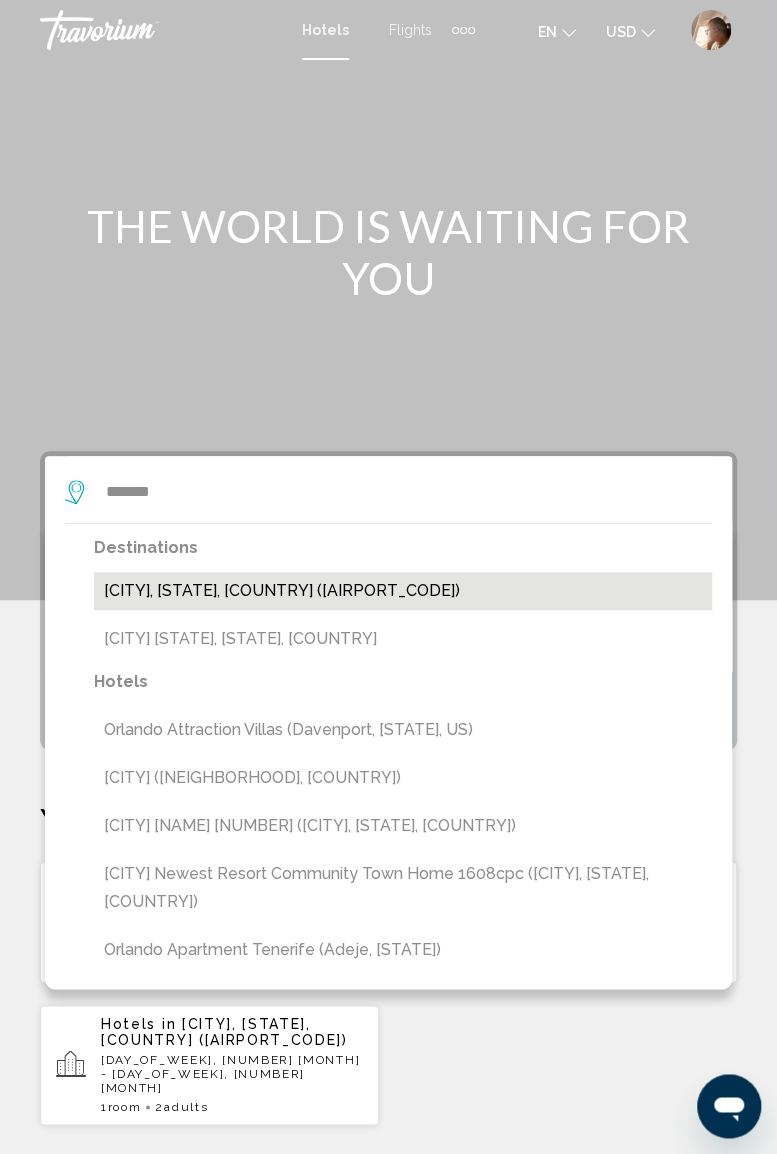 click on "[CITY], [STATE], [COUNTRY] ([AIRPORT_CODE])" at bounding box center (403, 591) 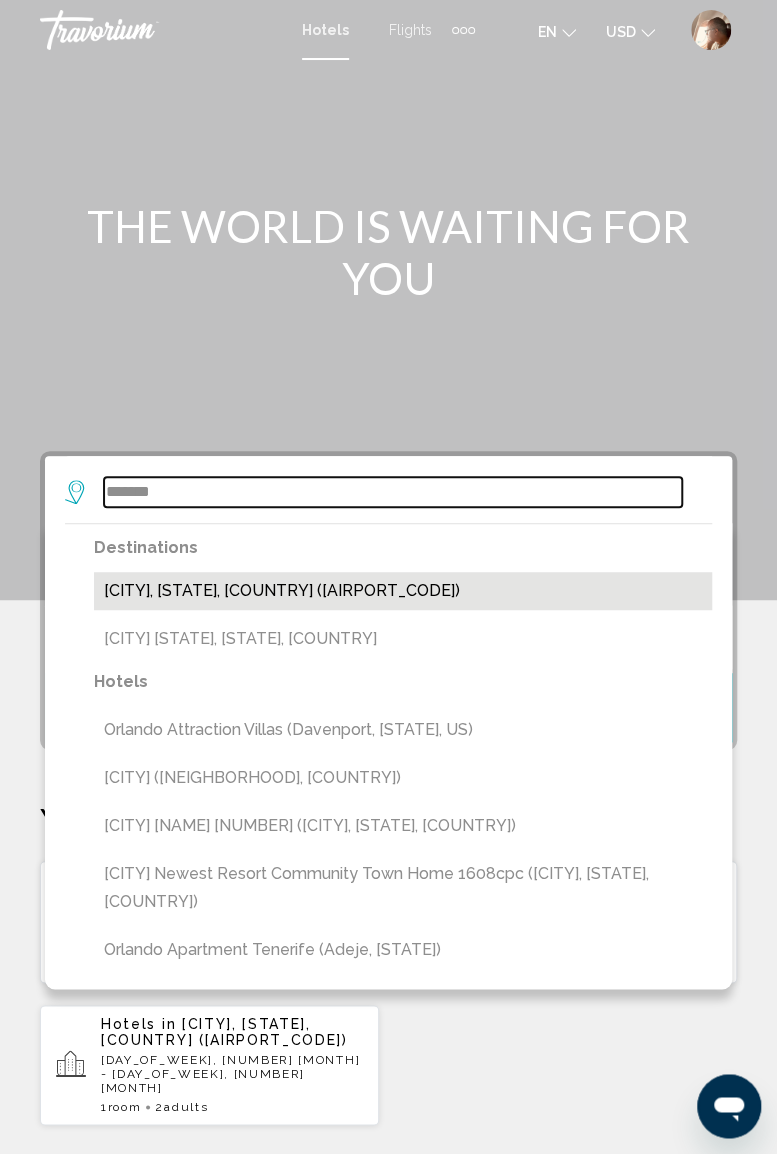 type on "**********" 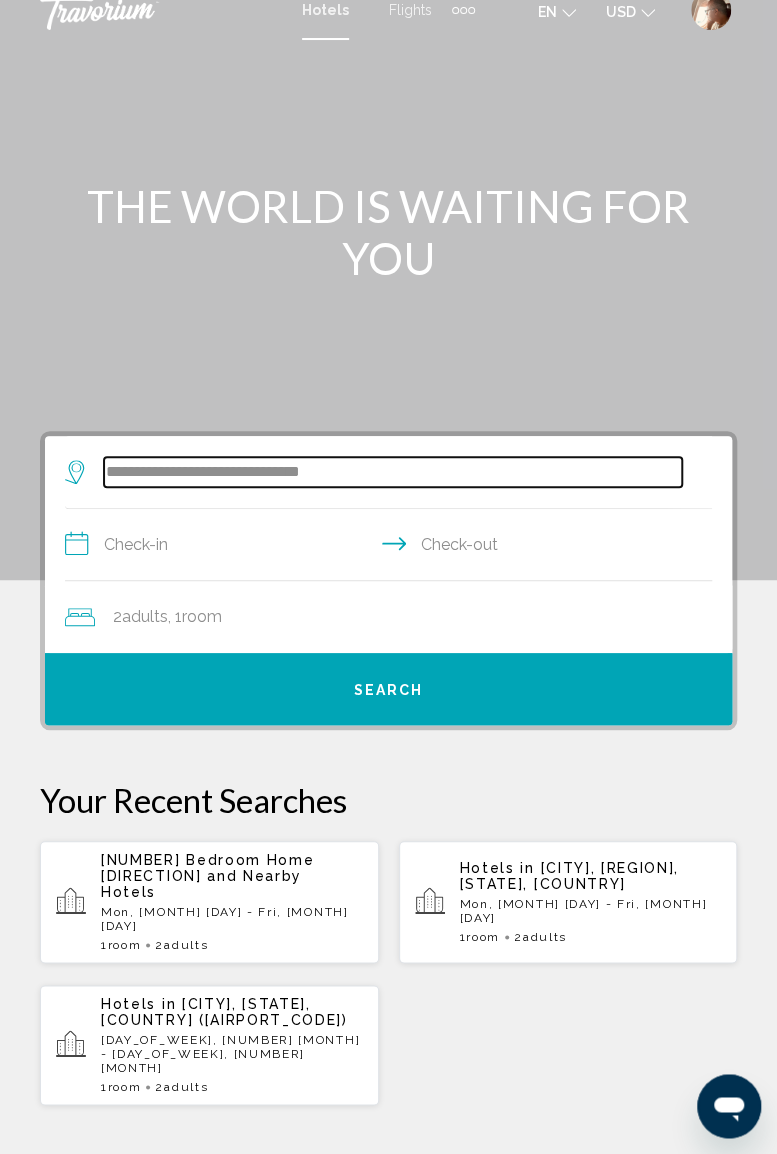 scroll, scrollTop: 0, scrollLeft: 0, axis: both 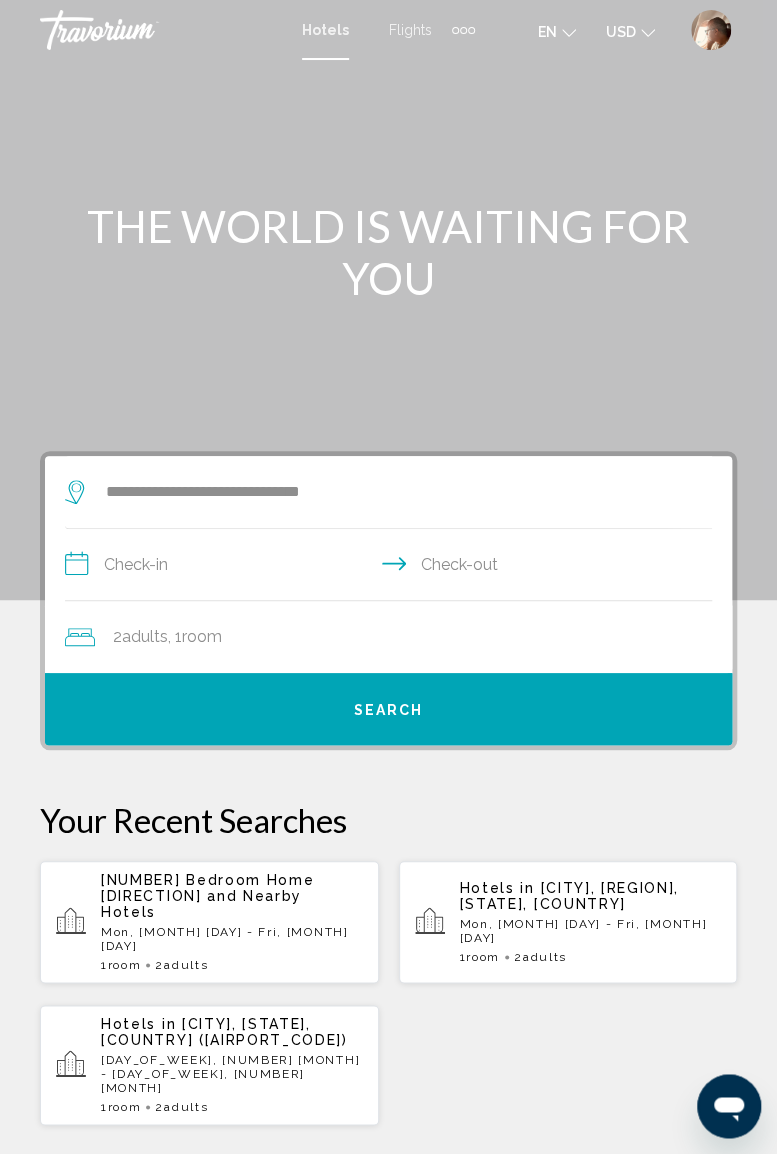 click on "**********" at bounding box center (392, 567) 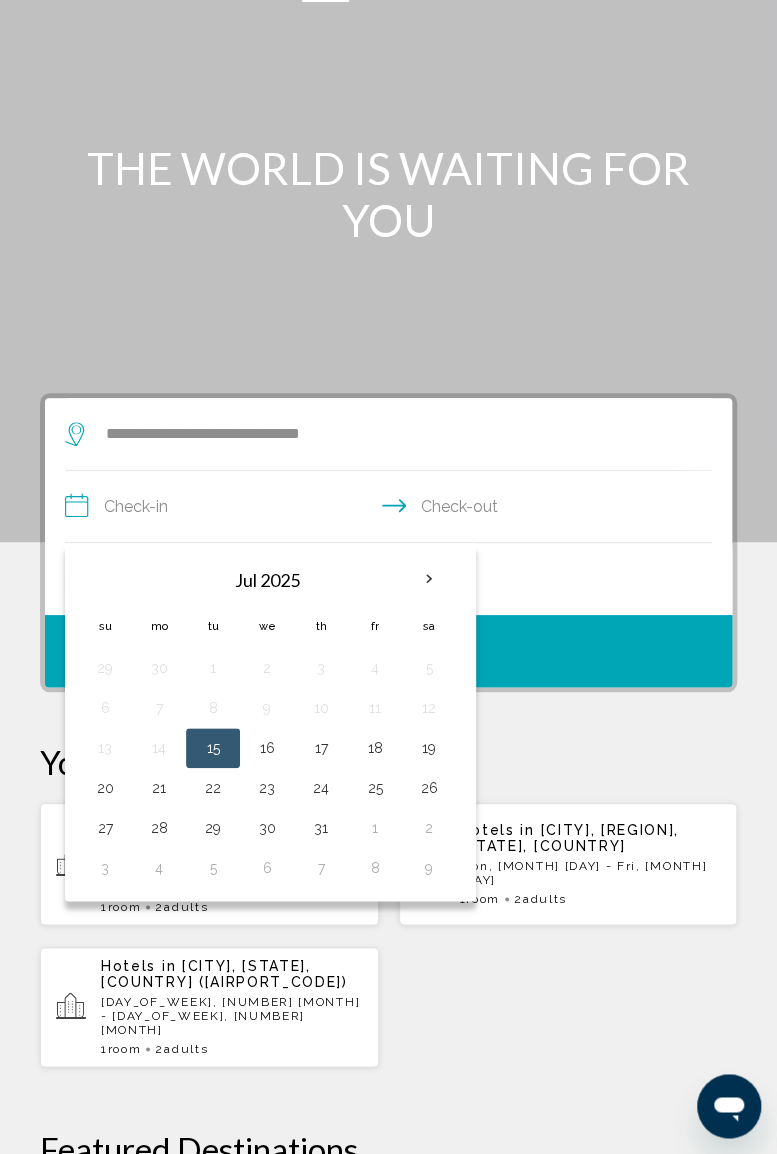 scroll, scrollTop: 0, scrollLeft: 0, axis: both 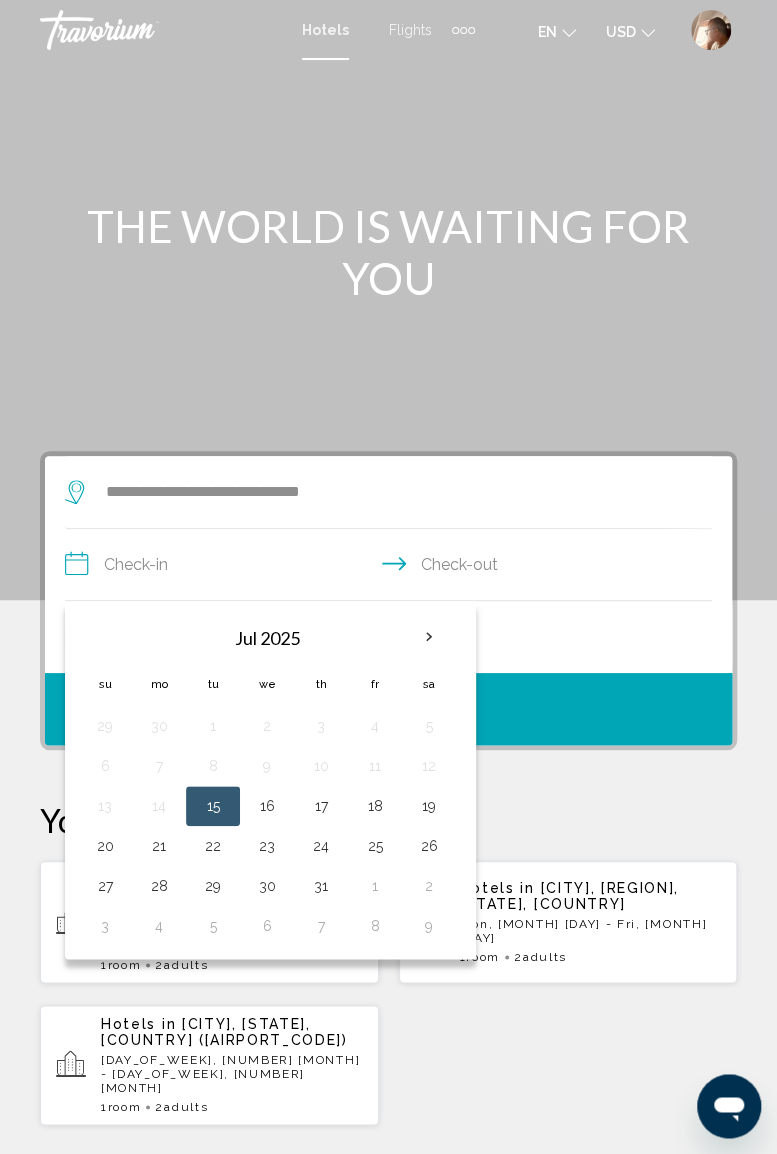 click on "27" at bounding box center (105, 886) 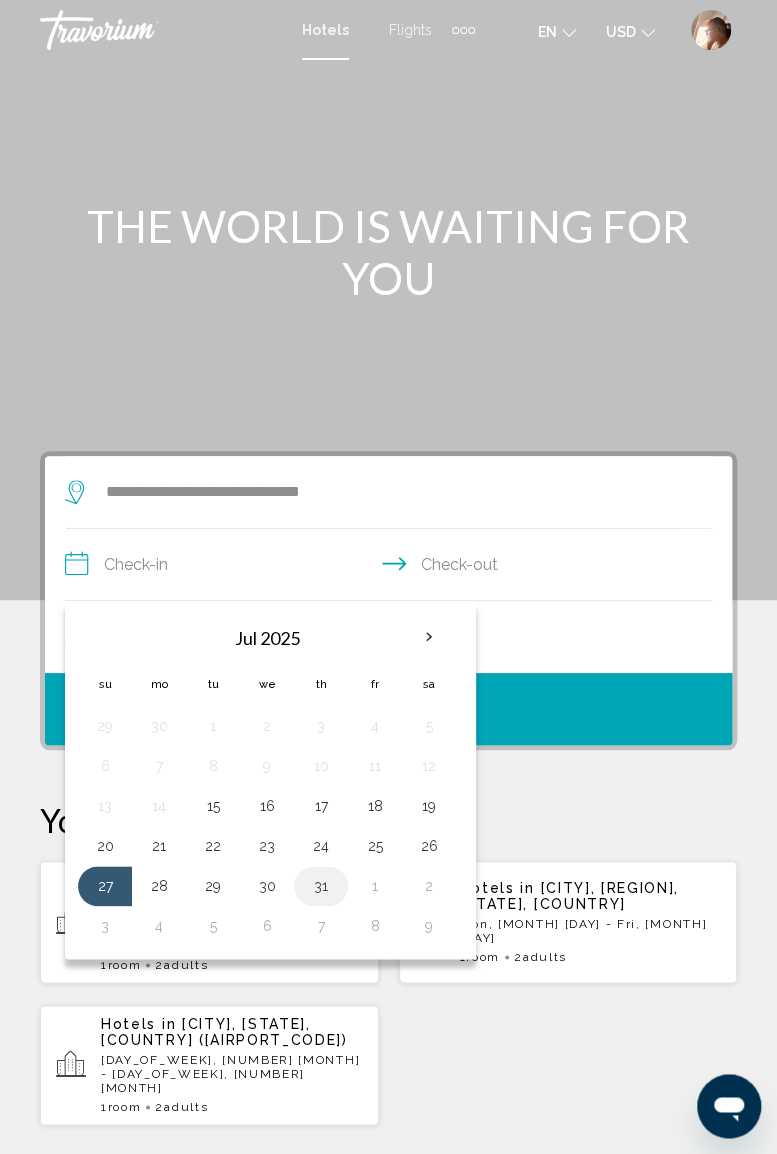 click on "31" at bounding box center (321, 886) 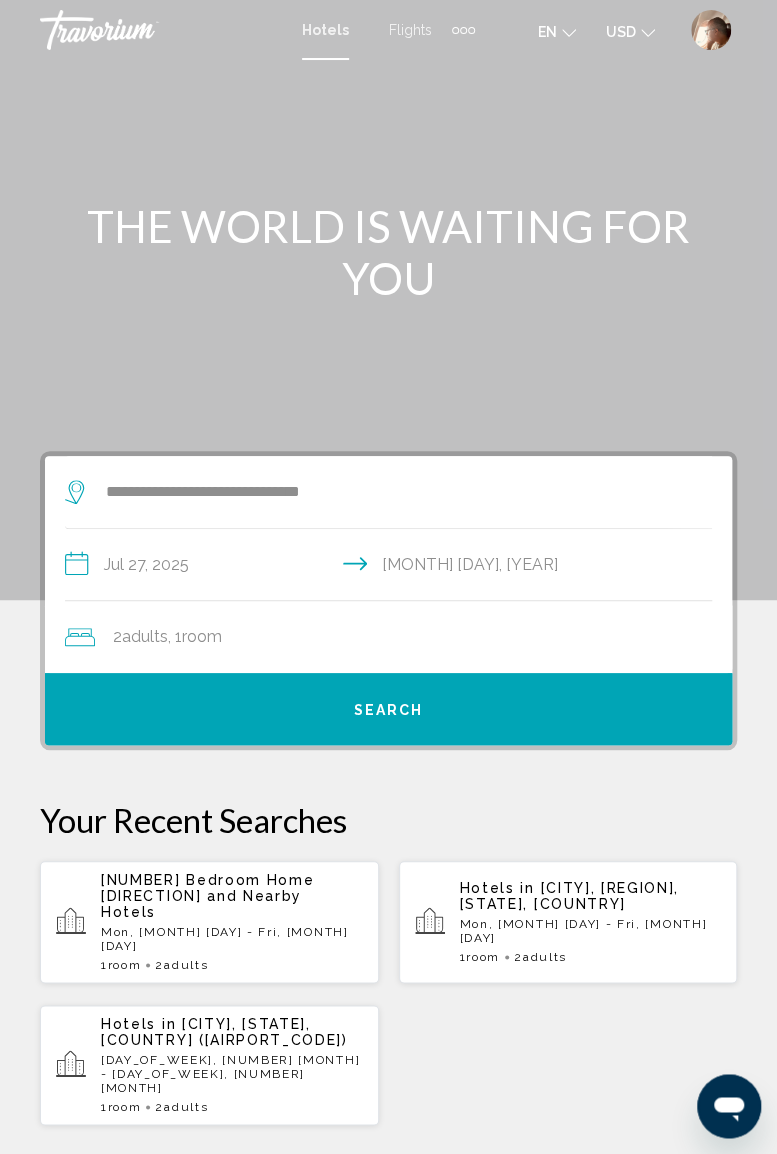 click on "**********" at bounding box center [392, 567] 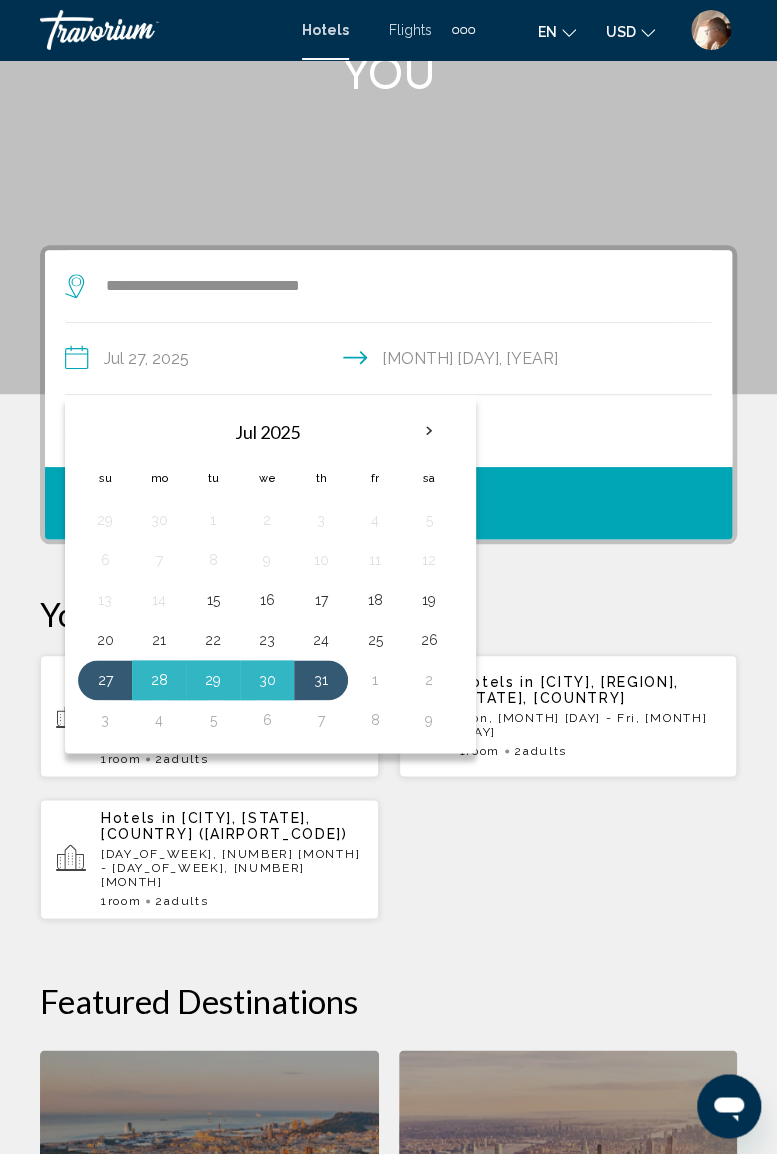 scroll, scrollTop: 182, scrollLeft: 0, axis: vertical 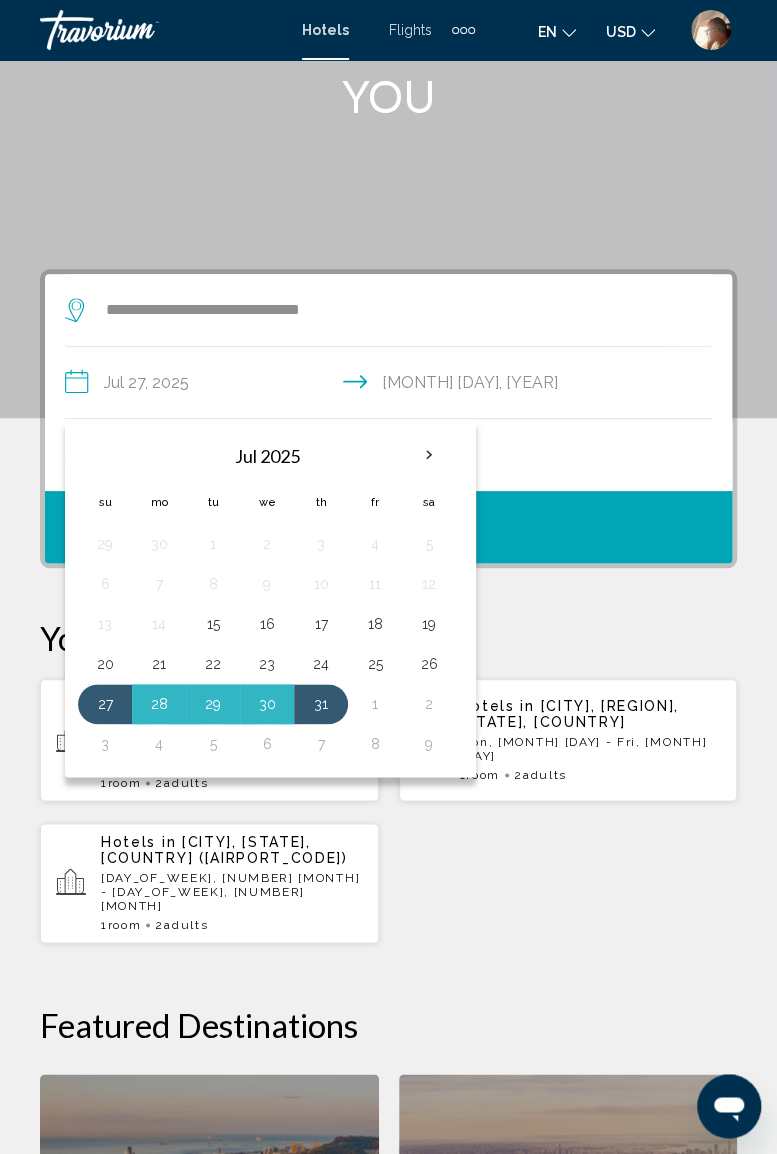 click on "2  Adult Adults , 1  Room rooms" 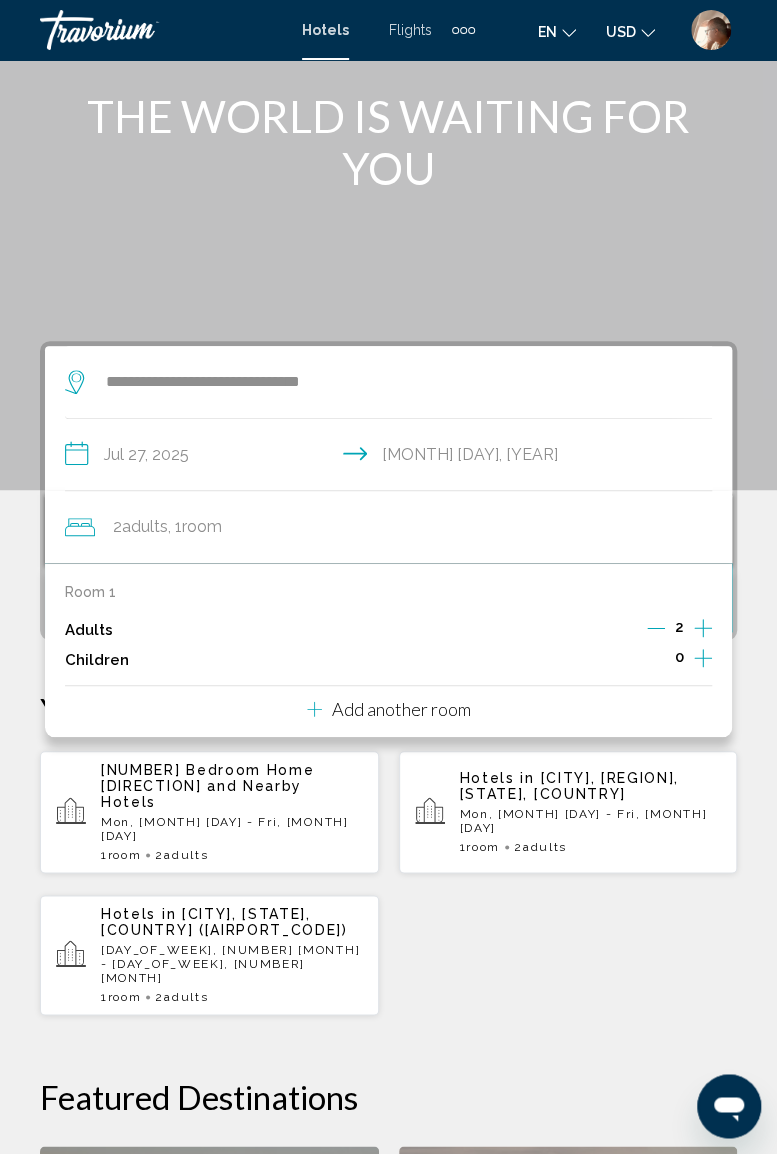 scroll, scrollTop: 0, scrollLeft: 0, axis: both 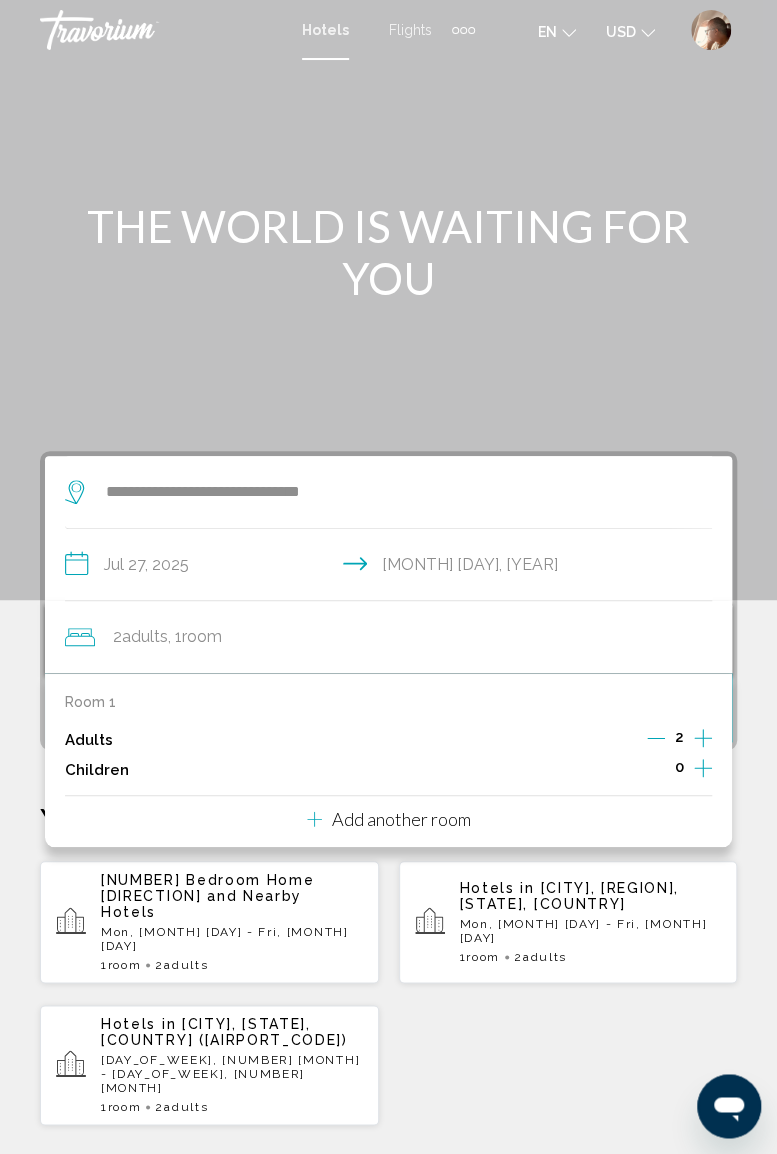 click on "**********" at bounding box center (392, 567) 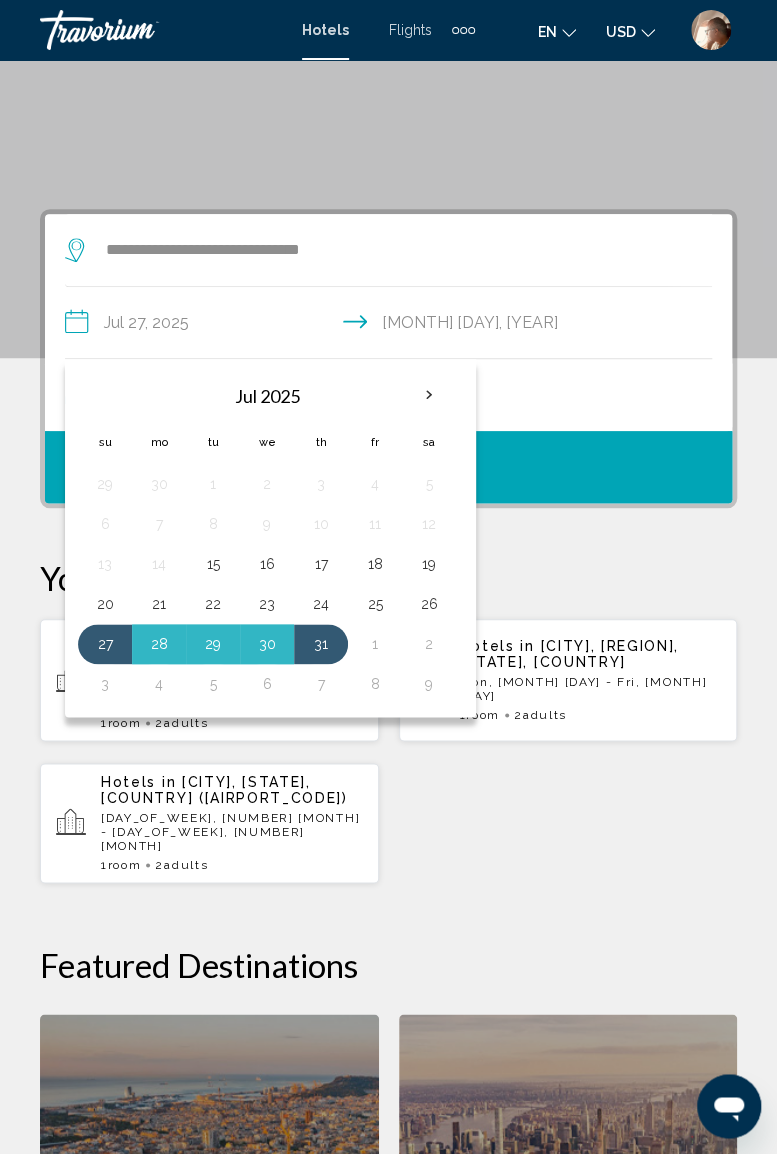 scroll, scrollTop: 241, scrollLeft: 0, axis: vertical 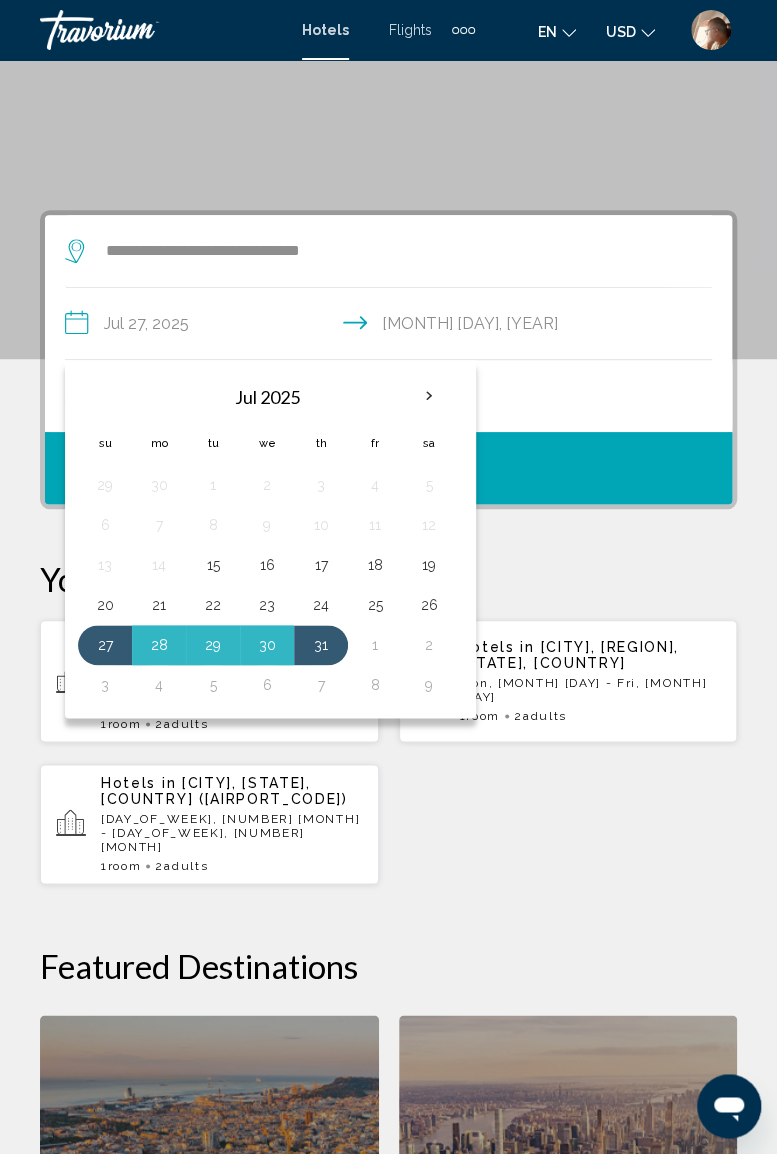 click on "**********" at bounding box center [388, 845] 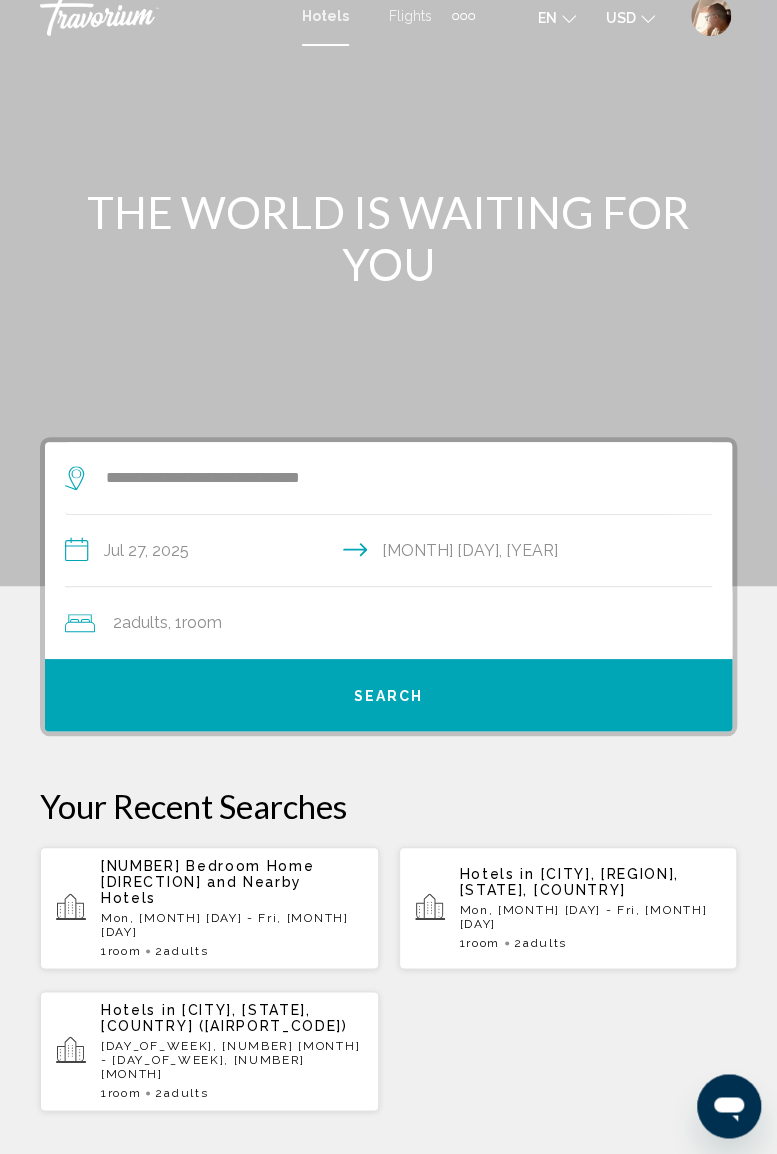 scroll, scrollTop: 13, scrollLeft: 0, axis: vertical 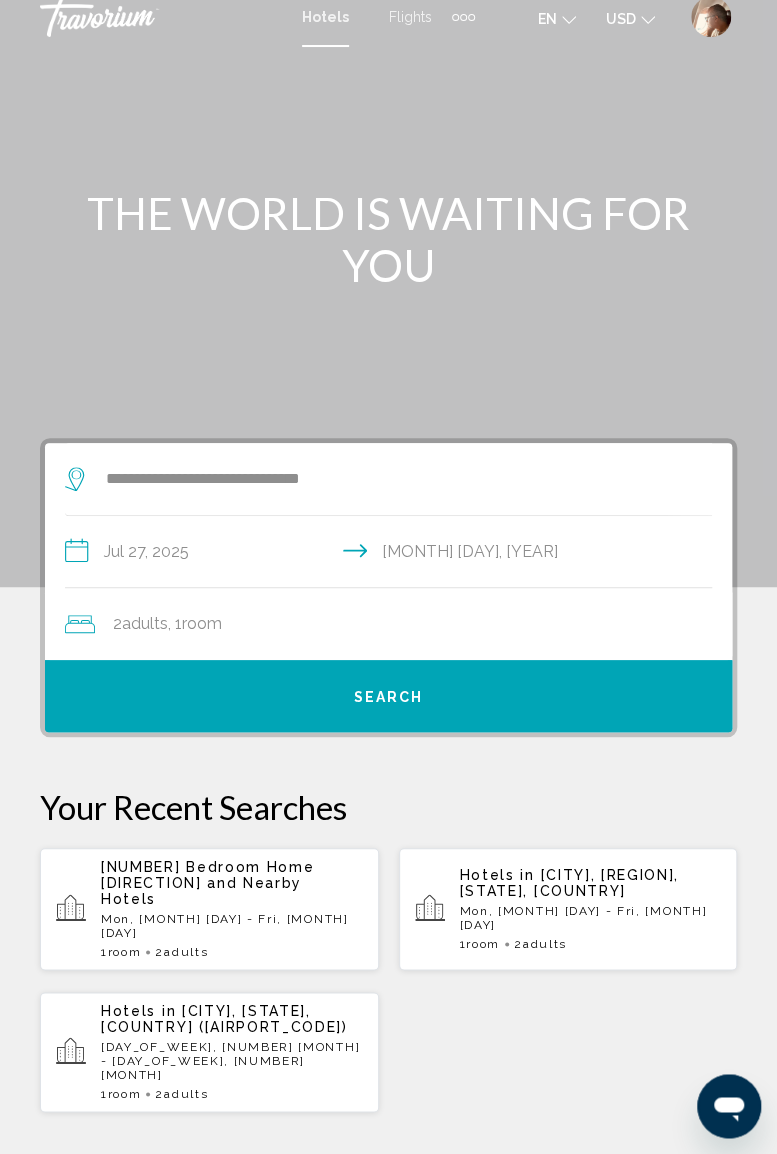click on "2  Adult Adults , 1  Room rooms" 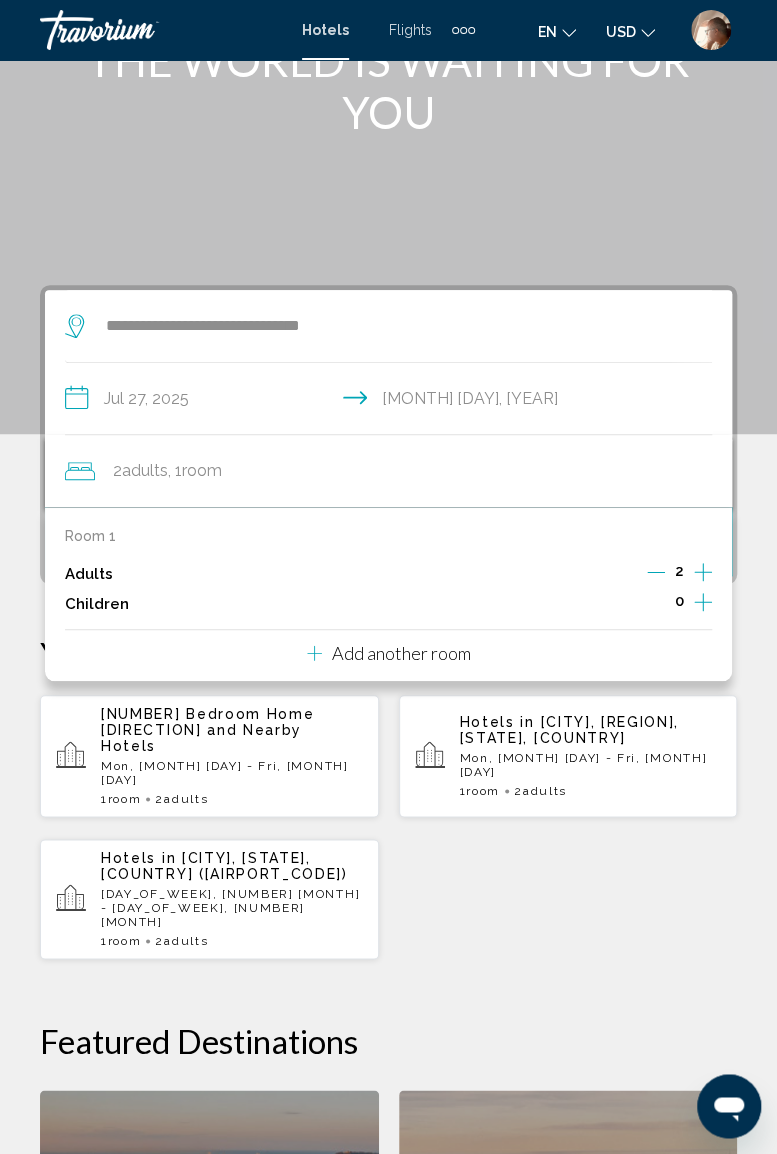 click on "Add another room" at bounding box center (401, 653) 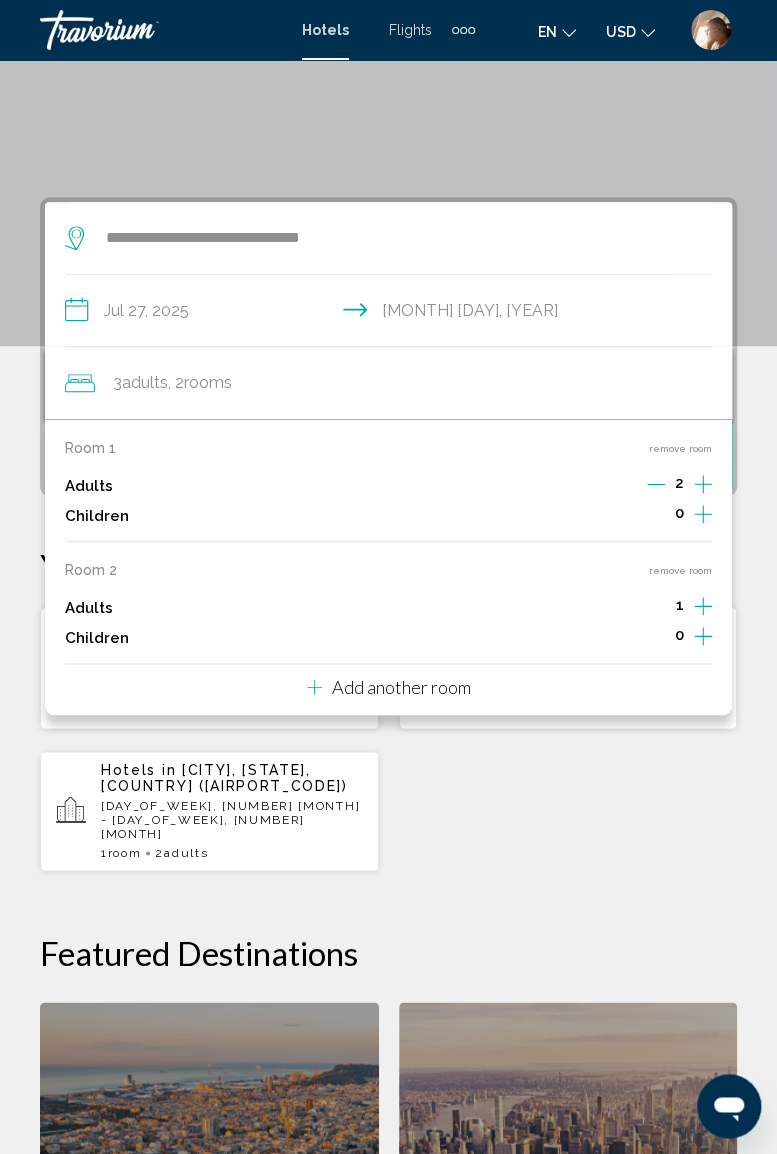 scroll, scrollTop: 386, scrollLeft: 0, axis: vertical 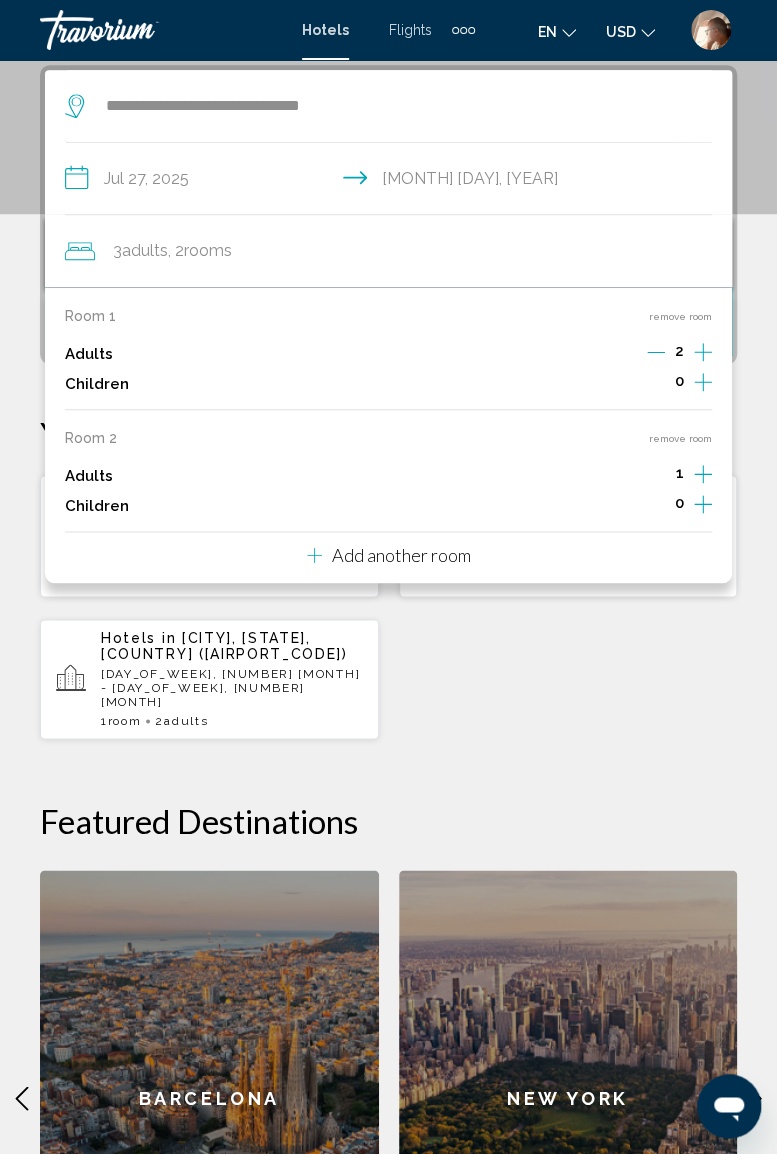 click on "Add another room" at bounding box center [401, 555] 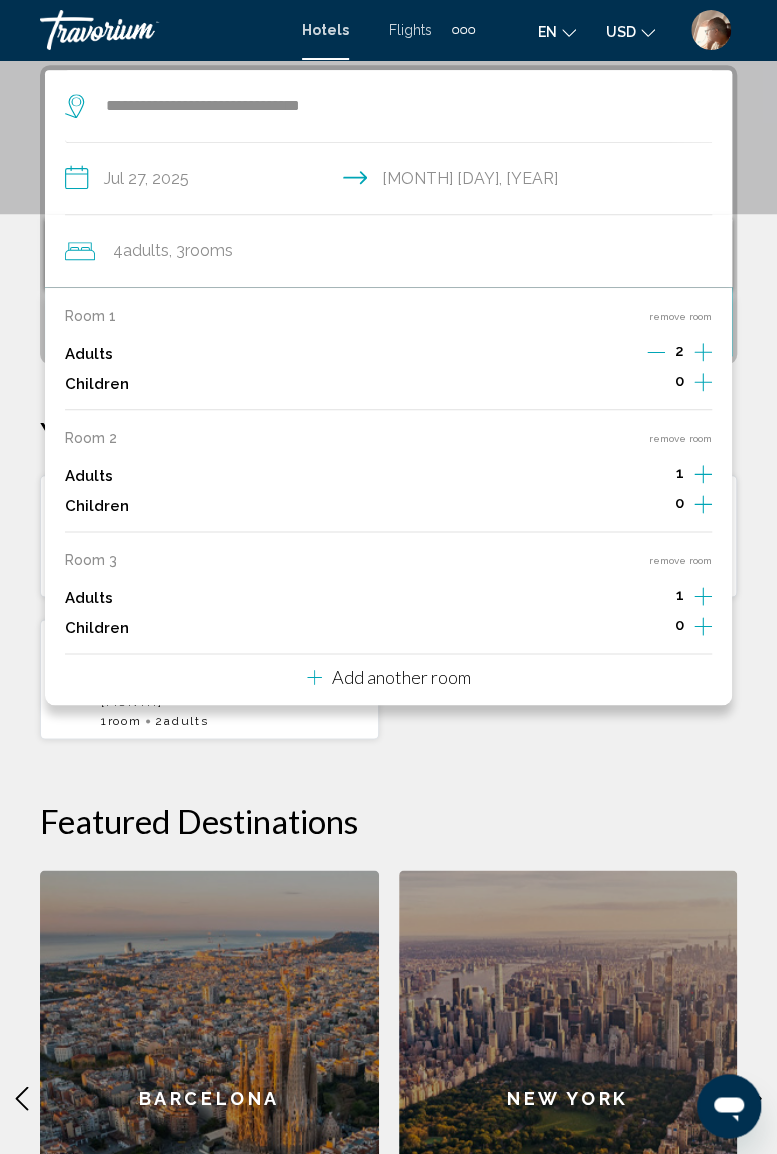 click on "Add another room" at bounding box center (401, 677) 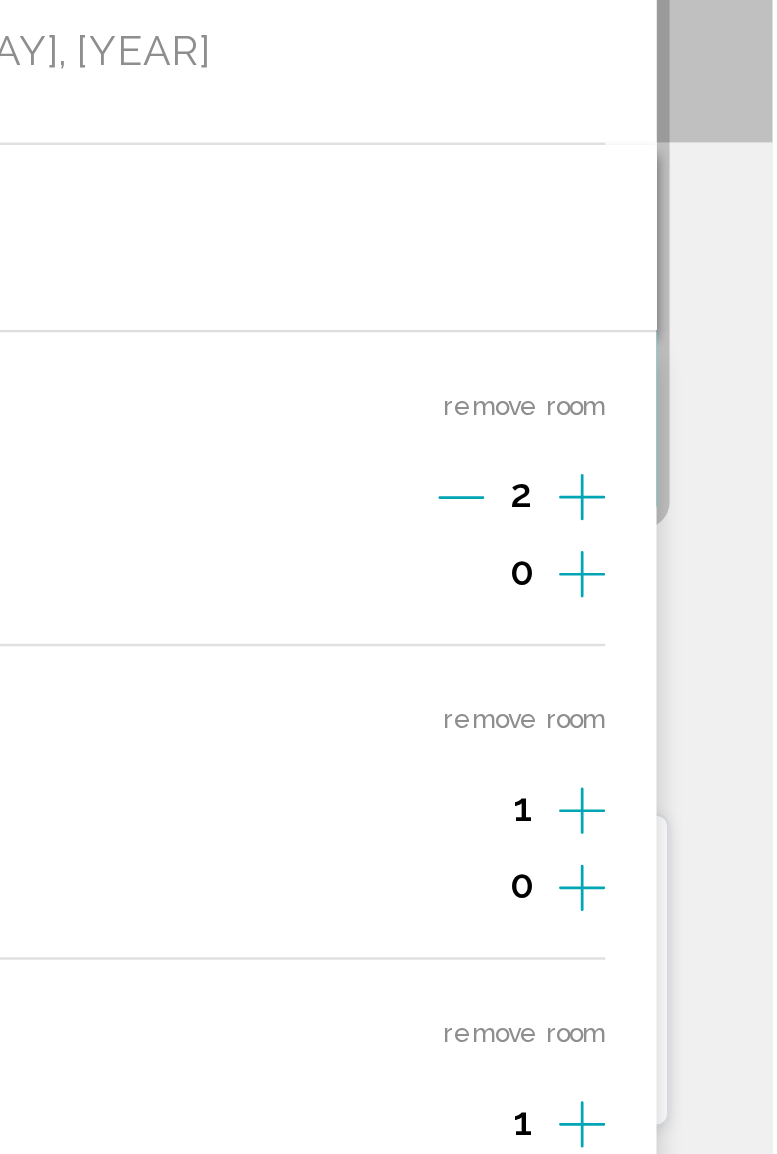 scroll, scrollTop: 378, scrollLeft: 0, axis: vertical 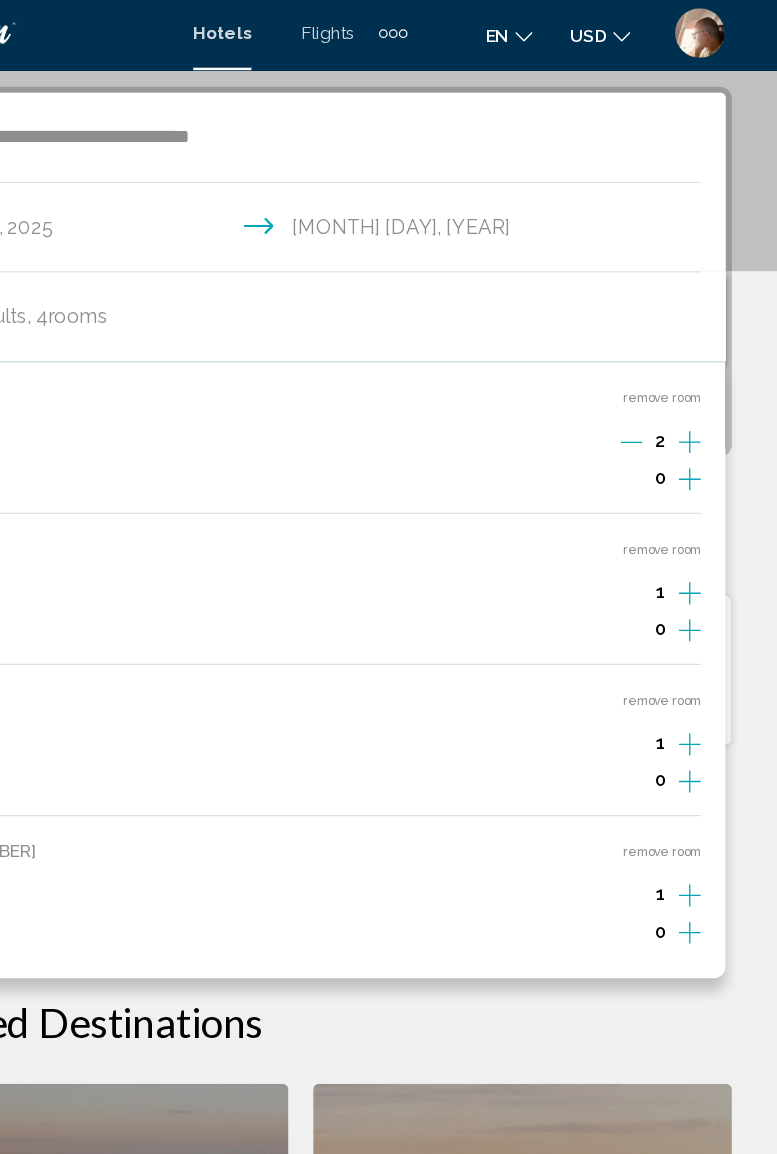 click on "remove room" at bounding box center [680, 690] 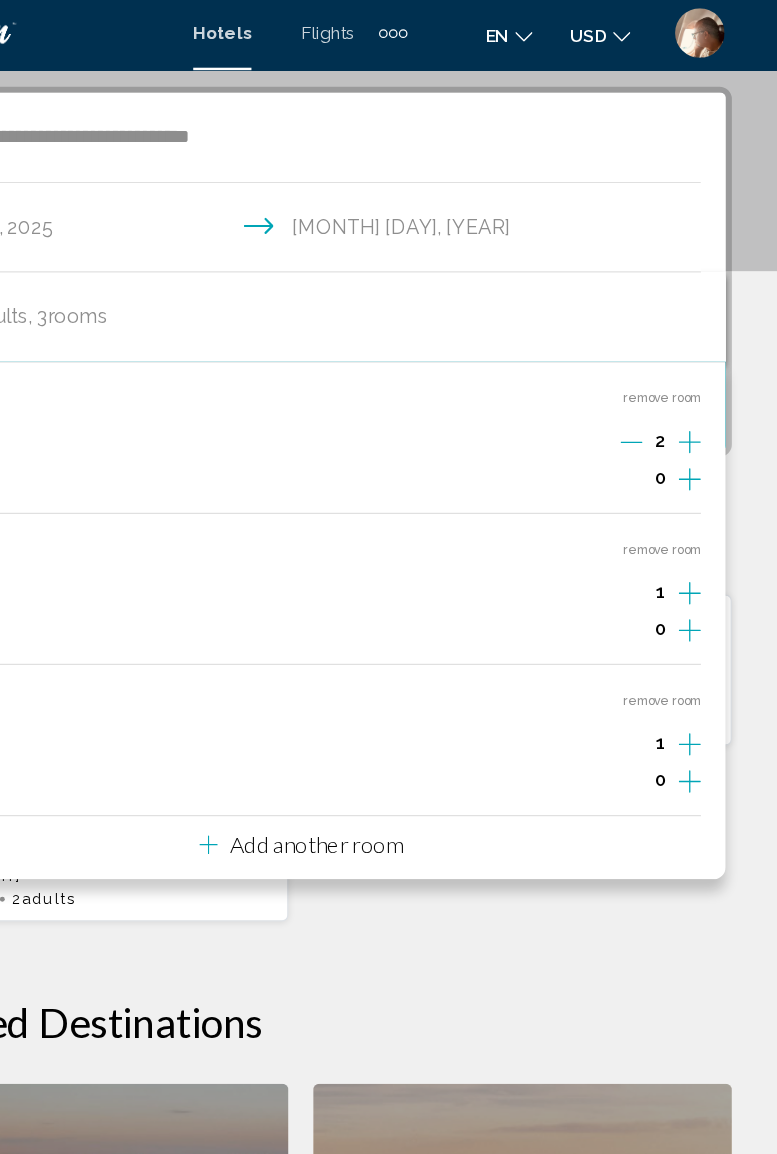 scroll, scrollTop: 378, scrollLeft: 0, axis: vertical 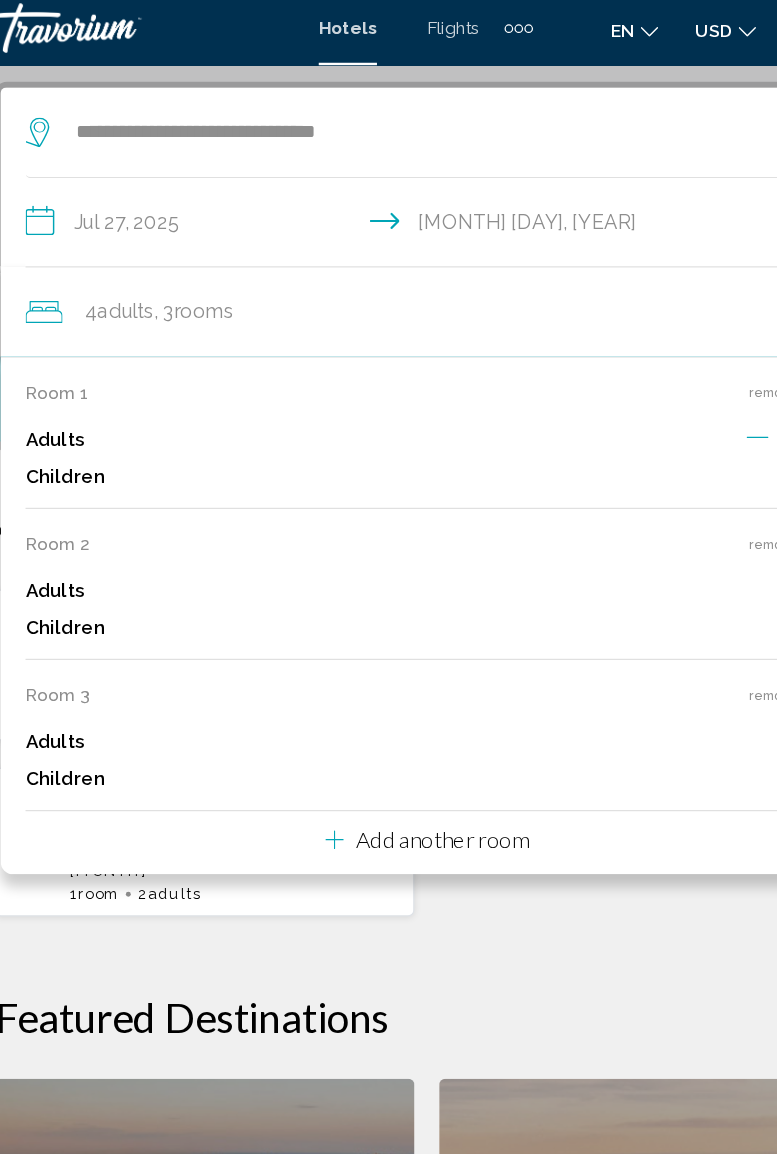 click on "remove room" at bounding box center [680, 568] 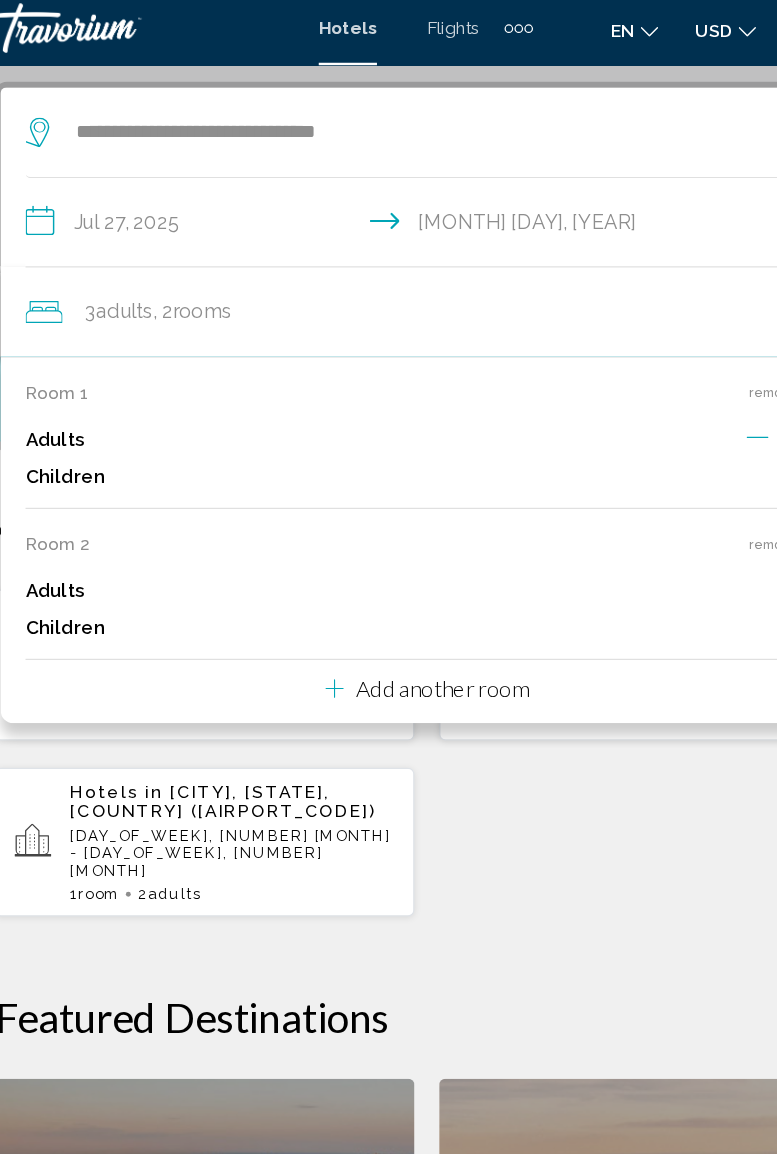 click on "remove room" at bounding box center (680, 446) 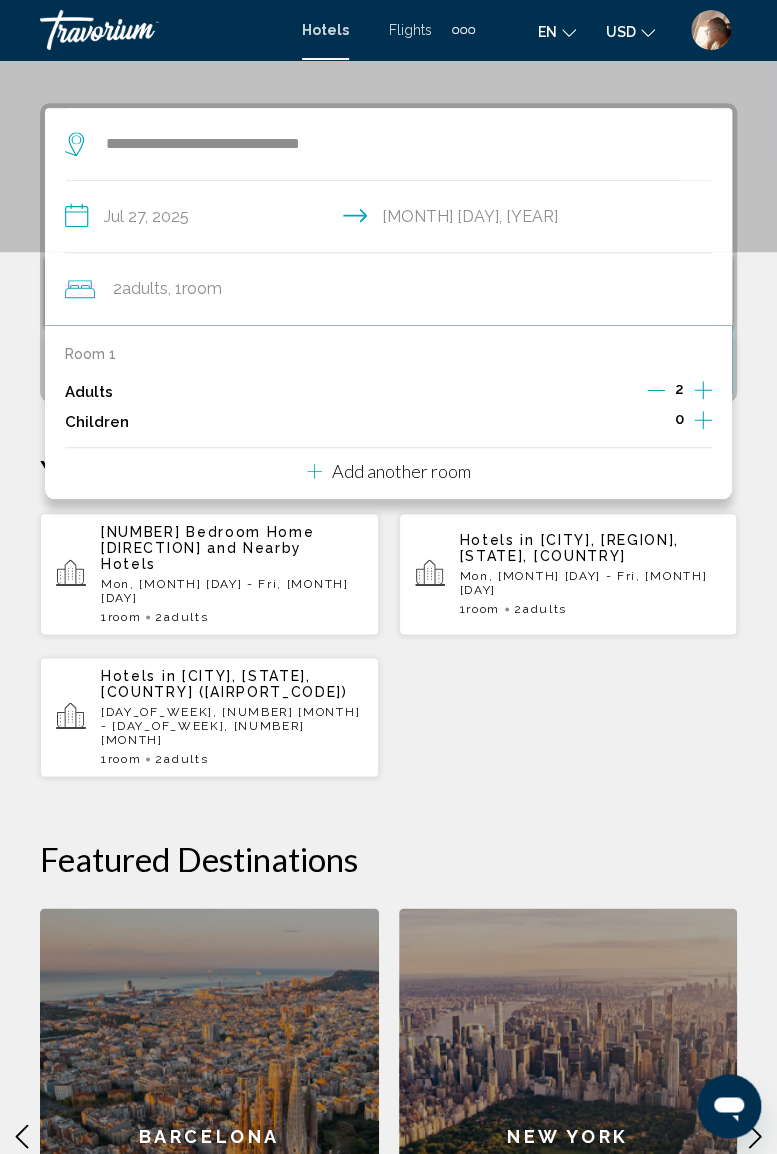 scroll, scrollTop: 346, scrollLeft: 0, axis: vertical 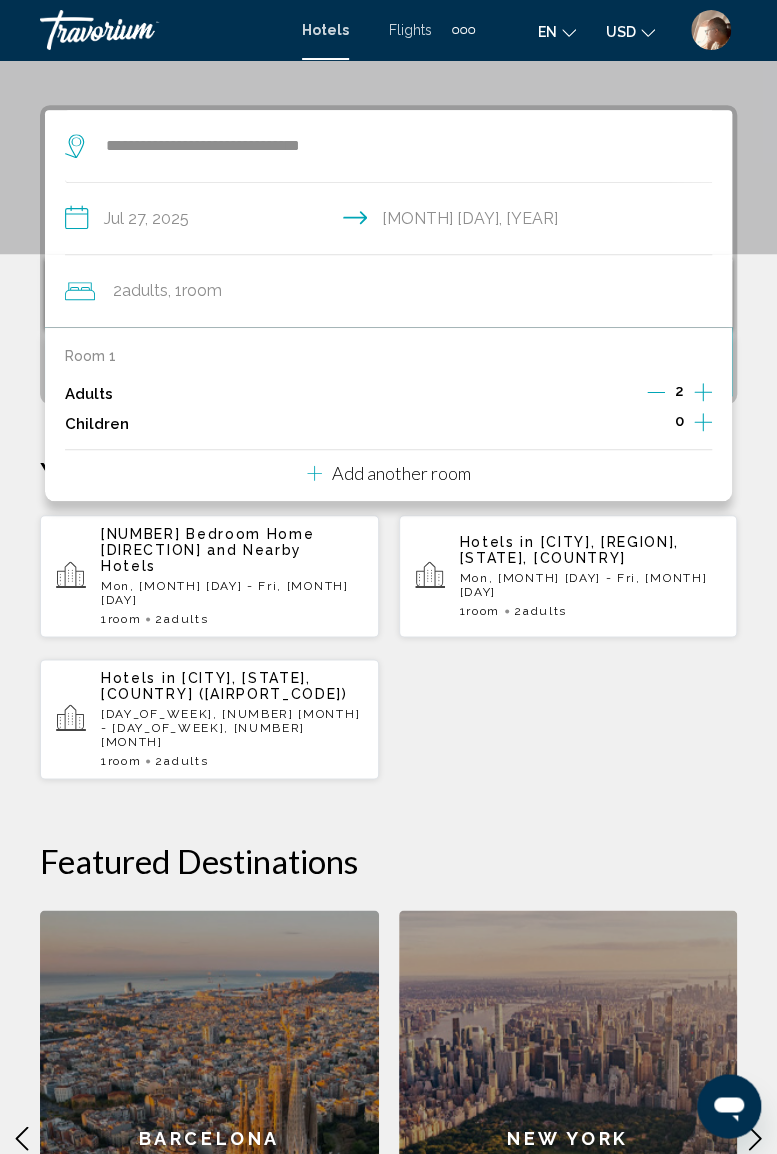 click 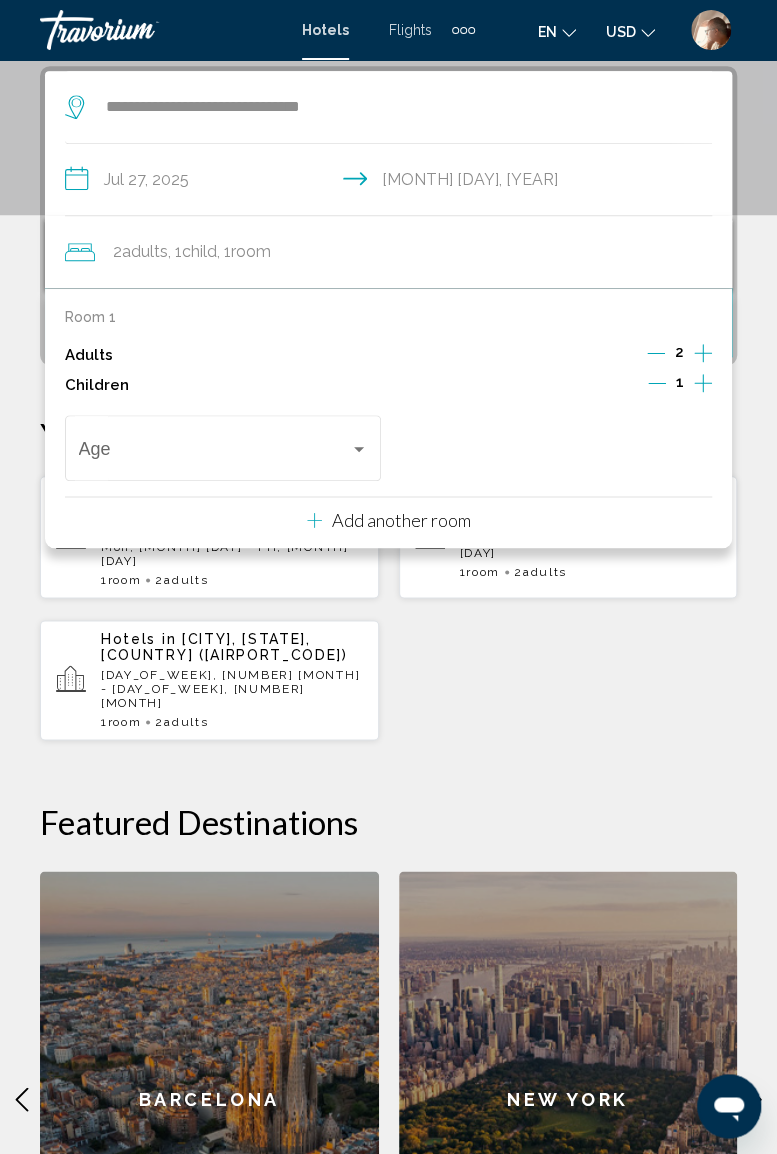 scroll, scrollTop: 386, scrollLeft: 0, axis: vertical 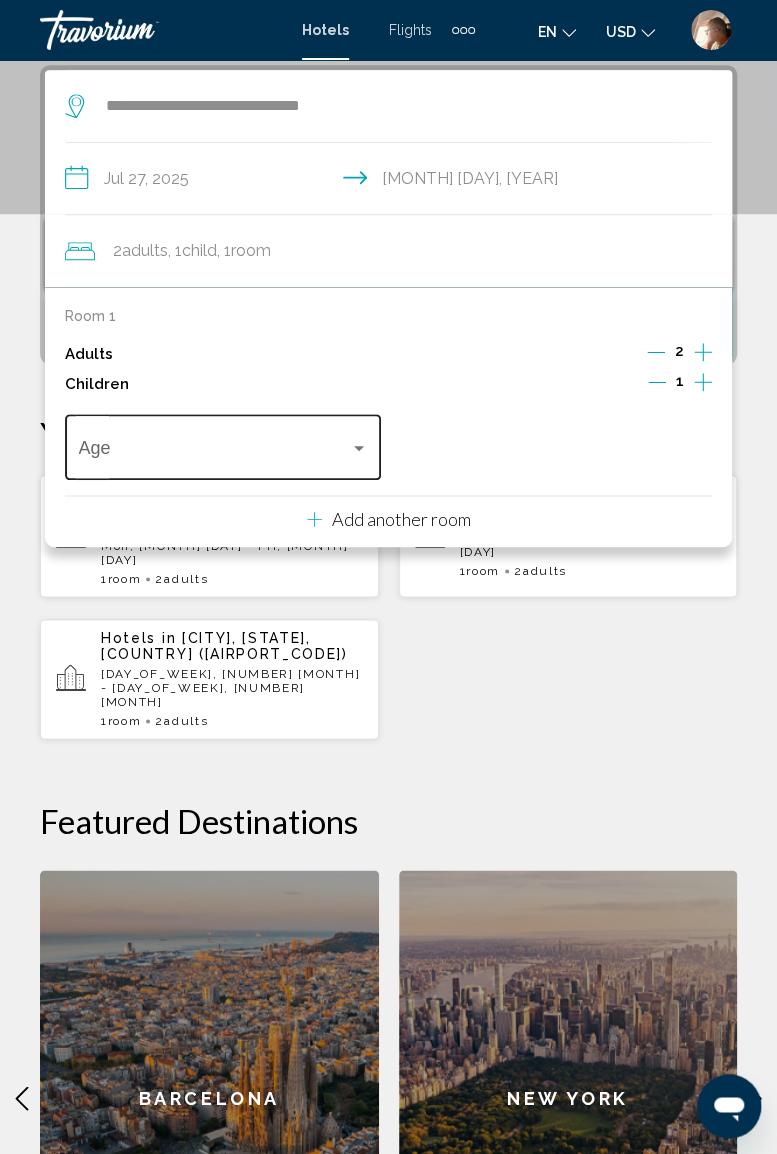 click at bounding box center [359, 448] 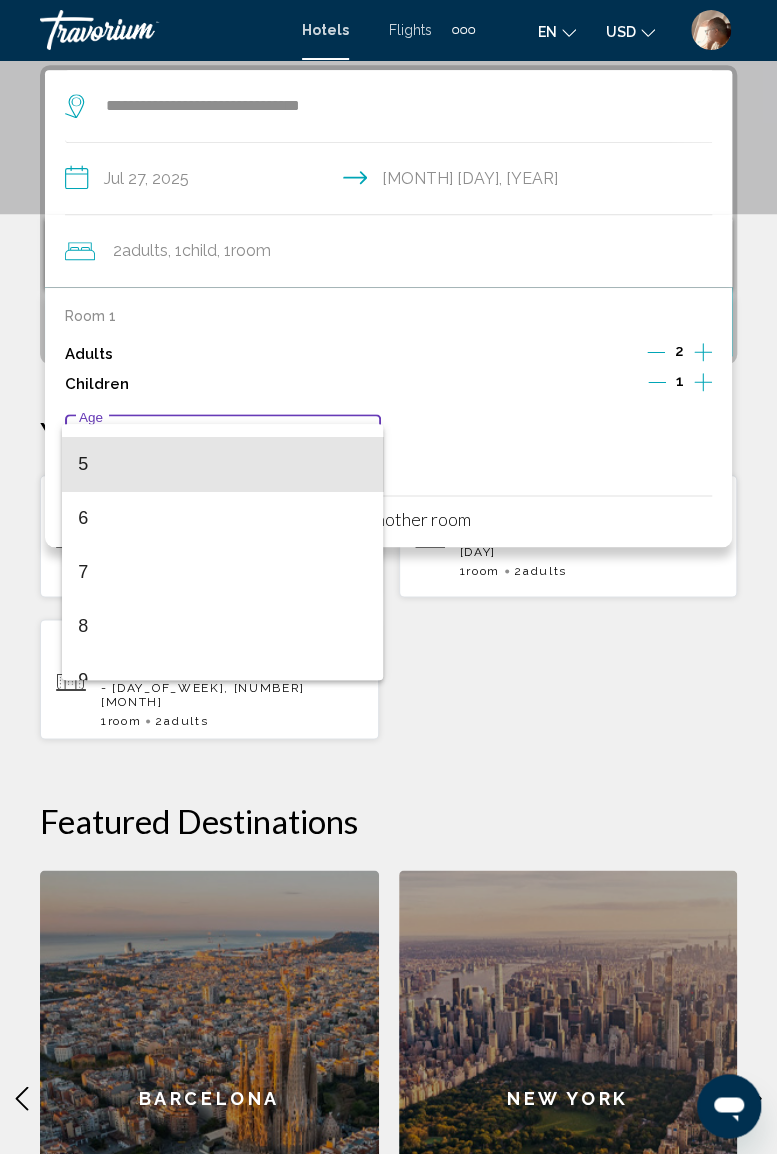 scroll, scrollTop: 264, scrollLeft: 0, axis: vertical 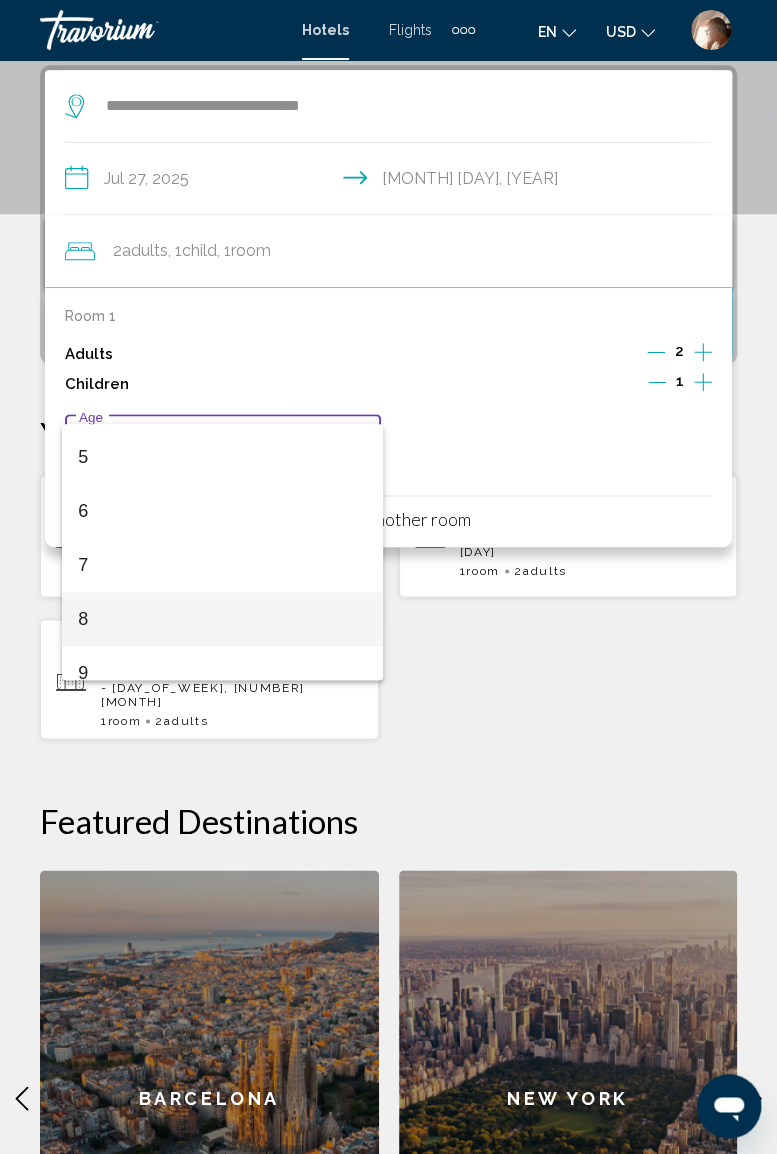 click on "8" at bounding box center (222, 619) 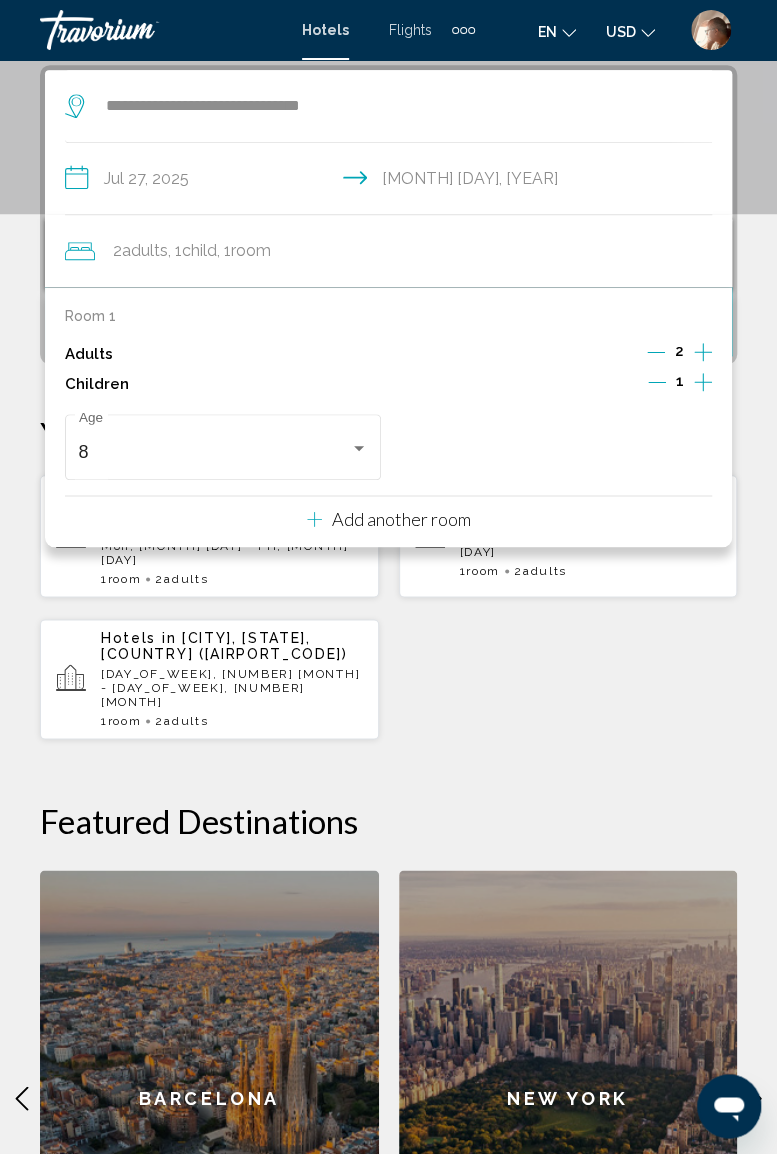 click on "Hotels in [CITY], [REGION], [STATE], [COUNTRY] [DAY], [DD] [MONTH] - [DAY], [DD] [MONTH] 1 Room rooms 2 Adult Adults
Hotels in [CITY], [REGION], [STATE], [COUNTRY] [DAY], [DD] [MONTH] - [DAY], [DD] [MONTH] 1 Room rooms 2 Adult Adults , 1 Child Children" at bounding box center [388, 607] 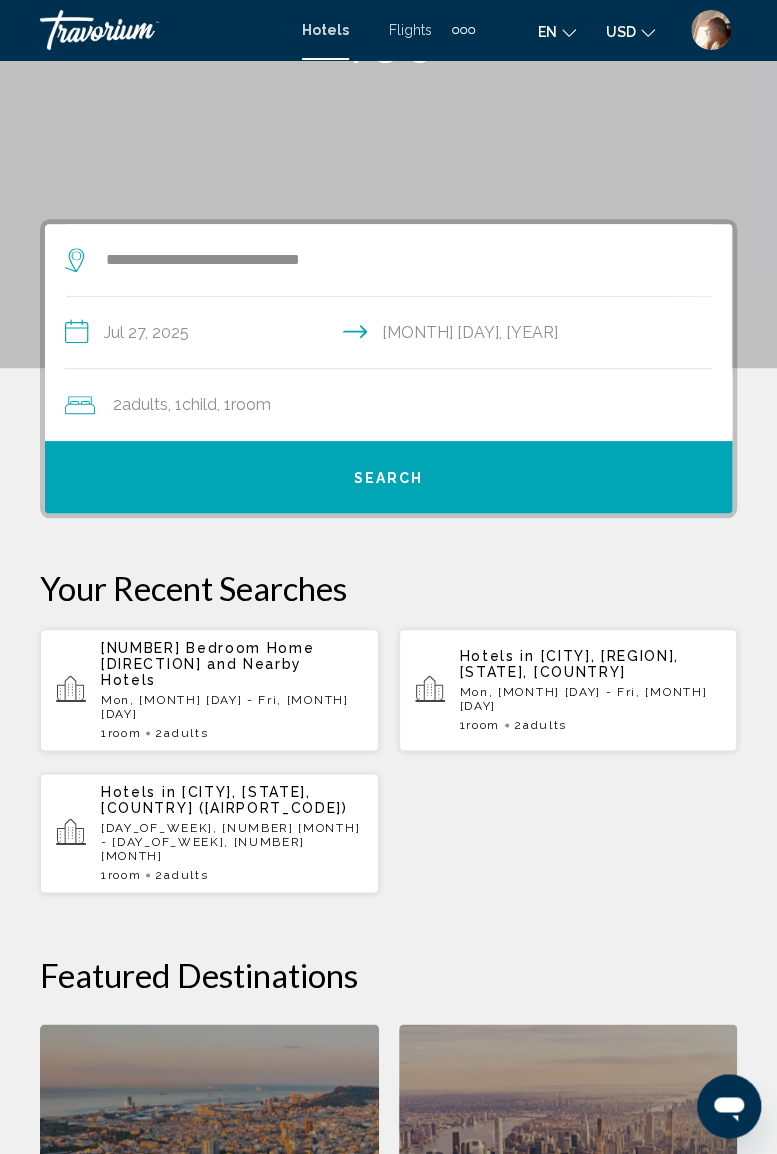 scroll, scrollTop: 106, scrollLeft: 0, axis: vertical 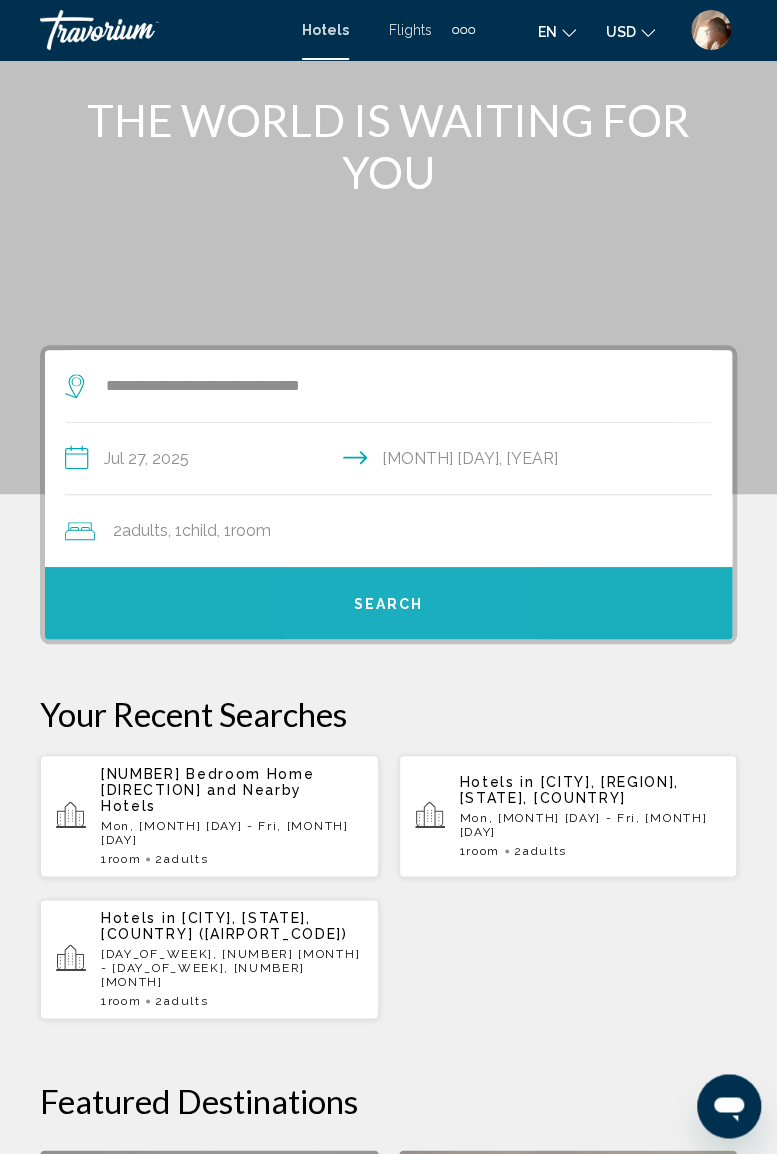 click on "Search" at bounding box center (389, 604) 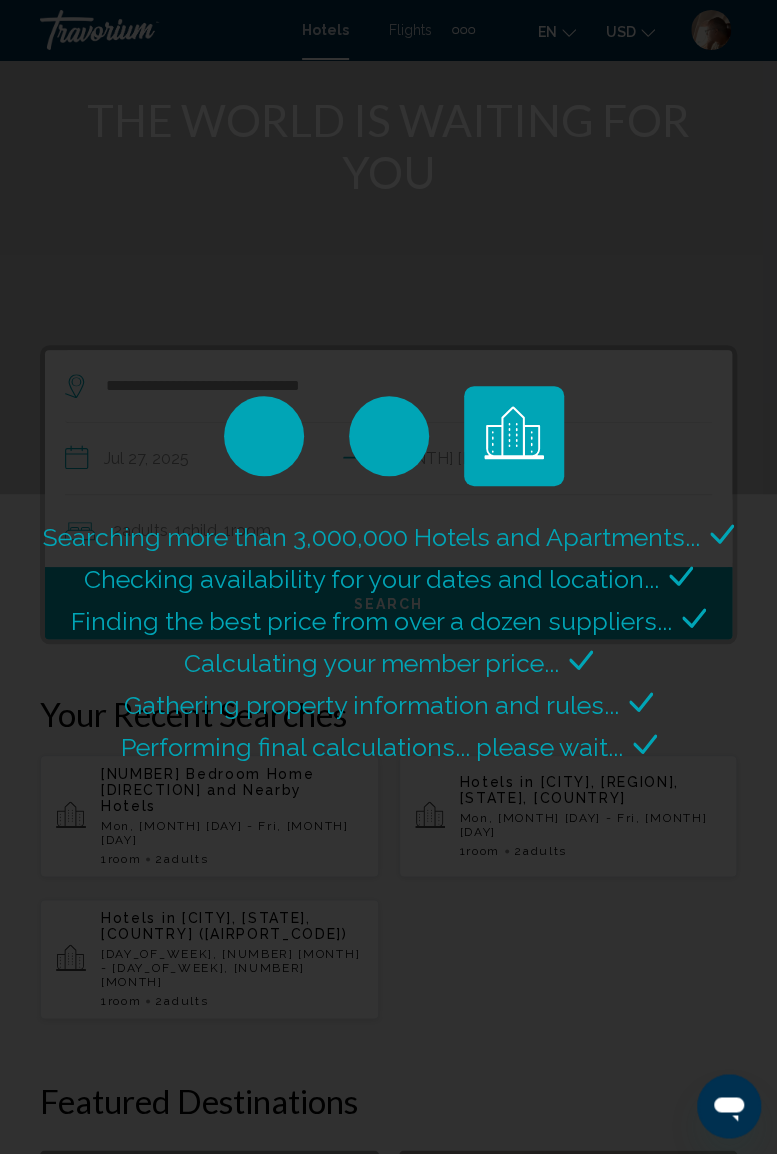 scroll, scrollTop: 0, scrollLeft: 0, axis: both 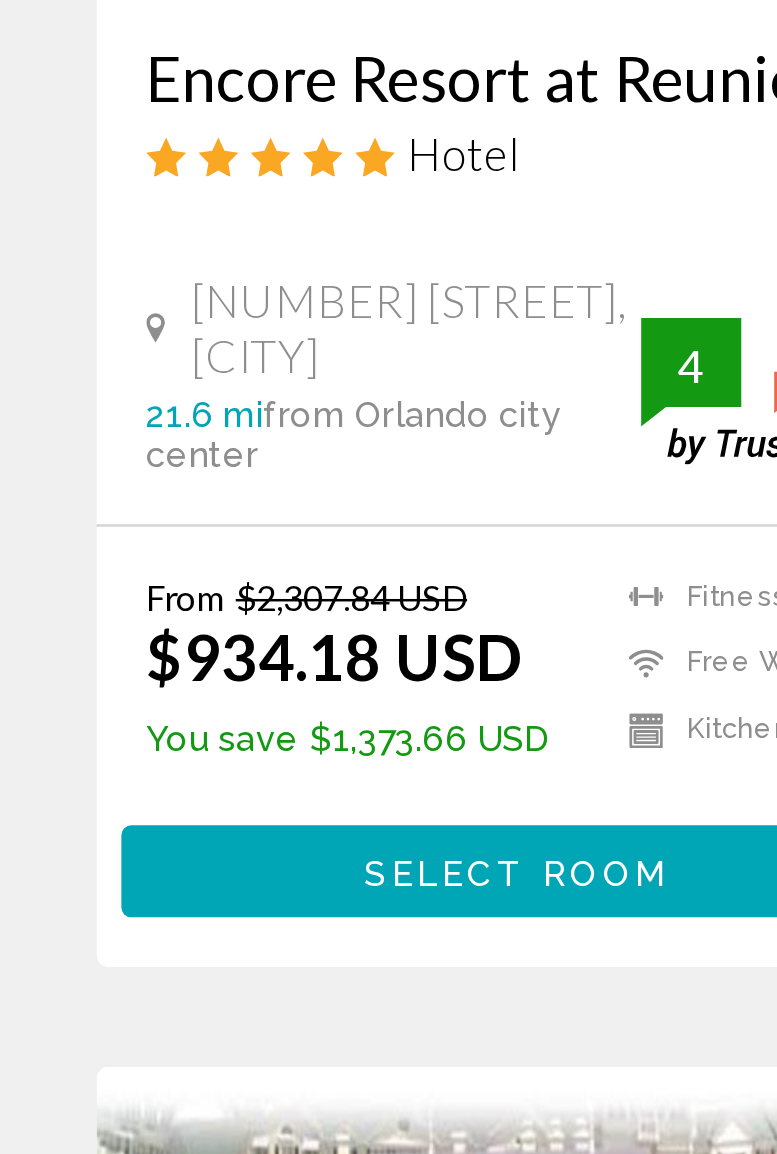 click on "Select Room" at bounding box center [209, 925] 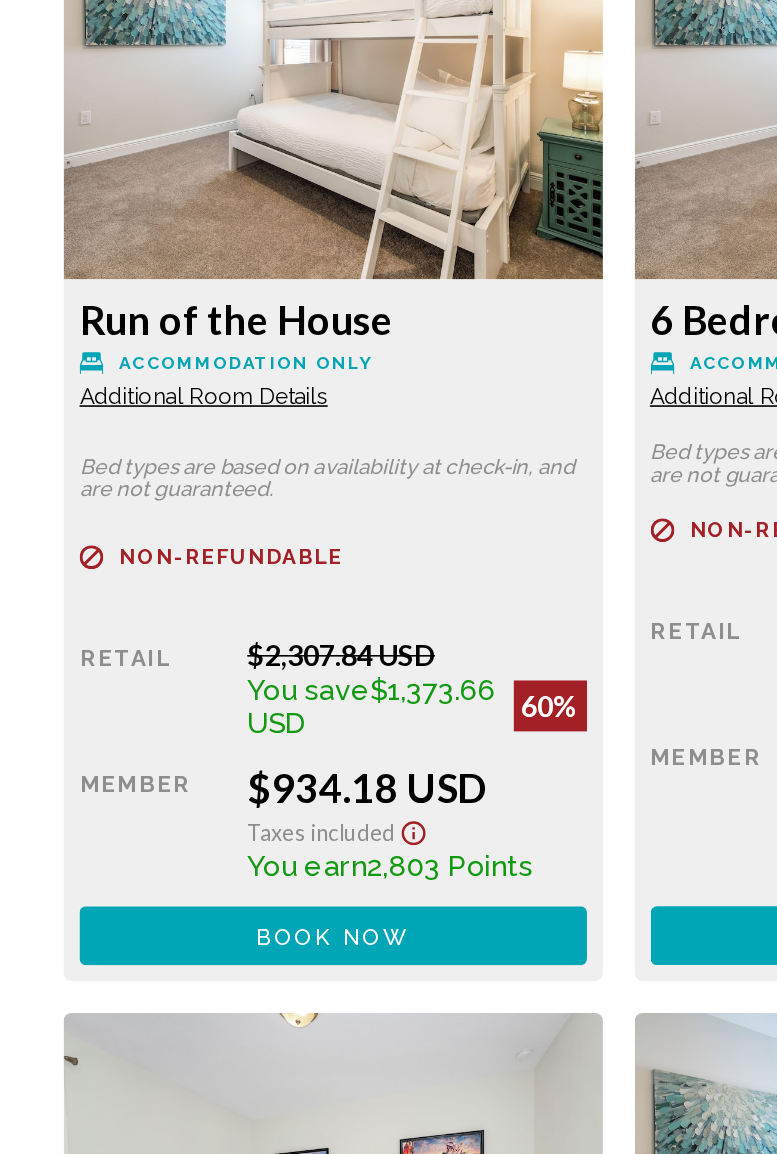 scroll, scrollTop: 3350, scrollLeft: 0, axis: vertical 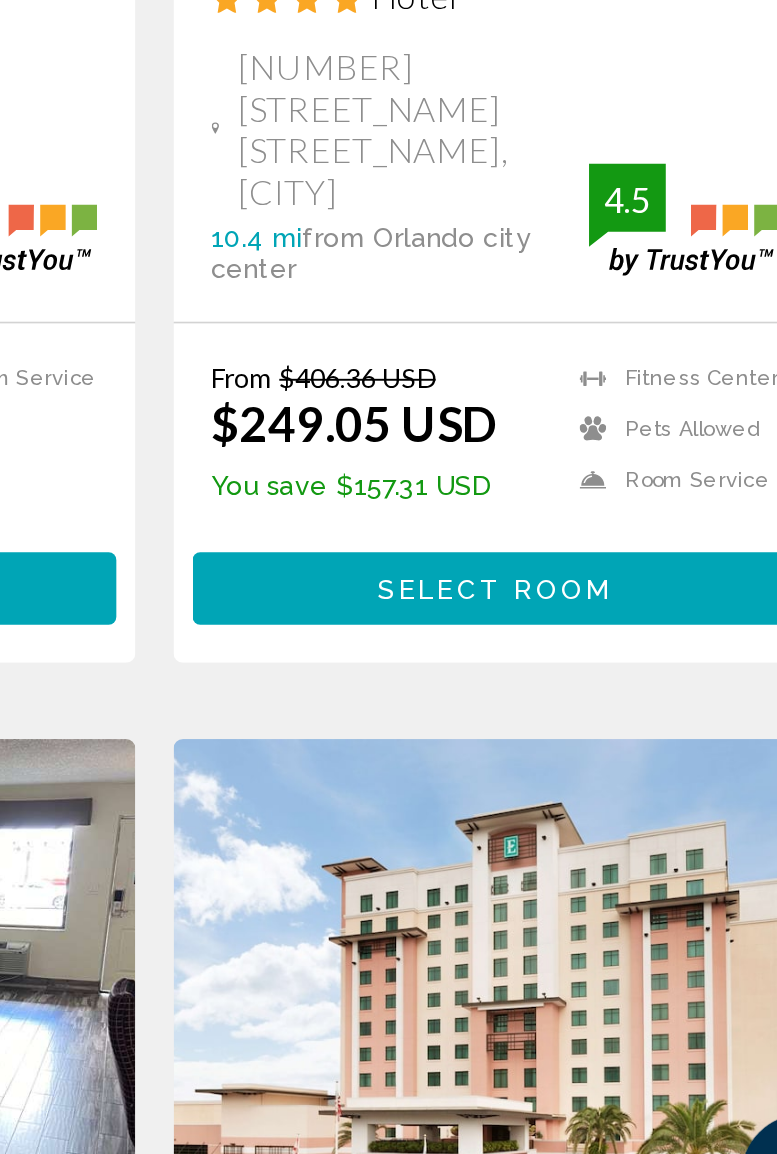 click on "From $406.36 USD $249.05 USD  You save  $157.31 USD
Fitness Center
Pets Allowed
Room Service
Shuttle Service
Swimming Pool  4.5" at bounding box center (568, 719) 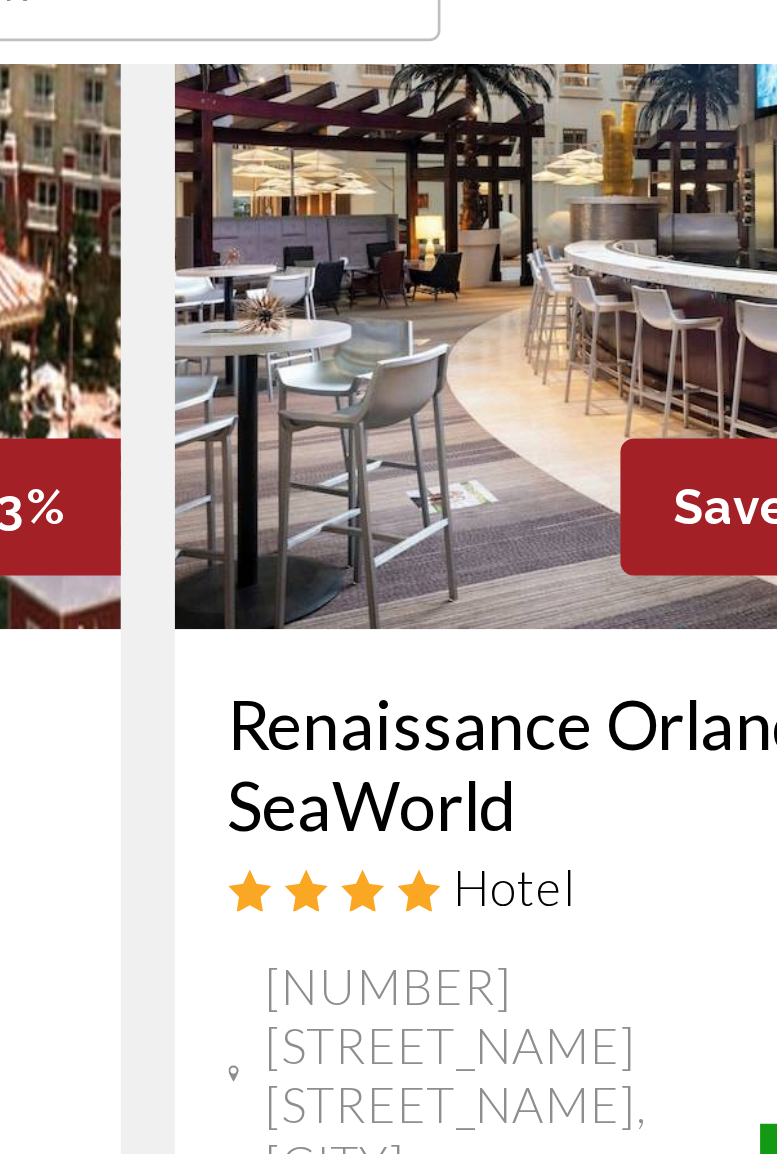 scroll, scrollTop: 932, scrollLeft: 0, axis: vertical 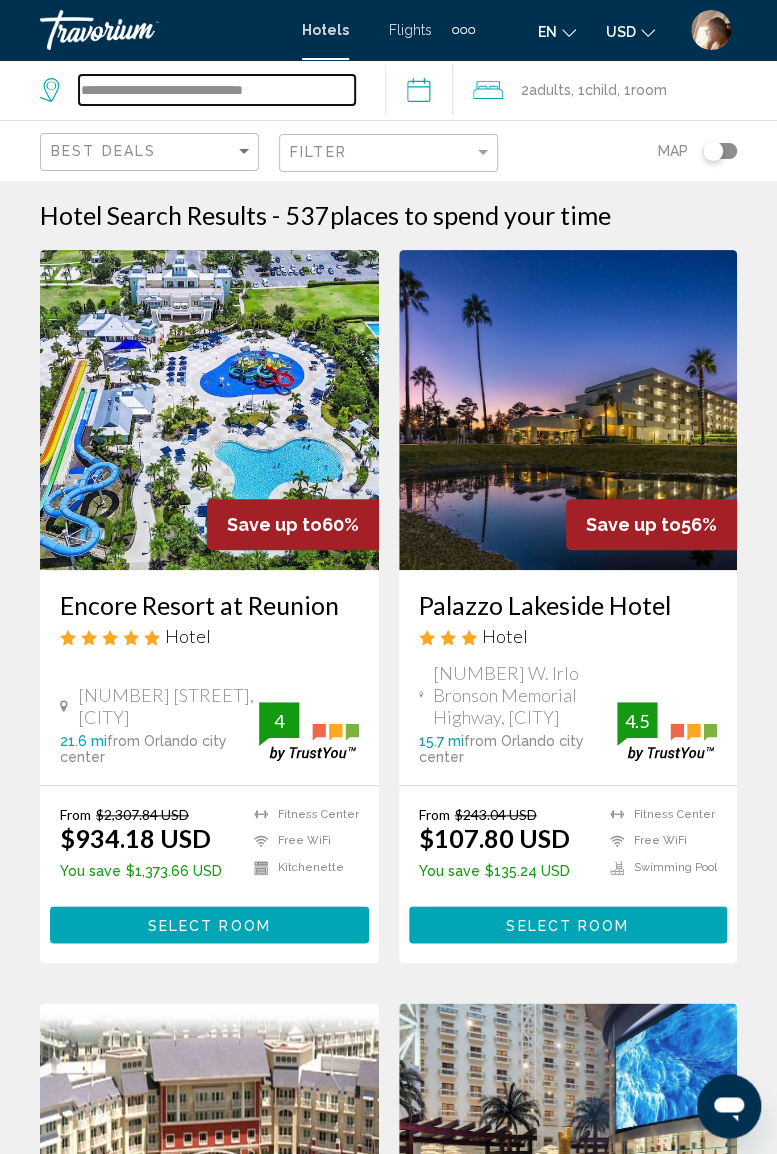 click on "**********" at bounding box center [217, 90] 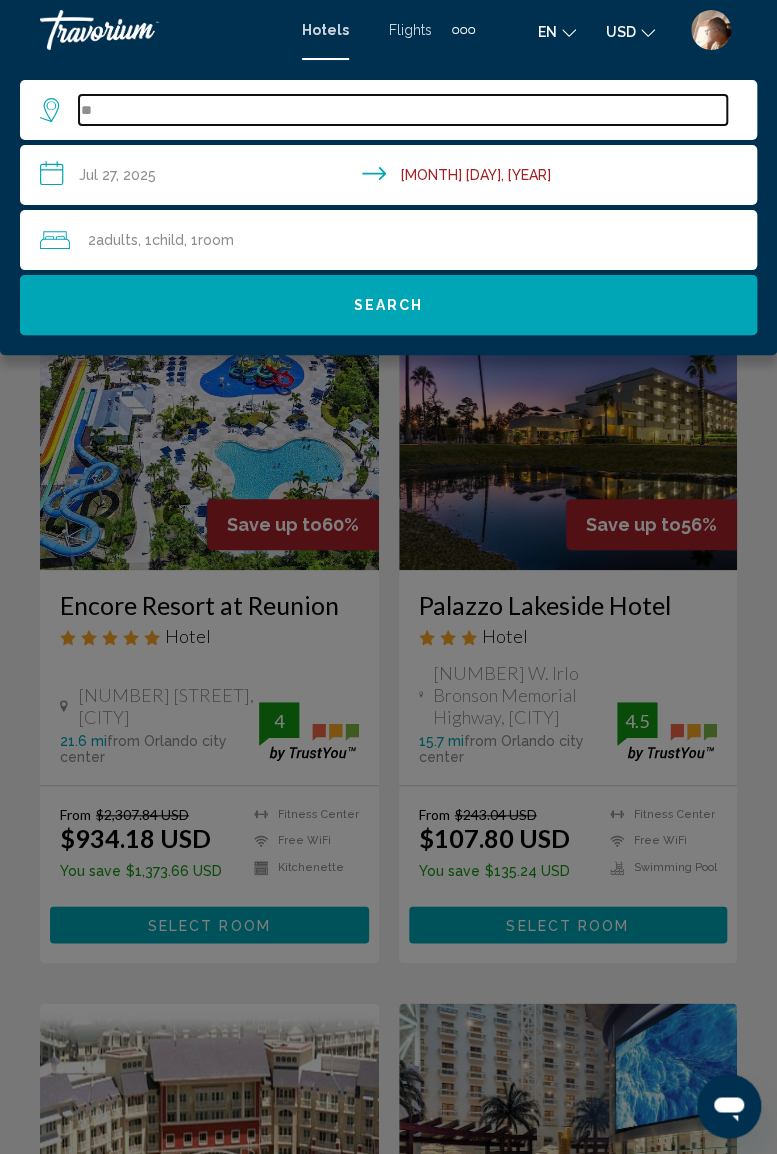 type on "*" 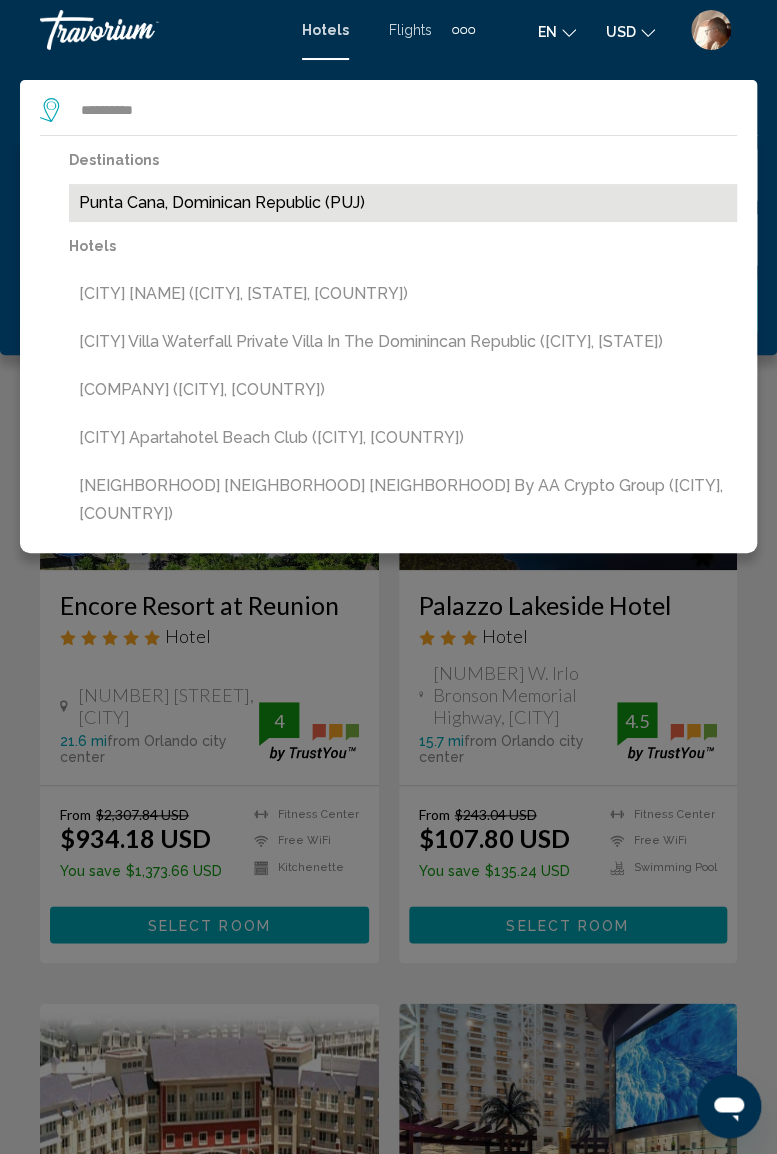 click on "Punta Cana, Dominican Republic (PUJ)" at bounding box center [403, 203] 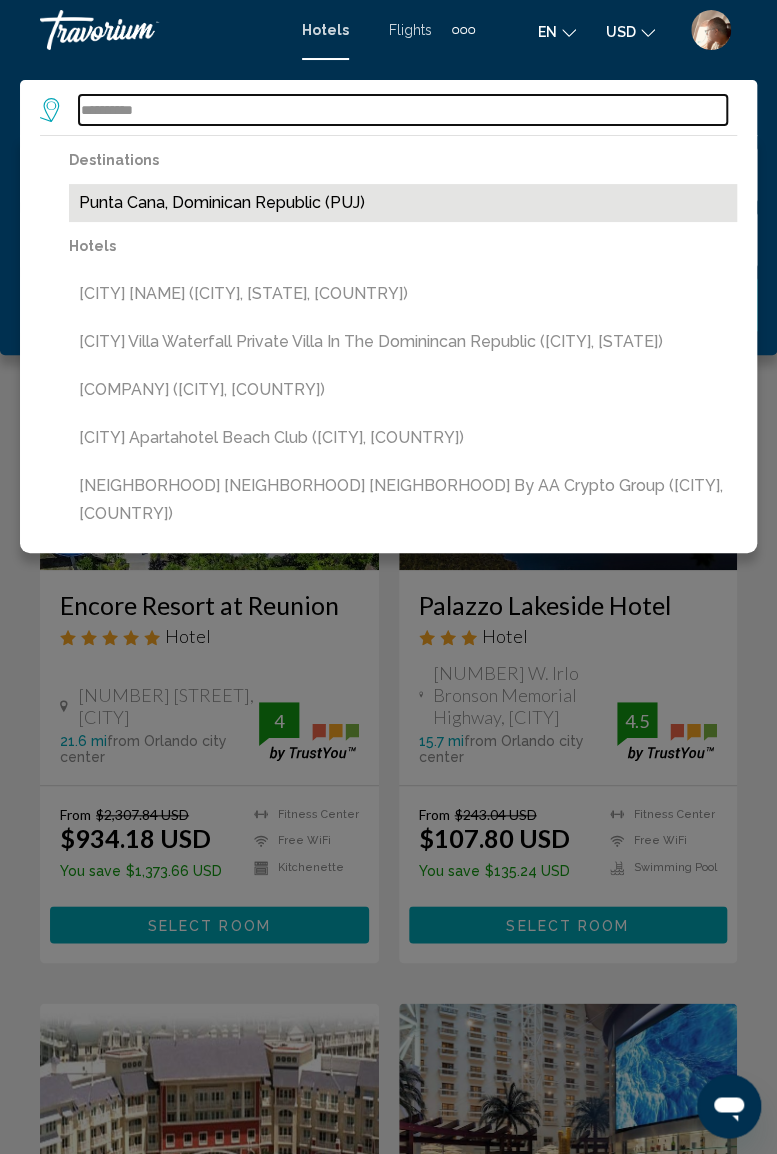 type on "**********" 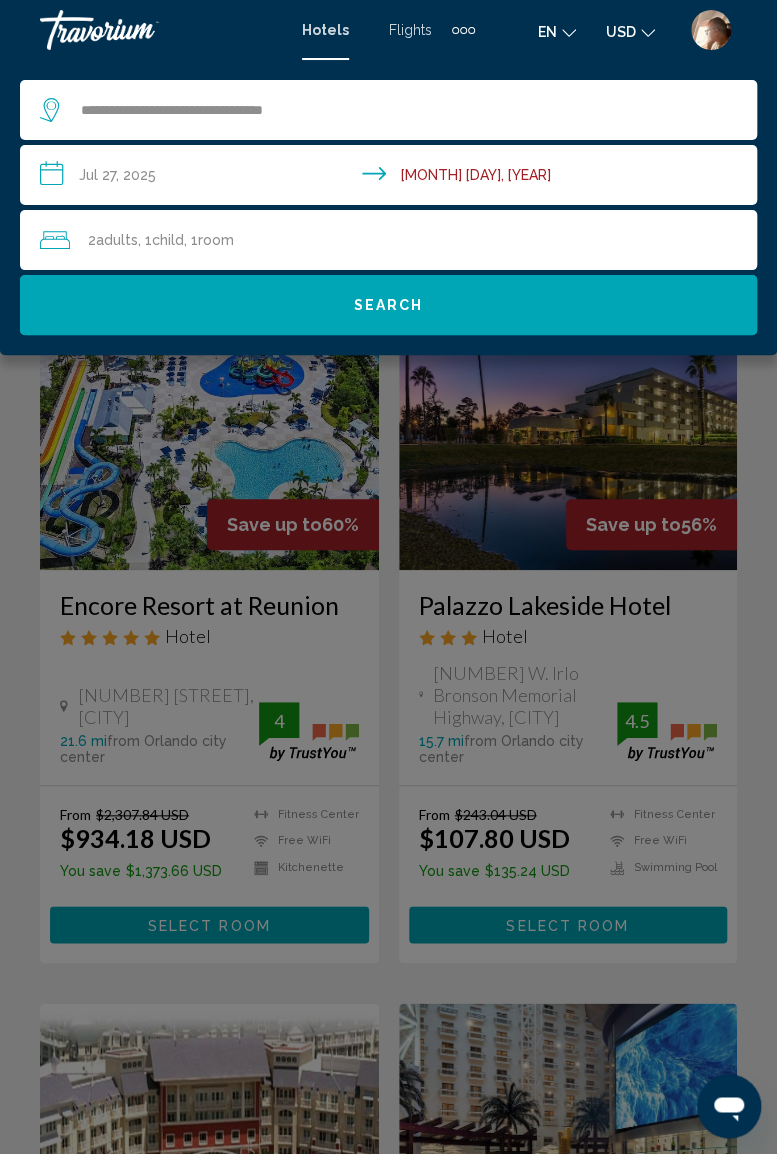 click on "Search" 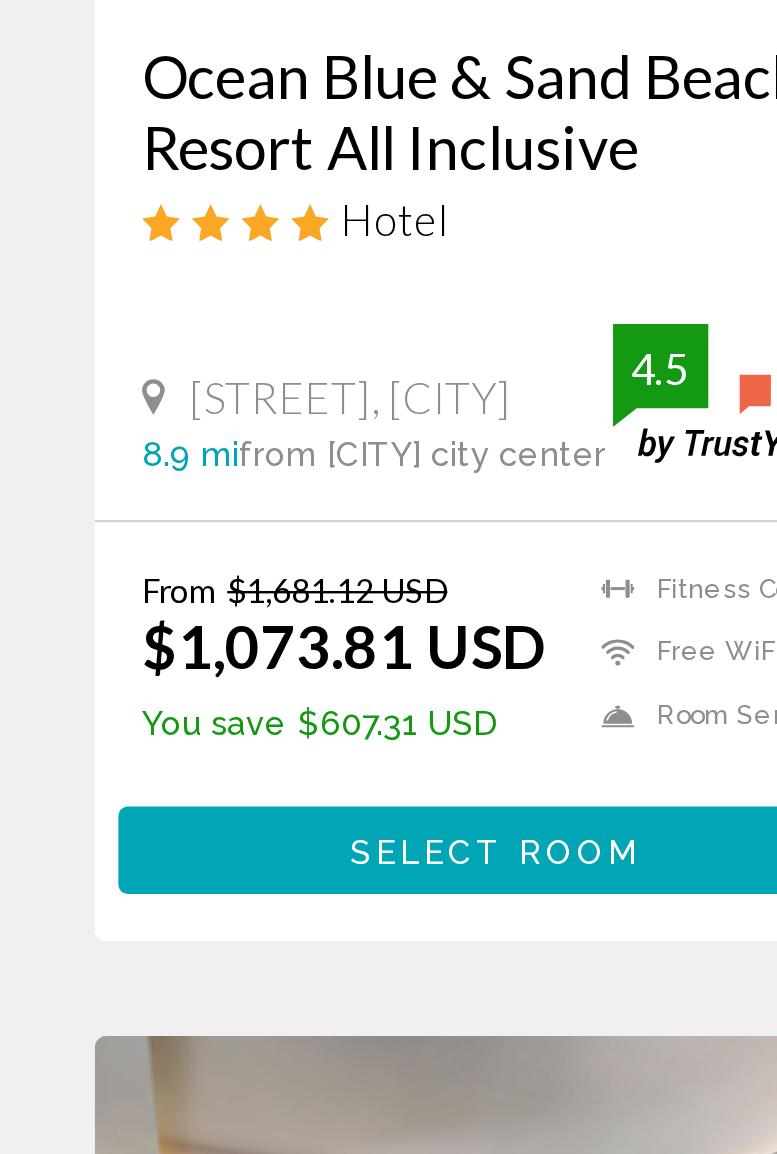 click on "Select Room" at bounding box center [209, 933] 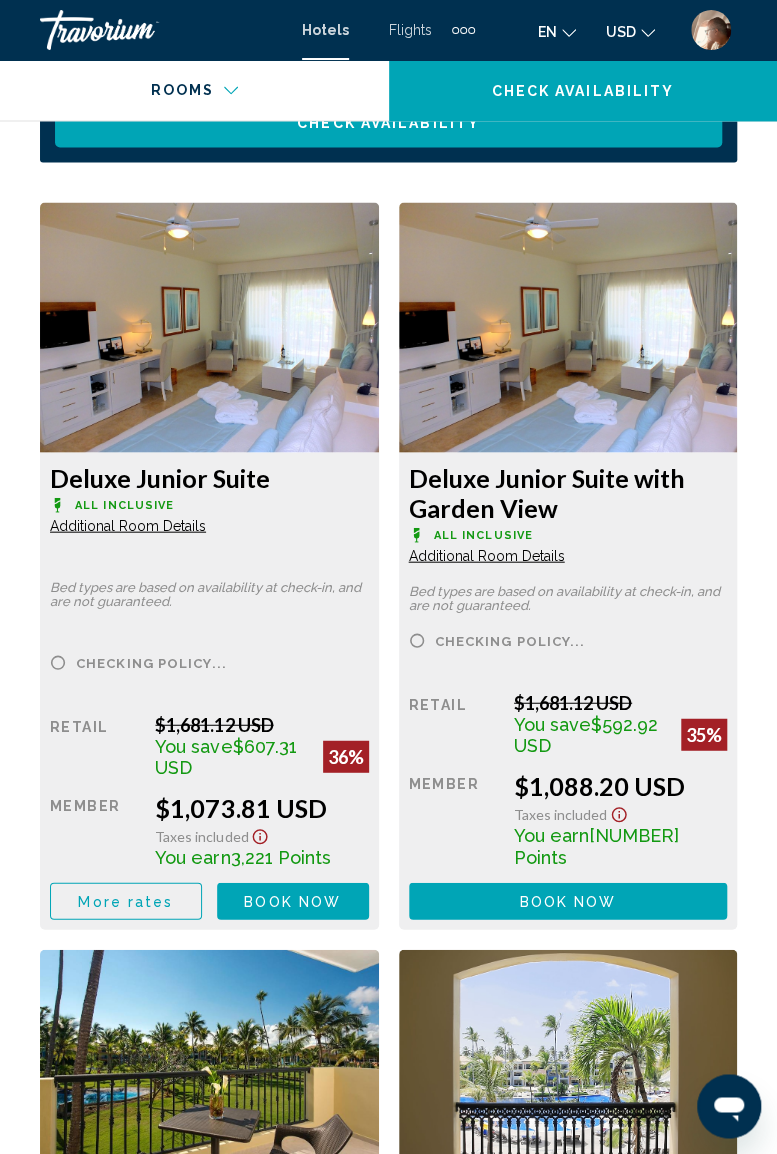 scroll, scrollTop: 3361, scrollLeft: 0, axis: vertical 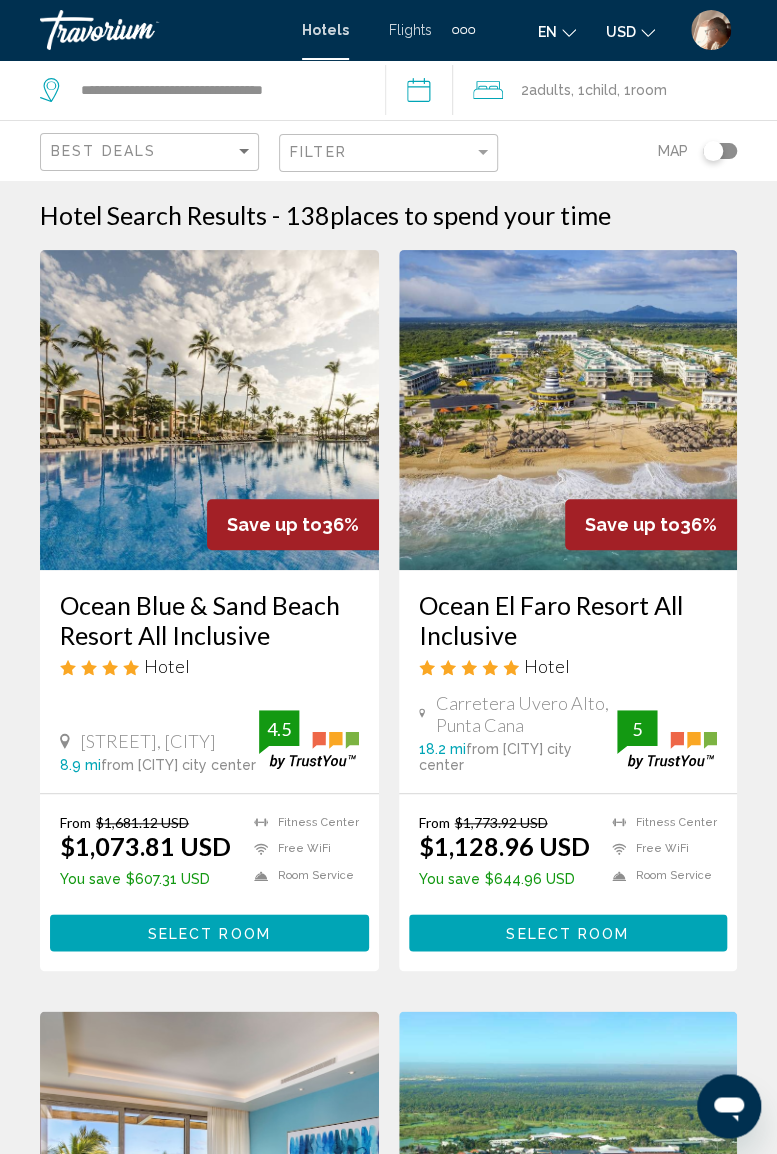 click on "**********" at bounding box center (423, 93) 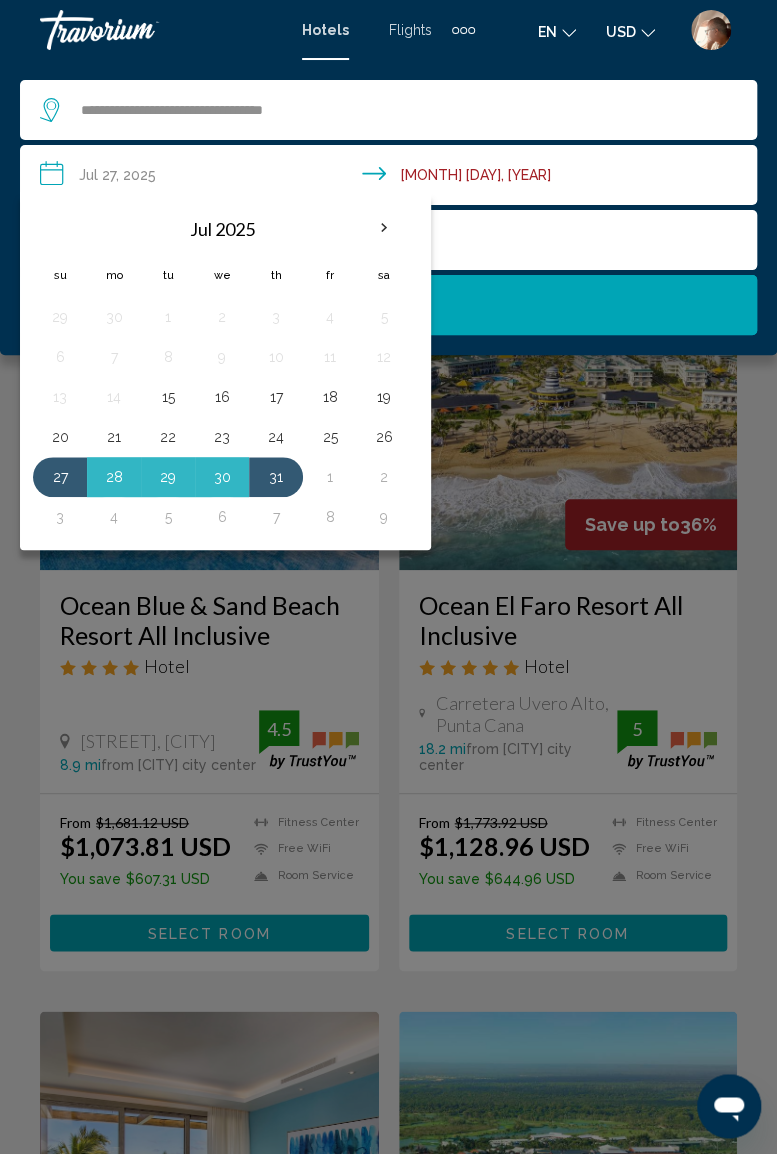 click on "23" at bounding box center [222, 437] 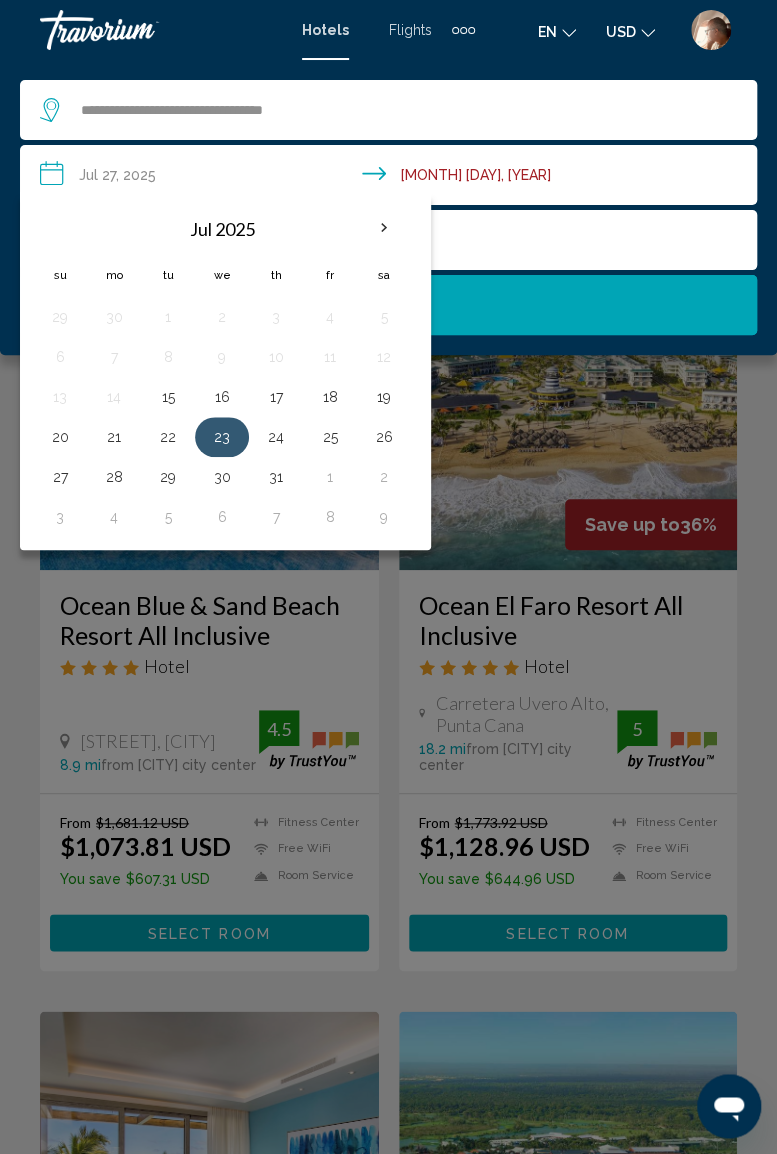 click on "28" at bounding box center (114, 477) 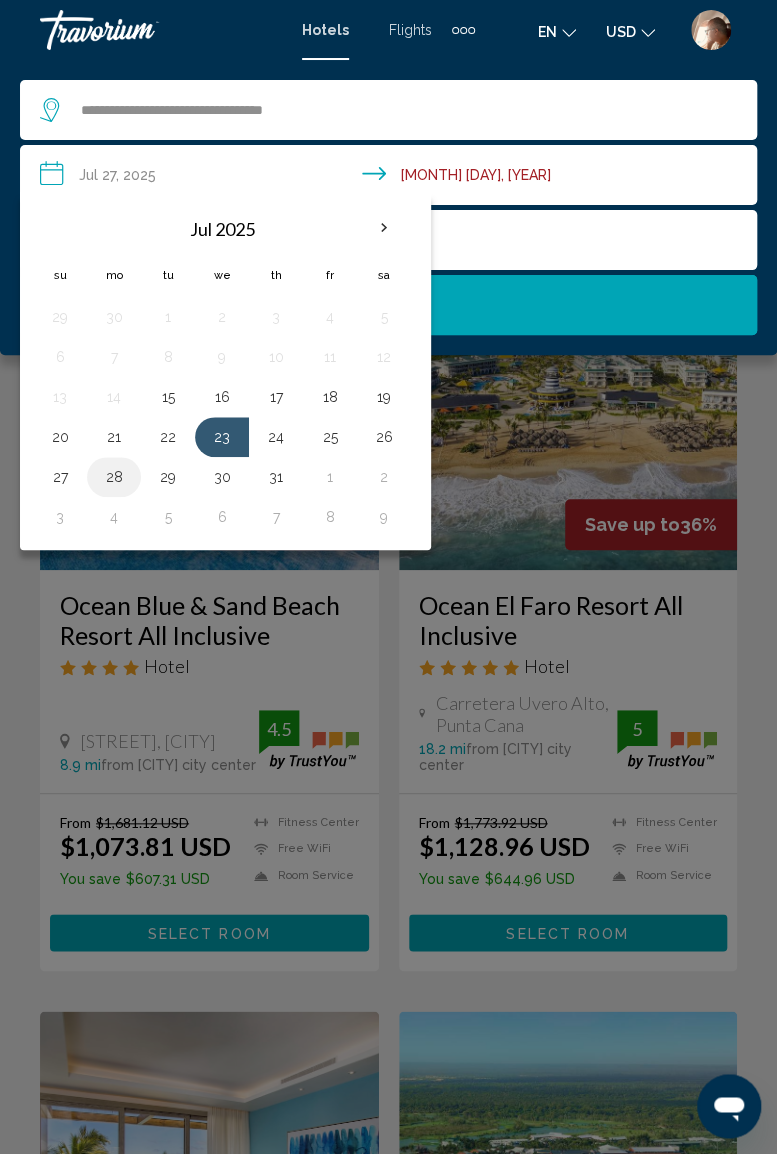 type on "**********" 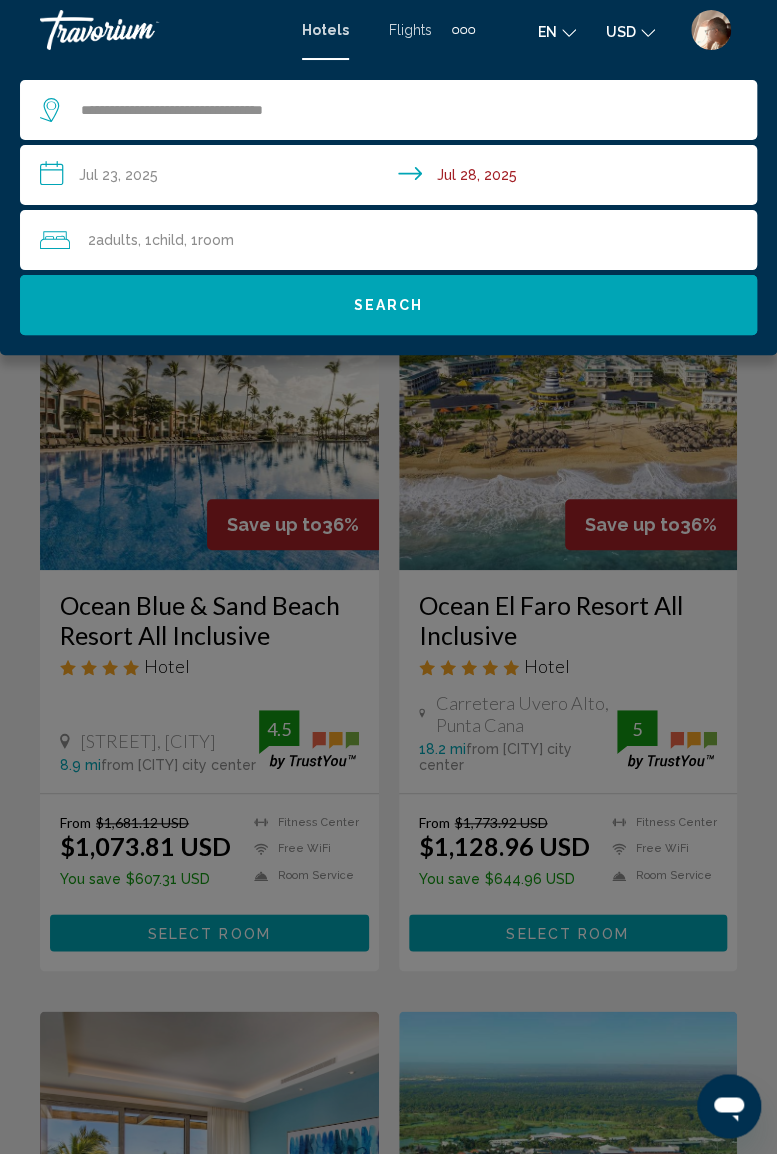 click at bounding box center [140, 30] 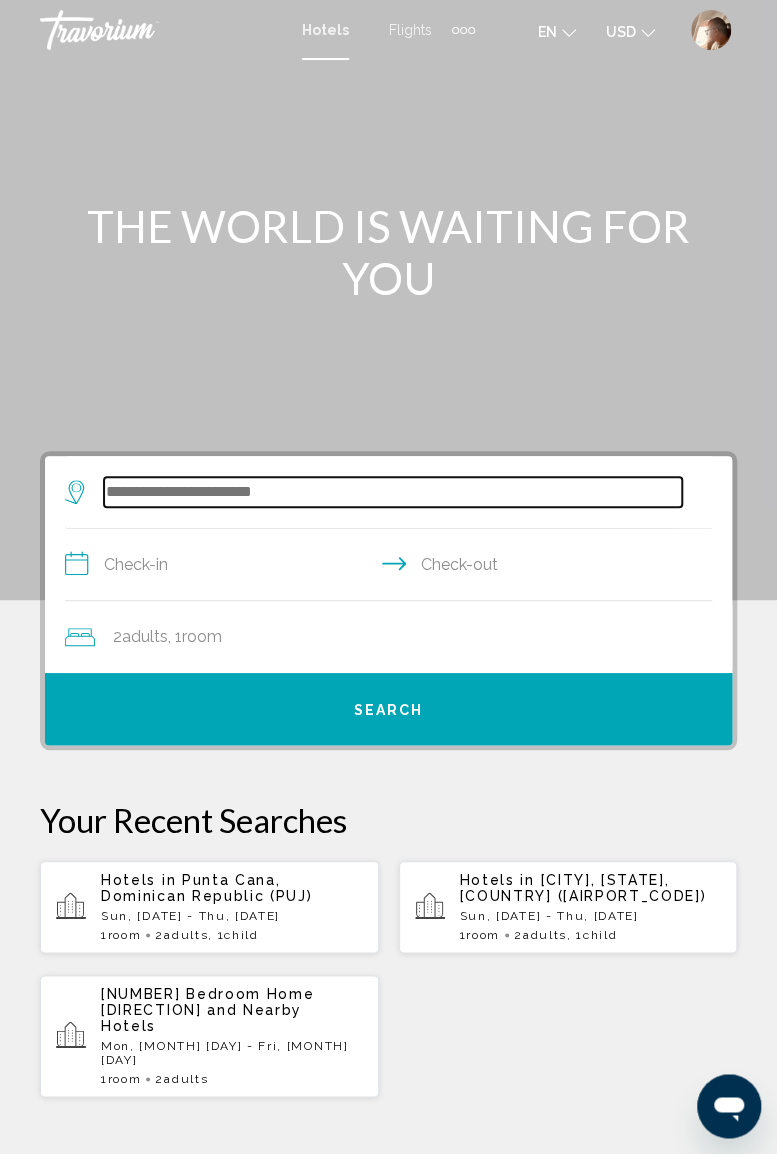 click at bounding box center (393, 492) 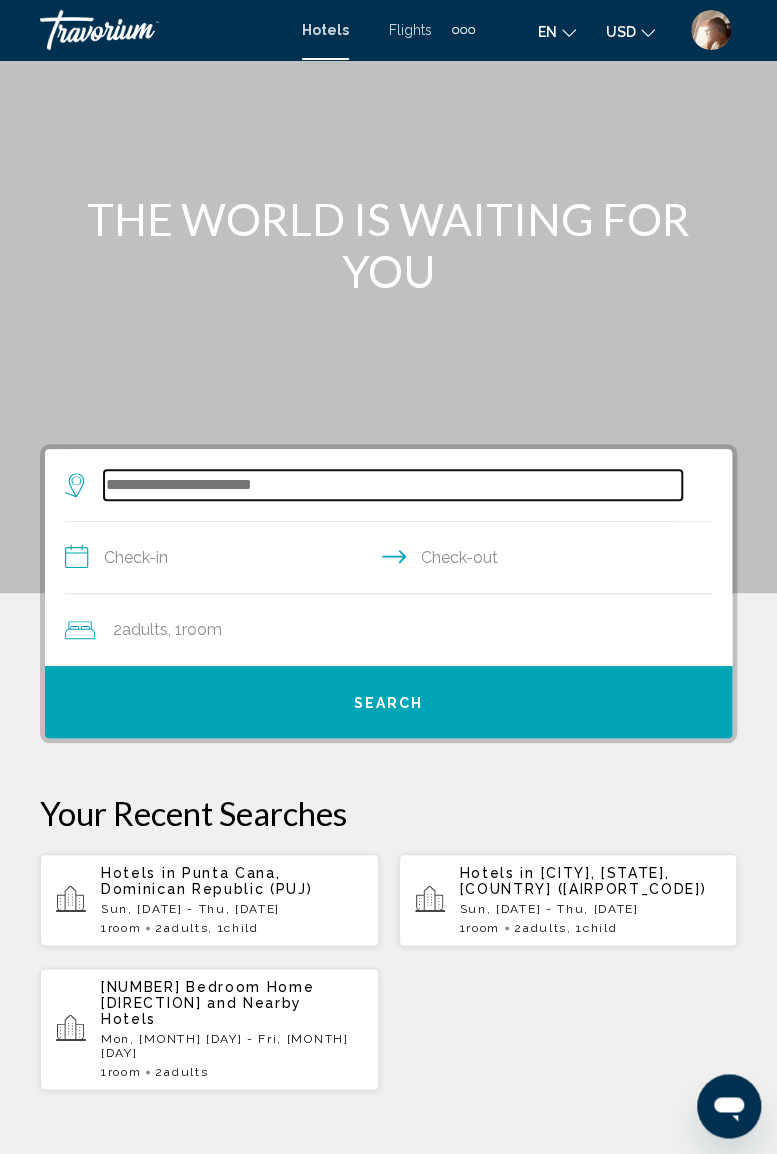 scroll, scrollTop: 0, scrollLeft: 0, axis: both 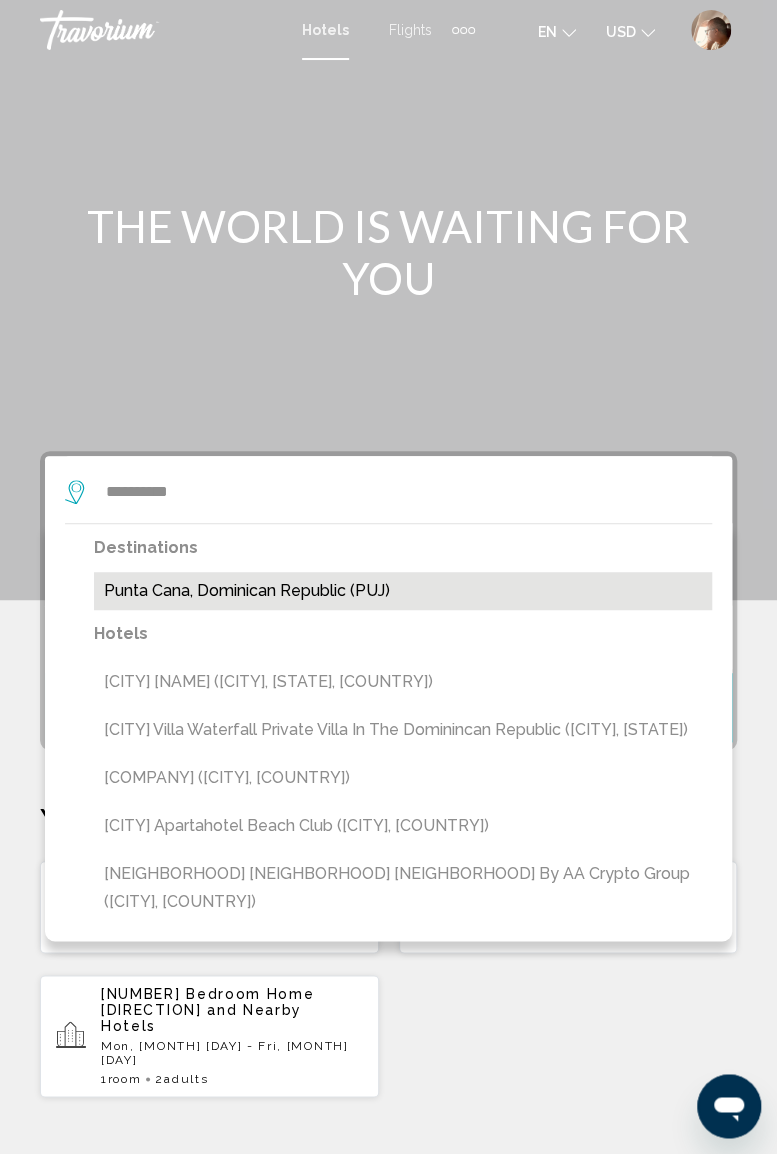 click on "Punta Cana, Dominican Republic (PUJ)" at bounding box center [403, 591] 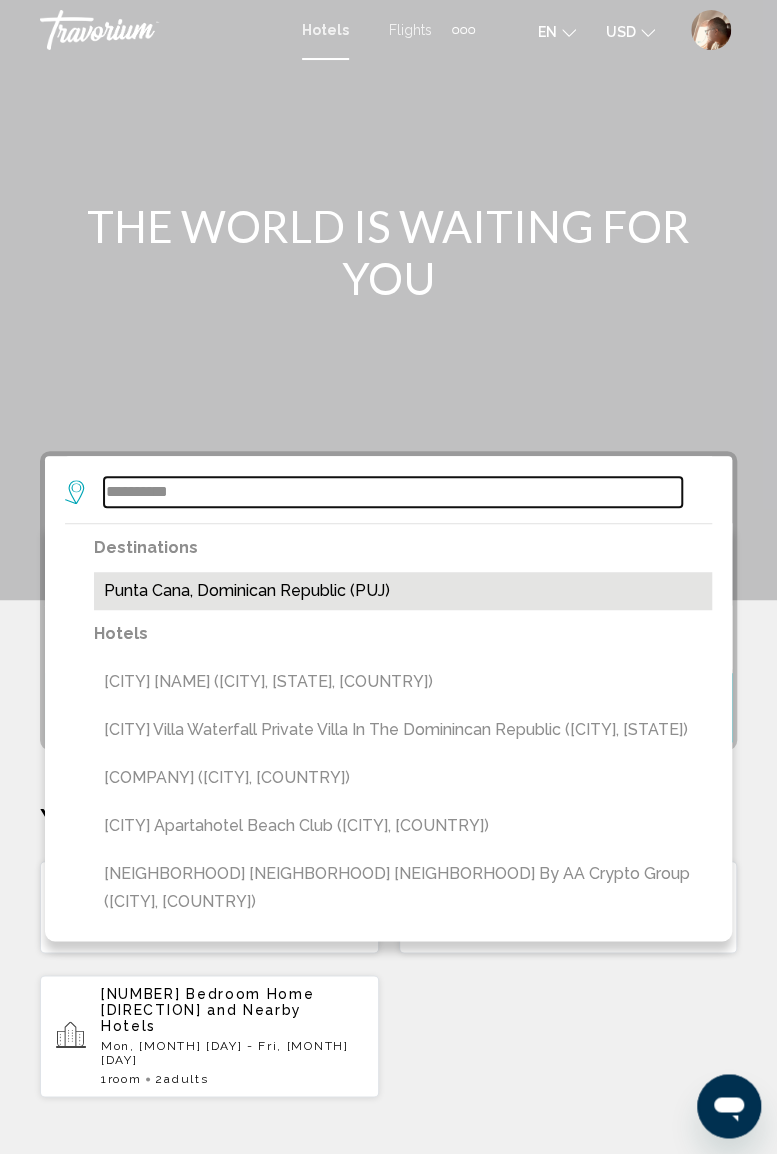 type on "**********" 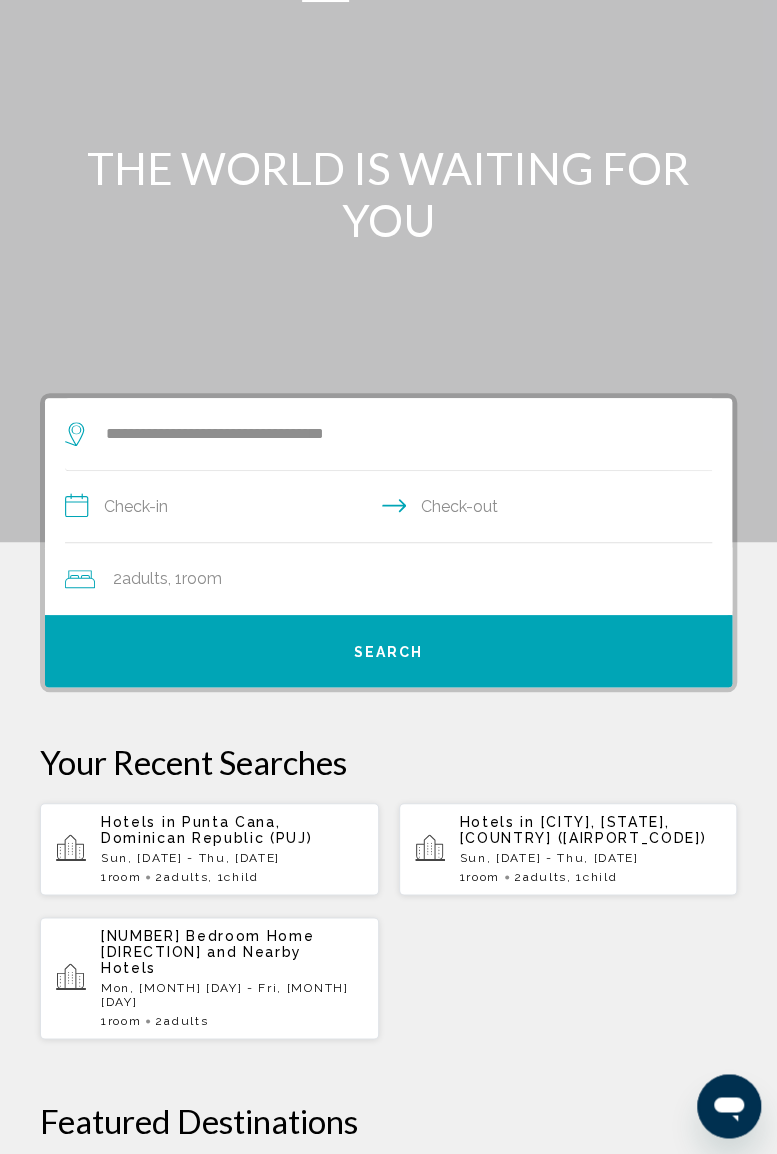 click on "**********" at bounding box center [392, 509] 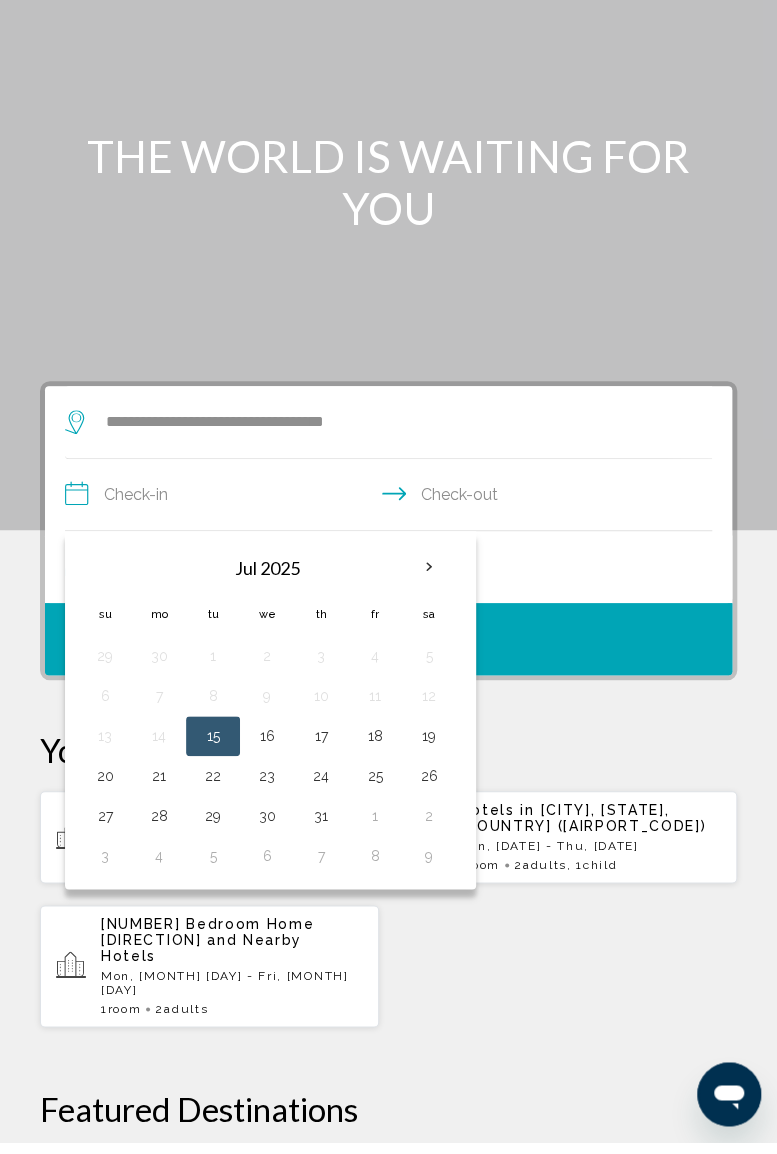 scroll, scrollTop: 58, scrollLeft: 0, axis: vertical 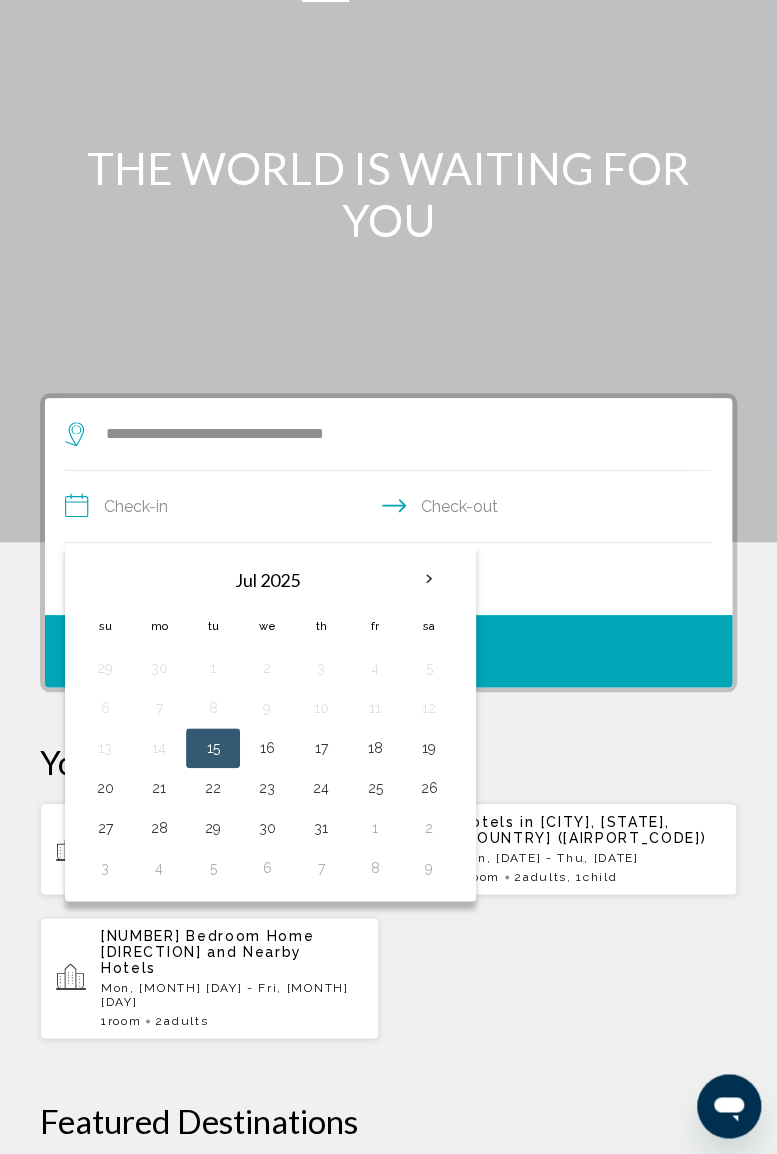 click on "23" at bounding box center [267, 788] 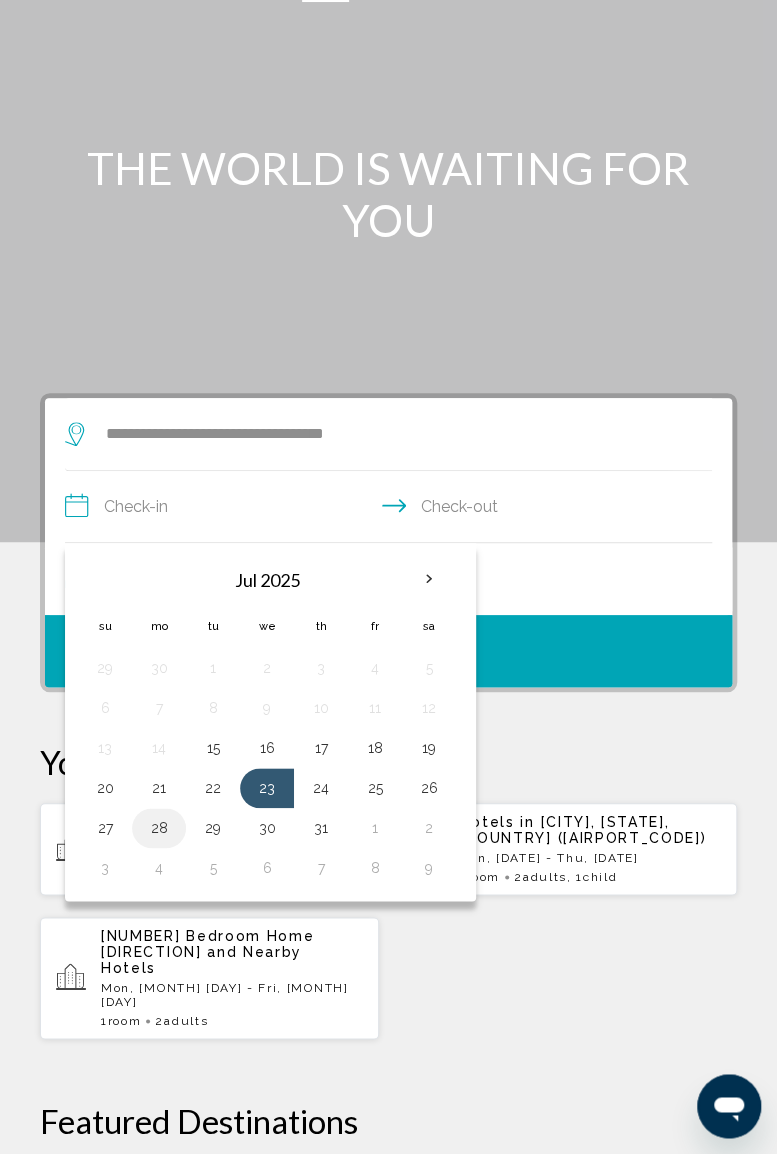 click on "28" at bounding box center (159, 828) 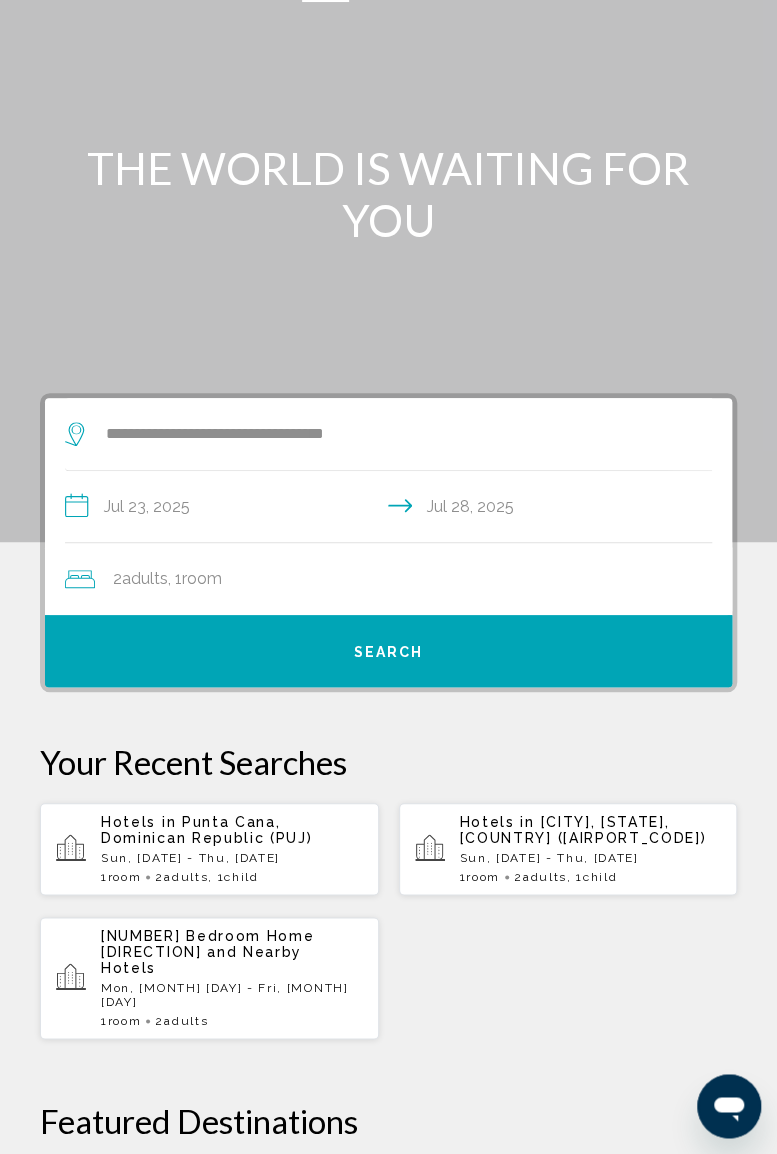 click on "2  Adult Adults , 1  Room rooms" 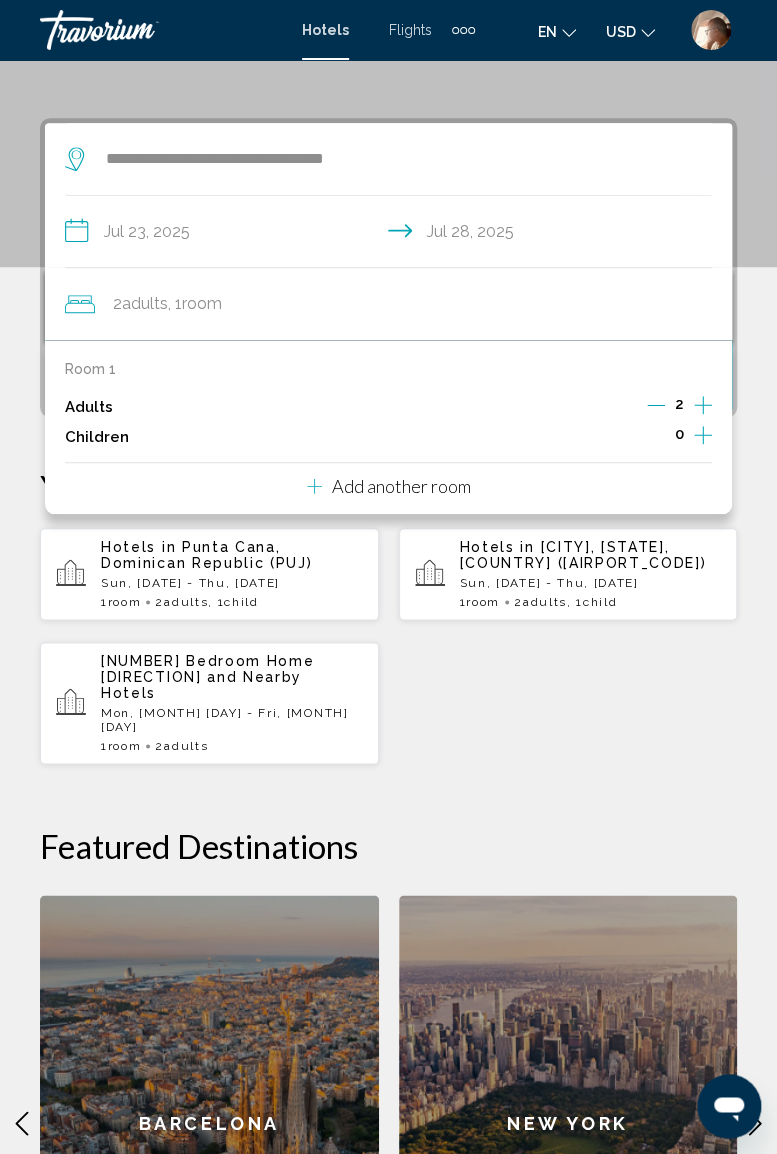 scroll, scrollTop: 386, scrollLeft: 0, axis: vertical 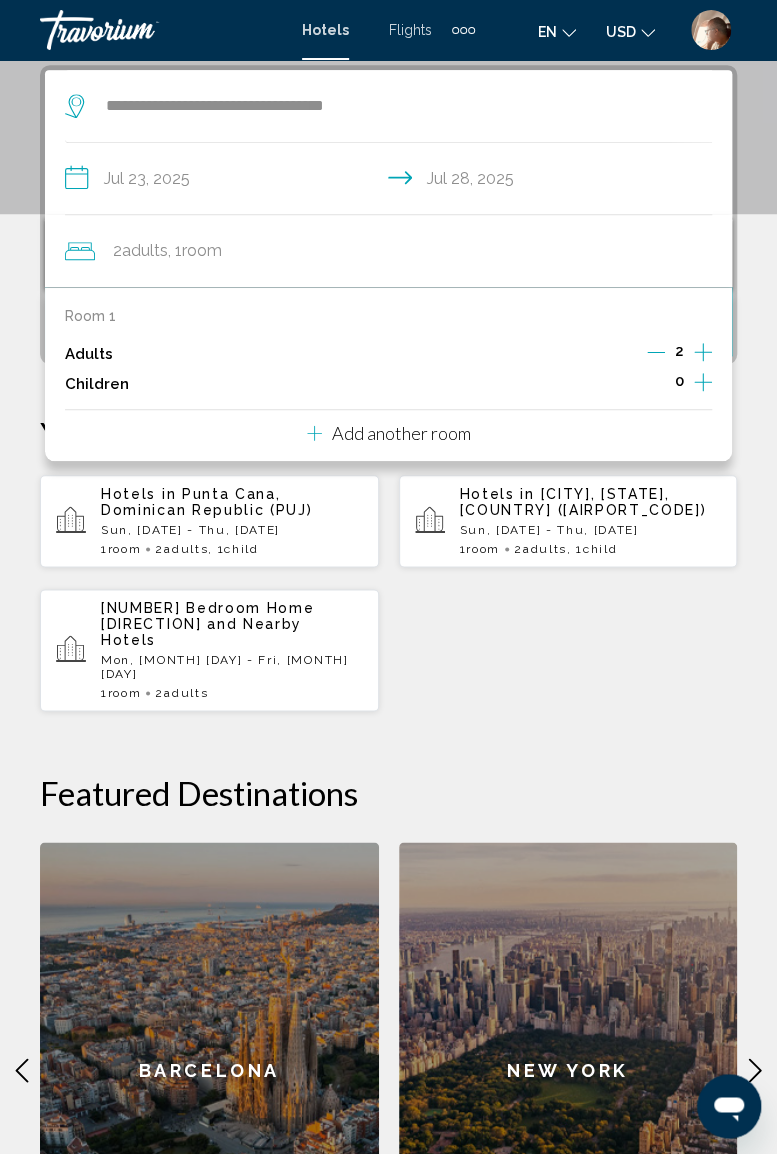 click 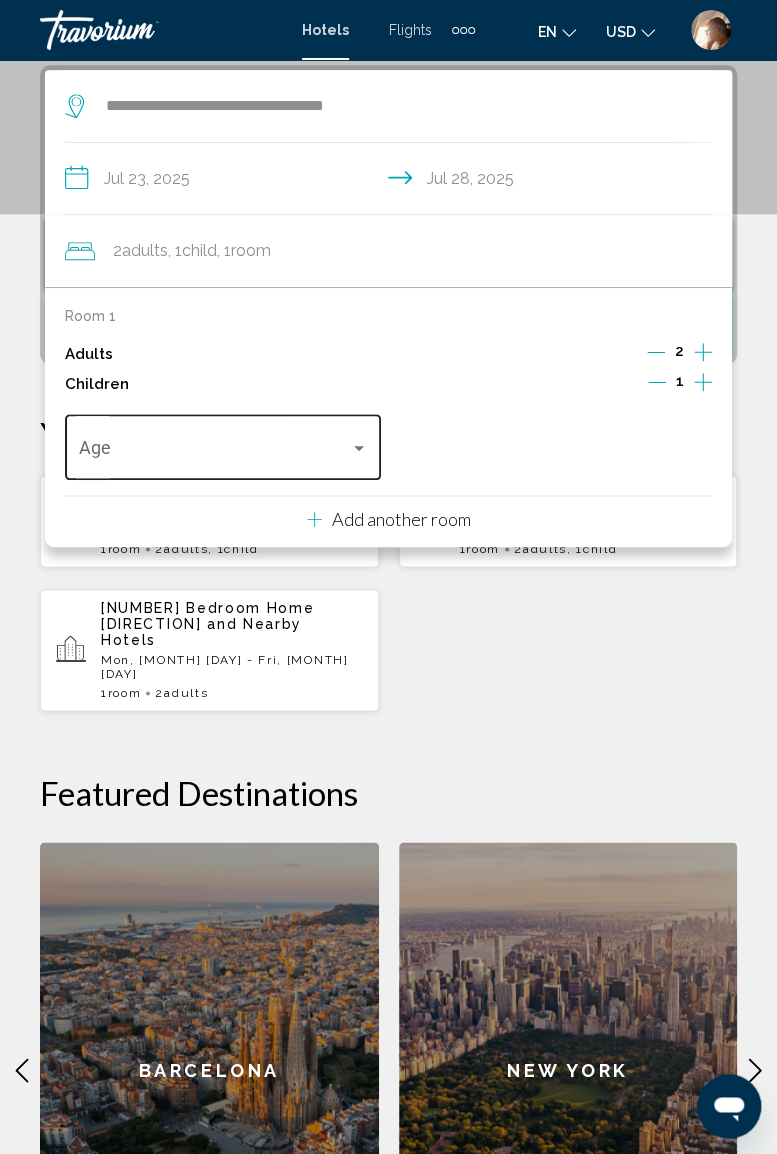 click at bounding box center [359, 448] 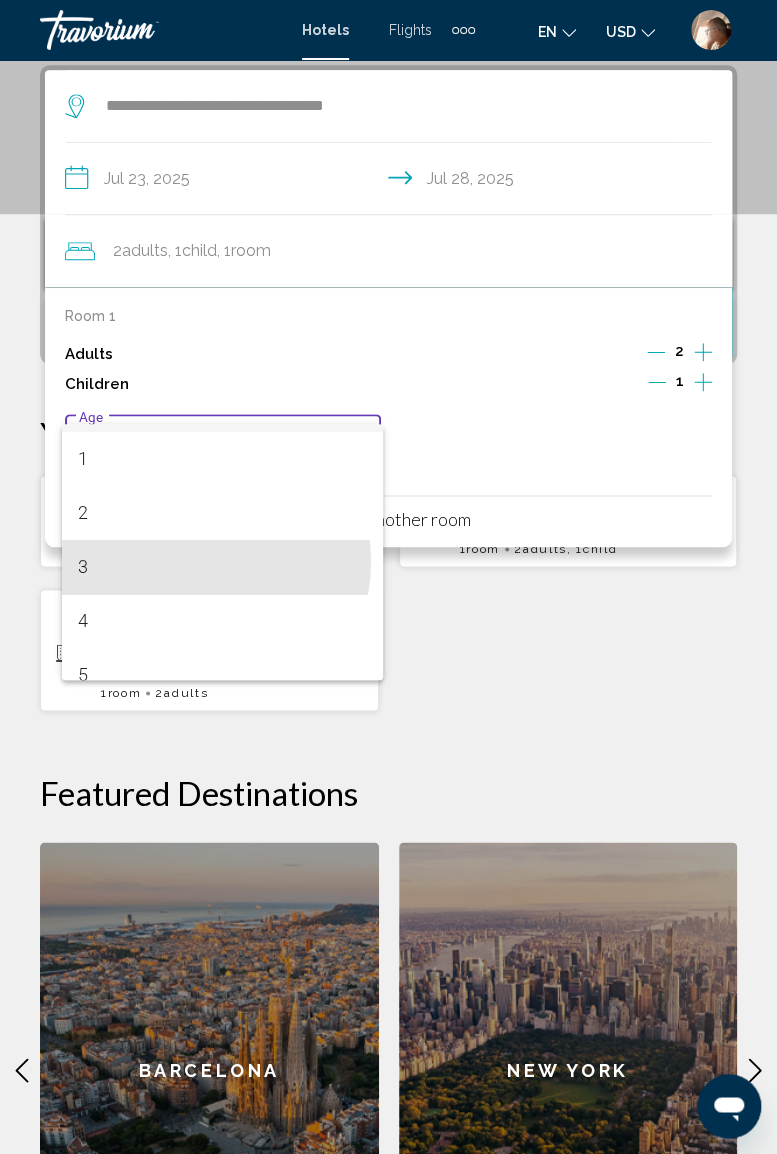 scroll, scrollTop: 110, scrollLeft: 0, axis: vertical 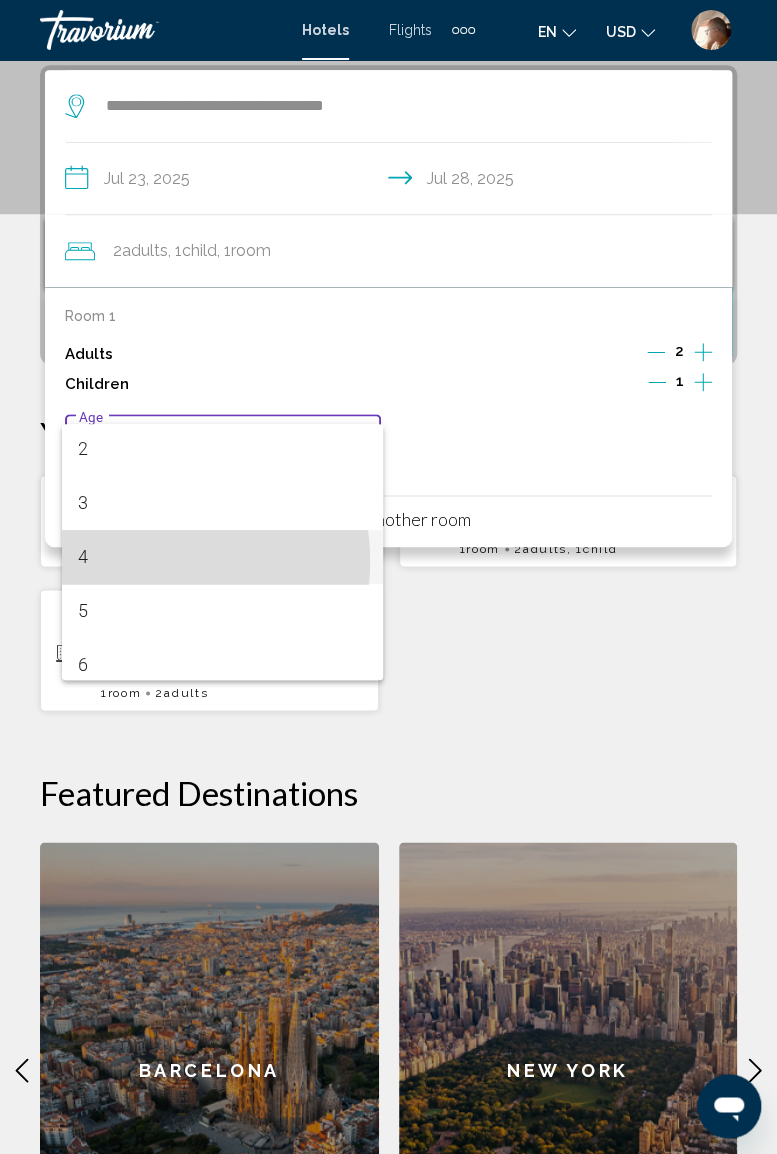click on "4" at bounding box center (222, 557) 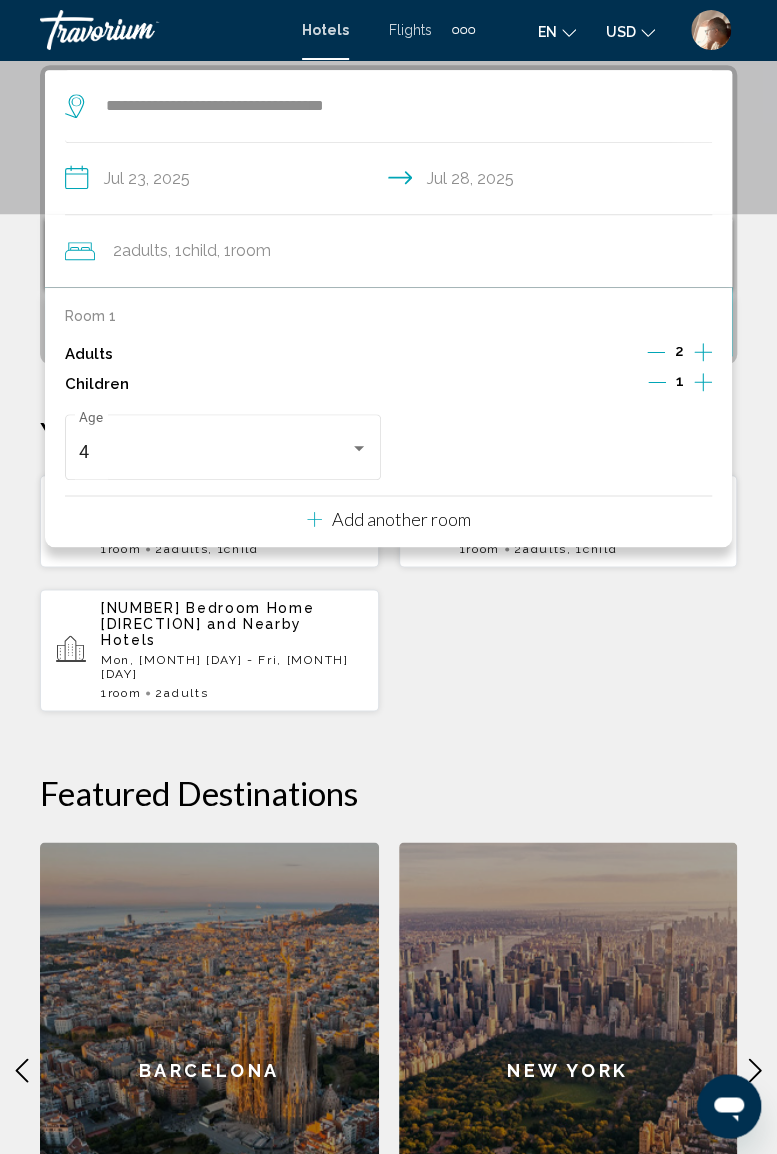 click on "Hotels in [CITY], [COUNTRY] ([AIRPORT_CODE]) [DAY], [DD] [MONTH] - [DAY], [DD] [MONTH] 1 Room rooms 2 Adult Adults , 1 Child Children
Hotels in [CITY], [STATE], [COUNTRY] ([AIRPORT_CODE]) [DAY], [DD] [MONTH] - [DAY], [DD] [MONTH] 1 Room rooms 2 Adult Adults , 1 Child Children" at bounding box center [388, 593] 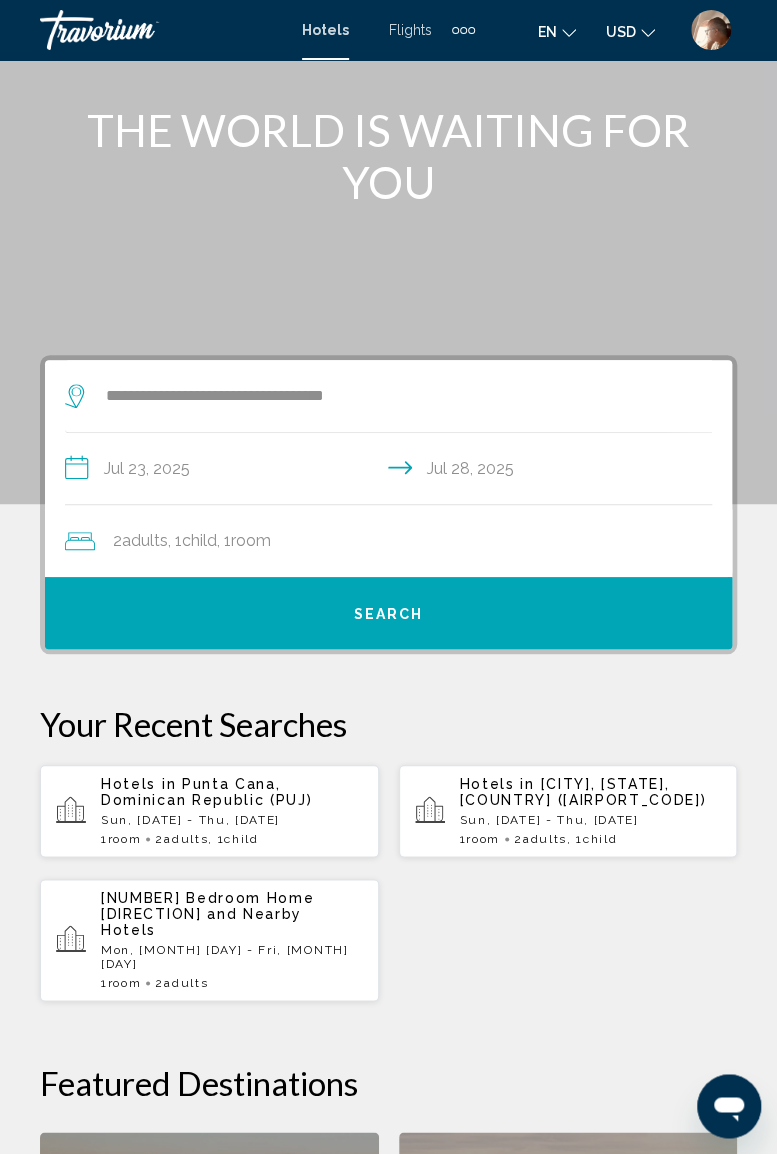 scroll, scrollTop: 41, scrollLeft: 0, axis: vertical 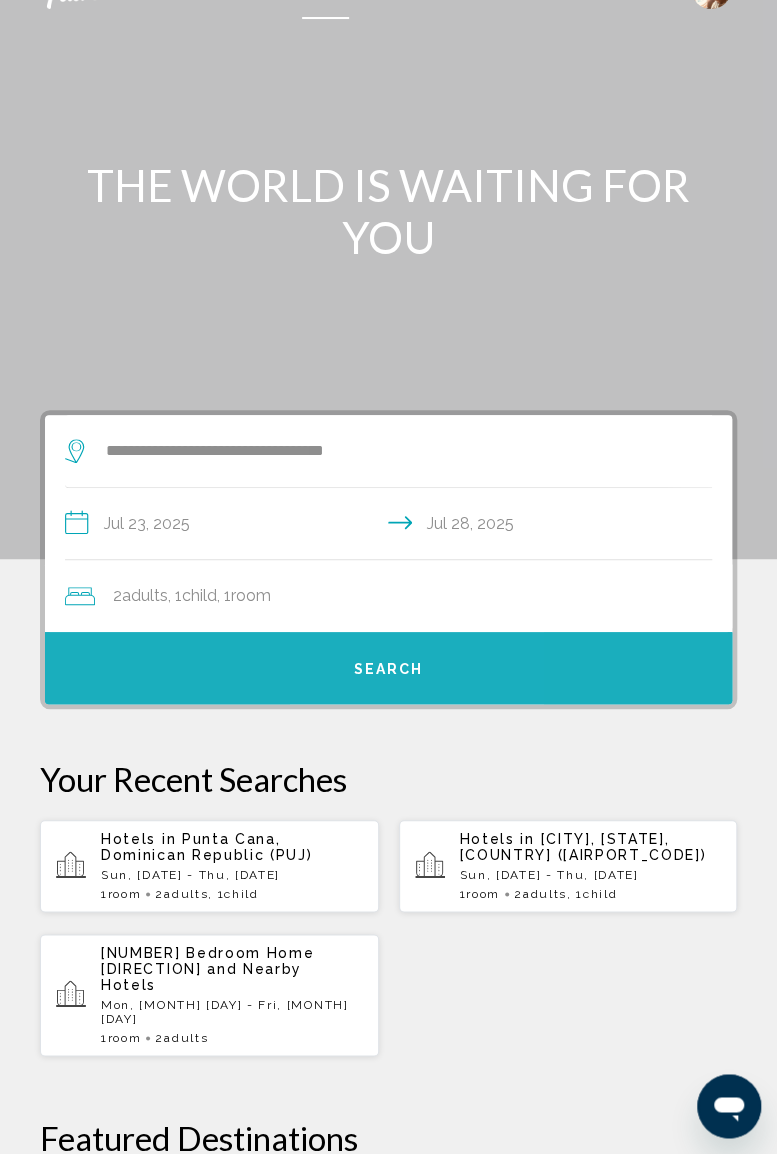 click on "Search" at bounding box center [388, 668] 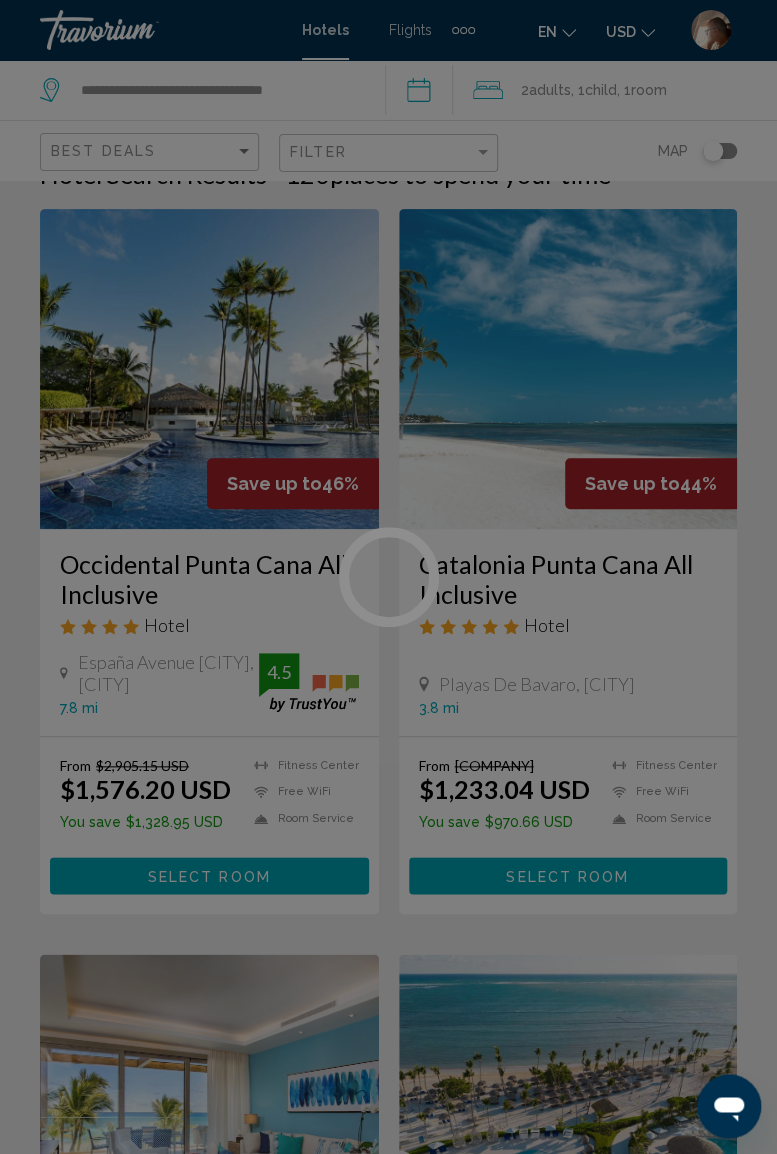 scroll, scrollTop: 0, scrollLeft: 0, axis: both 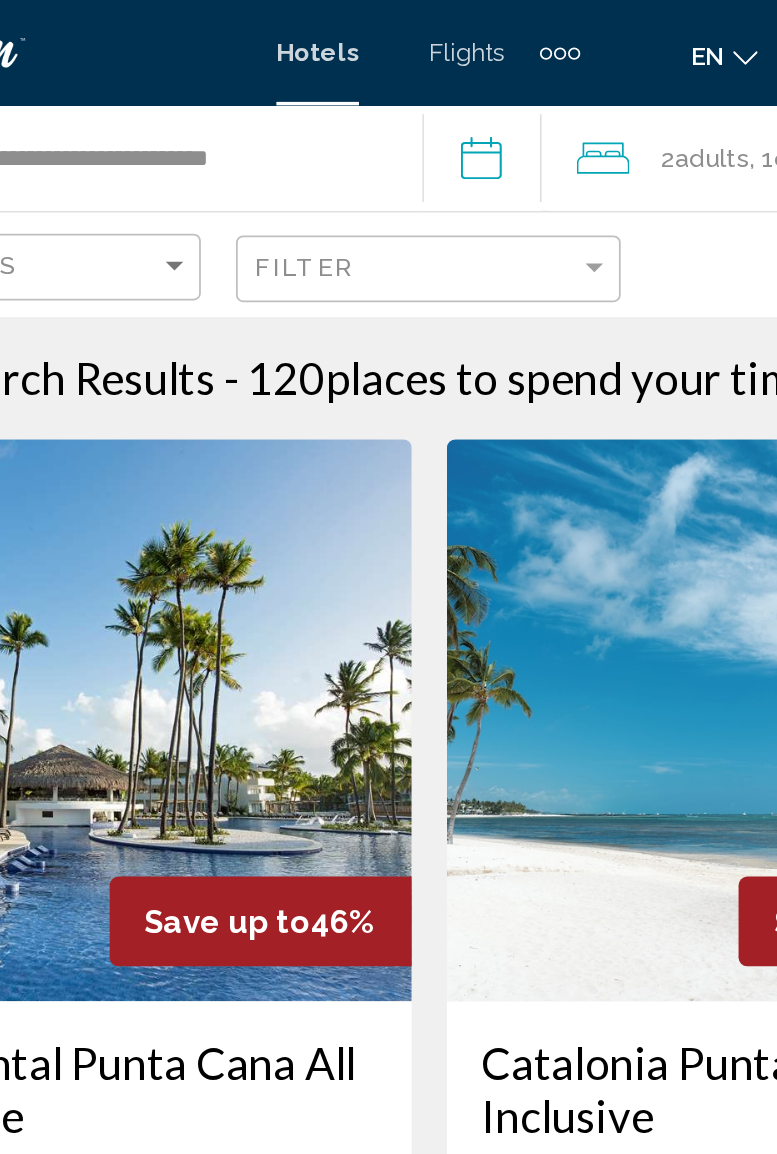 click on "**********" at bounding box center (423, 93) 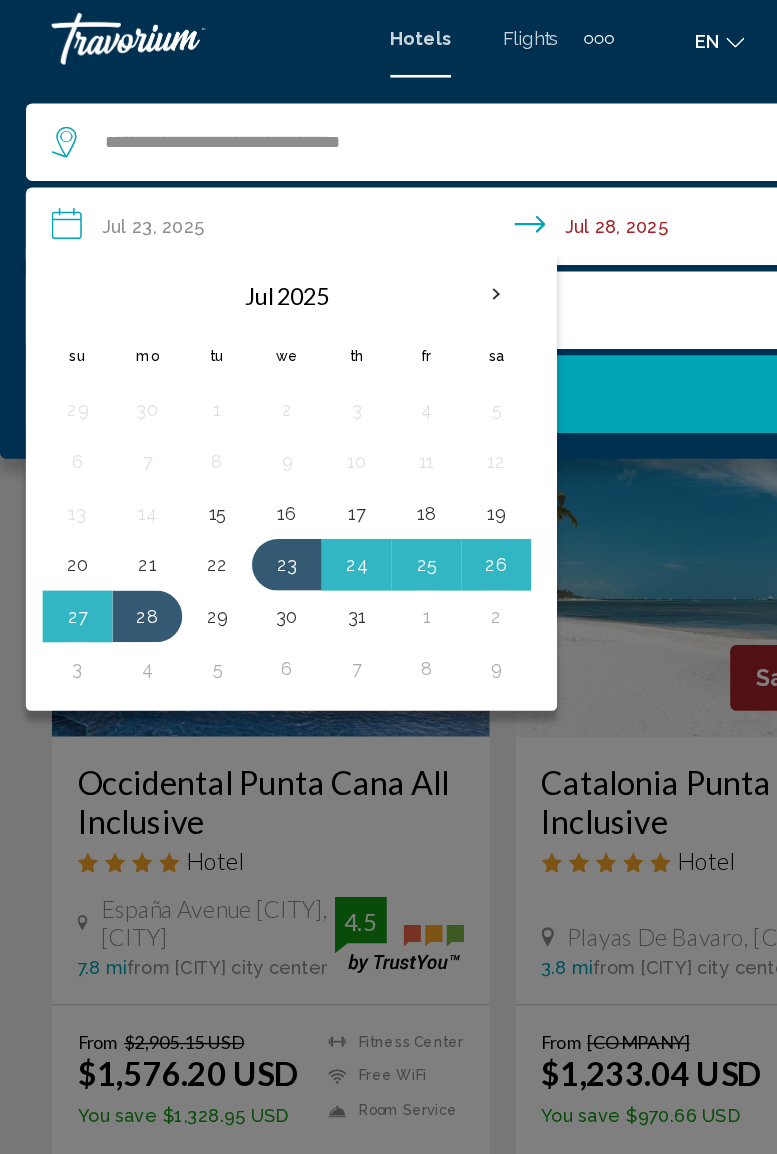click on "23" at bounding box center [222, 437] 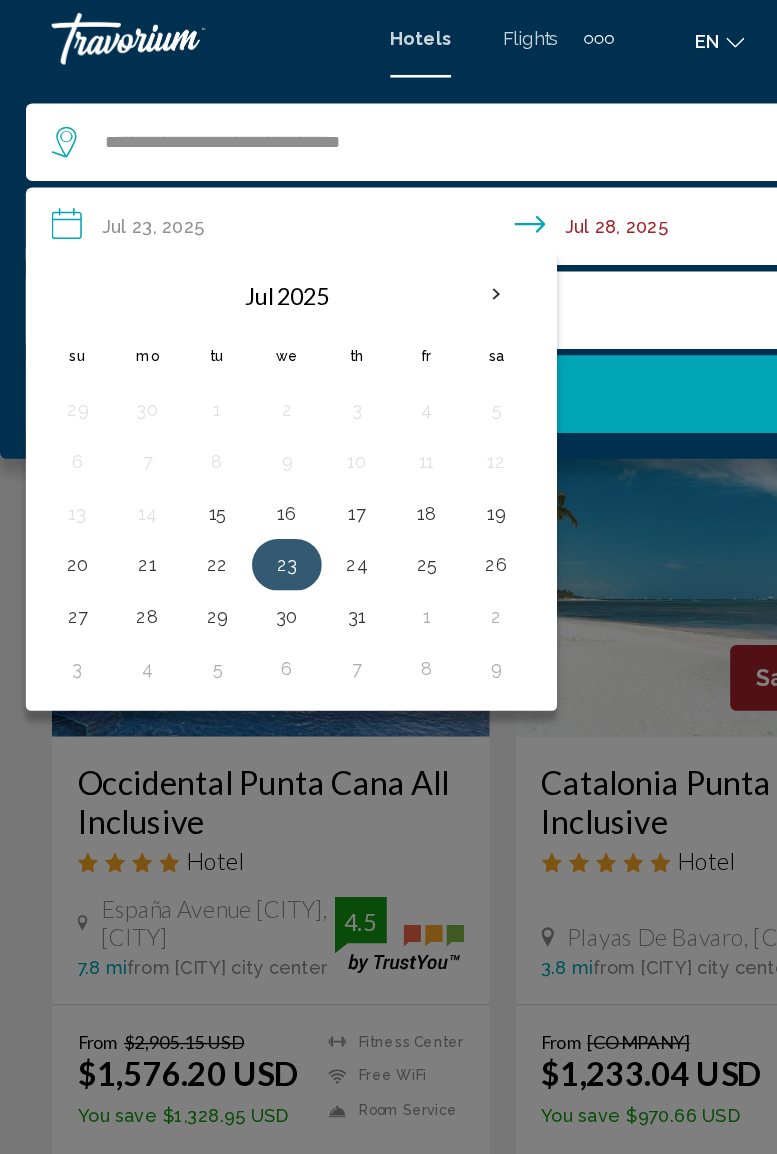 click on "29" at bounding box center [168, 477] 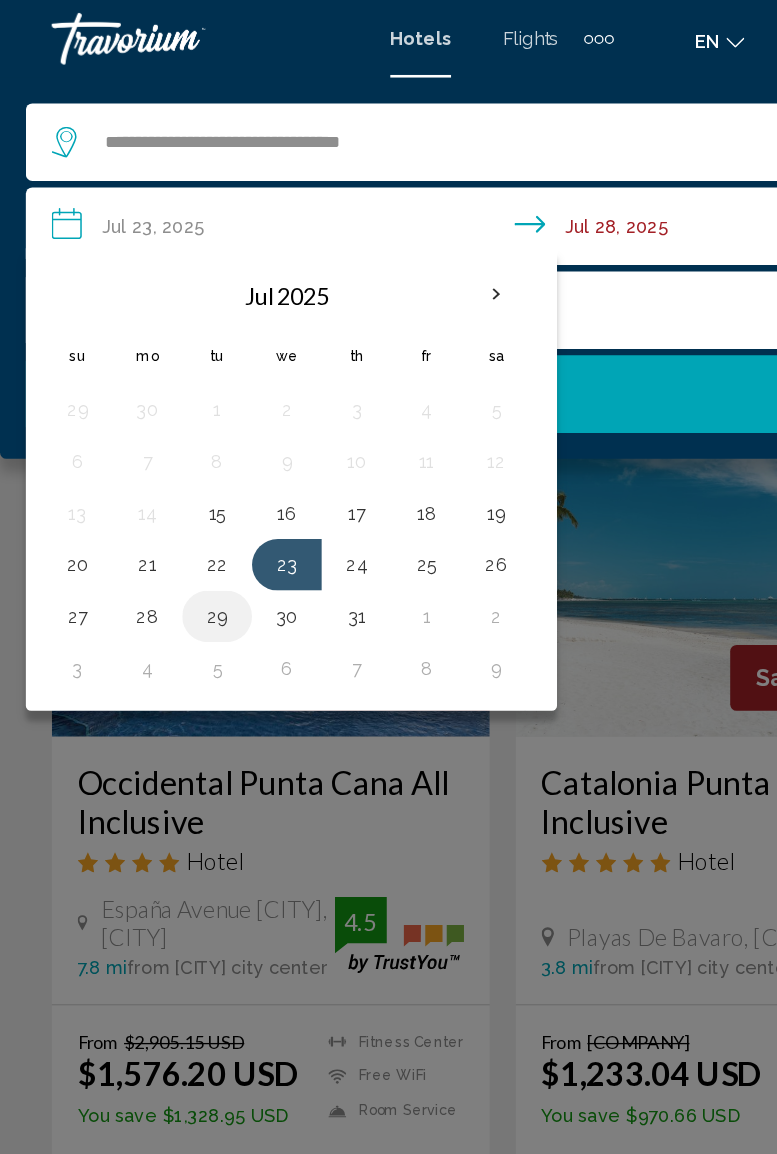 type on "**********" 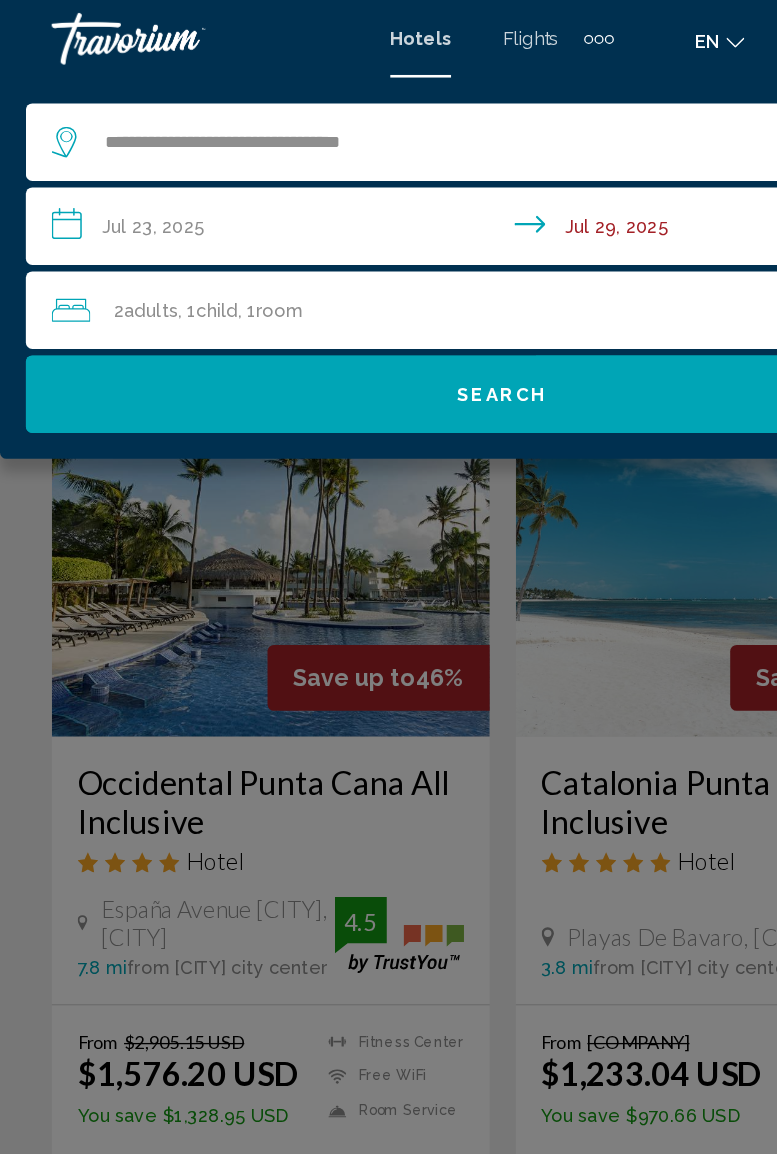 click on "Search" 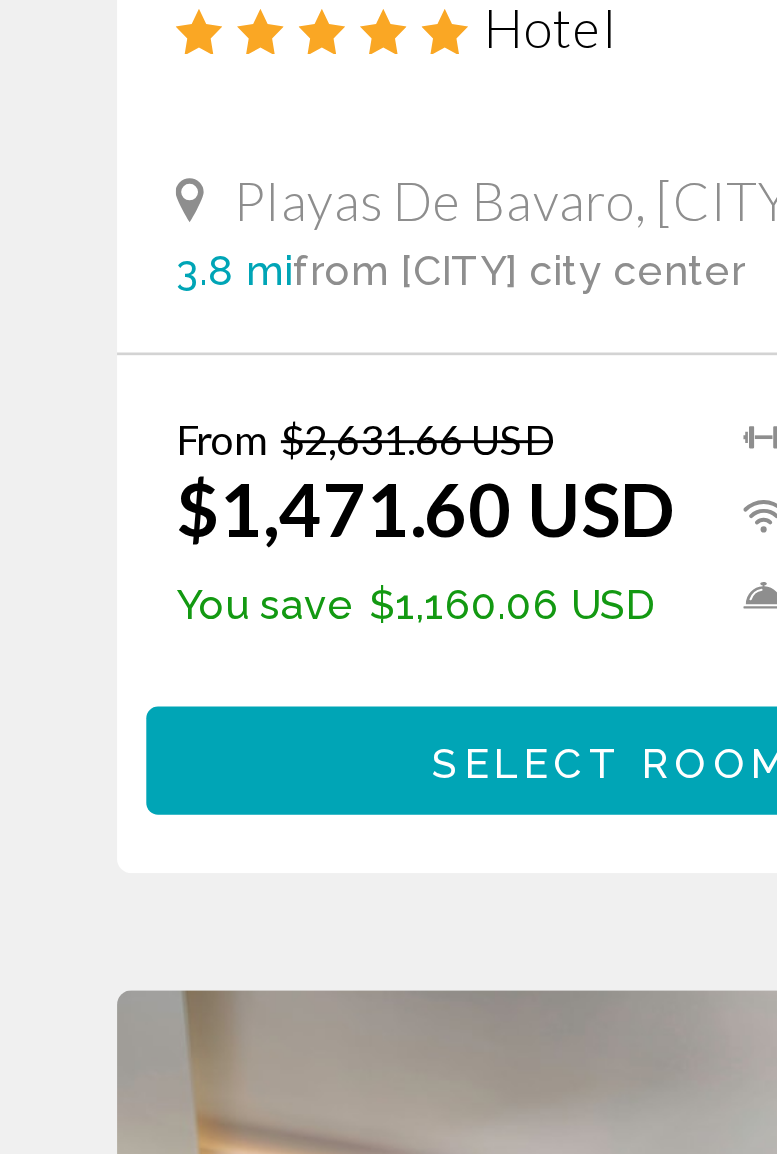 scroll, scrollTop: 254, scrollLeft: 0, axis: vertical 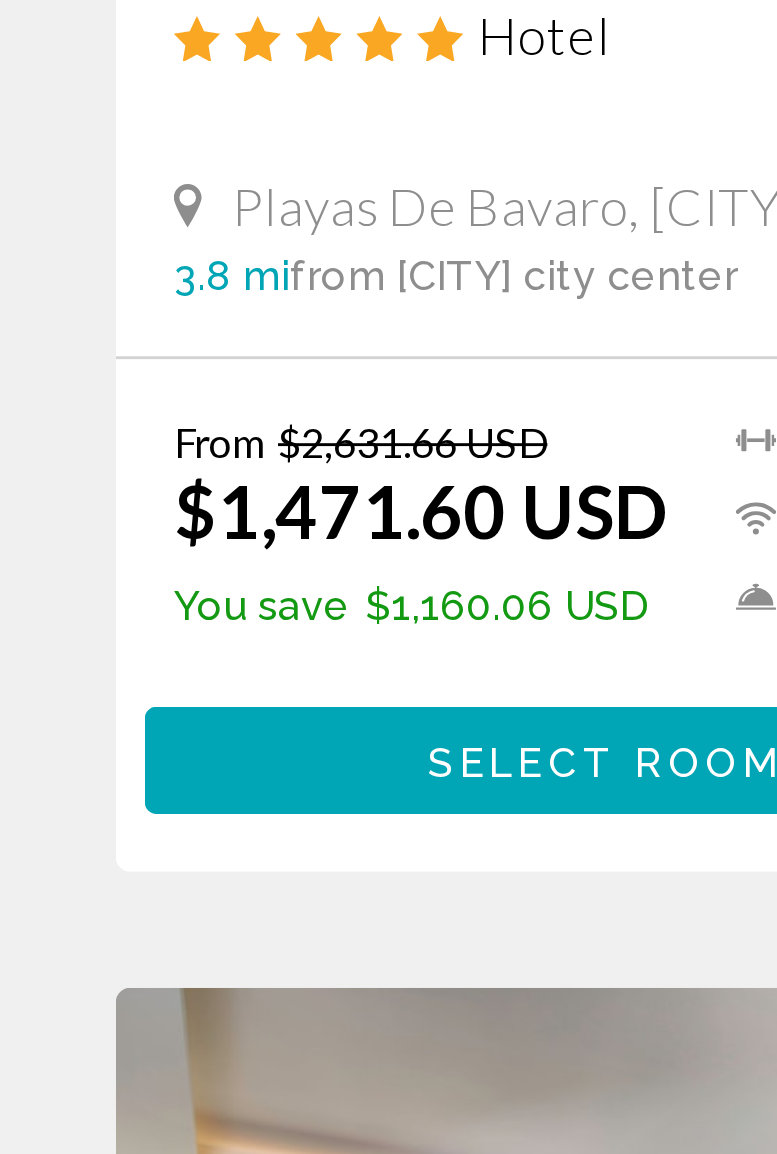 click on "Select Room" at bounding box center (209, 663) 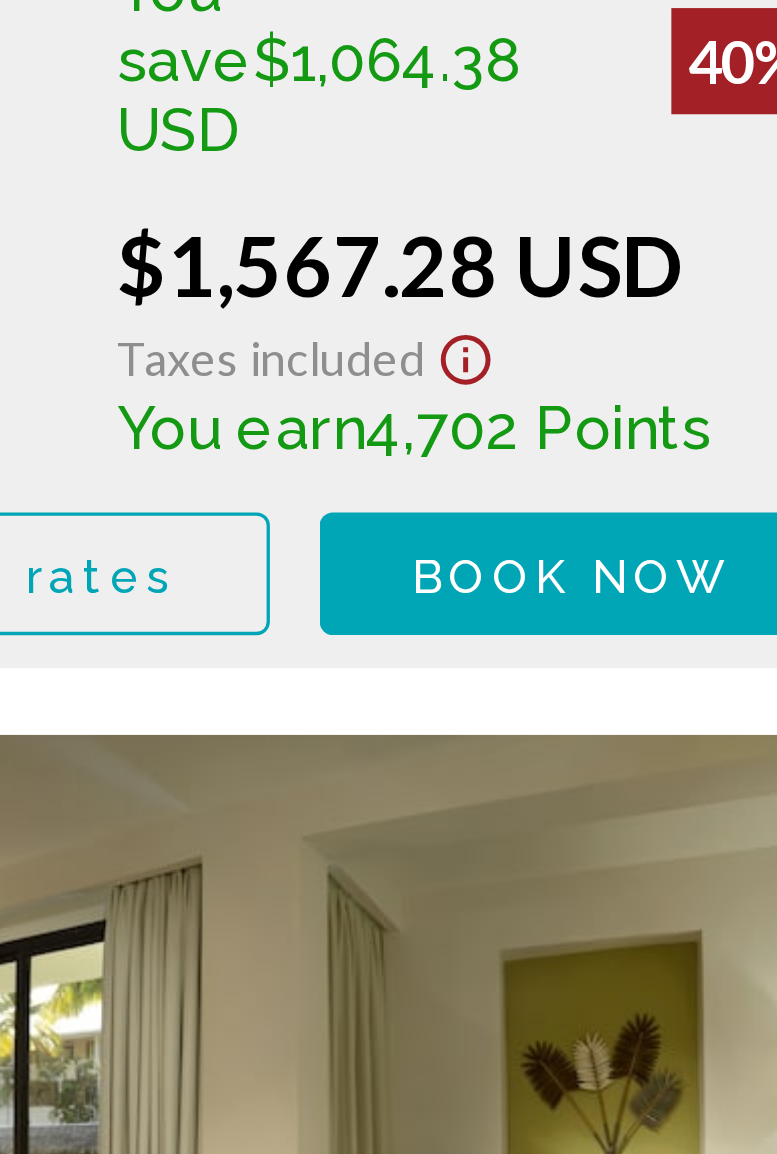 scroll, scrollTop: 3377, scrollLeft: 0, axis: vertical 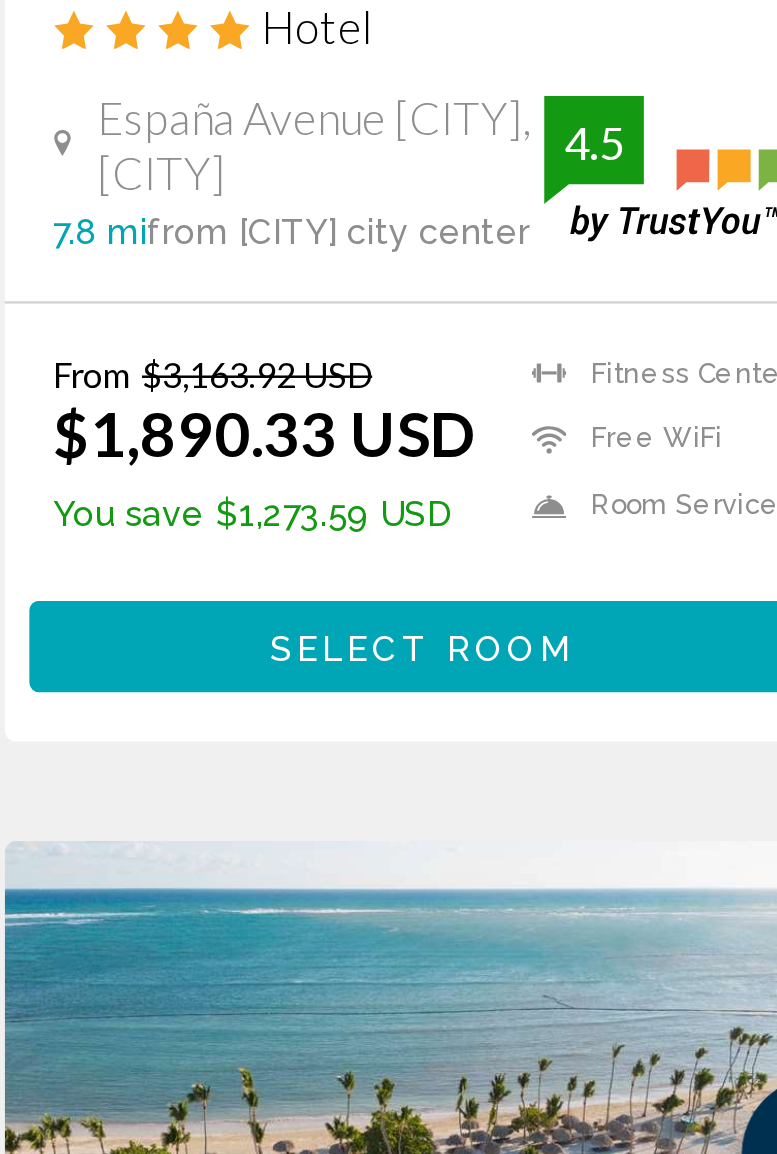 click on "Select Room" at bounding box center [567, 901] 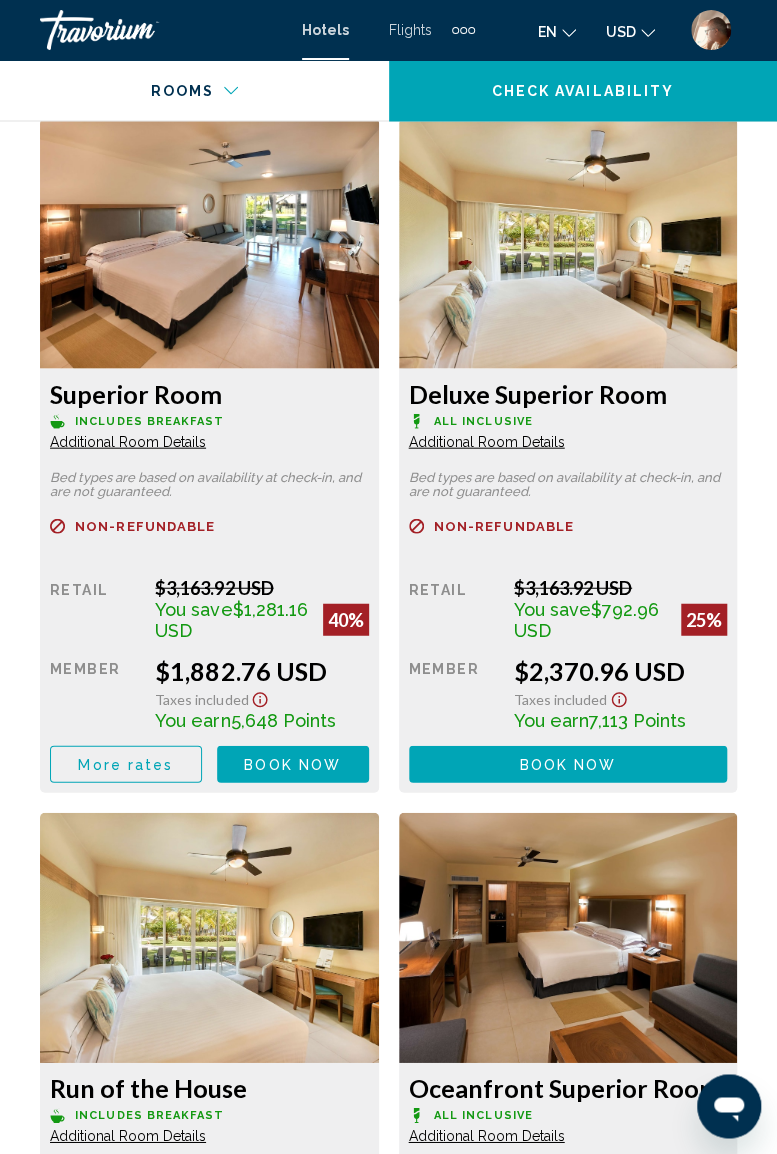 scroll, scrollTop: 3449, scrollLeft: 0, axis: vertical 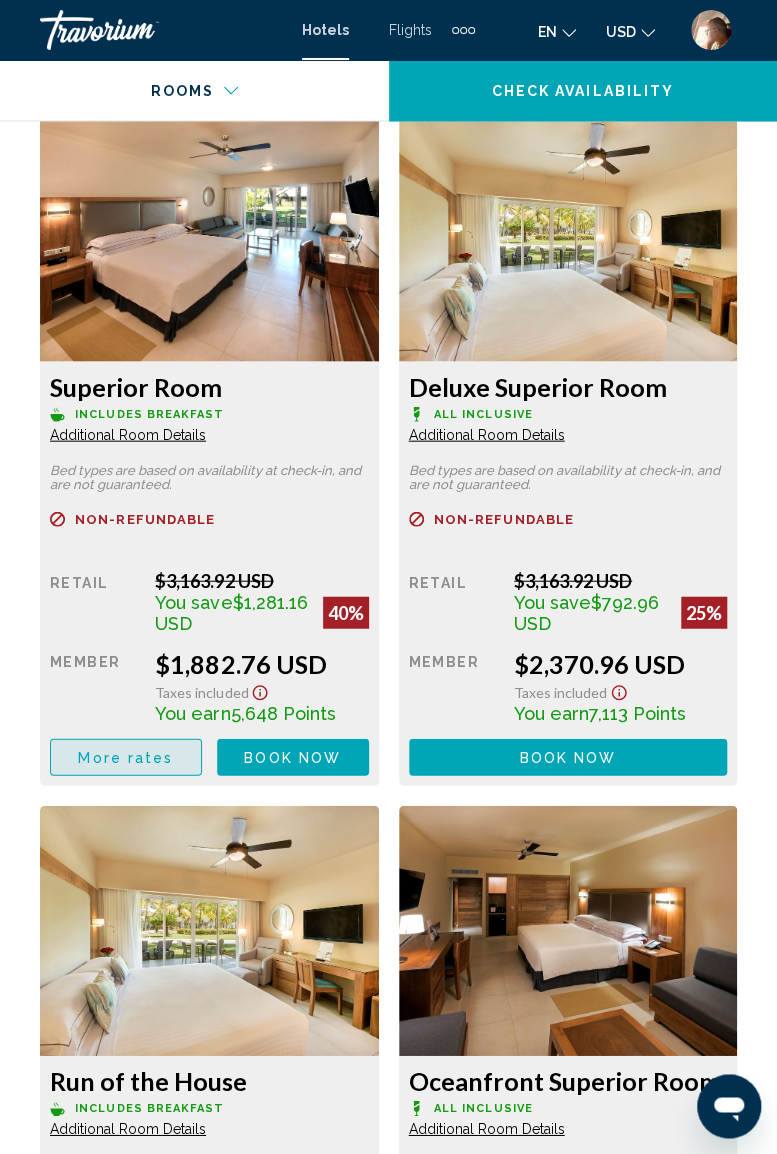 click on "More rates" at bounding box center [125, 757] 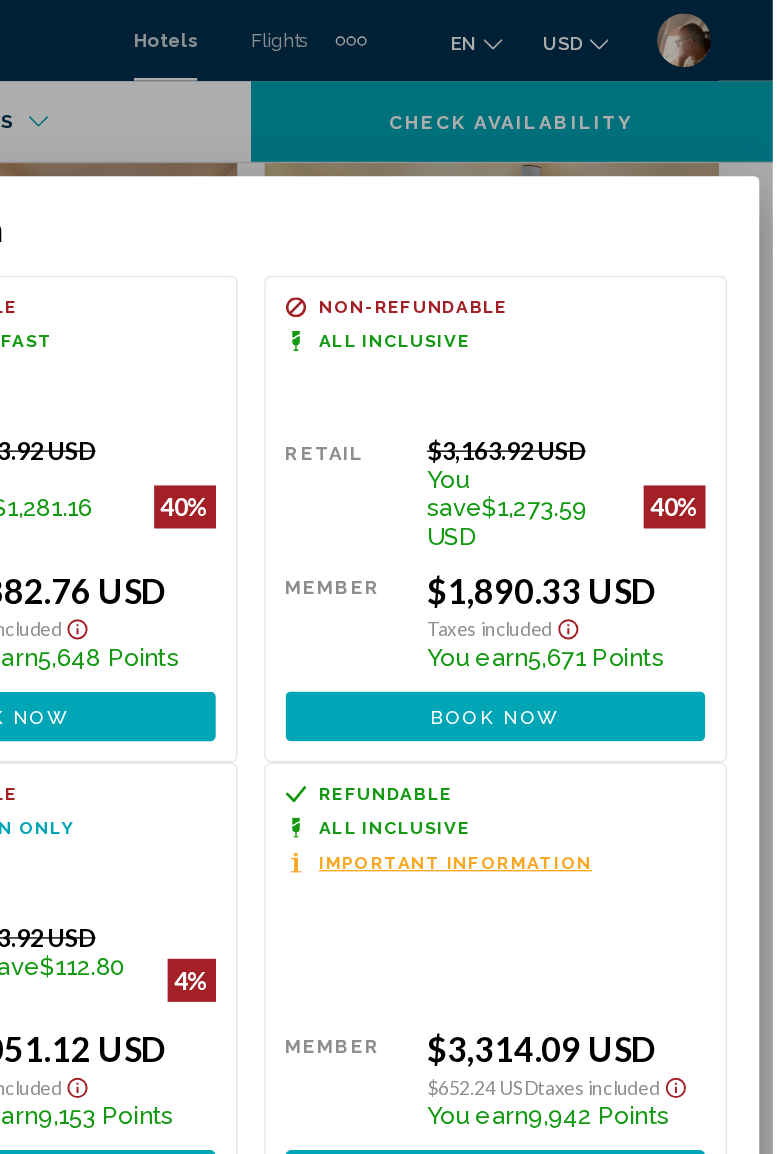 scroll, scrollTop: 0, scrollLeft: 0, axis: both 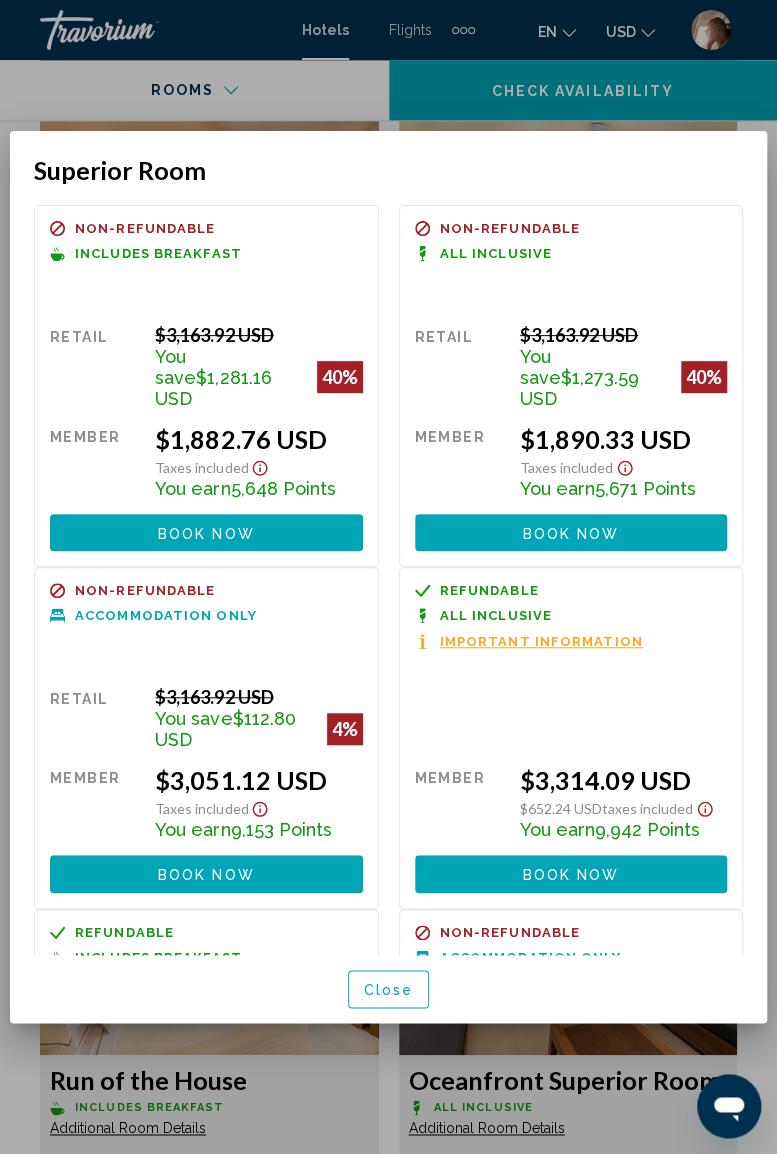 click at bounding box center [388, 577] 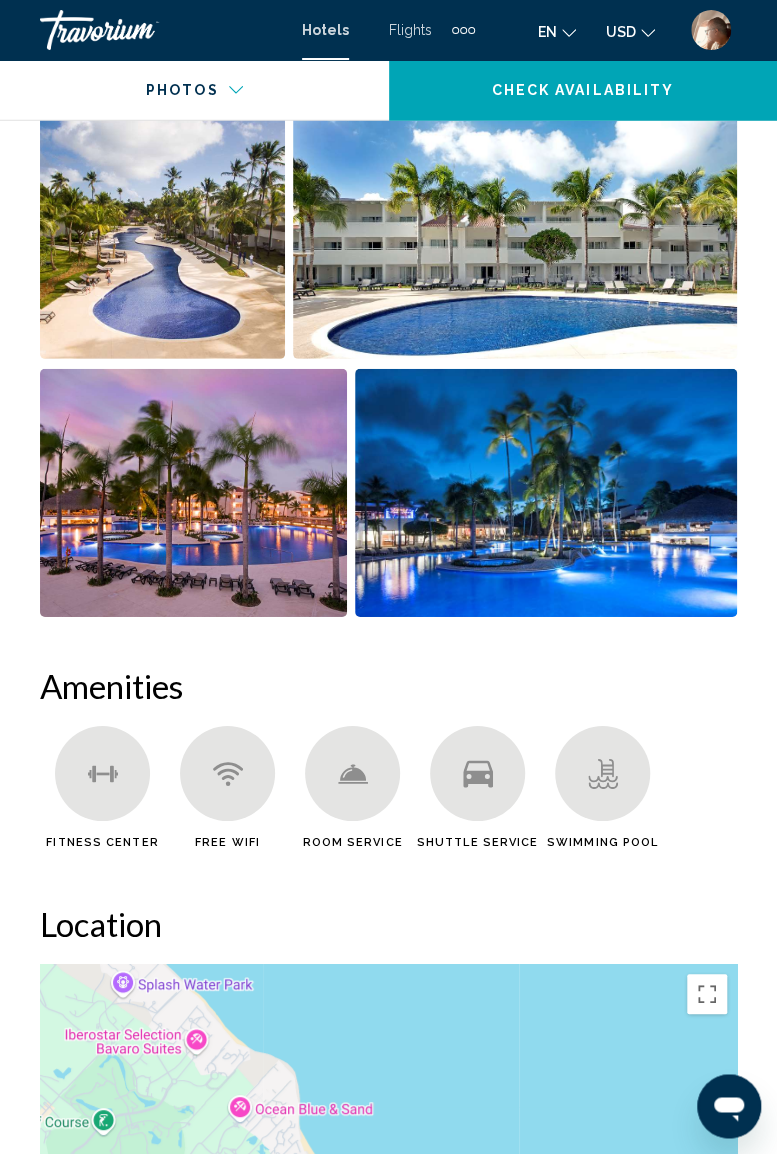 scroll, scrollTop: 1632, scrollLeft: 0, axis: vertical 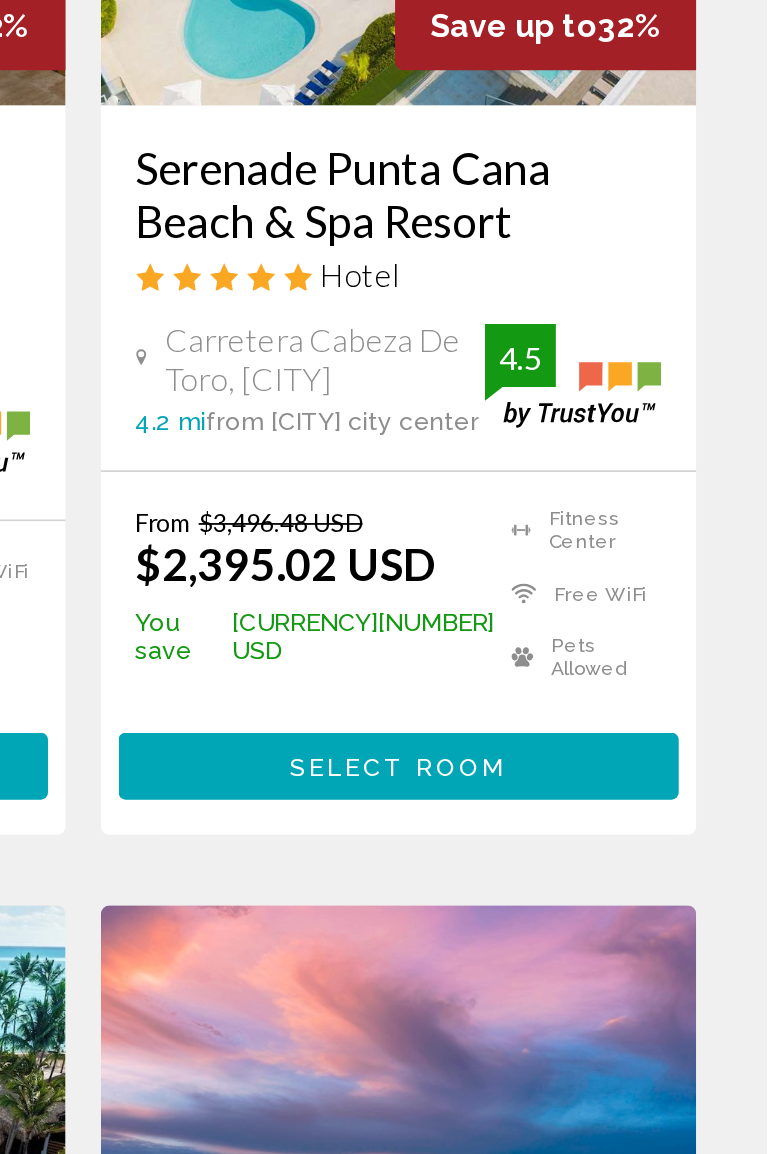 click on "Select Room" at bounding box center [567, 779] 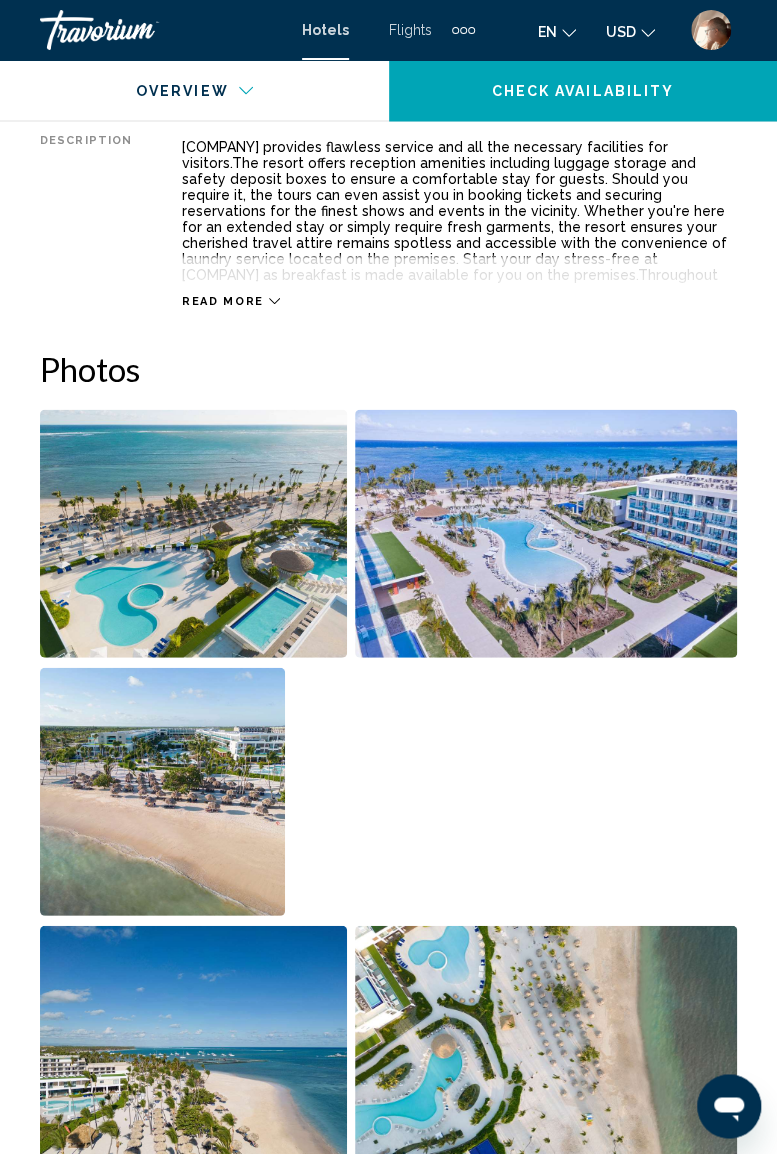 scroll, scrollTop: 1170, scrollLeft: 0, axis: vertical 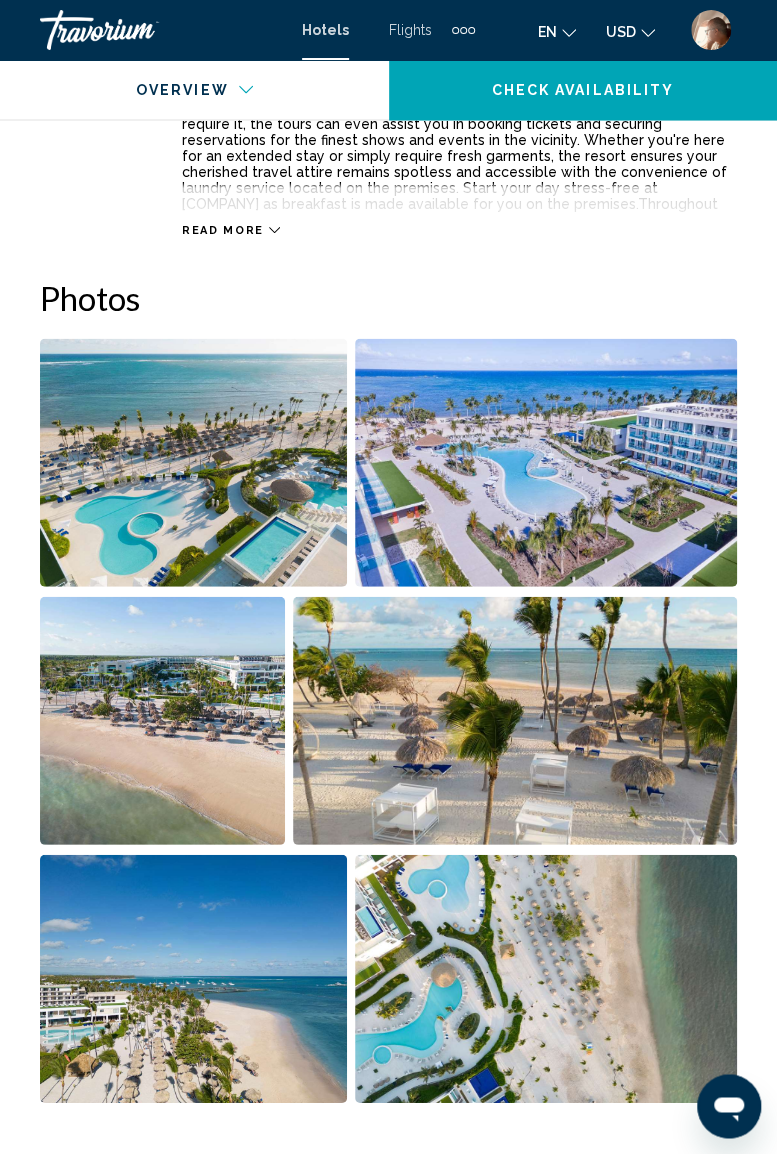 click at bounding box center (193, 463) 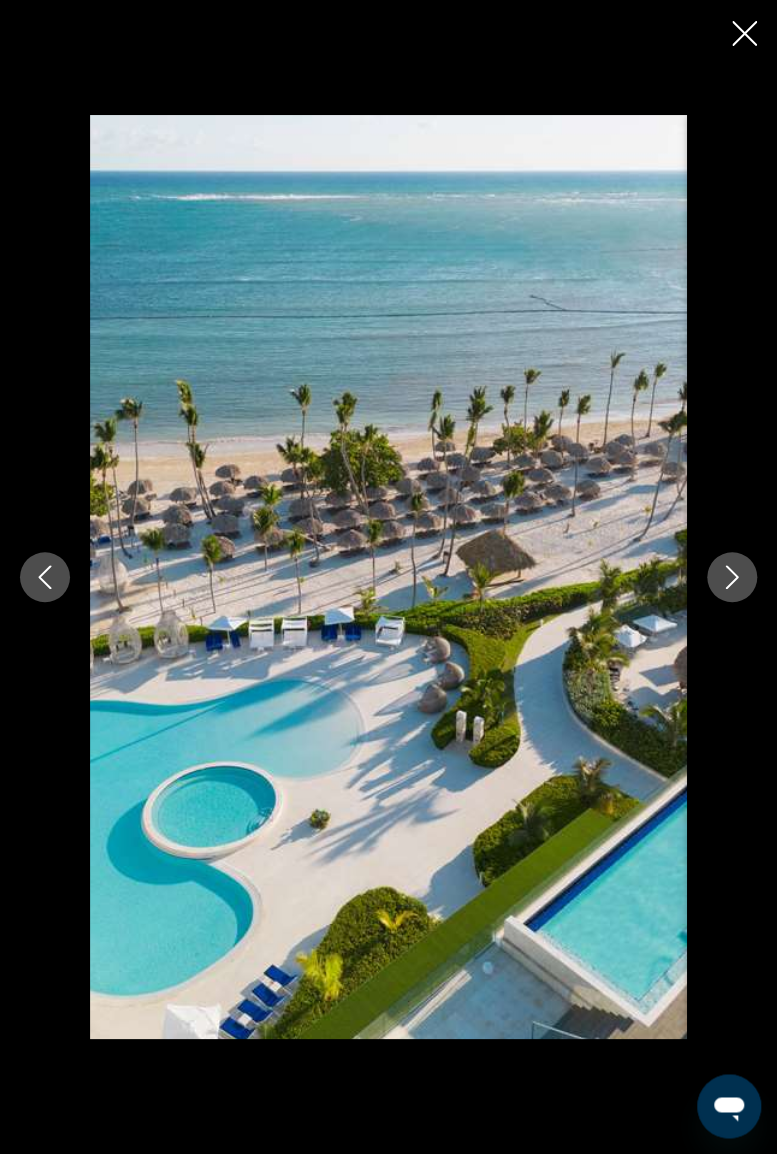 click at bounding box center [732, 577] 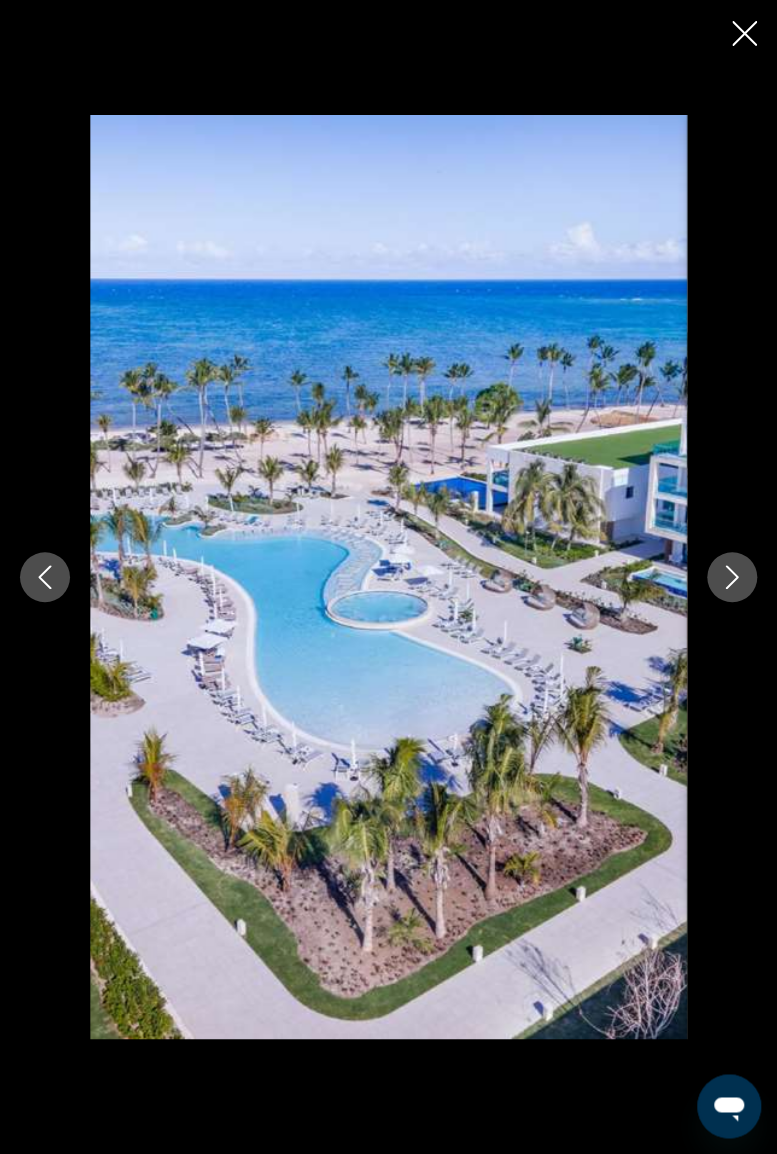 click 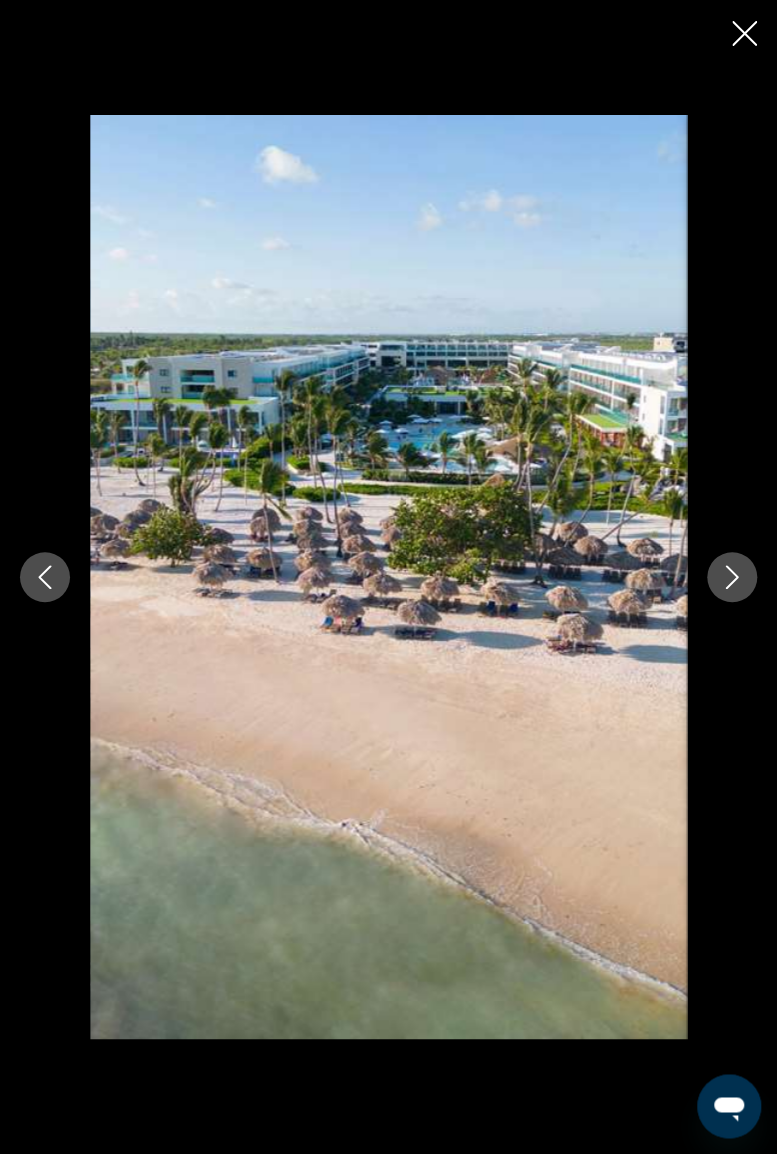 click 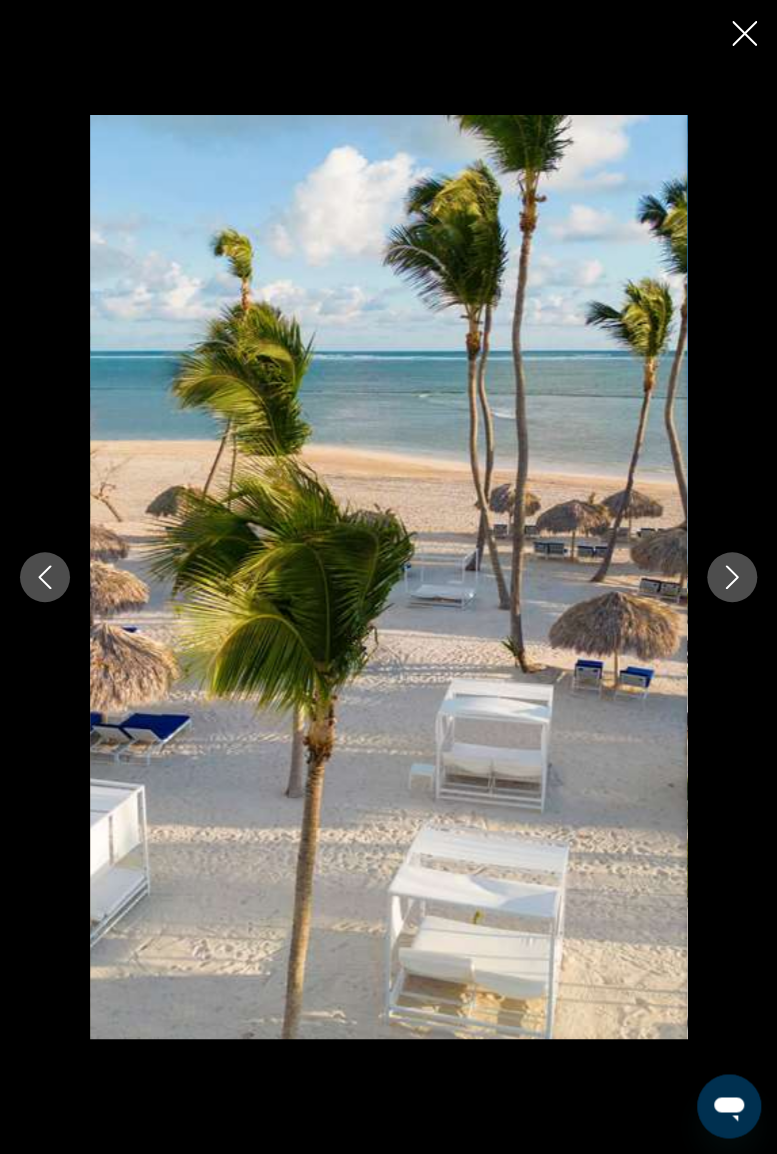 click at bounding box center [732, 577] 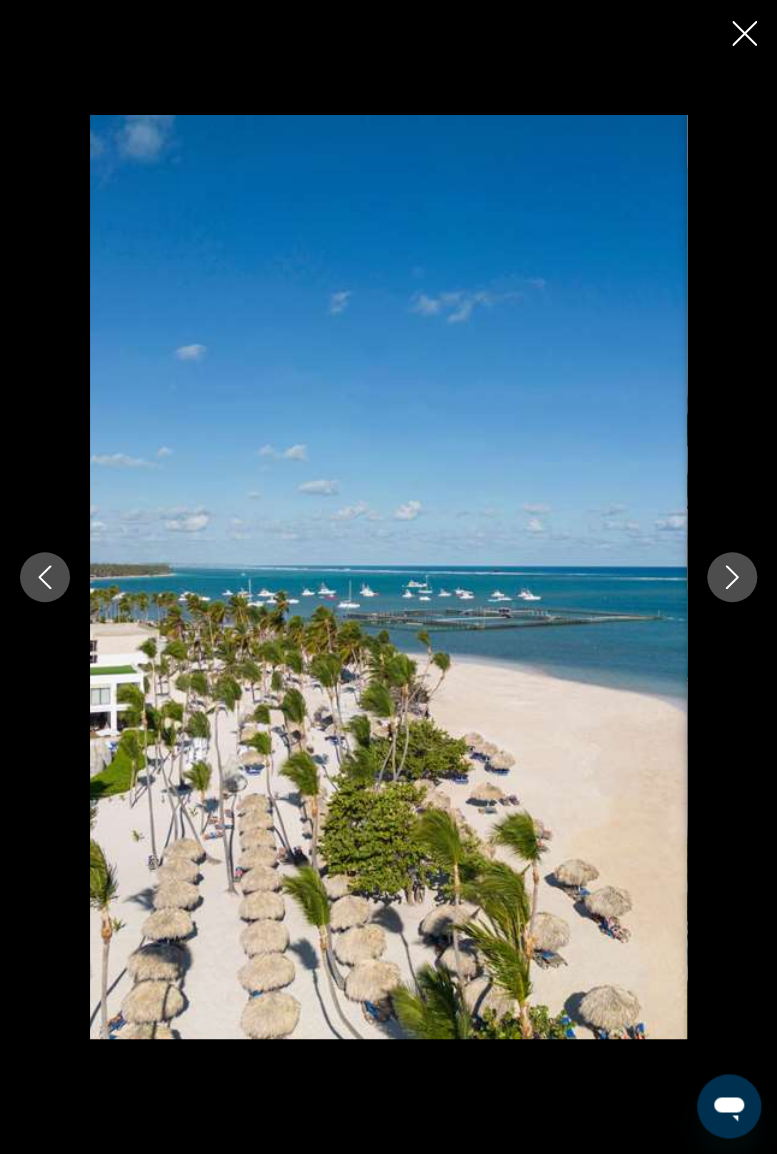 click at bounding box center [732, 577] 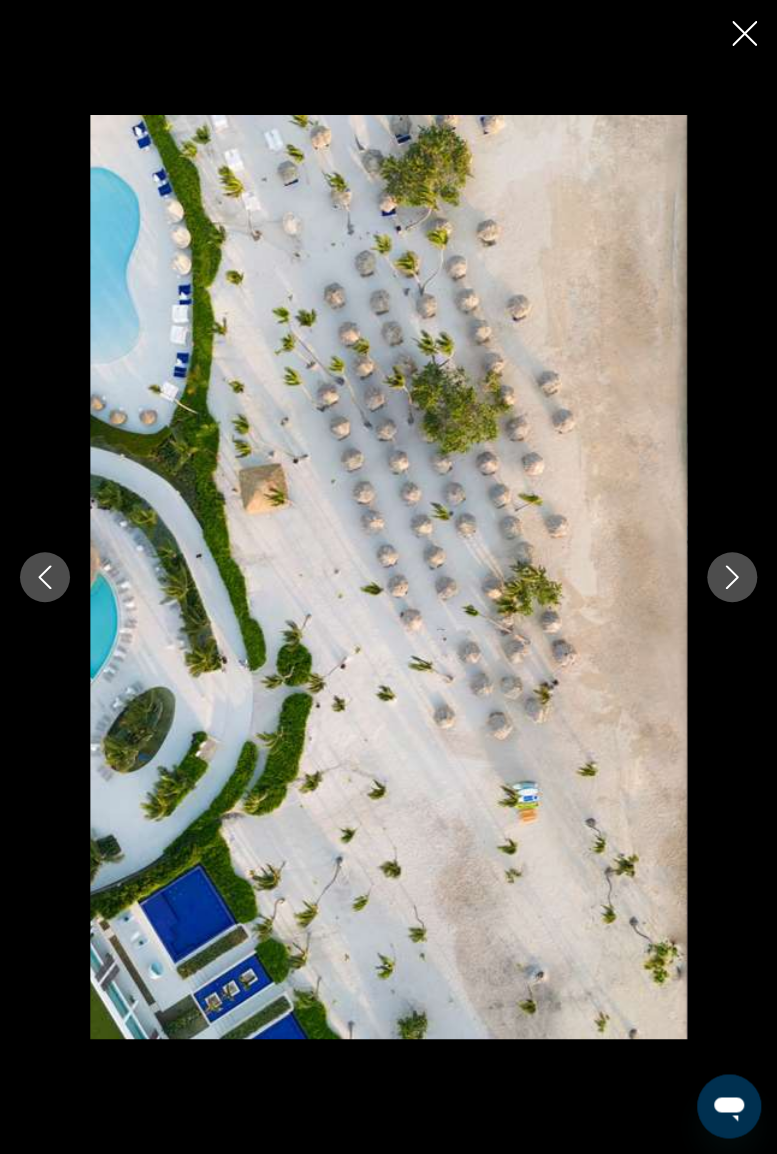 click 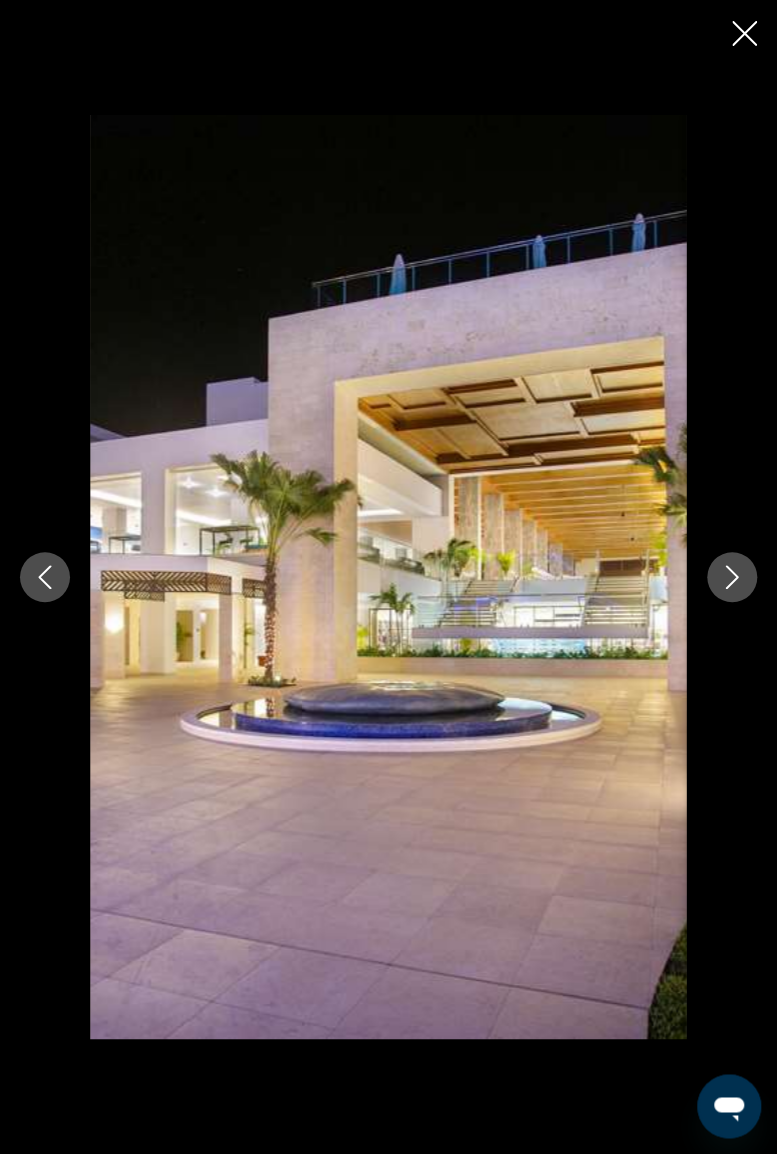 click 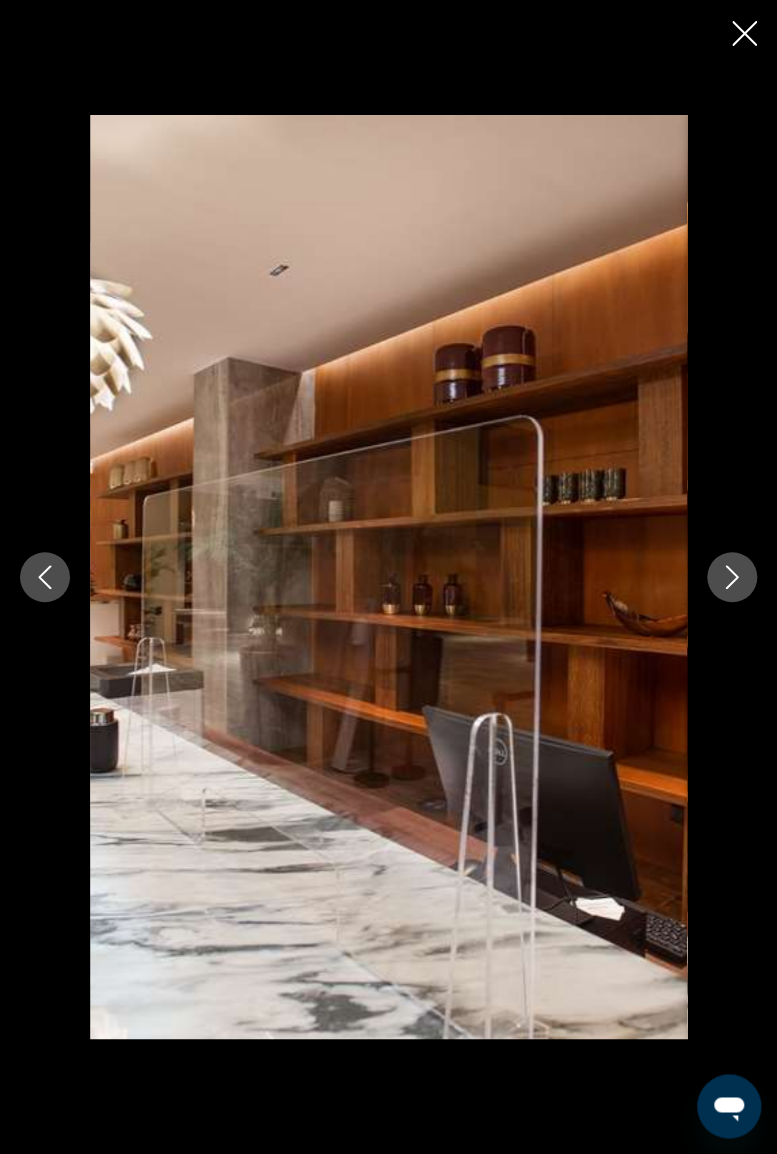 click 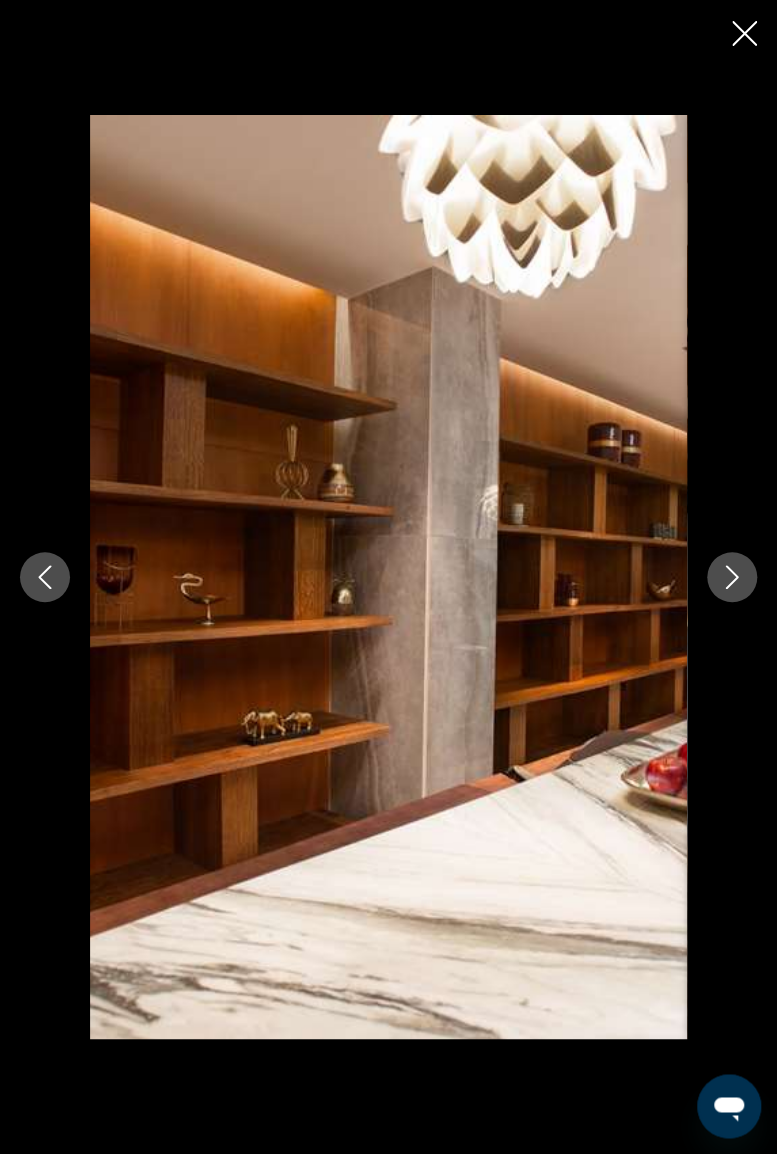 click at bounding box center [732, 577] 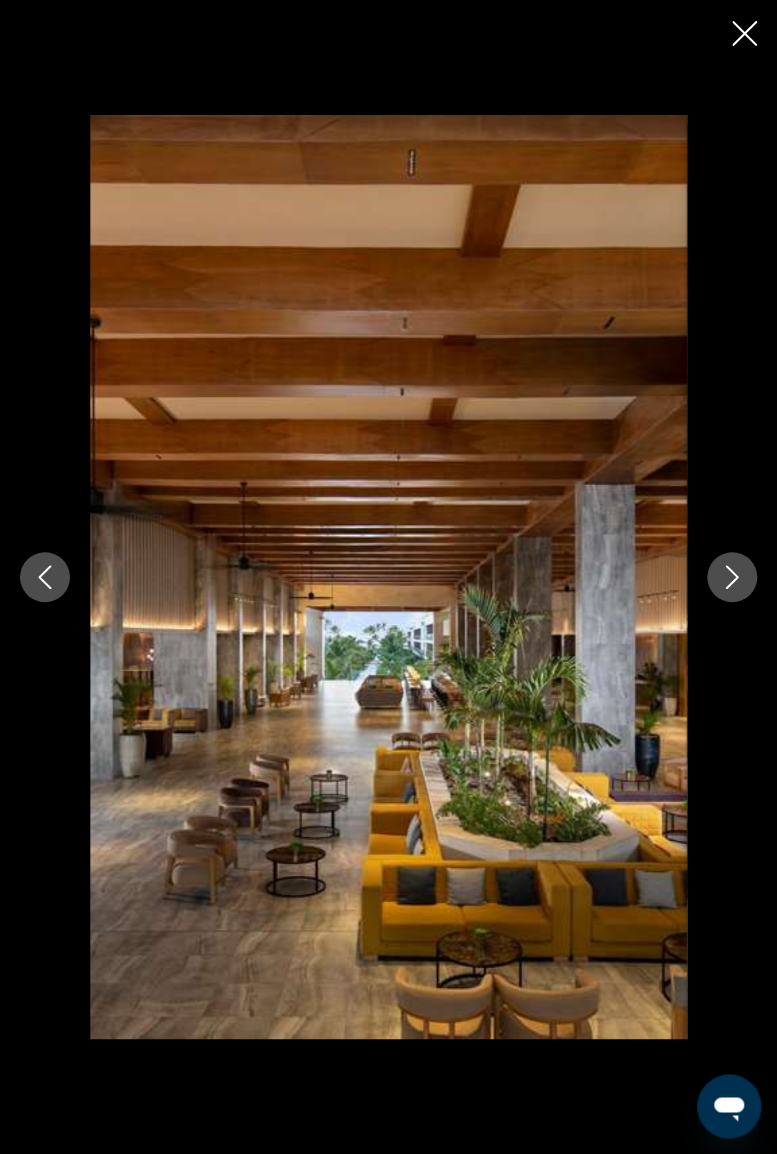 click 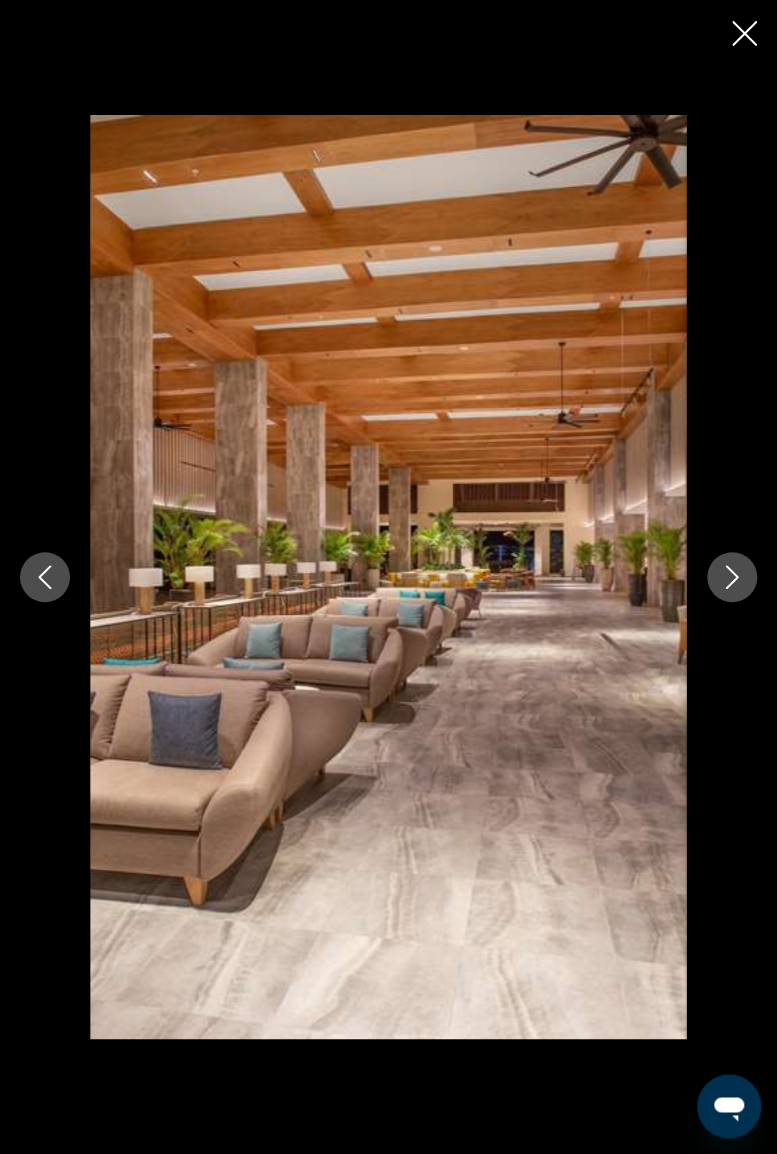 click 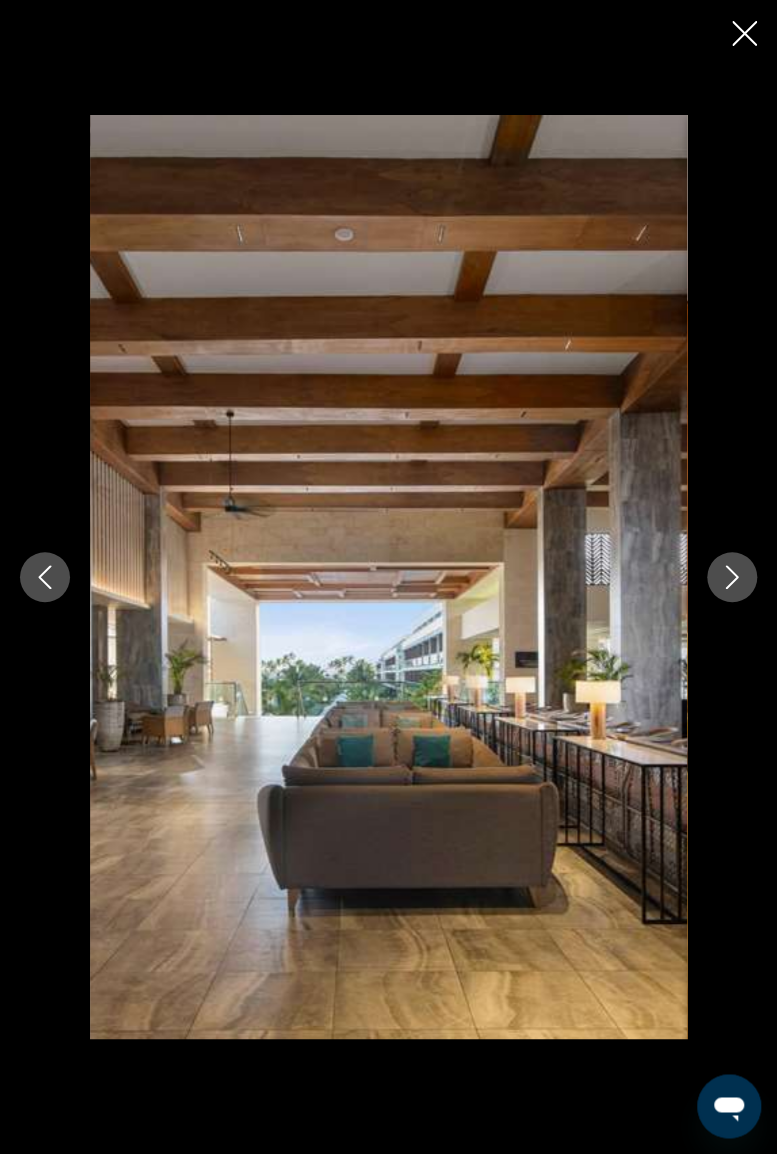 click 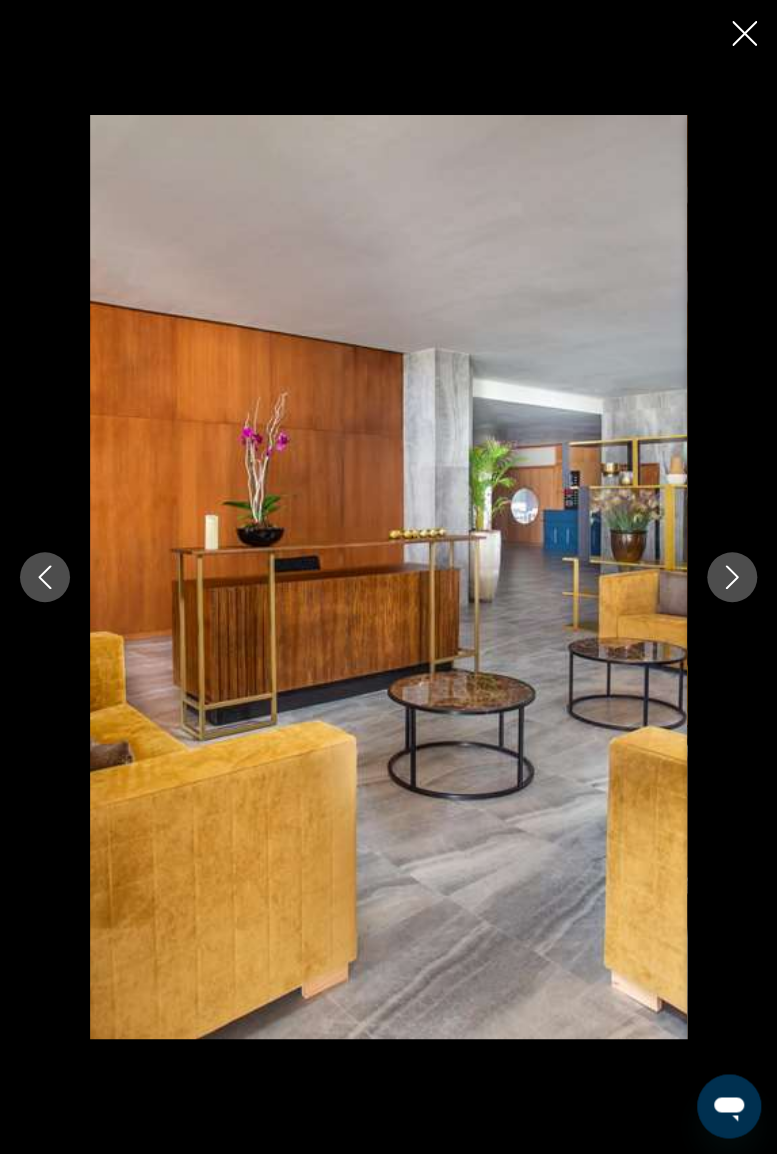 click 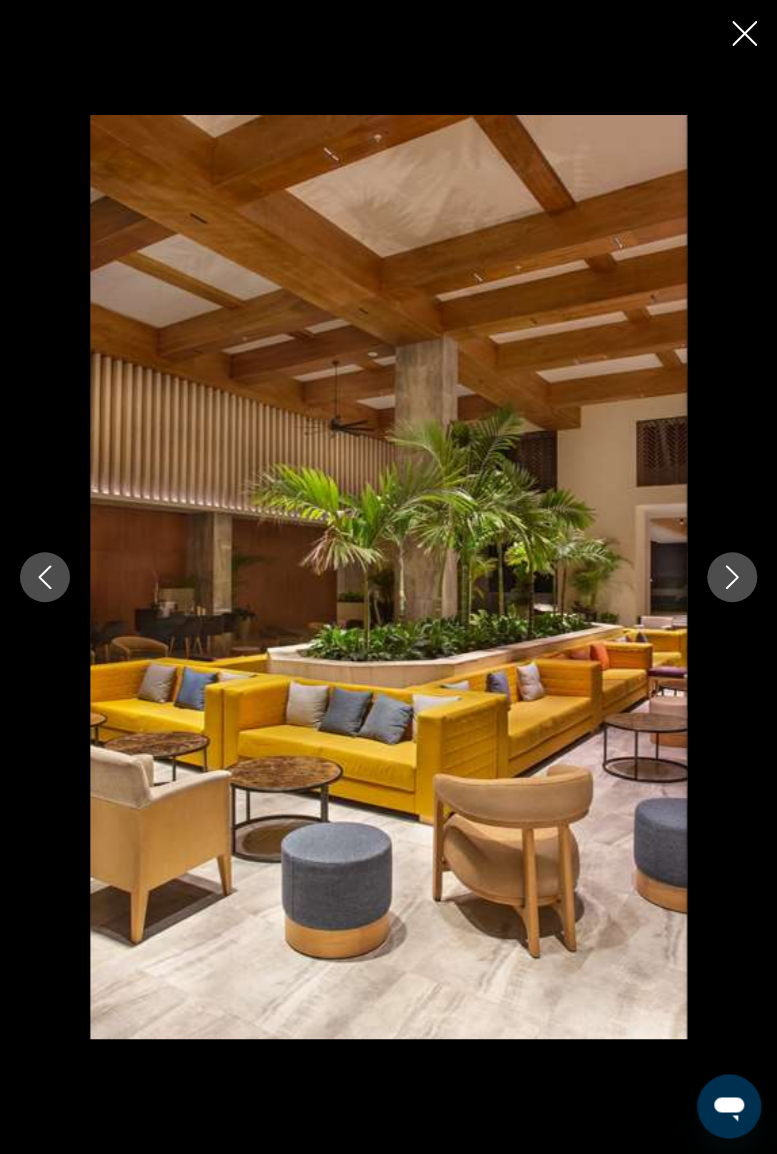 click at bounding box center (388, 576) 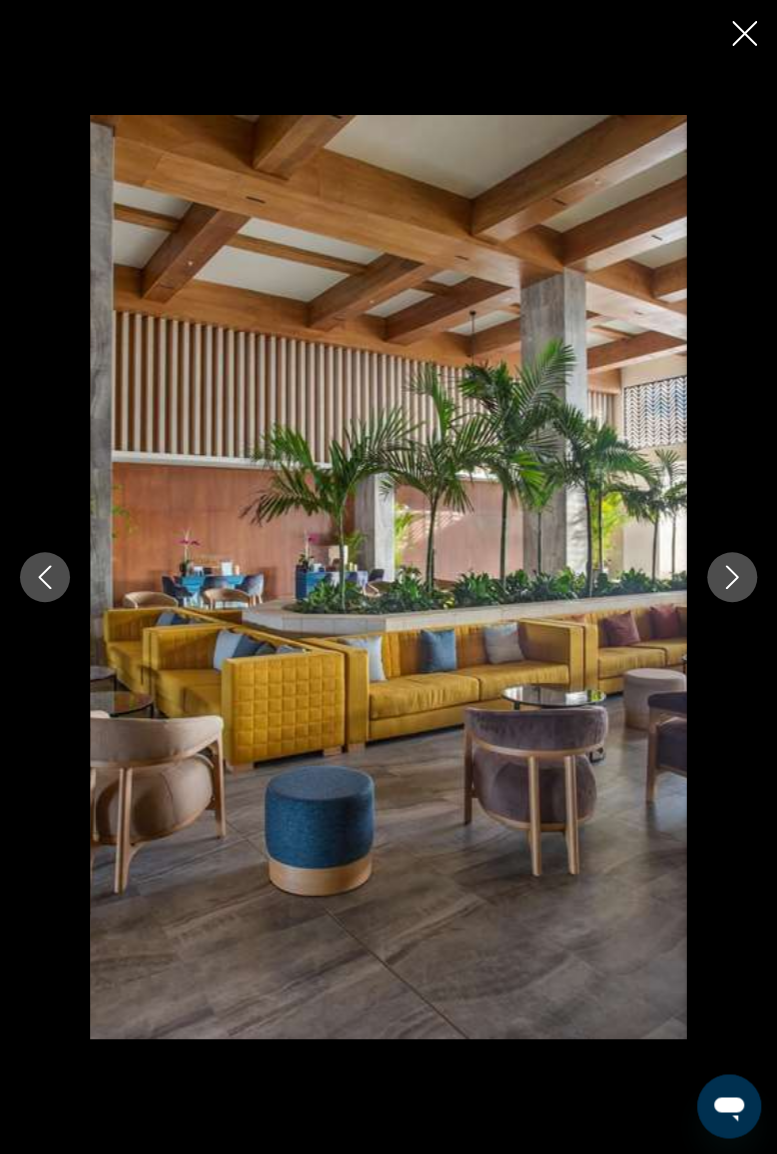 click 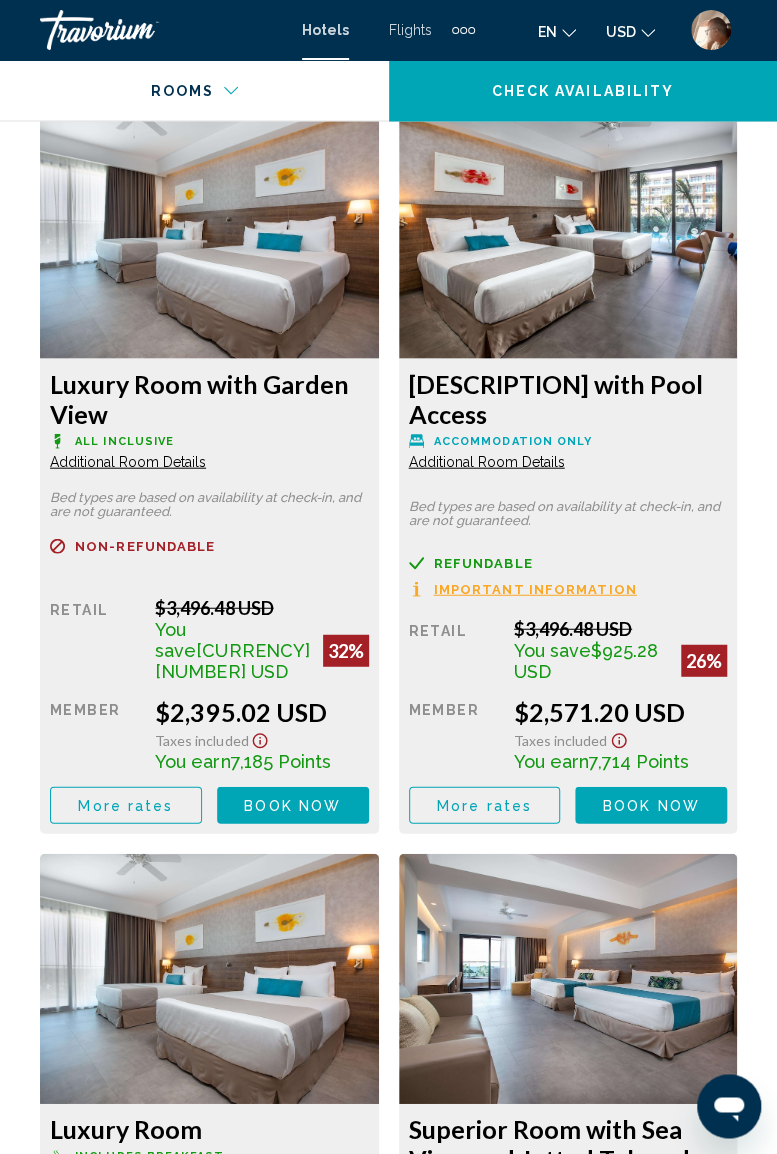 scroll, scrollTop: 3448, scrollLeft: 0, axis: vertical 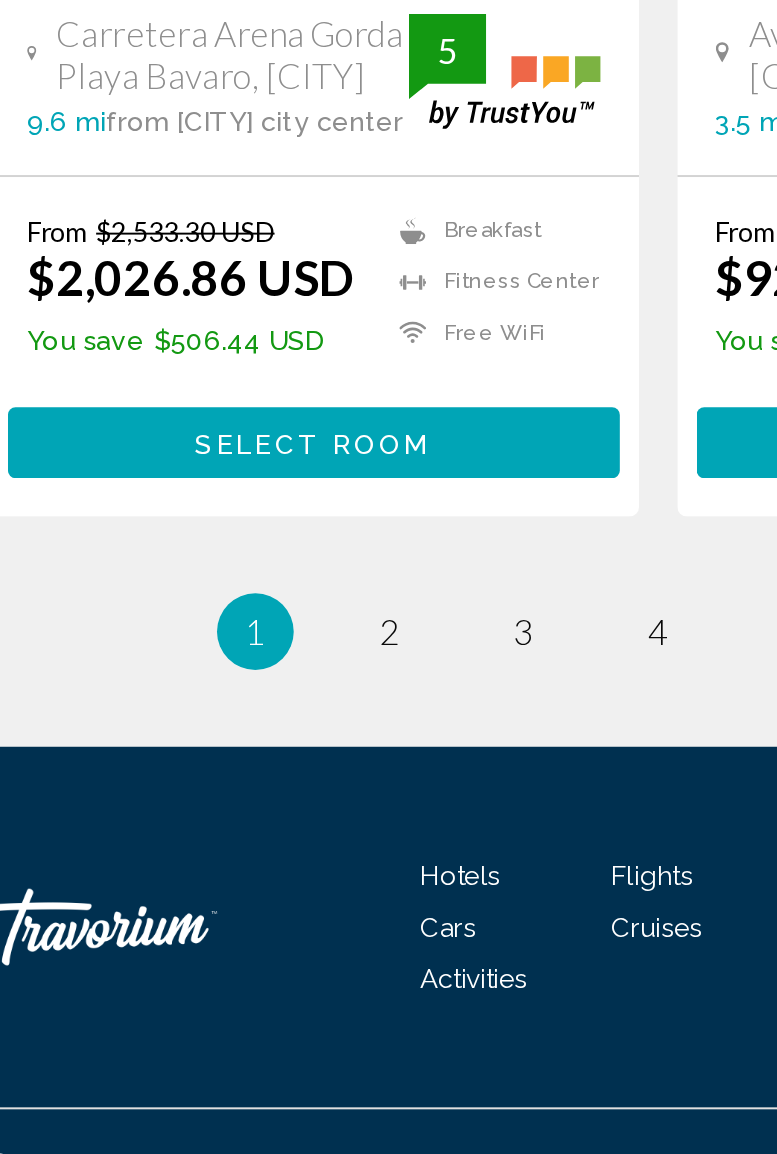 click on "Select Room" at bounding box center (209, 781) 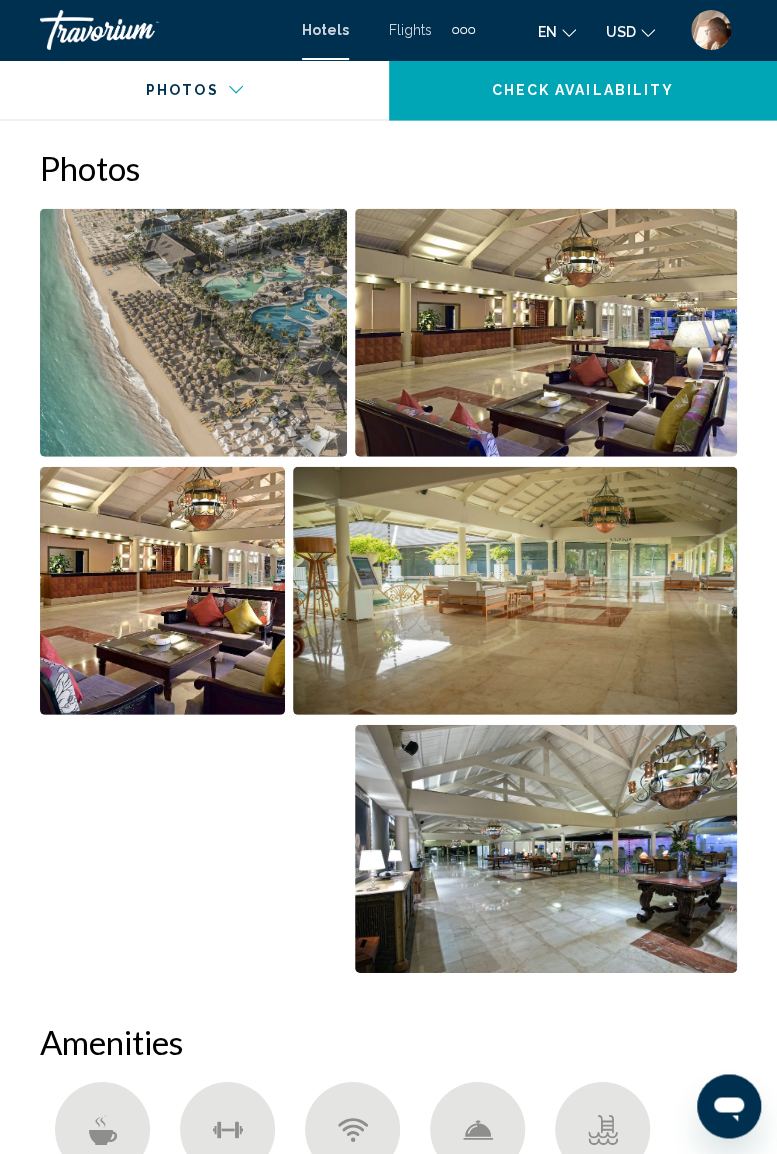 scroll, scrollTop: 1303, scrollLeft: 0, axis: vertical 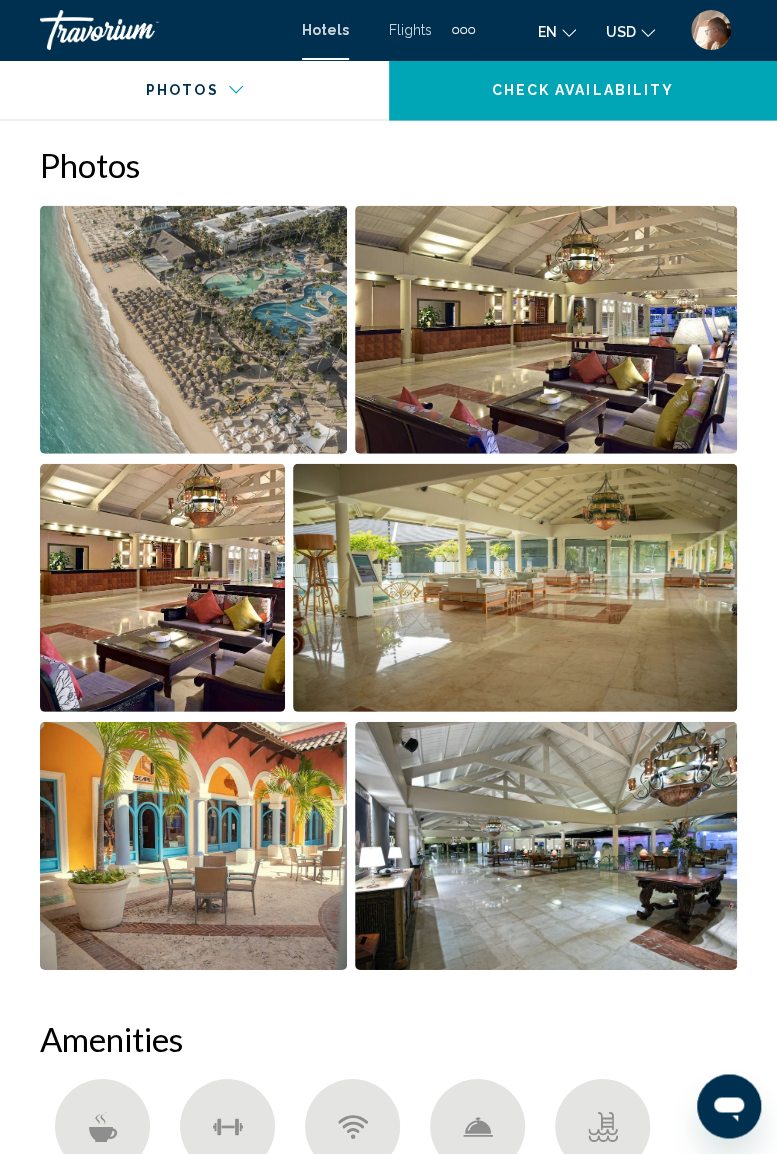 click at bounding box center [193, 330] 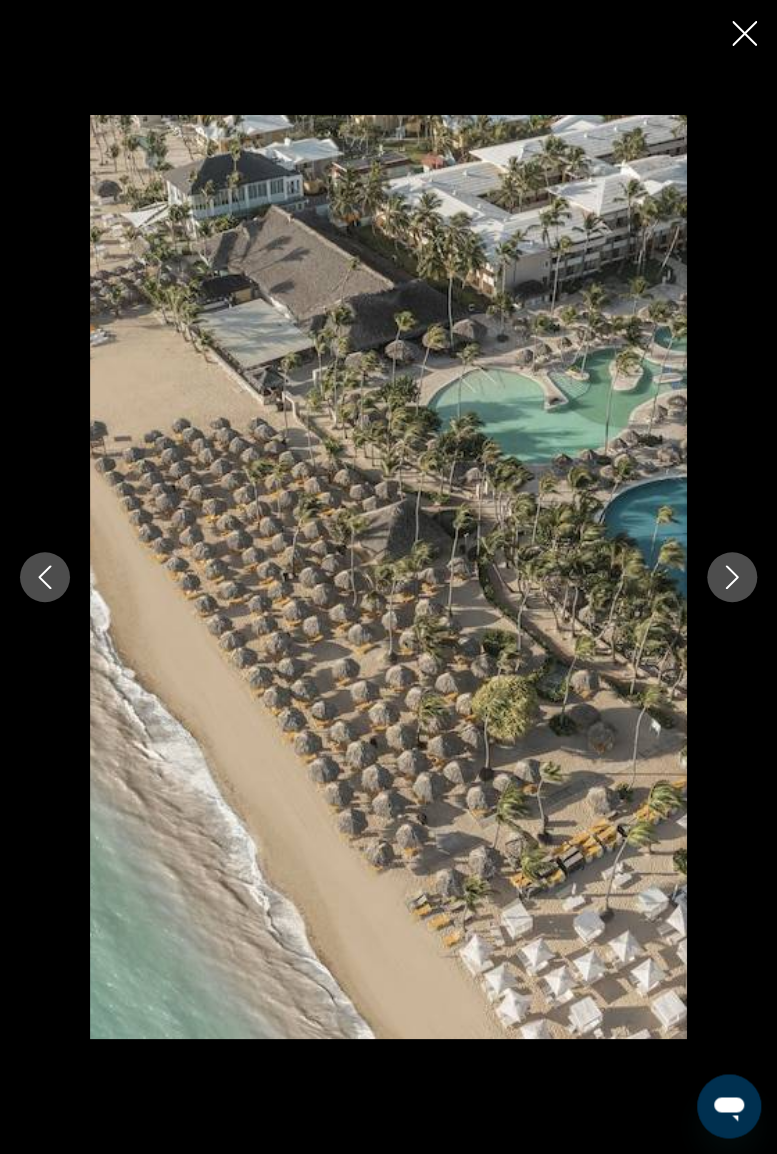click 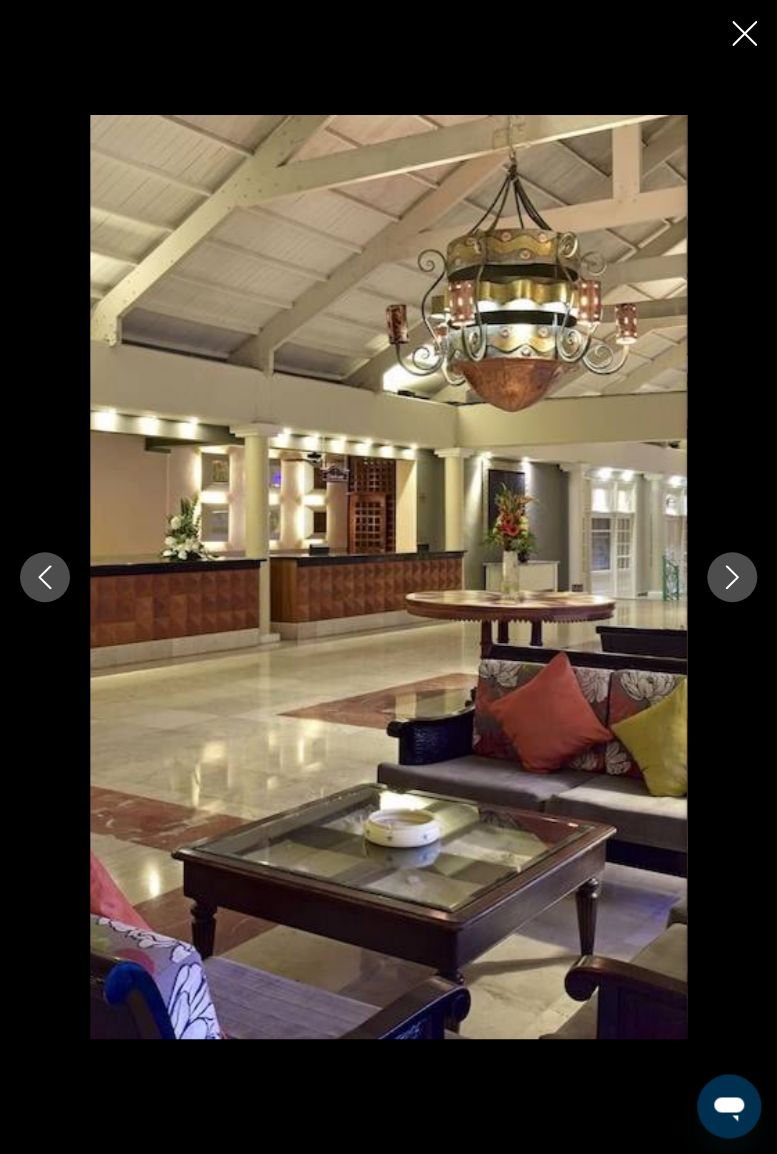 click 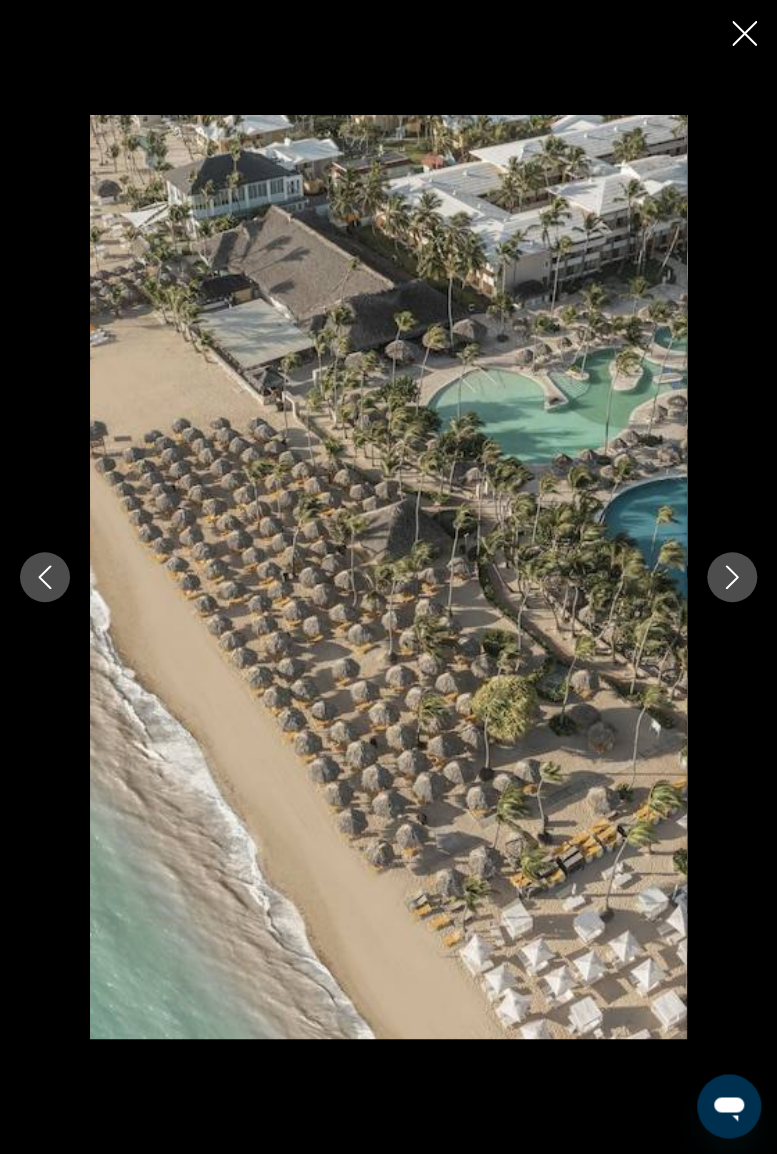 click 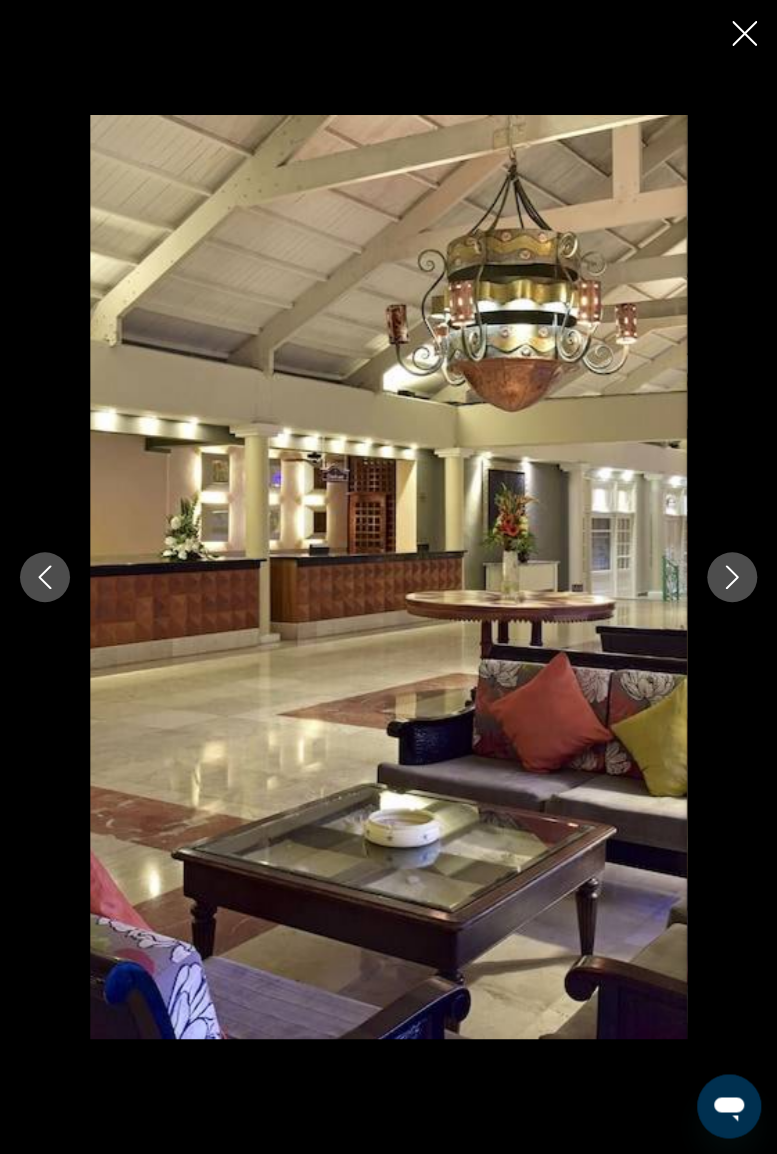 click 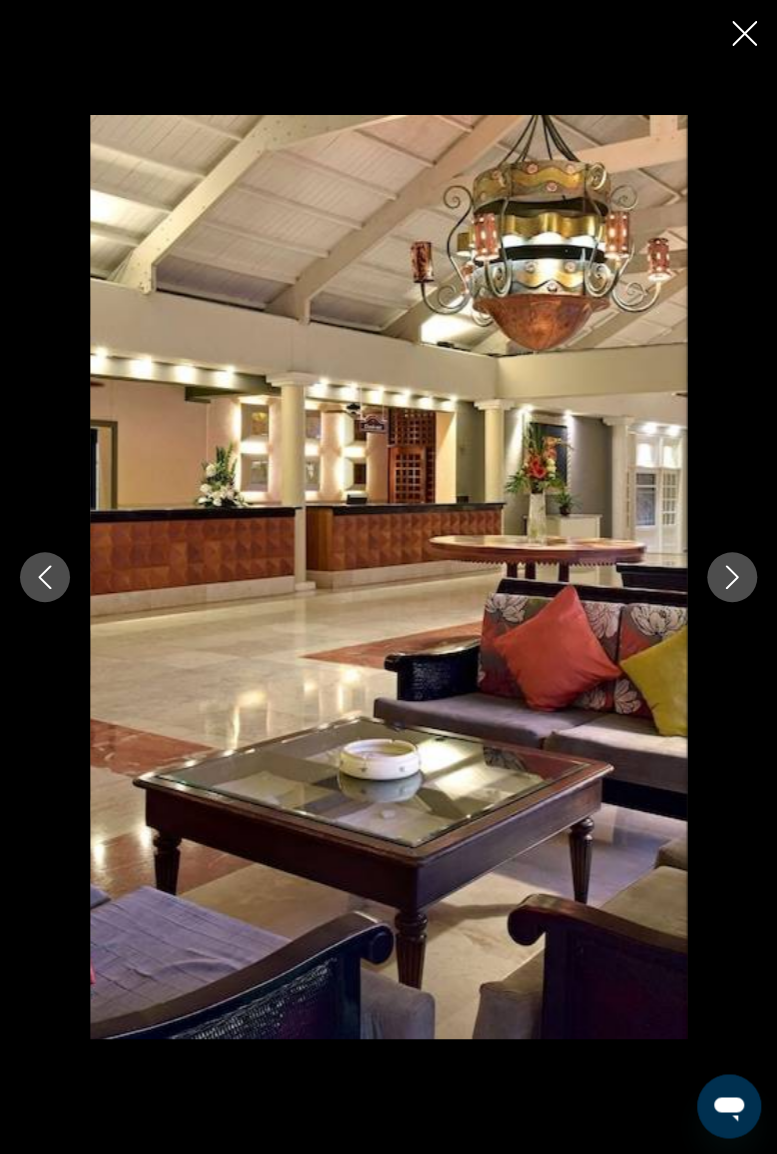 click at bounding box center [732, 577] 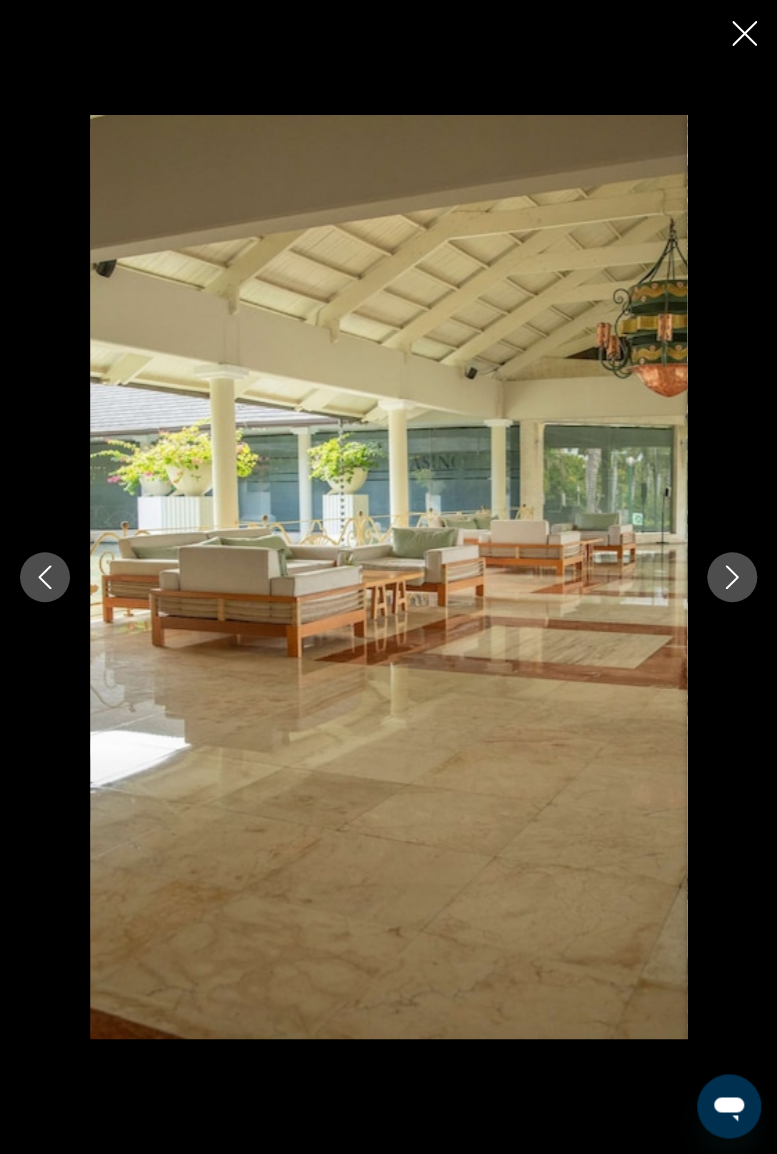 click 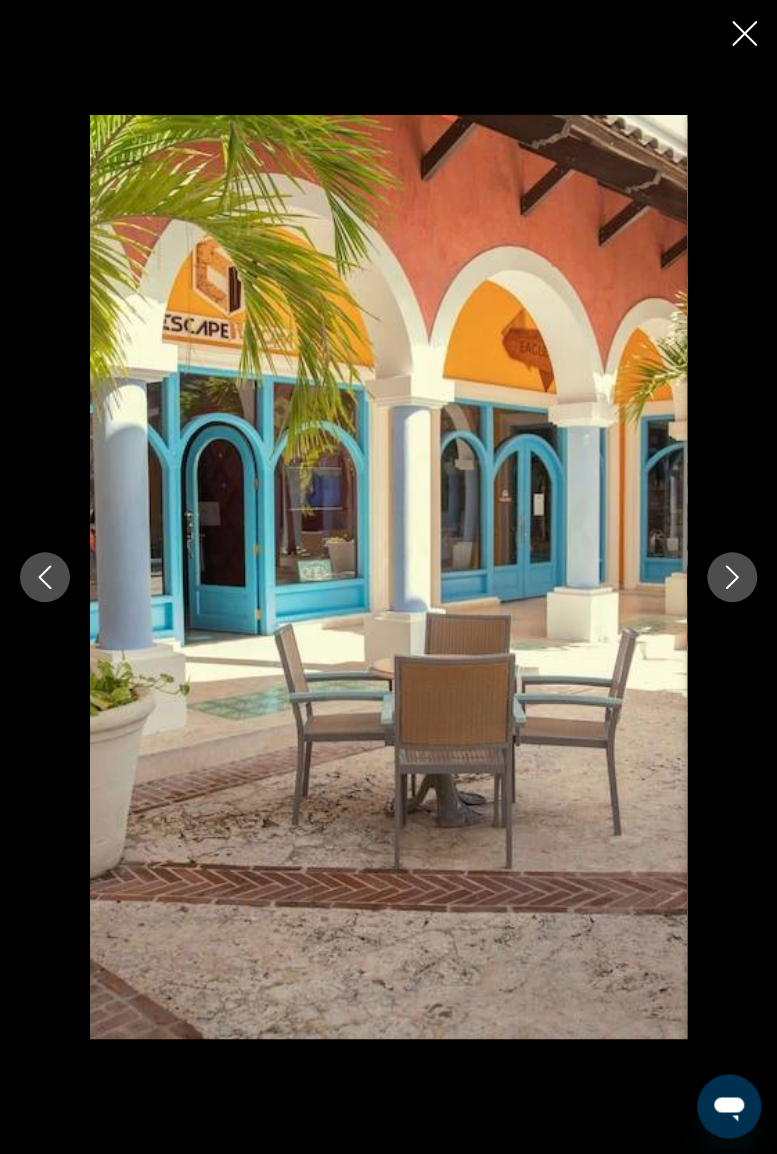 click at bounding box center [732, 577] 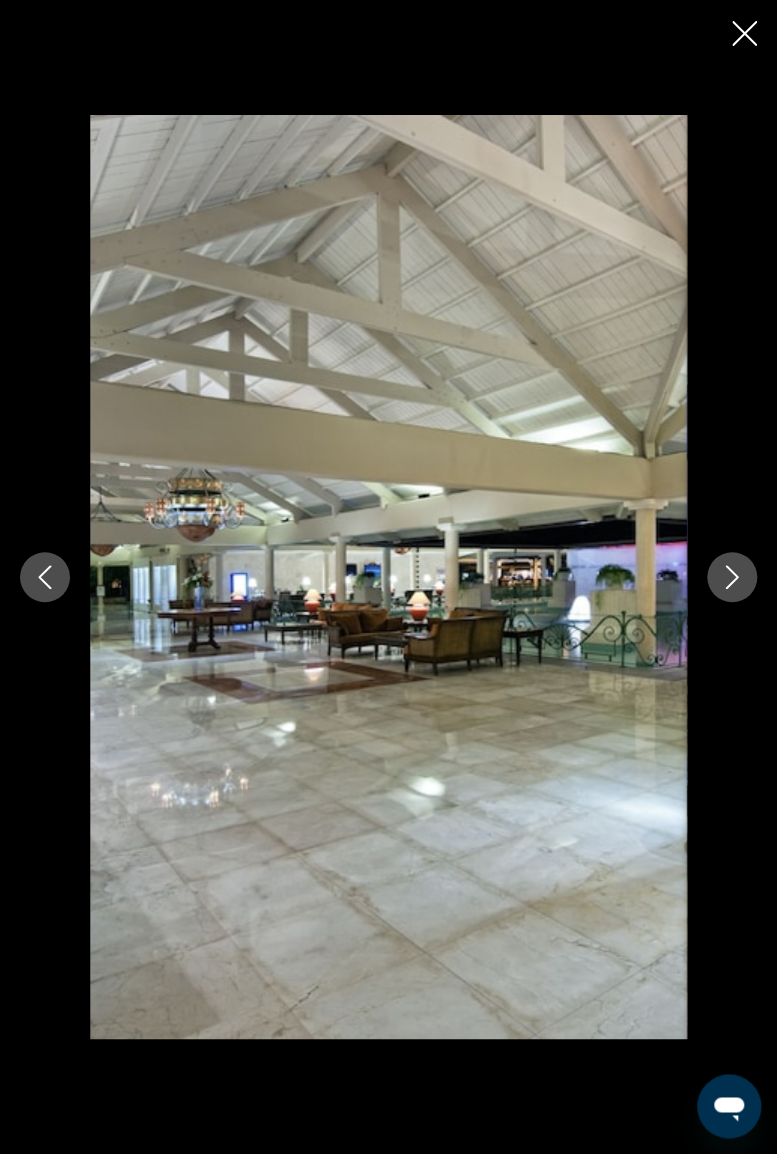 click at bounding box center [732, 577] 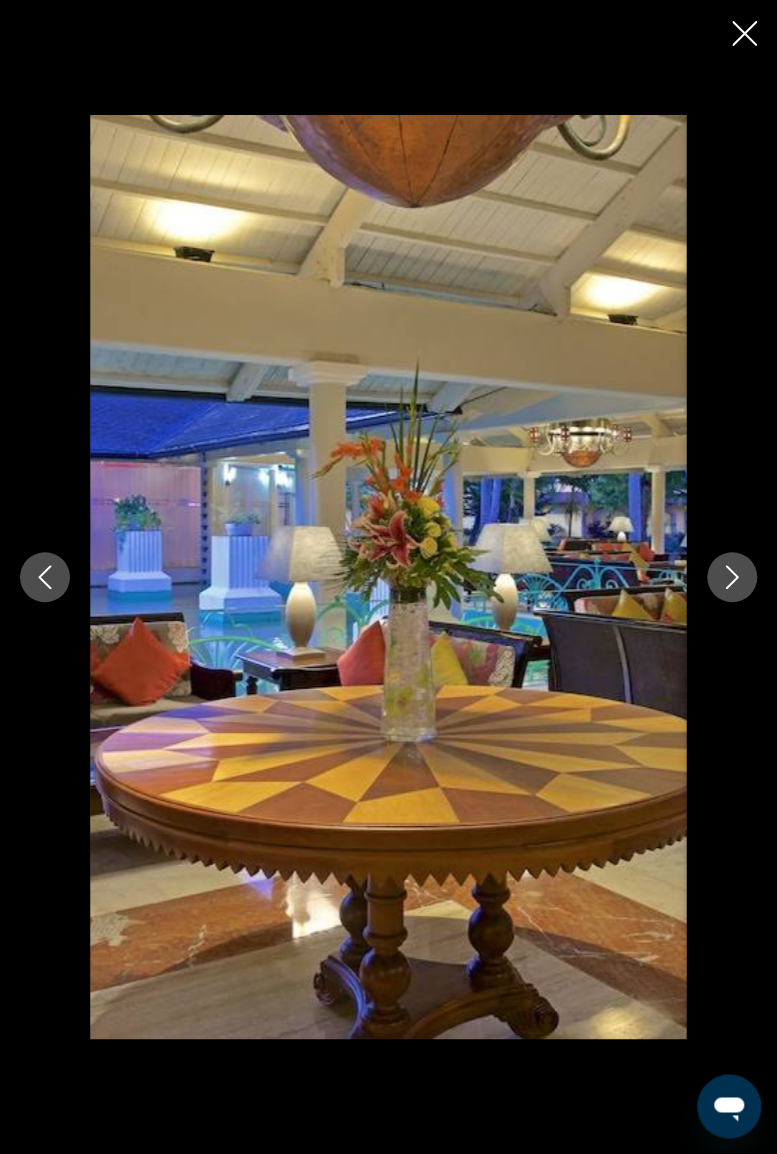 click 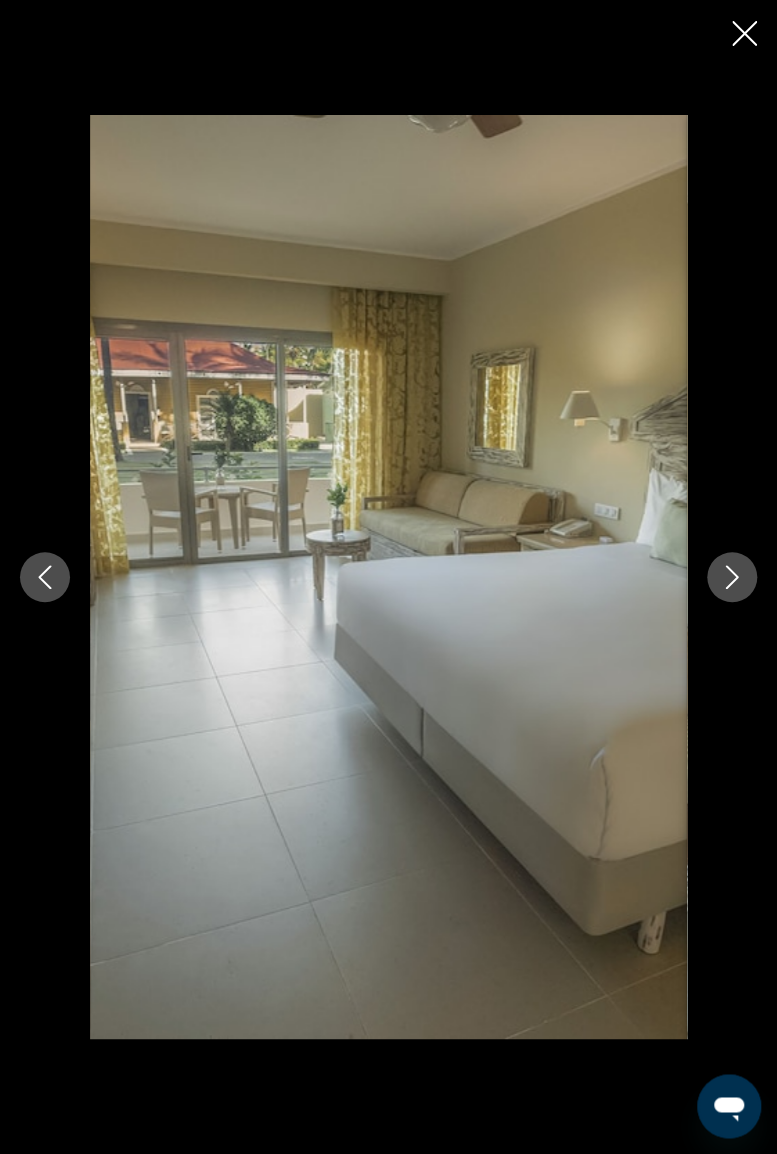 click 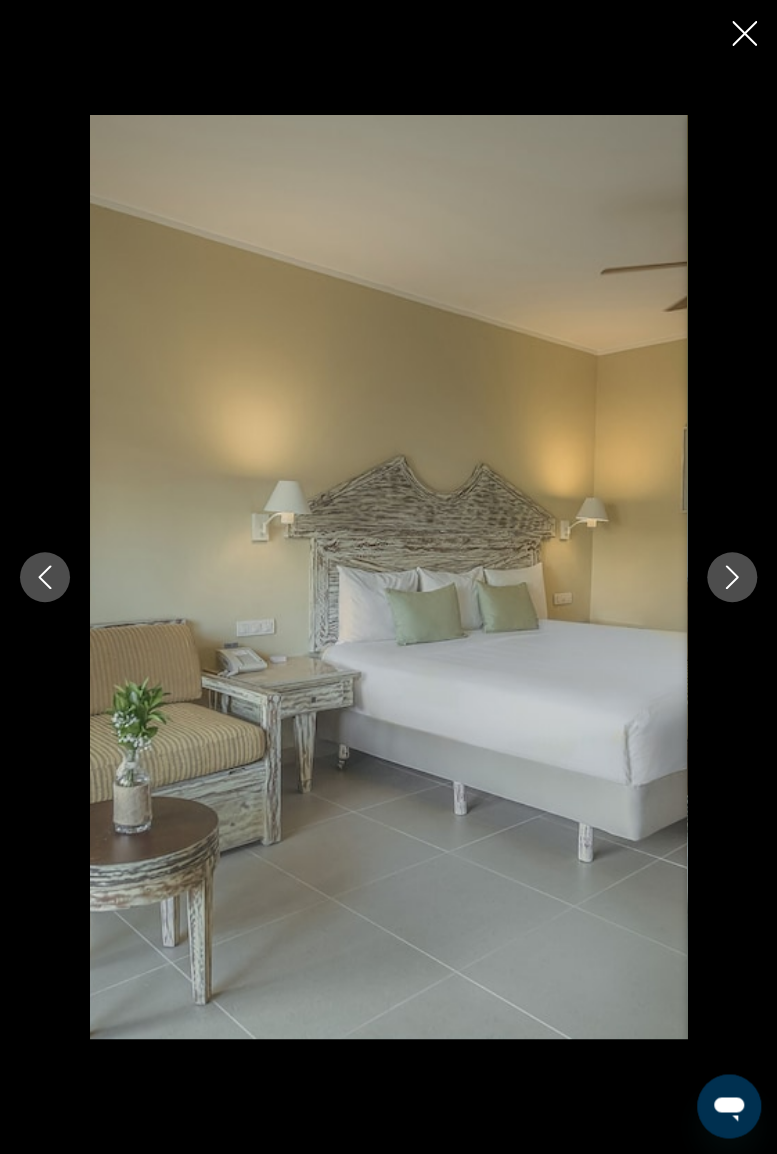 click at bounding box center [732, 577] 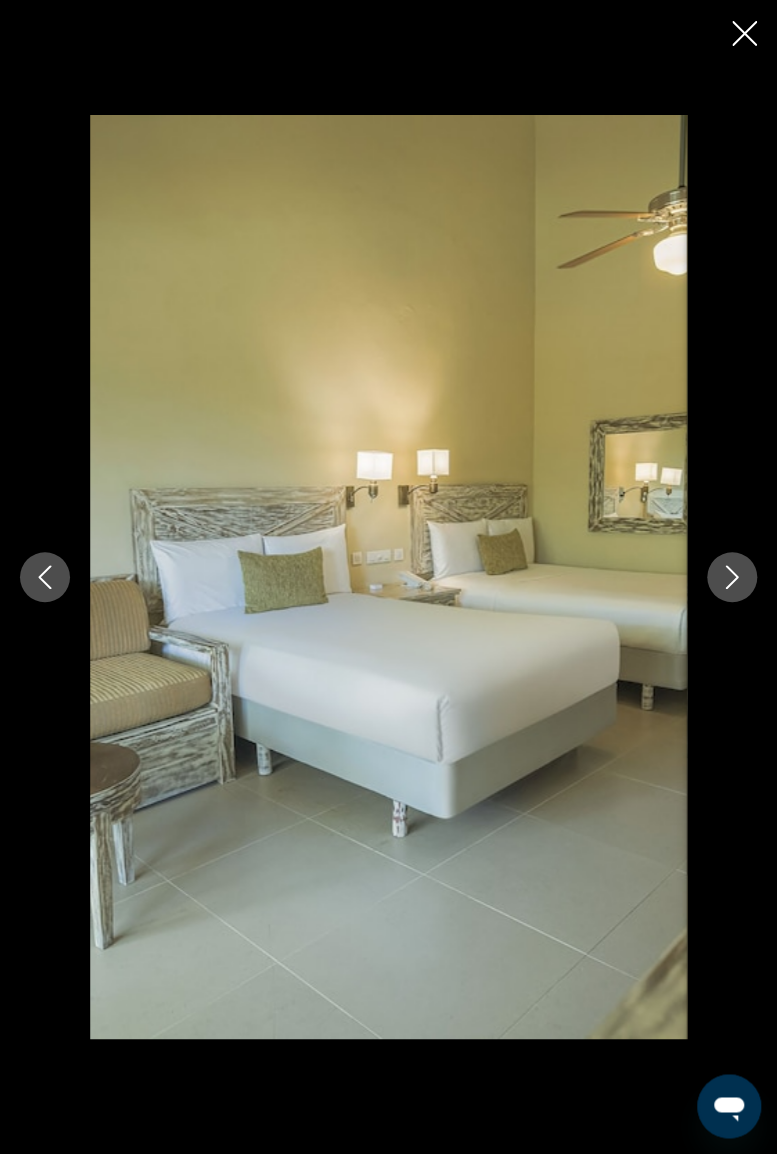 click 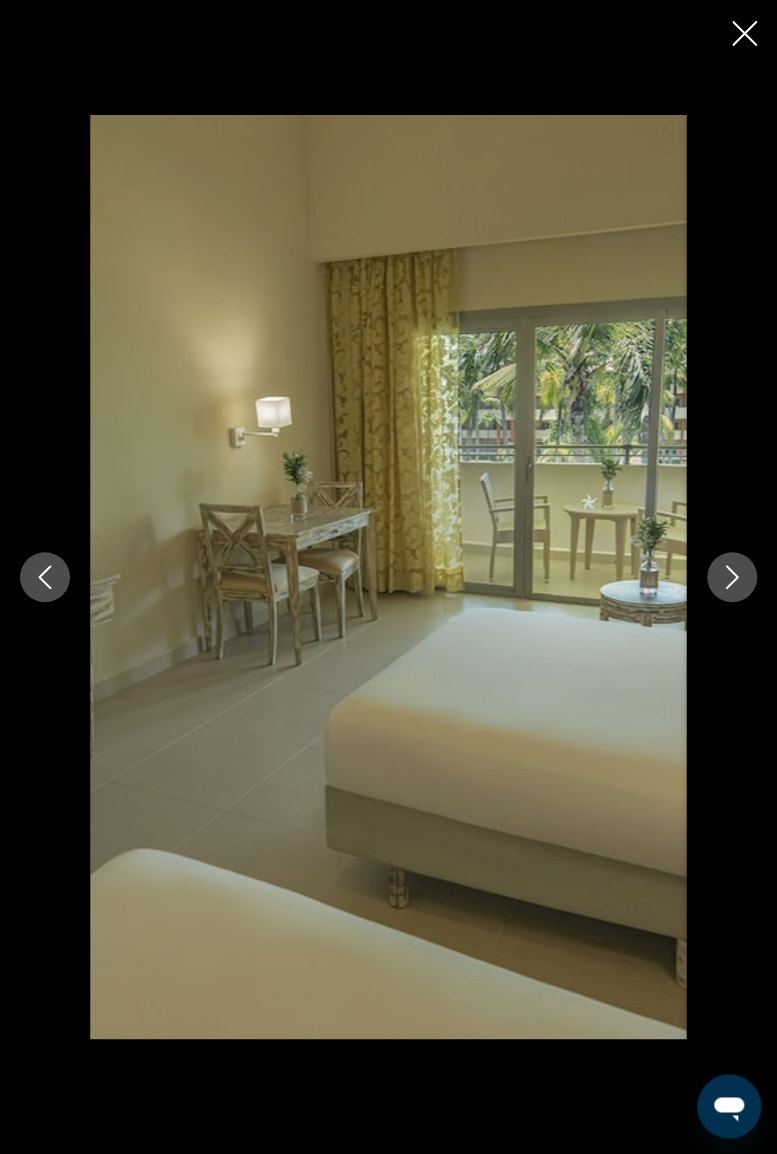 click at bounding box center (388, 576) 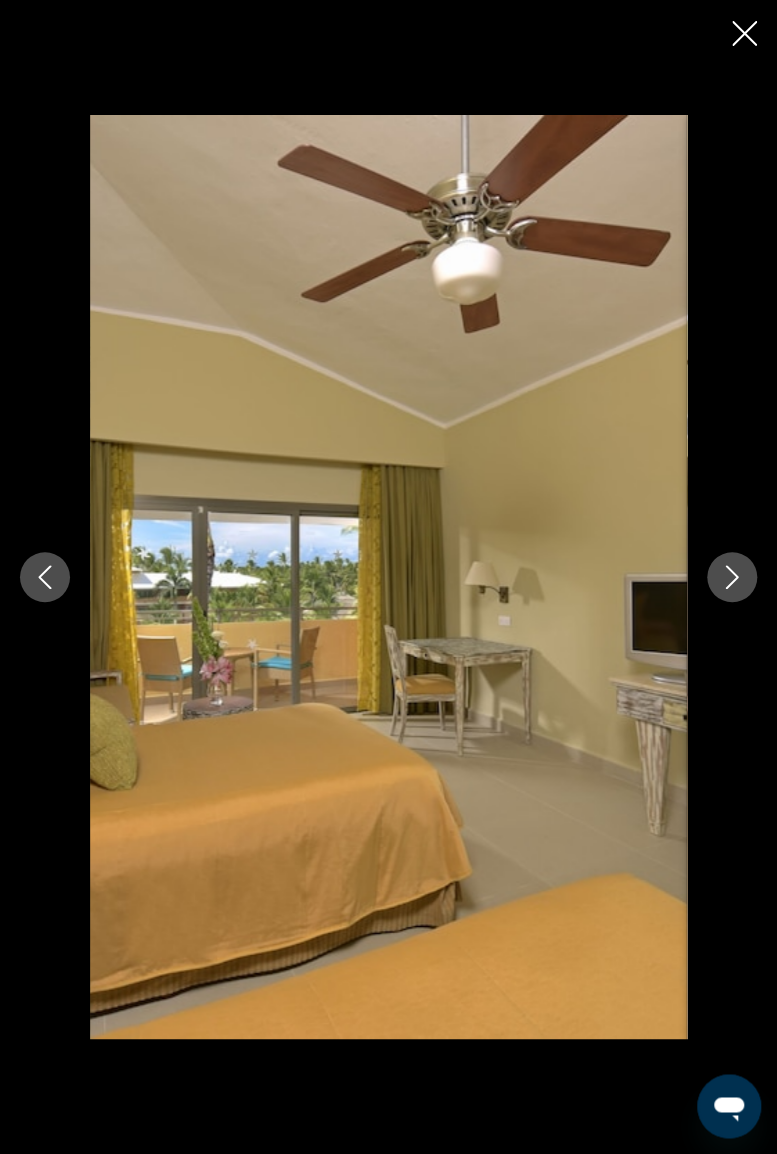 click 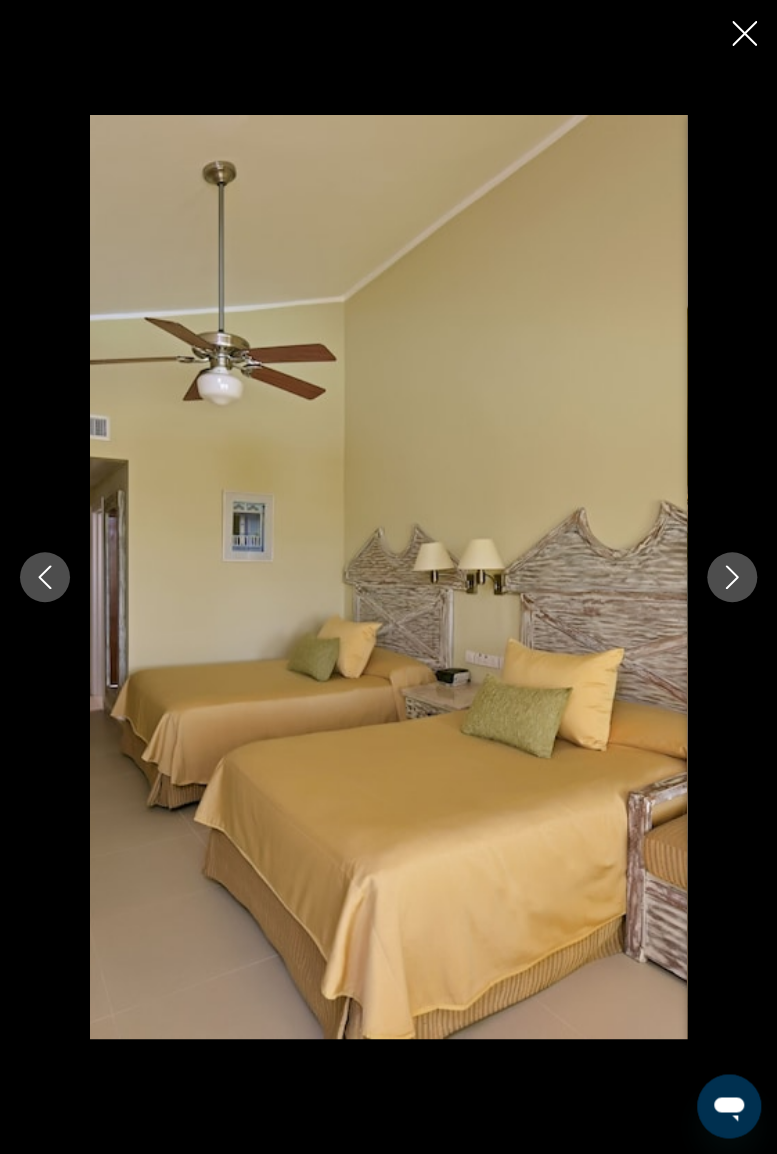 click 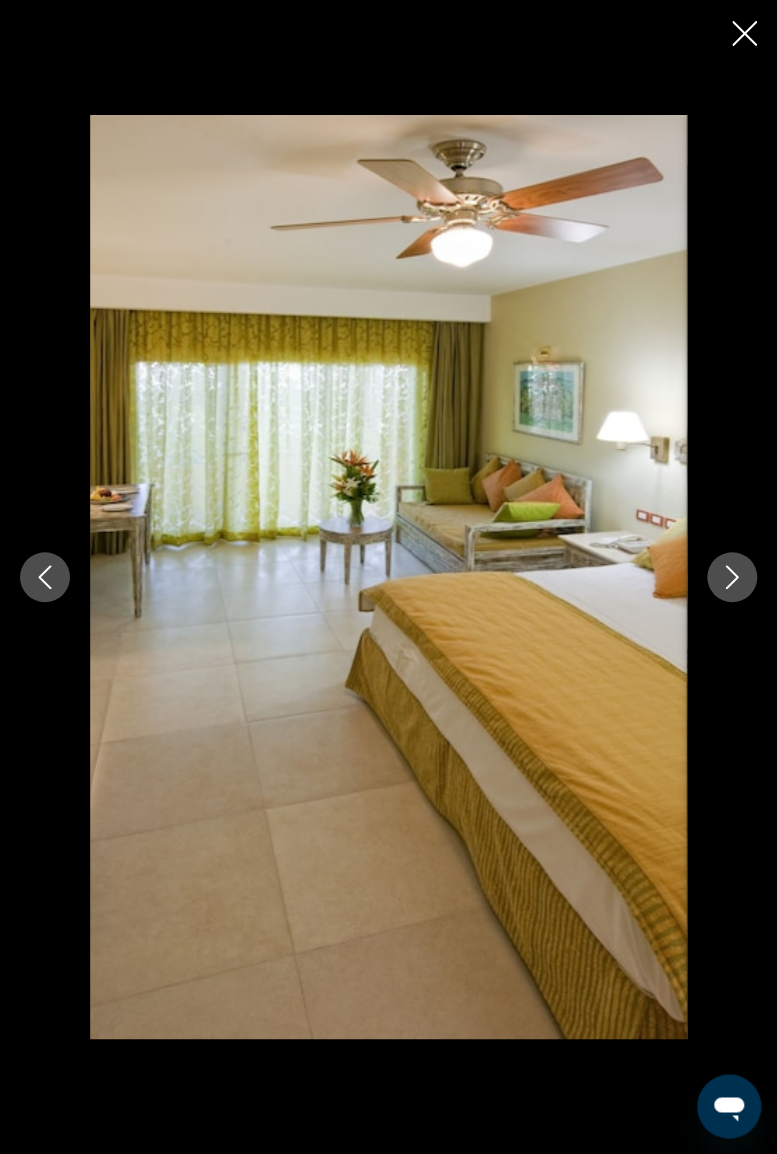 click 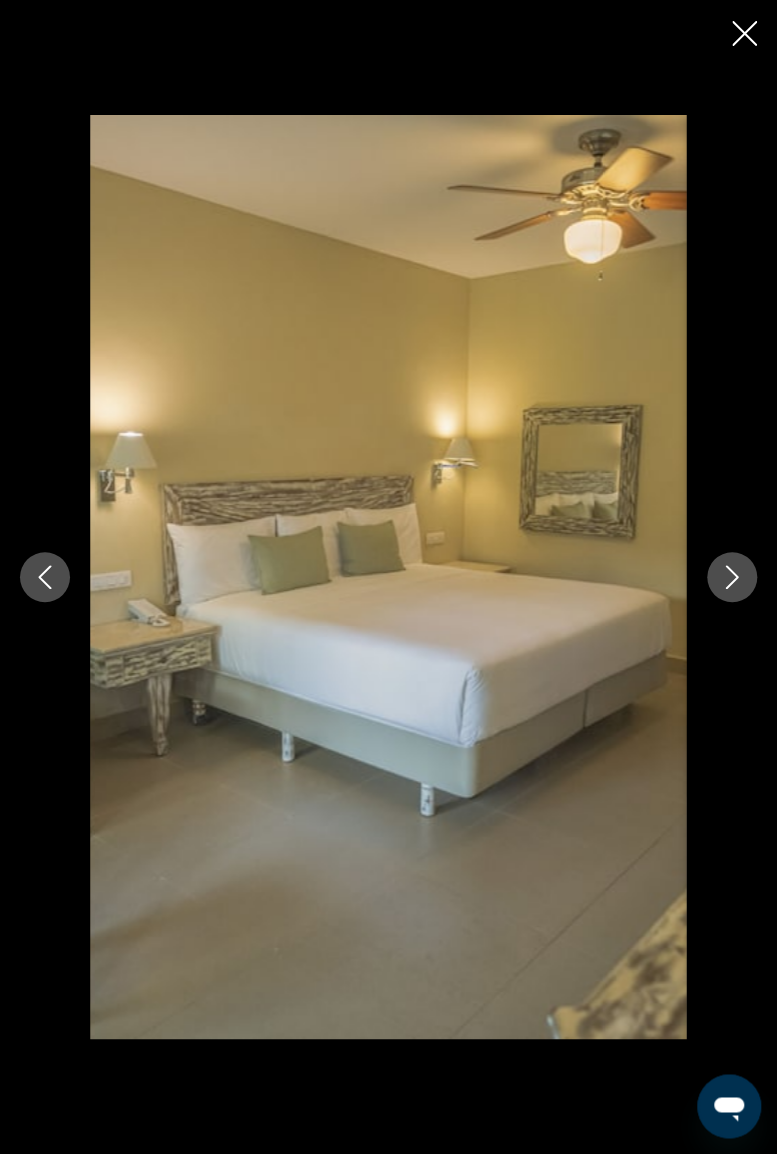 click at bounding box center (732, 577) 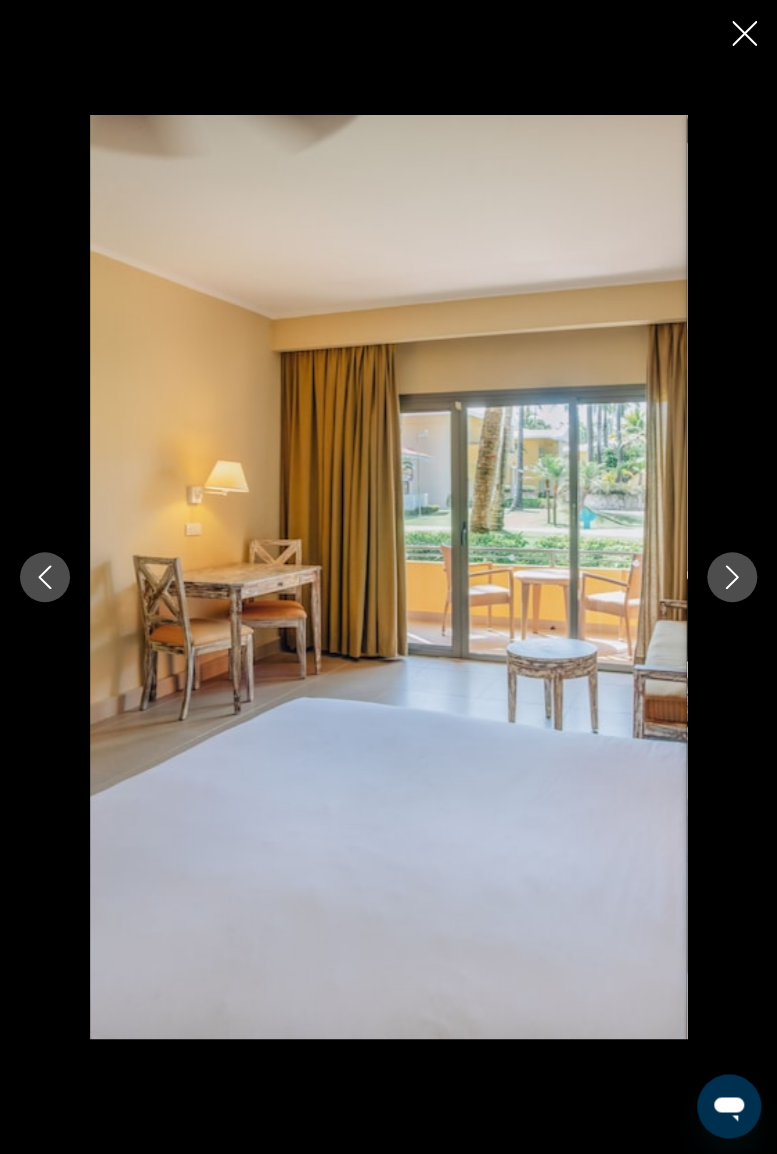 click 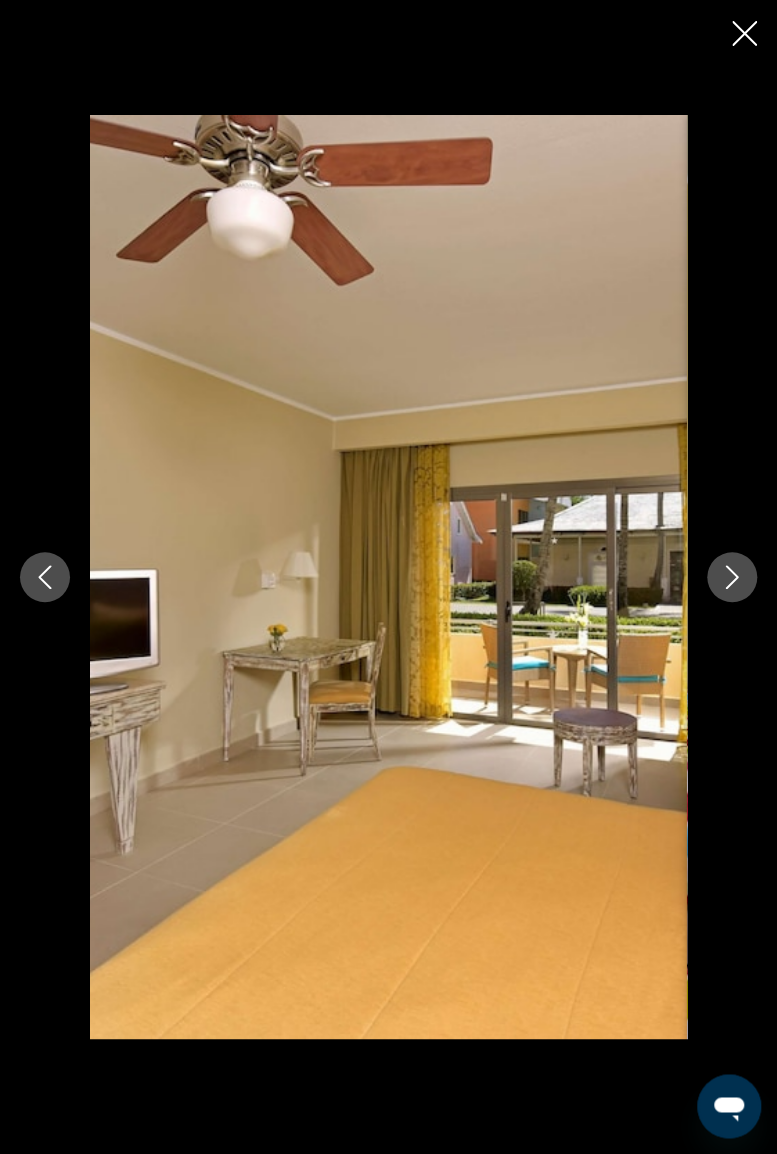 click at bounding box center (732, 577) 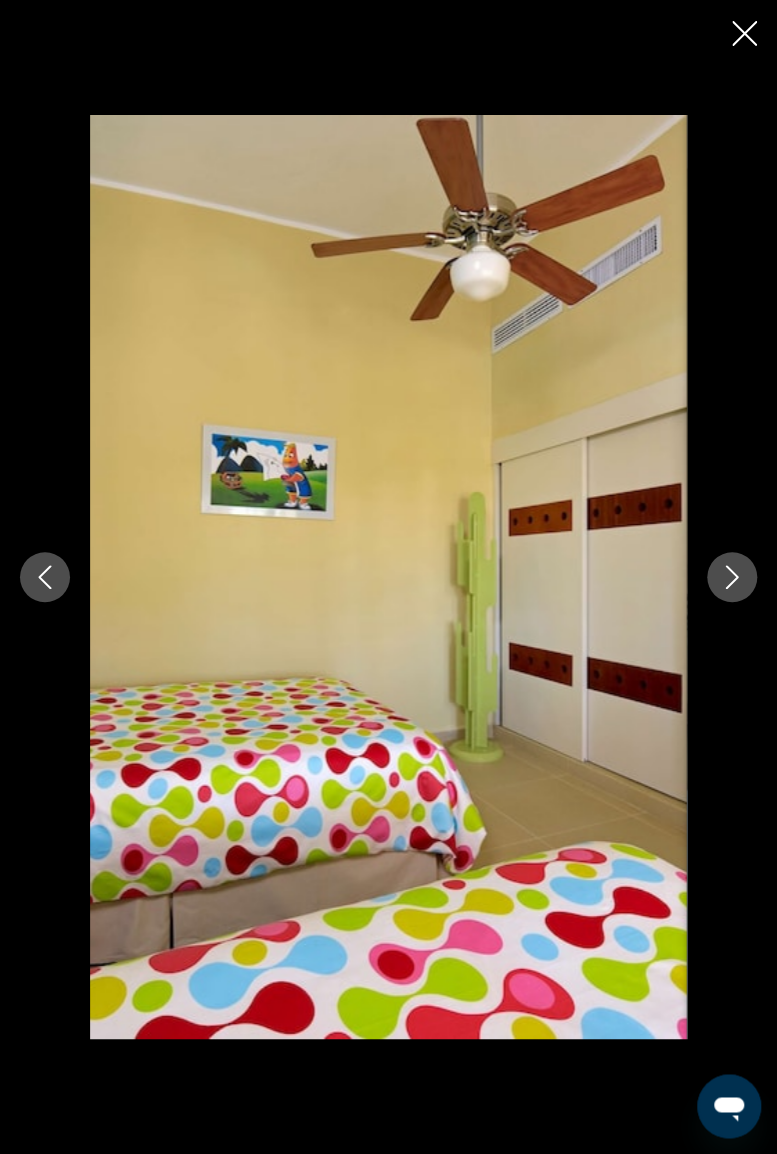 click 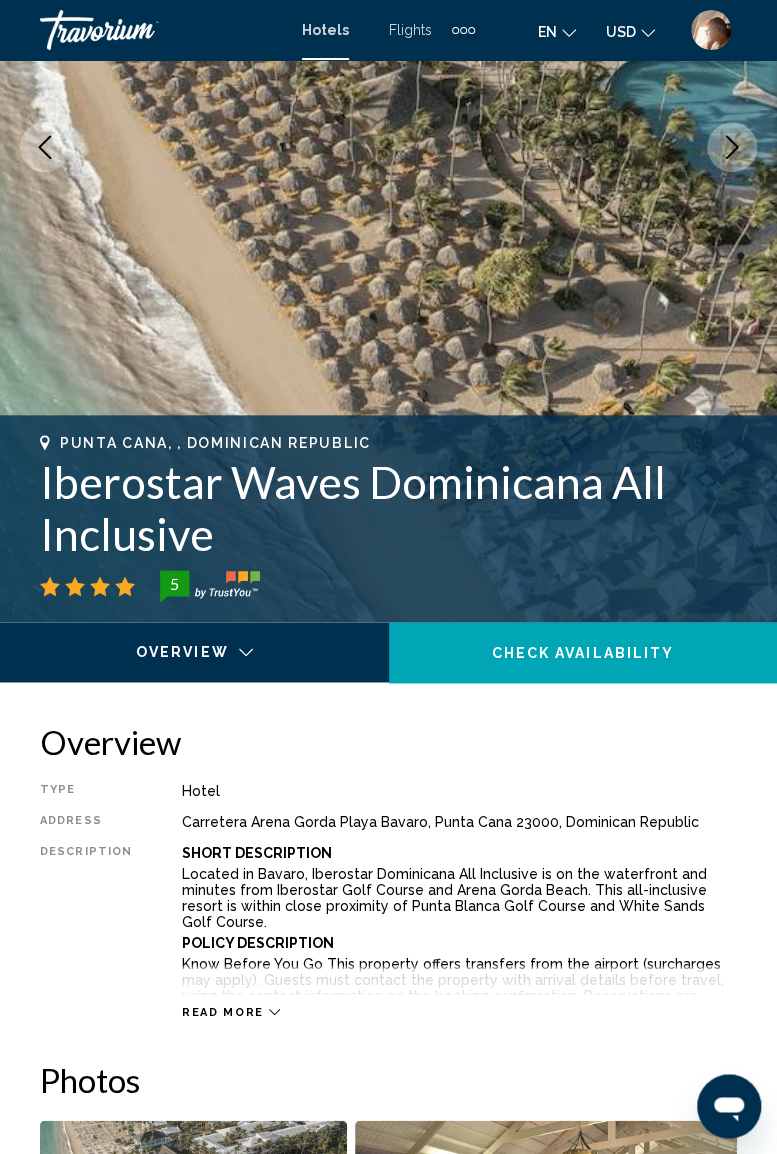 scroll, scrollTop: 0, scrollLeft: 0, axis: both 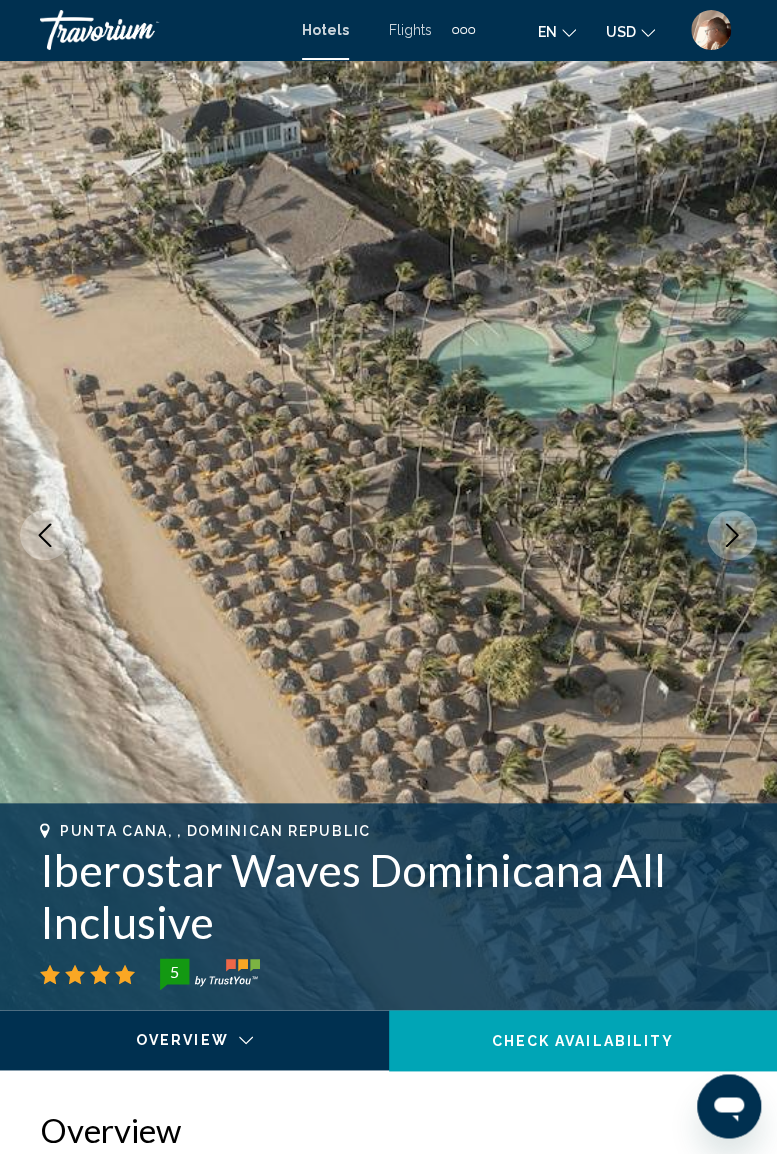 click at bounding box center [140, 30] 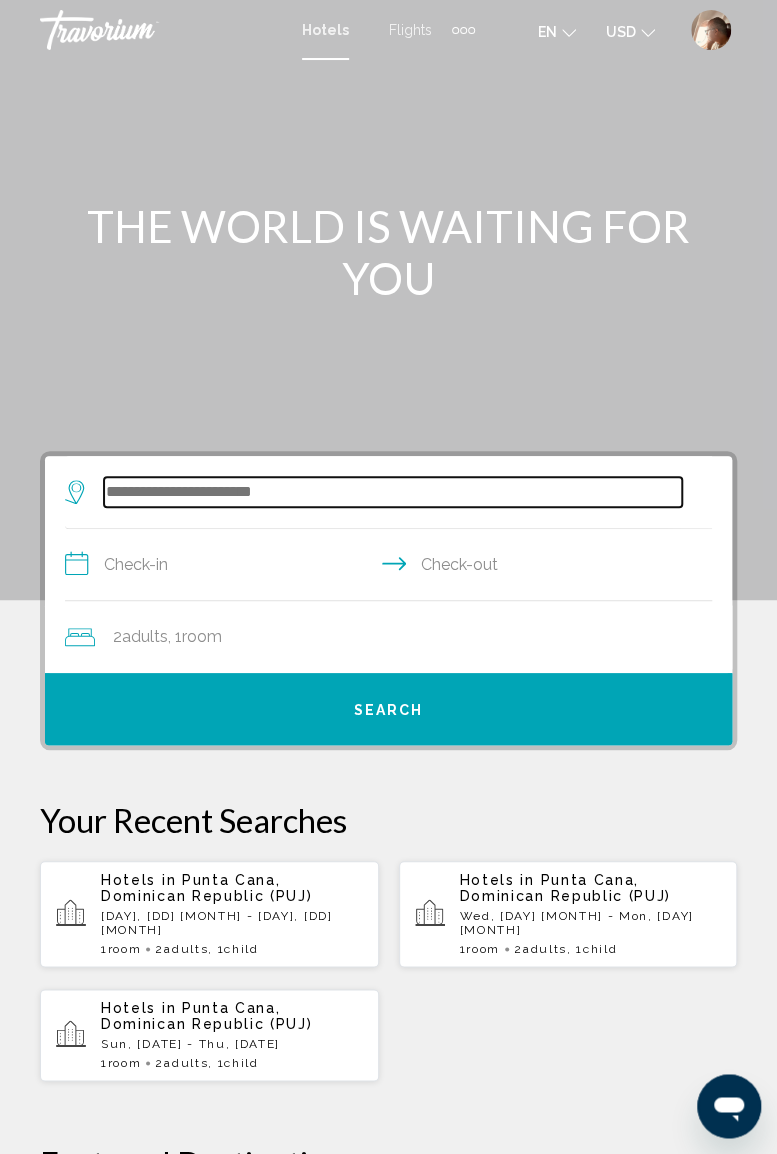 click at bounding box center (393, 492) 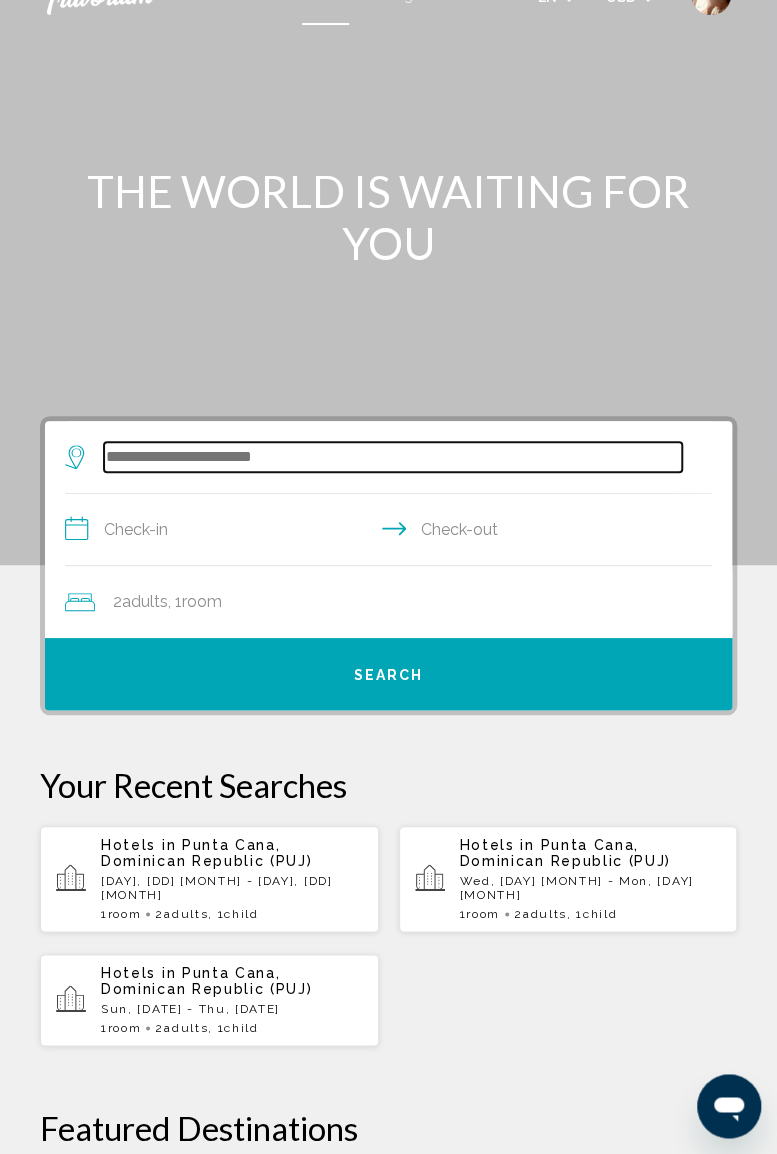 scroll, scrollTop: 0, scrollLeft: 0, axis: both 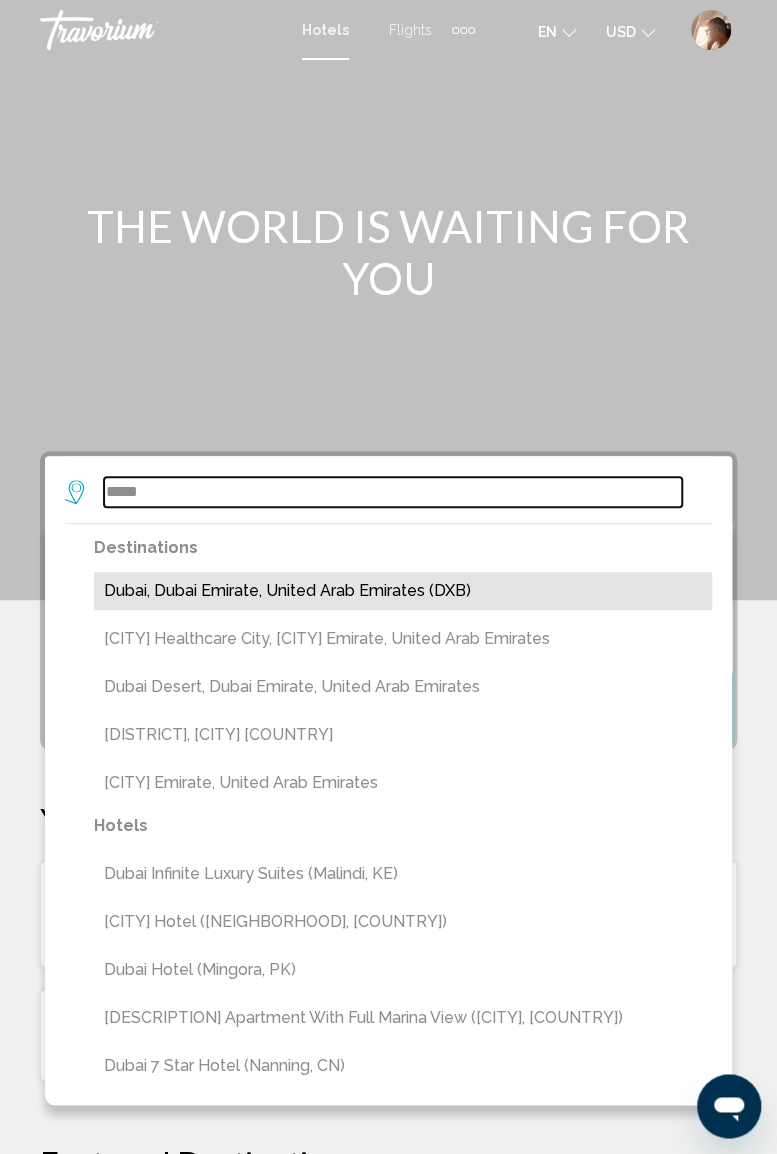 click on "Dubai, Dubai Emirate, United Arab Emirates (DXB)" at bounding box center (403, 591) 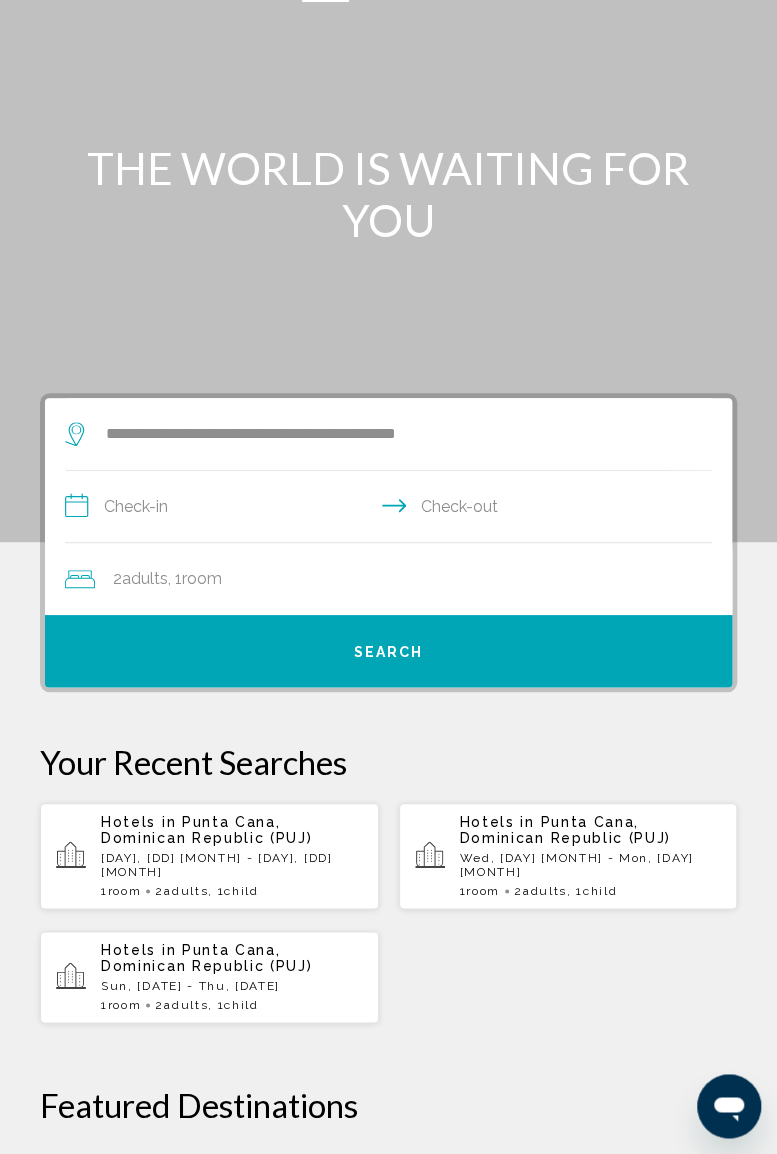 click on "**********" at bounding box center [392, 509] 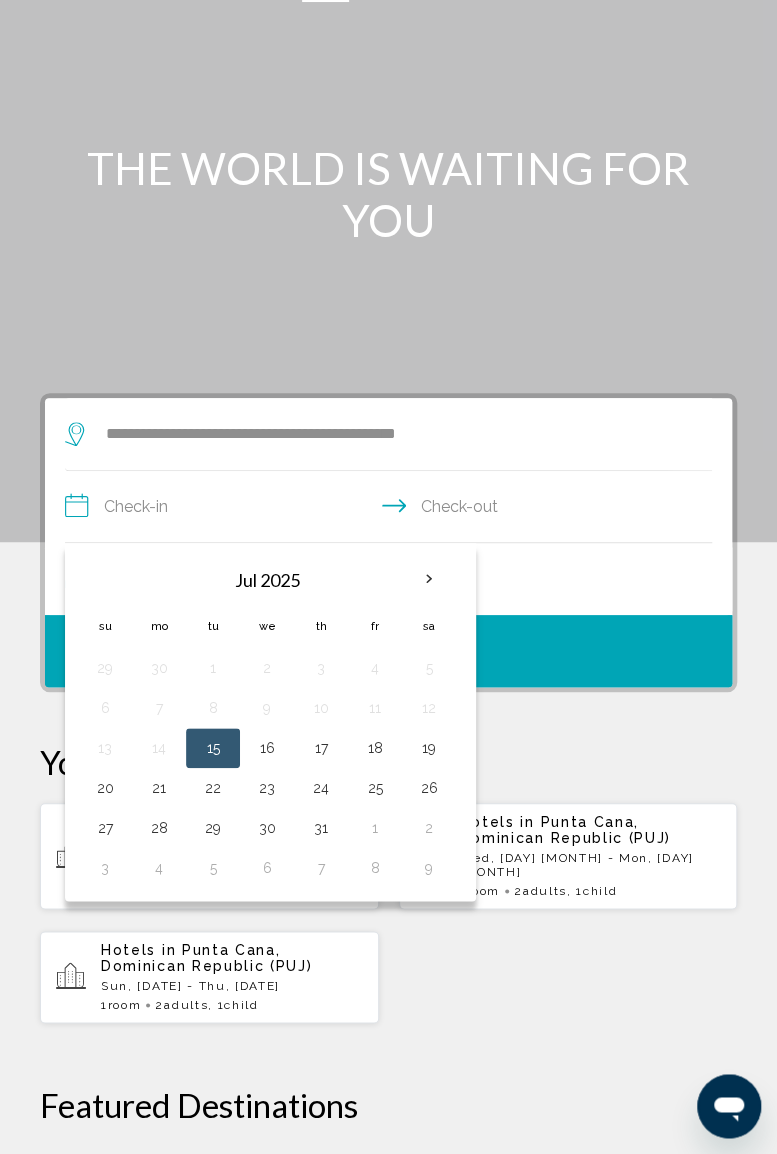 scroll, scrollTop: 58, scrollLeft: 0, axis: vertical 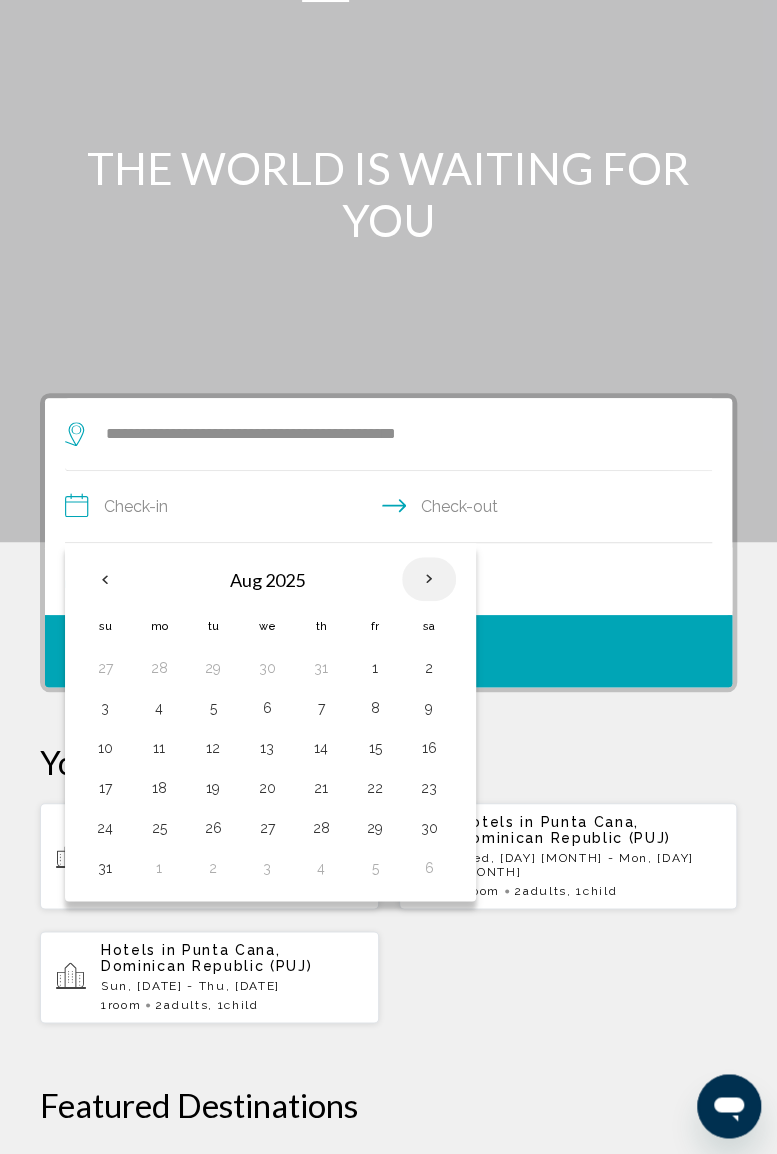click at bounding box center [429, 579] 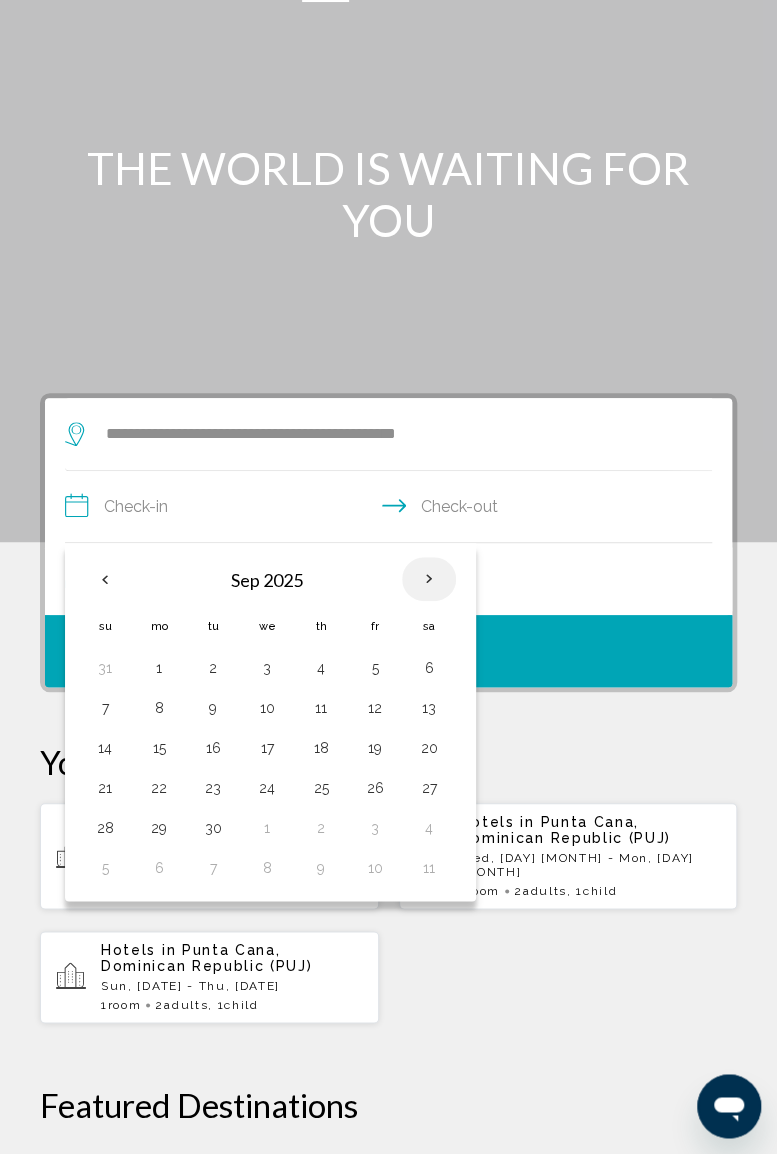 click at bounding box center [429, 579] 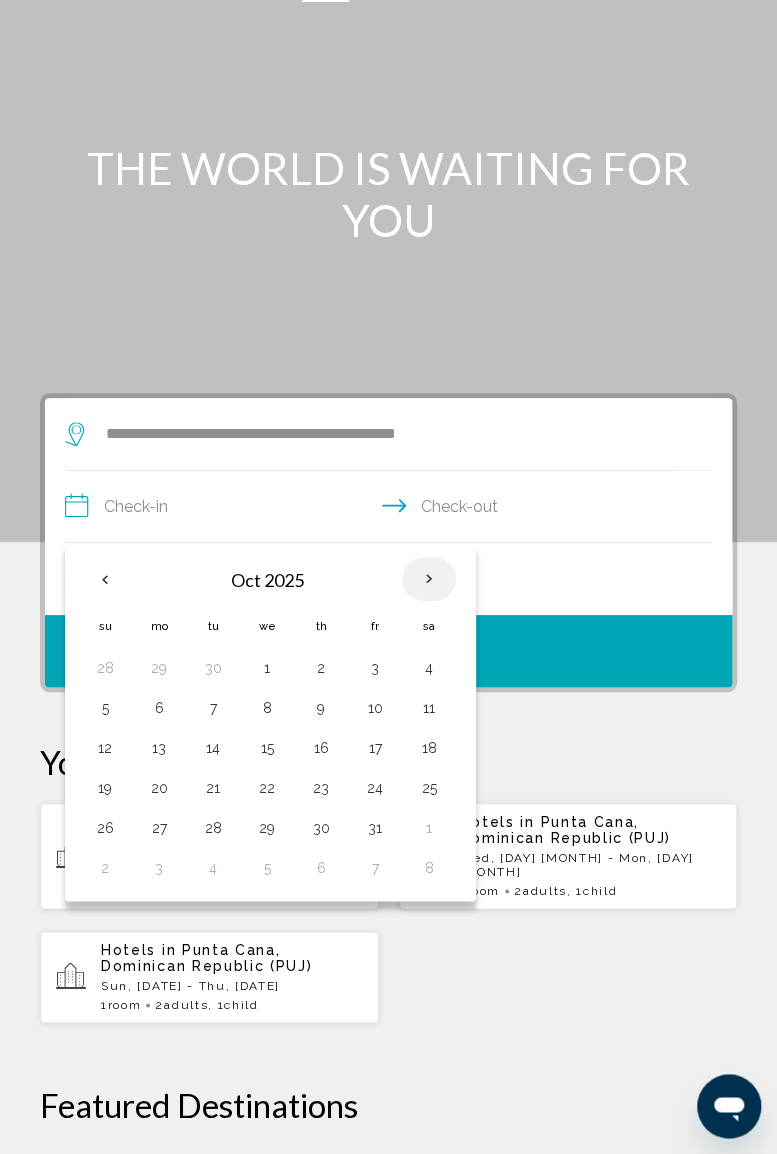 click on "12" at bounding box center [105, 748] 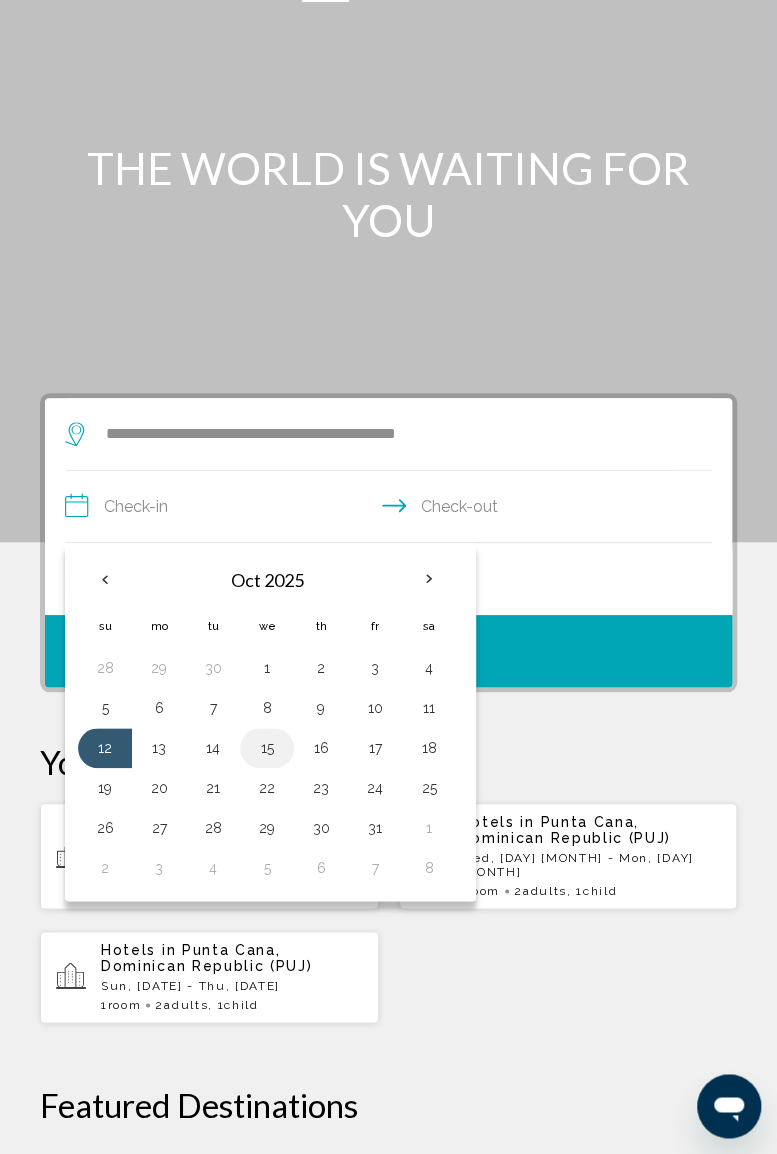 click on "15" at bounding box center (267, 748) 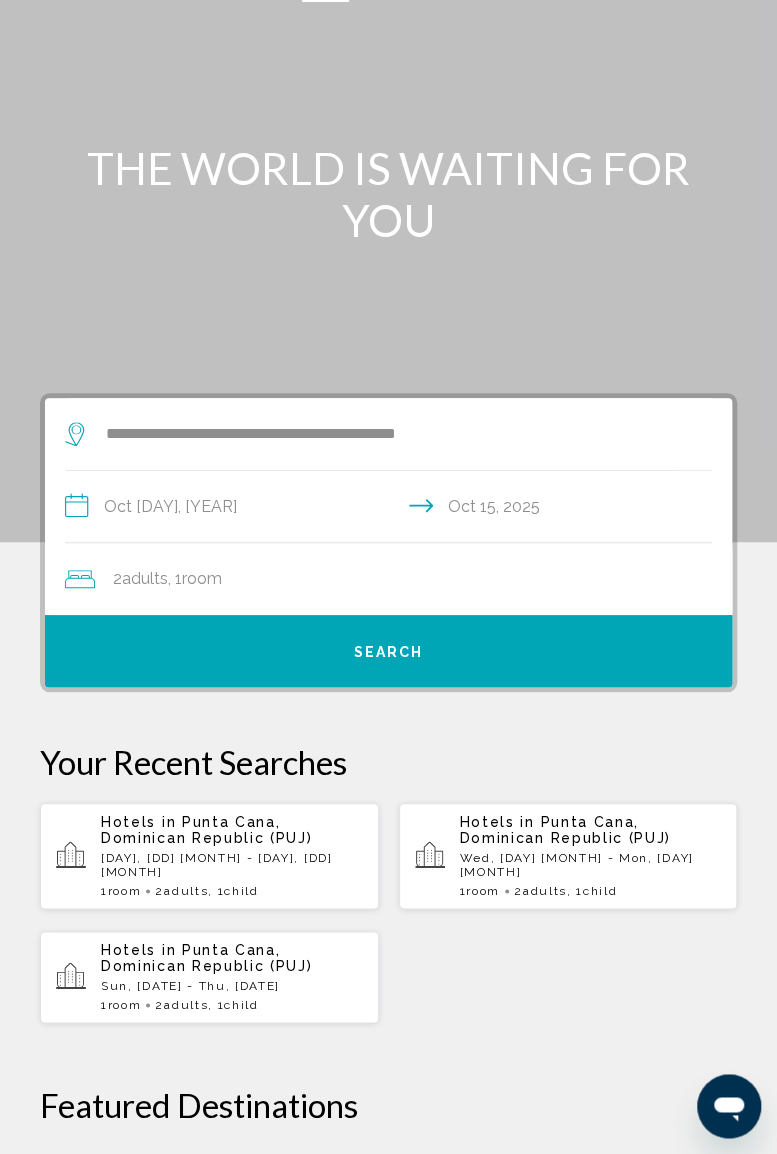 click on "Search" at bounding box center (388, 651) 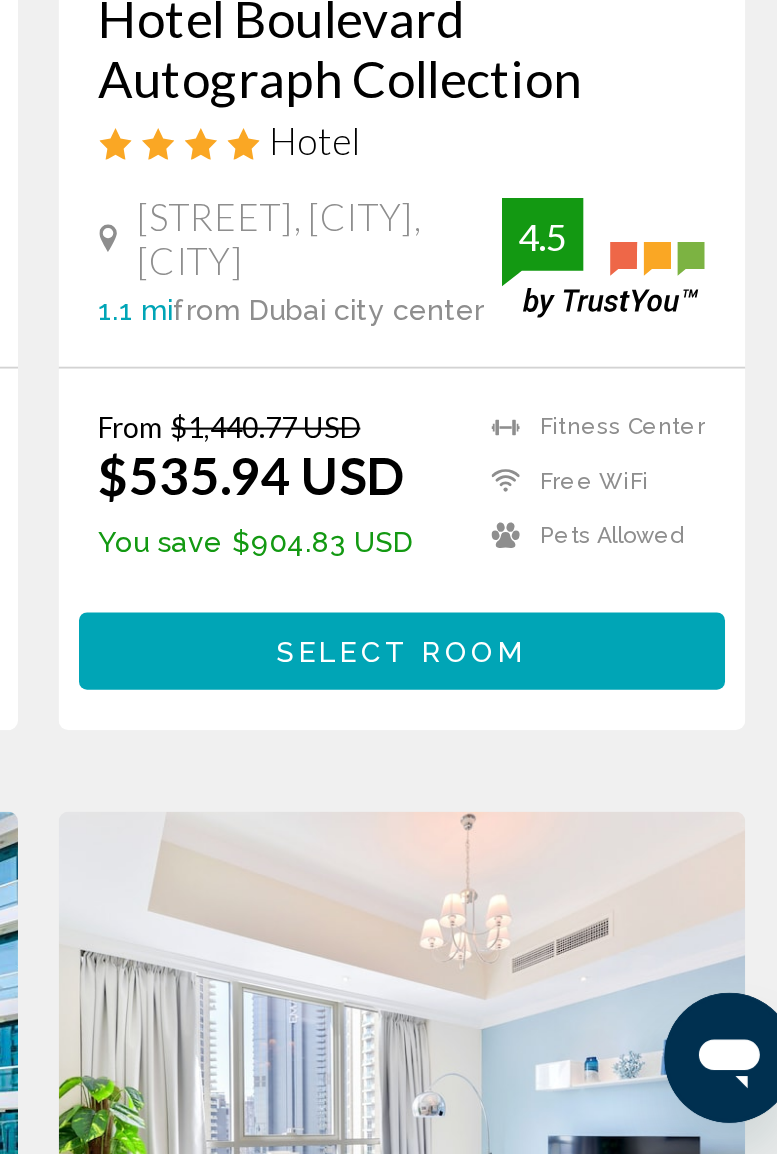 scroll, scrollTop: 799, scrollLeft: 0, axis: vertical 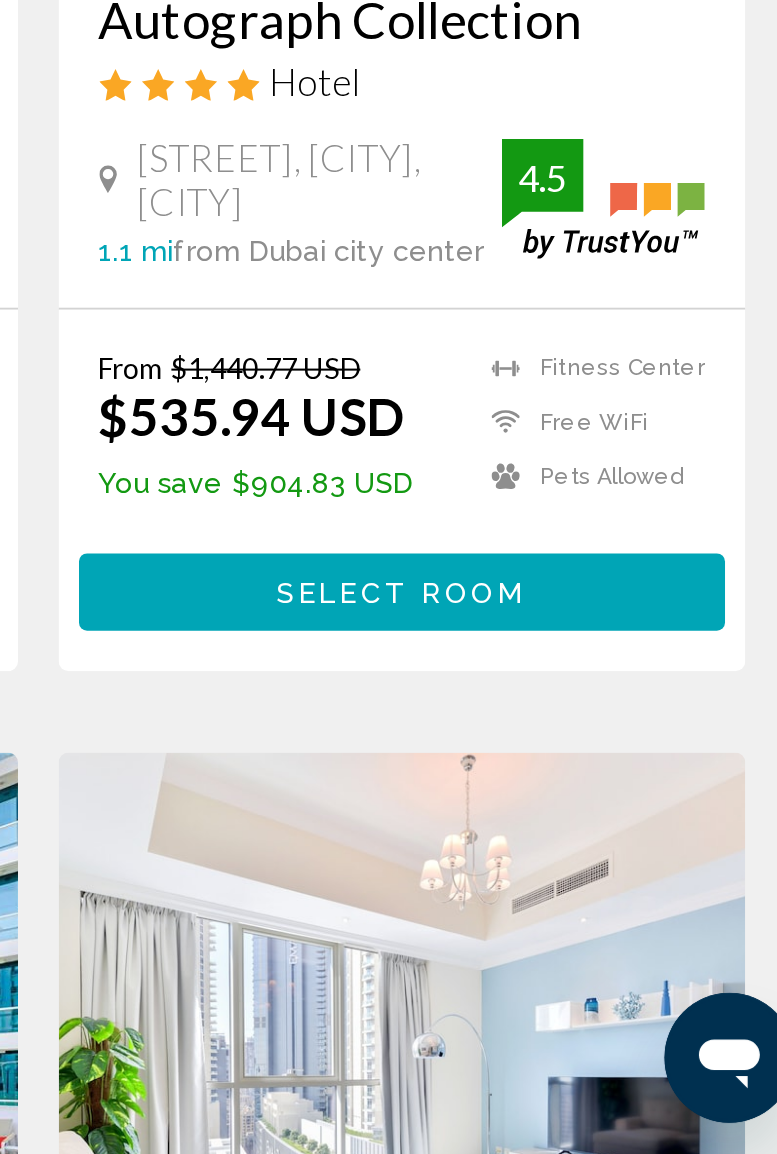 click on "Select Room" at bounding box center (567, 878) 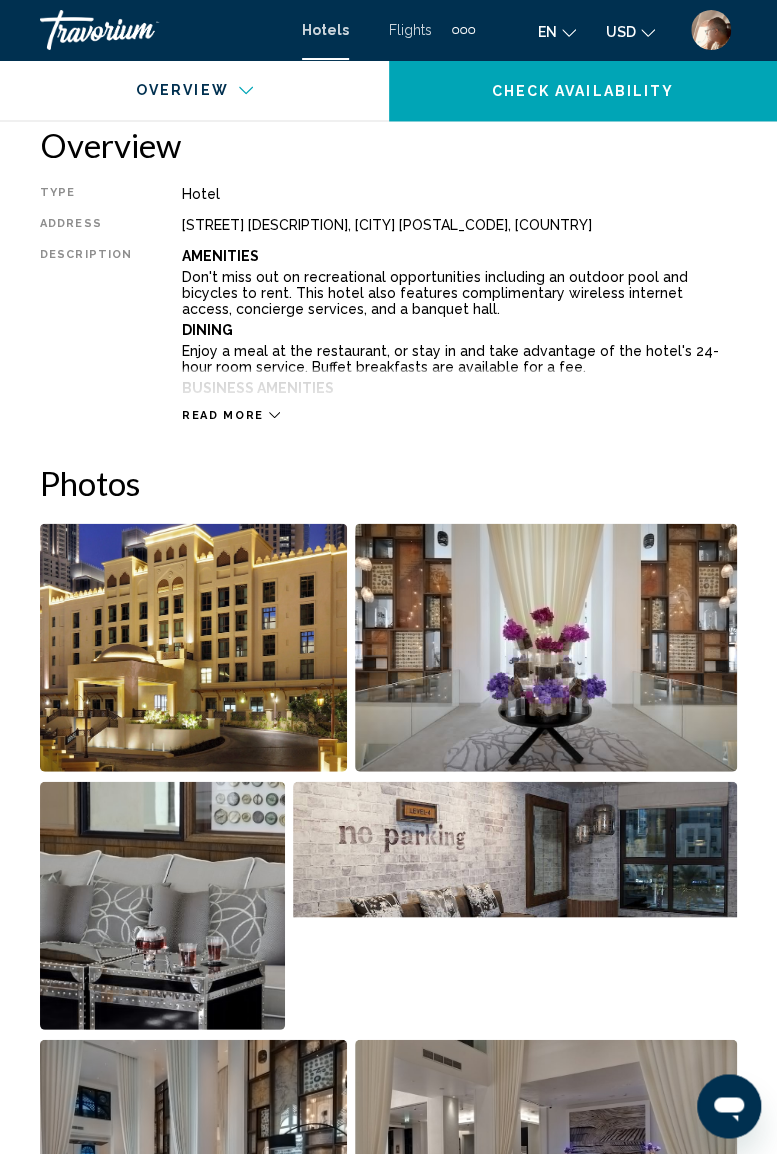 scroll, scrollTop: 1045, scrollLeft: 0, axis: vertical 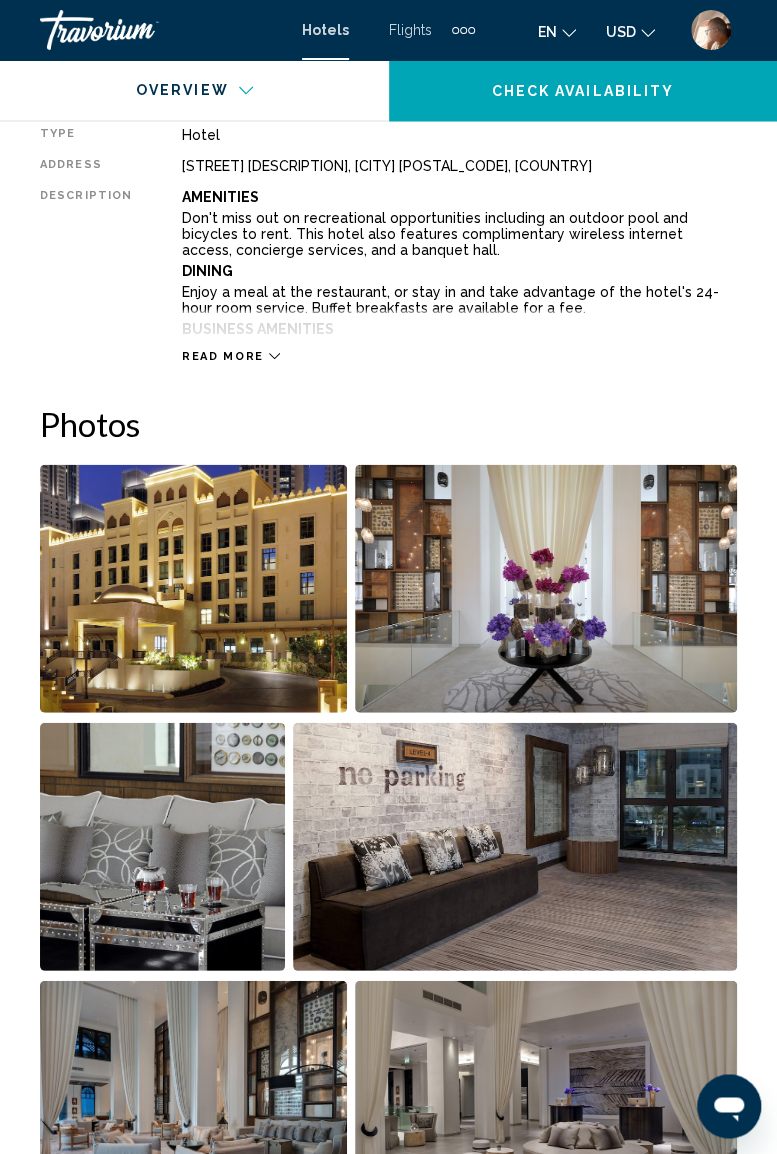 click at bounding box center (193, 588) 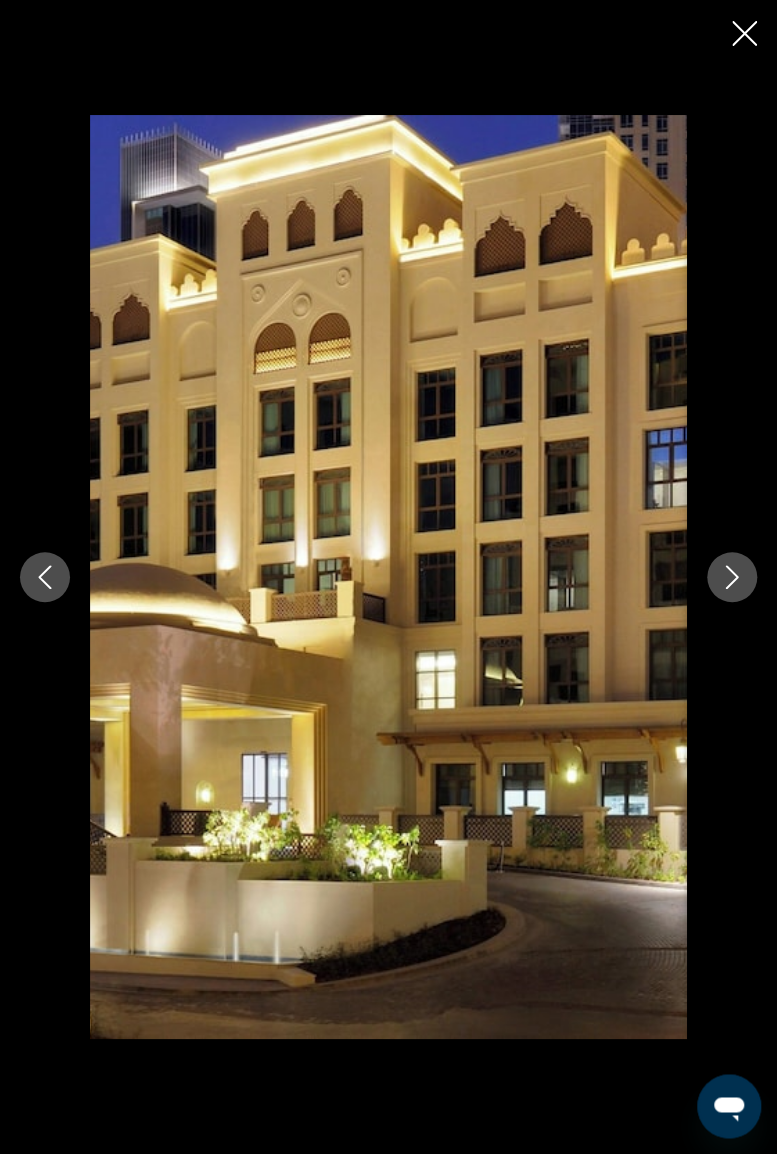 click 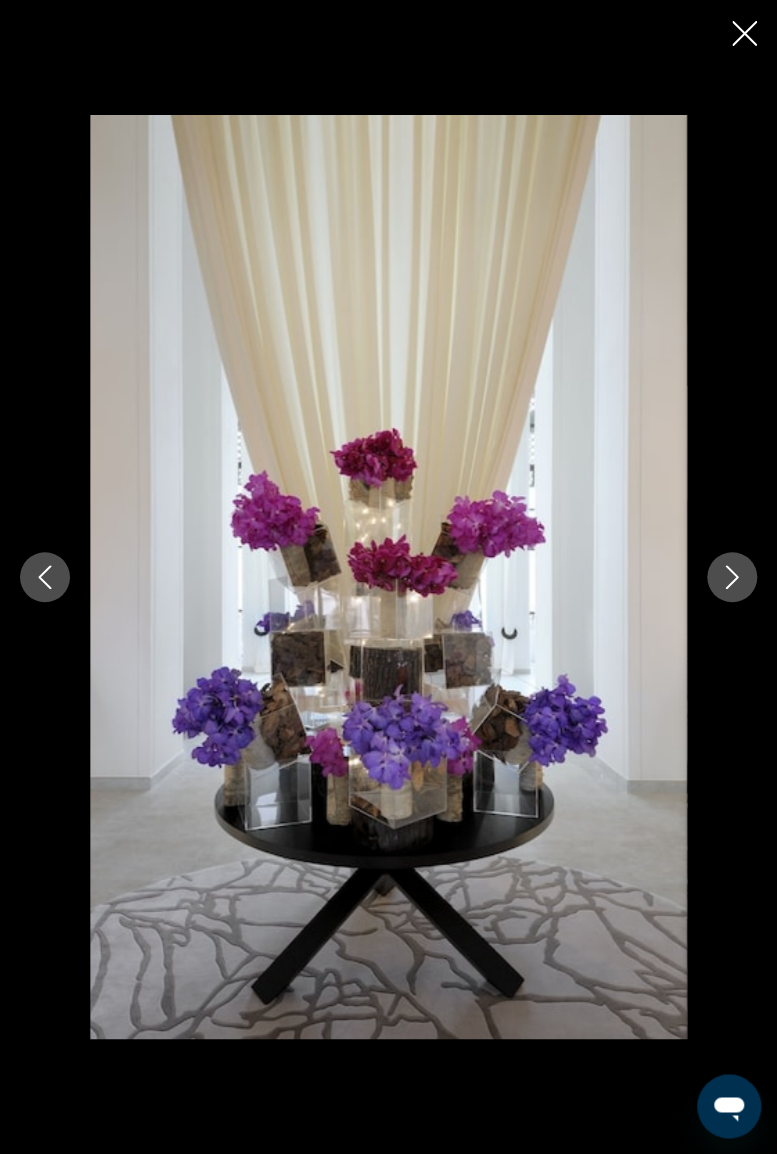 click 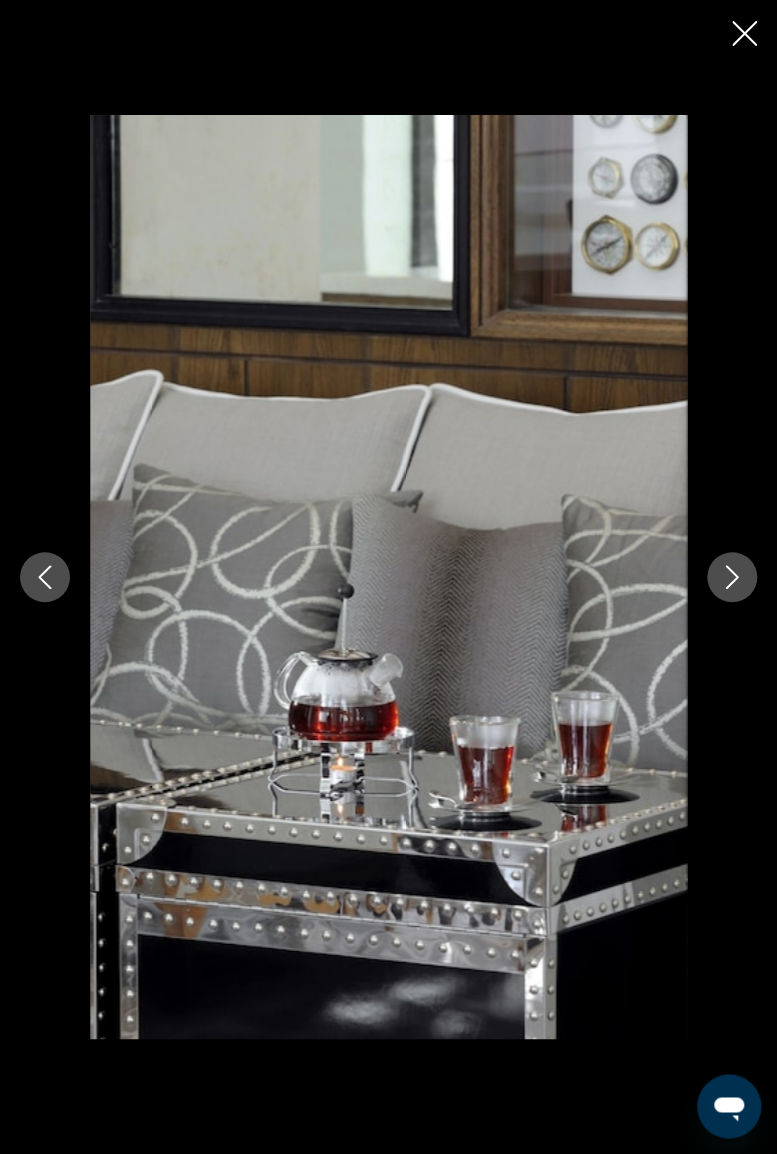 click 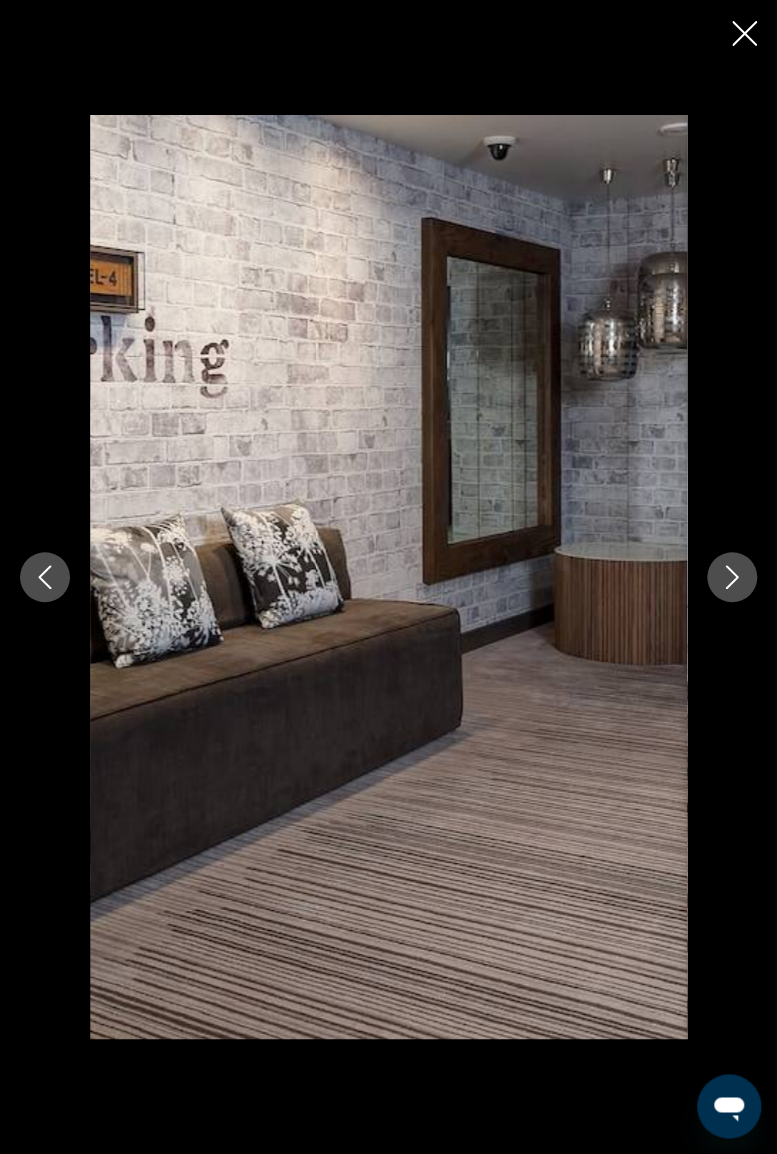 click 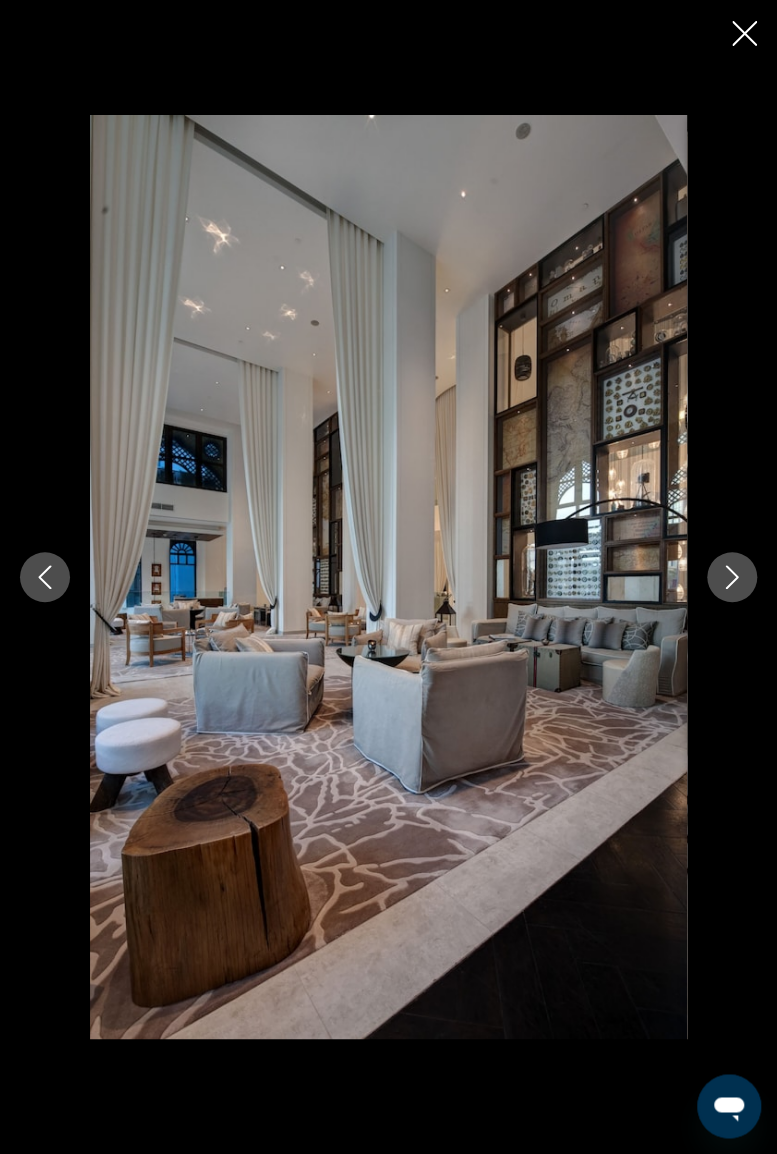 click 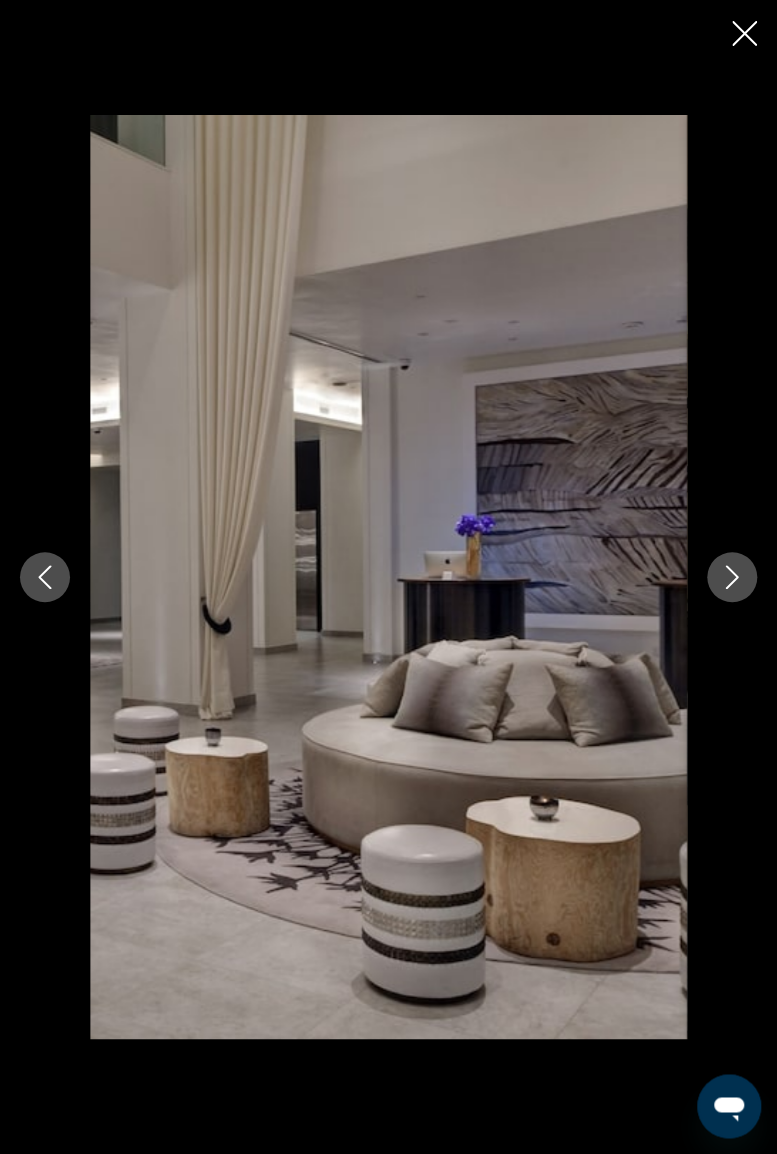 click 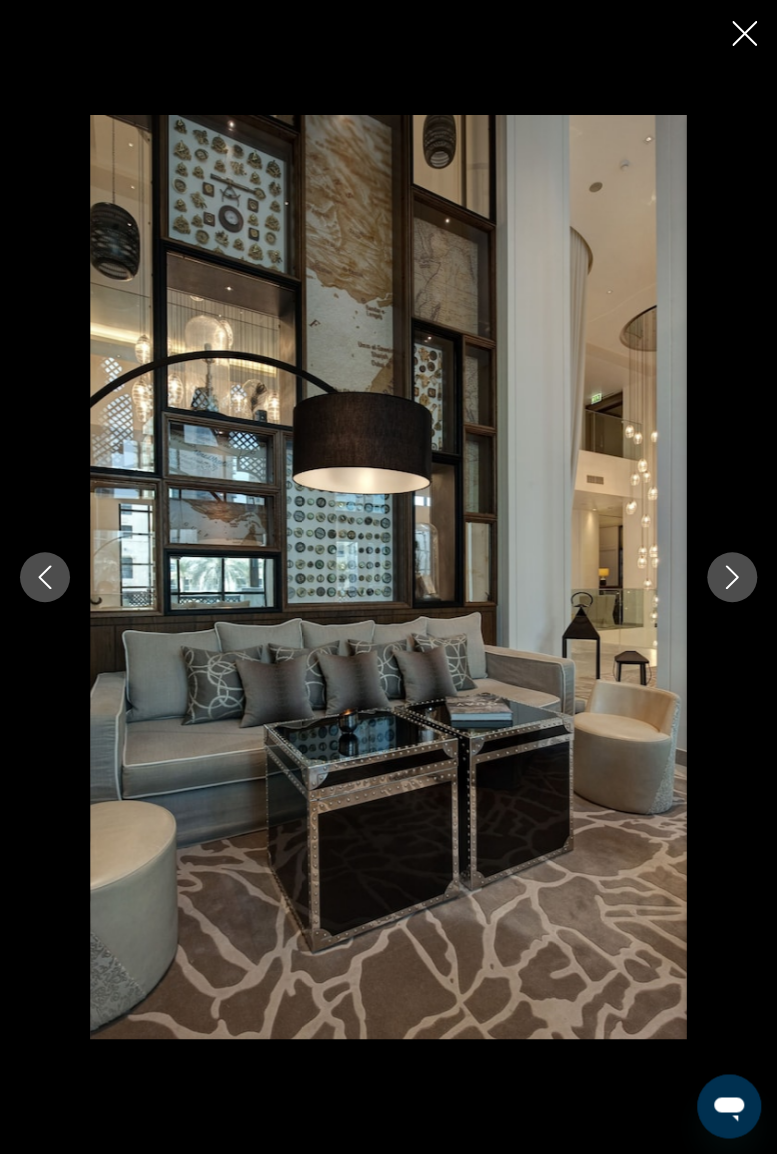 click 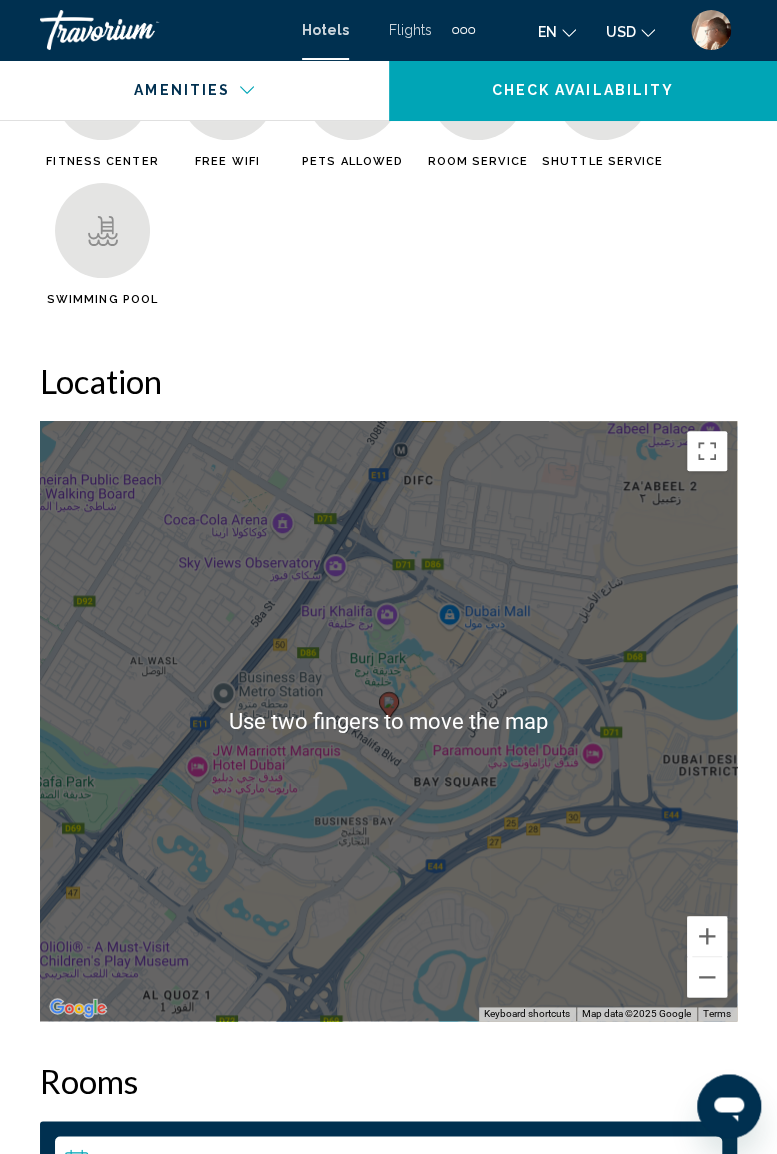 scroll, scrollTop: 2412, scrollLeft: 0, axis: vertical 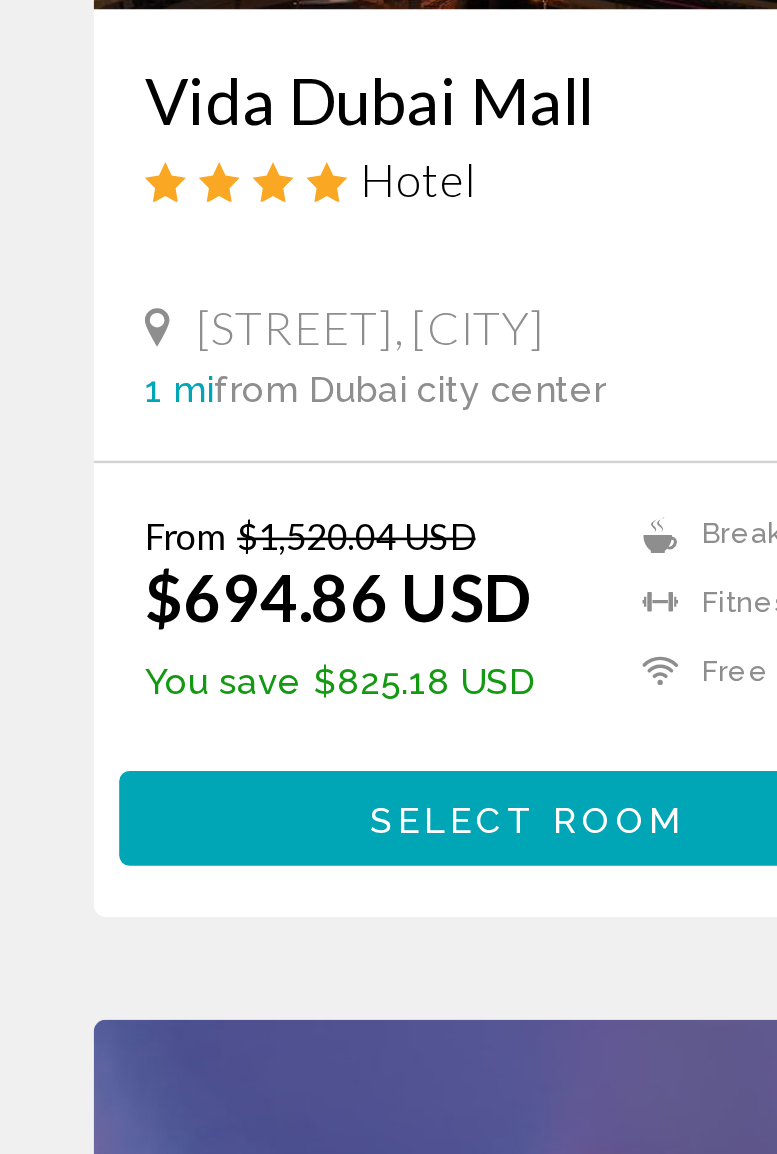 click on "Select Room" at bounding box center (209, 801) 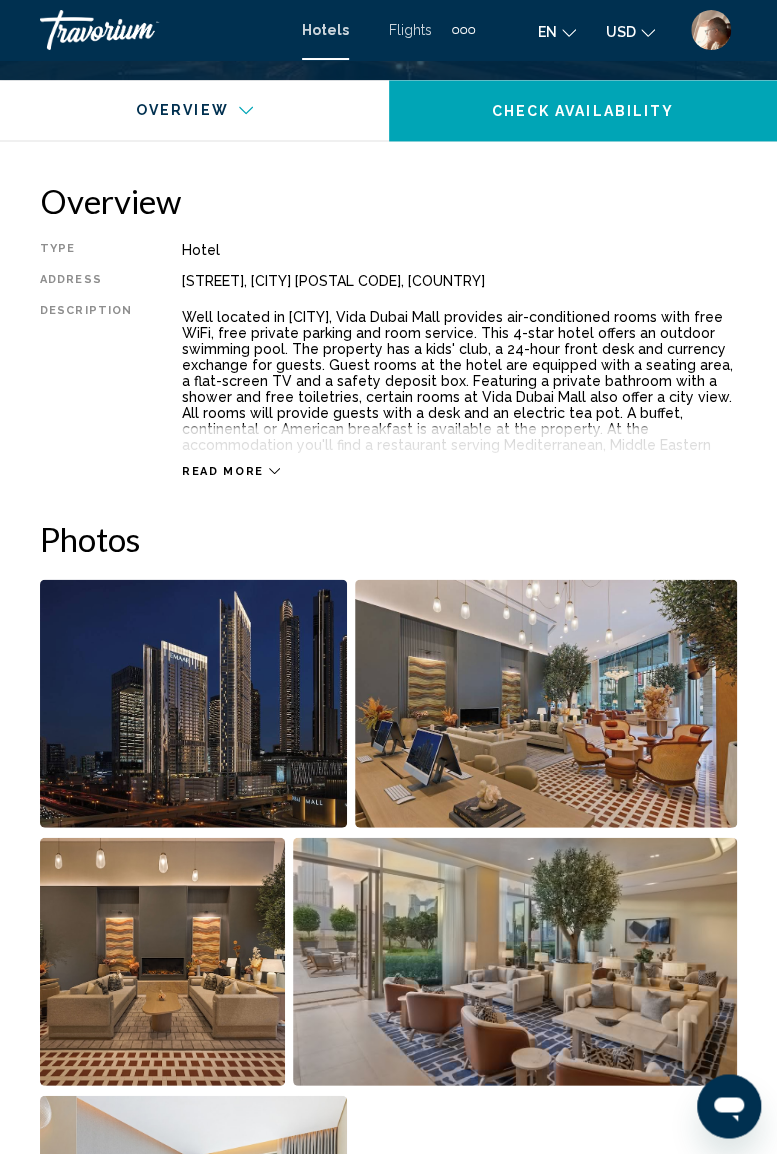 scroll, scrollTop: 995, scrollLeft: 0, axis: vertical 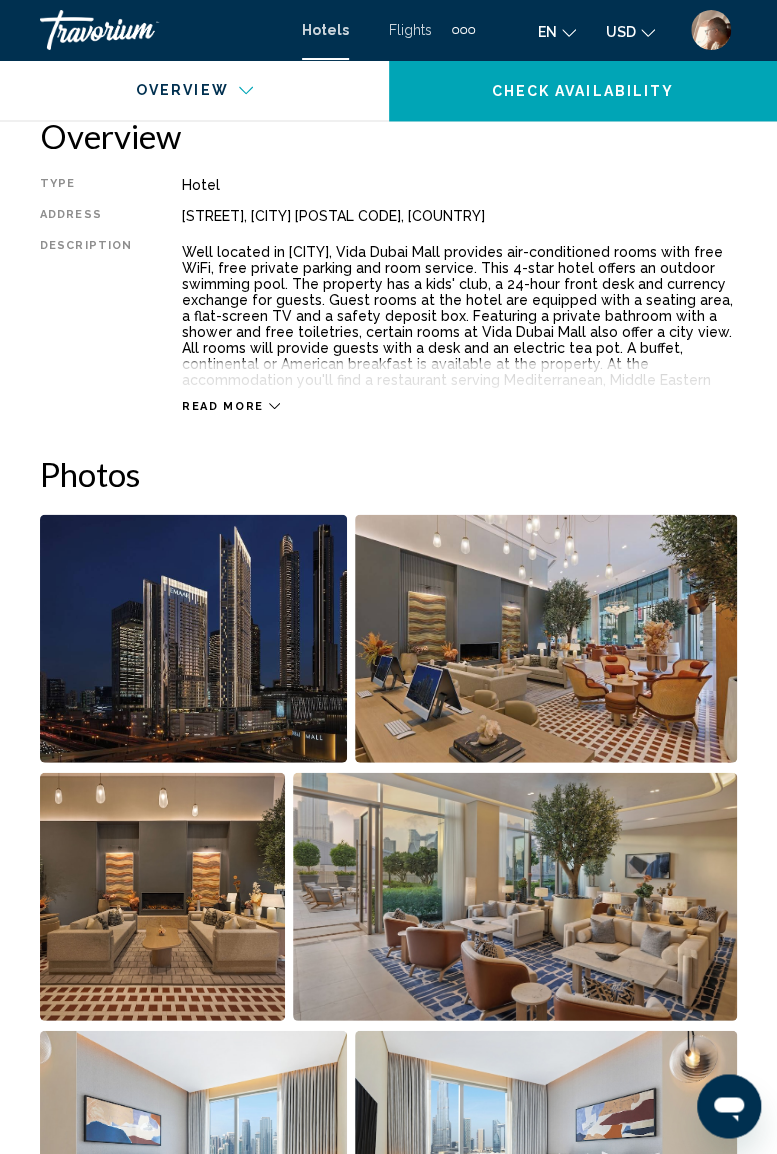 click at bounding box center (193, 638) 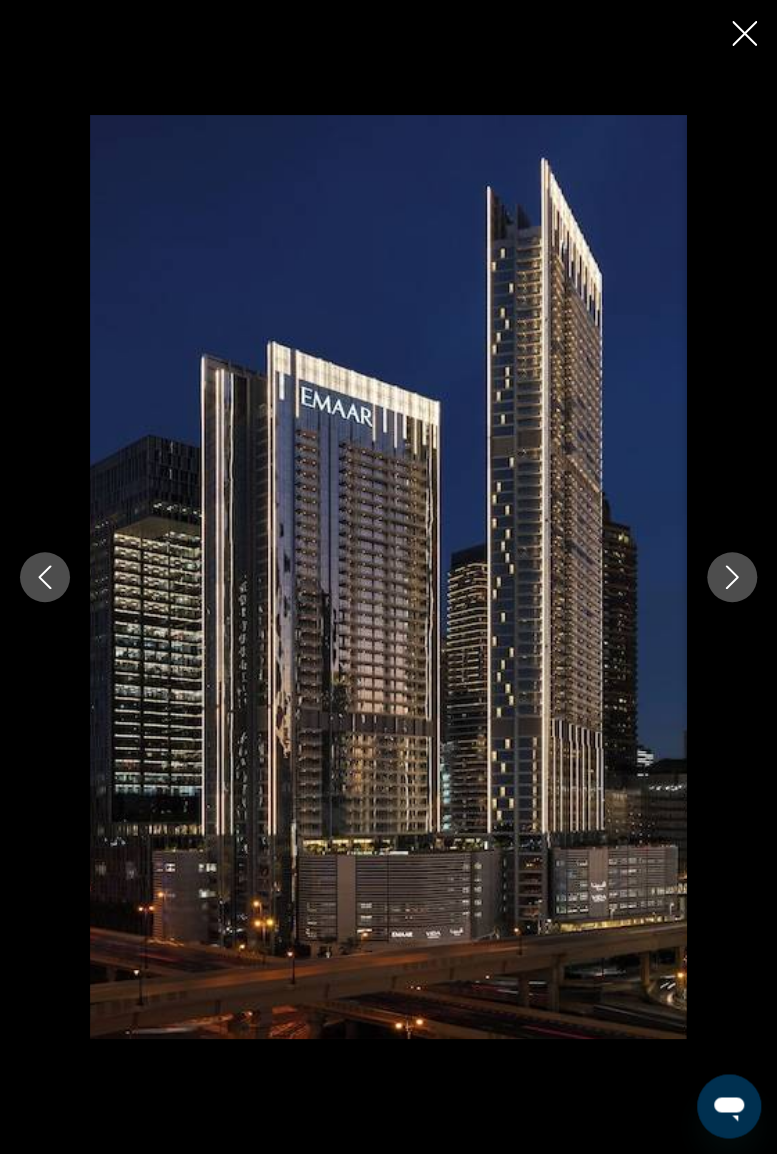click at bounding box center [732, 577] 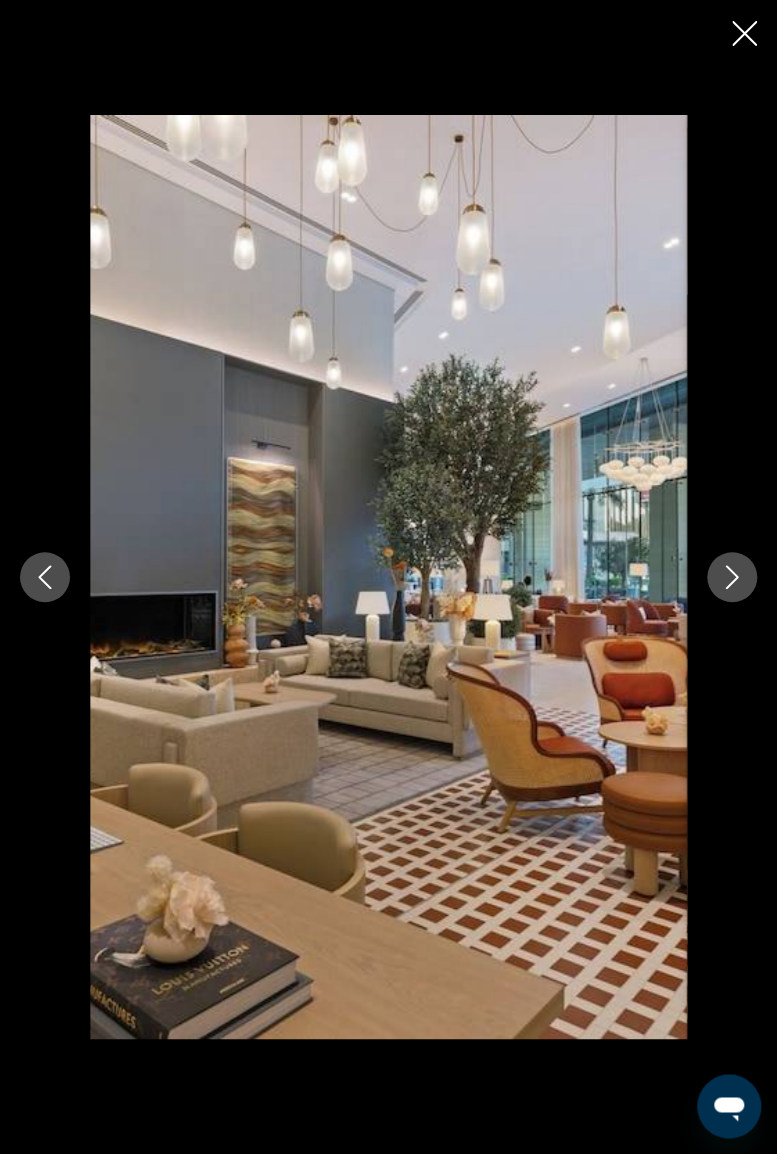 click 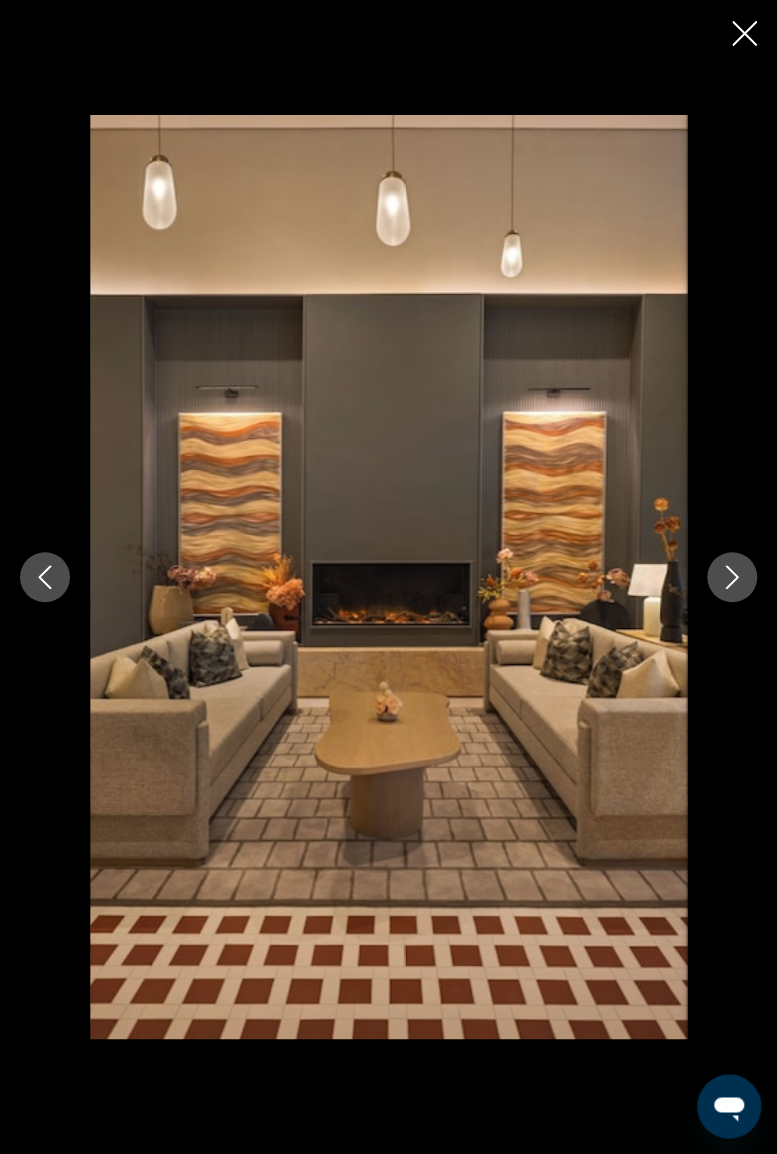 click 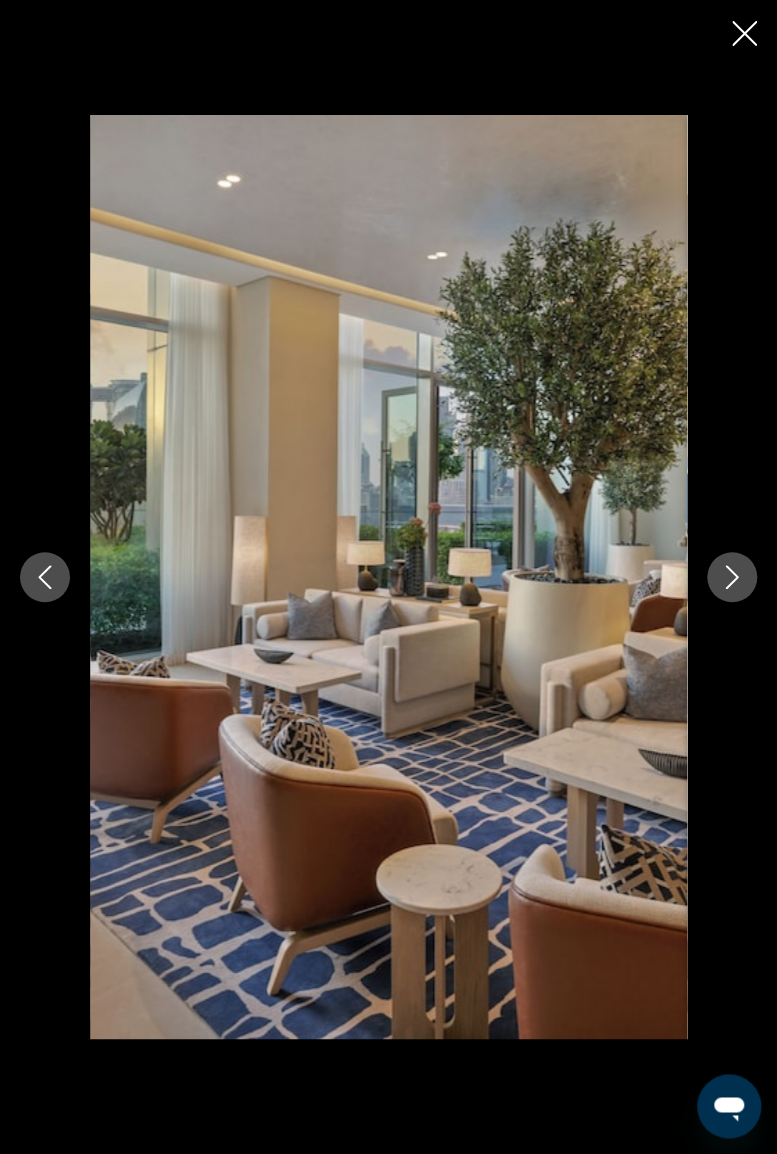 click 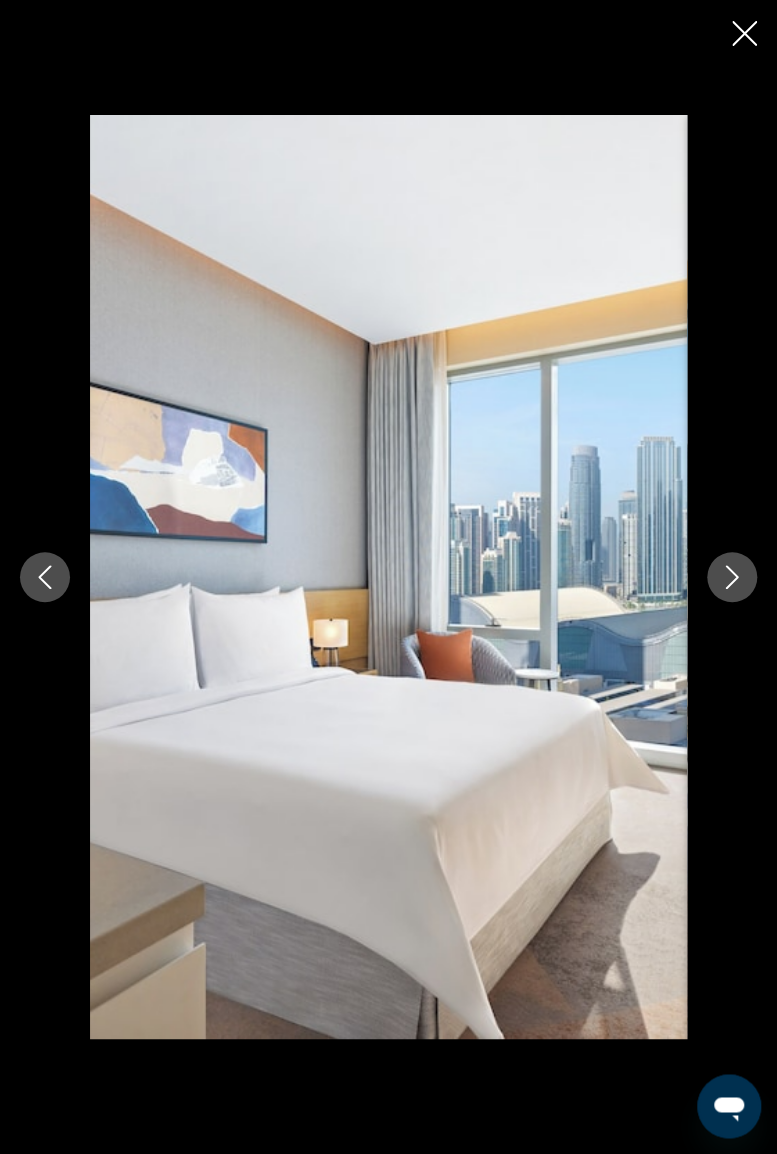 click 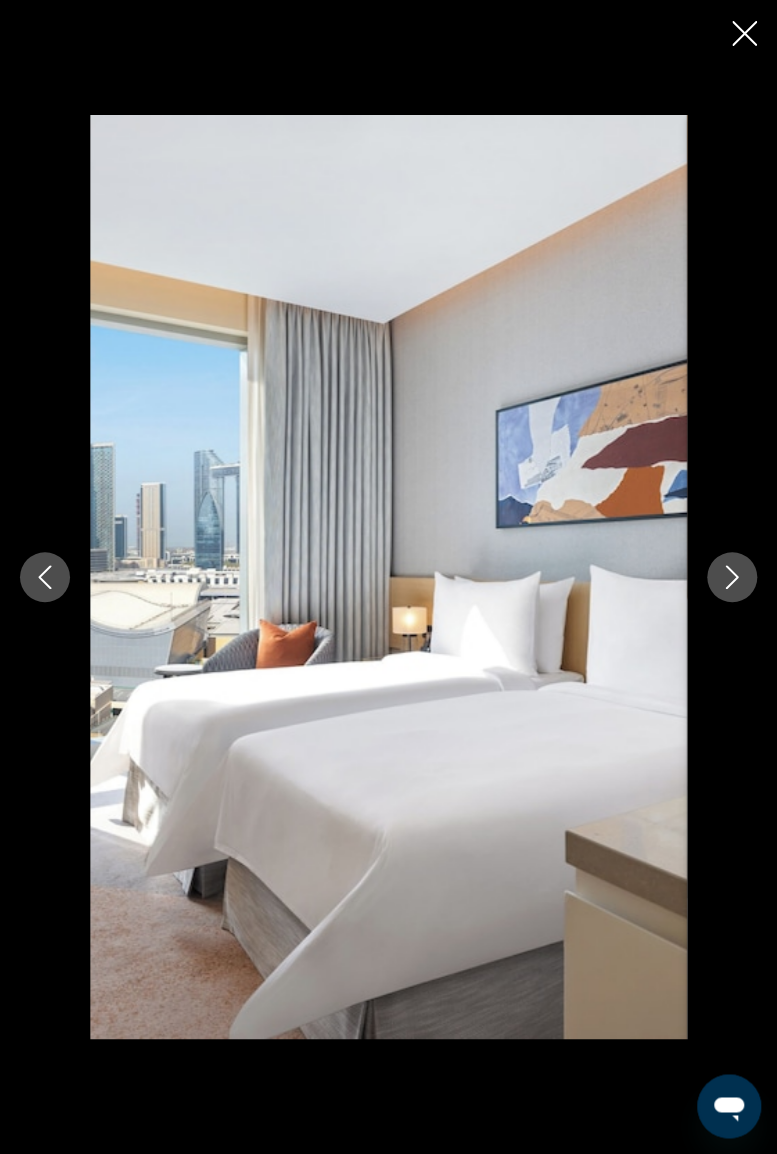 click at bounding box center (732, 577) 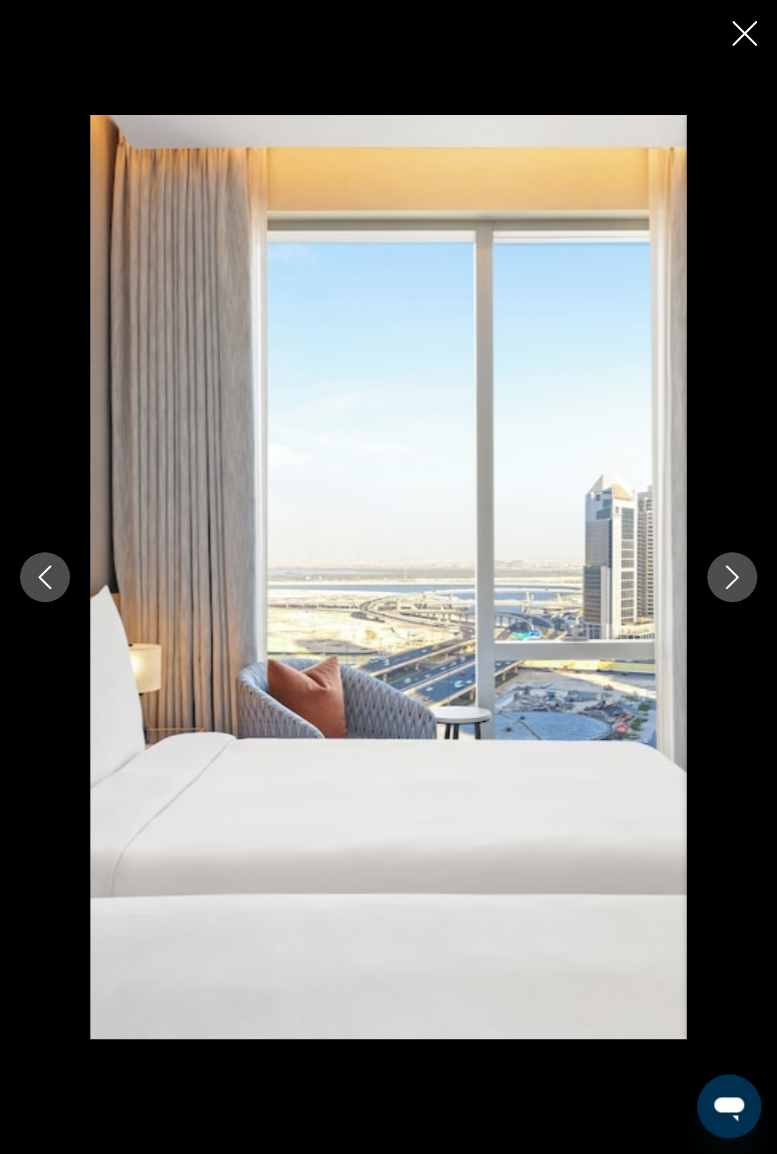 click 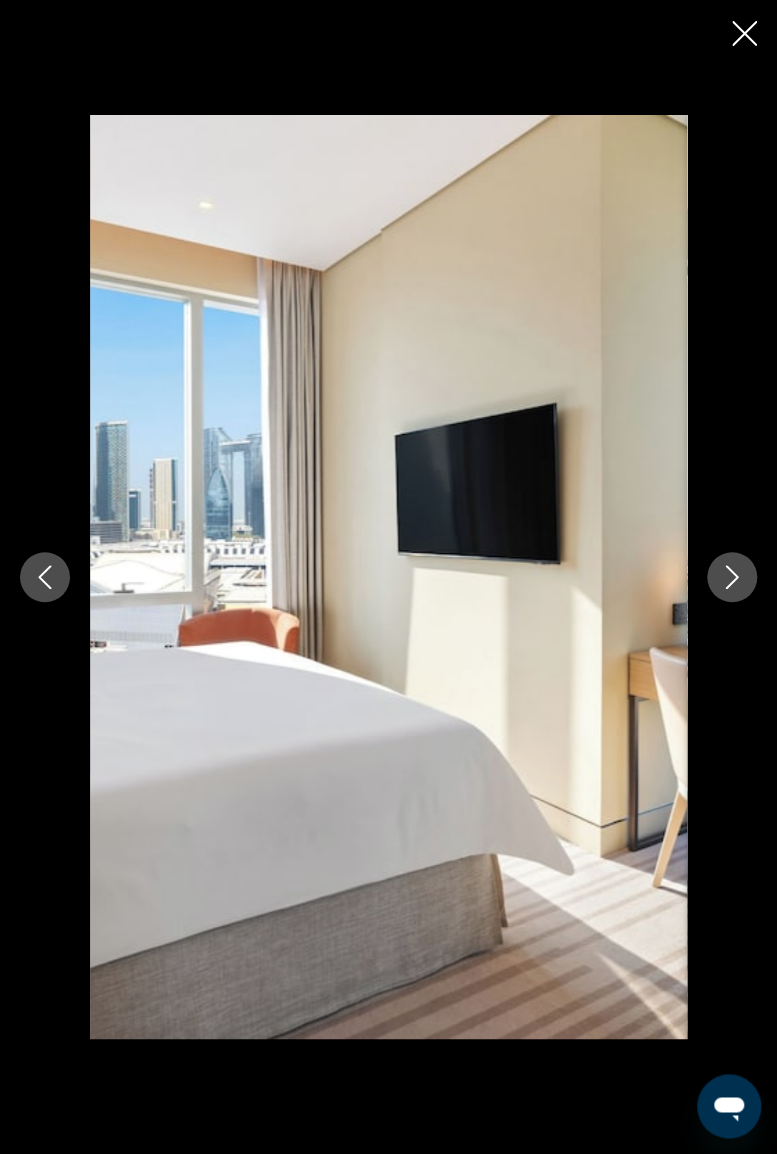 click 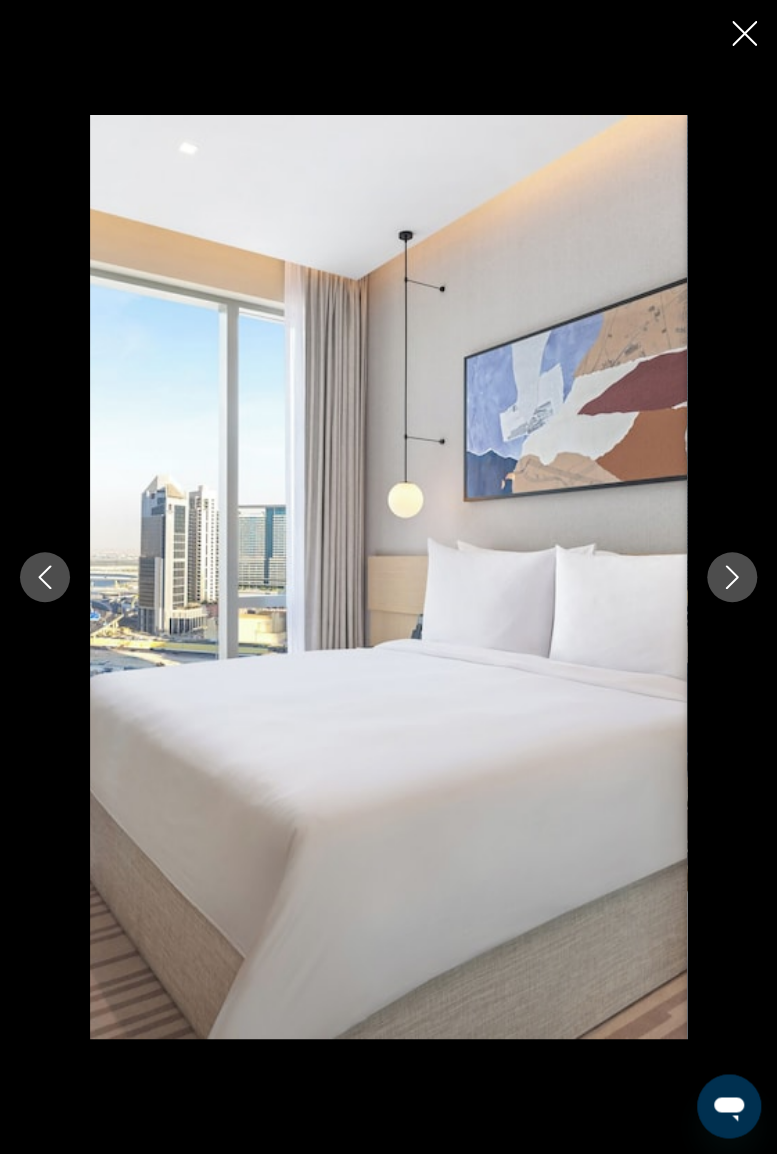 click 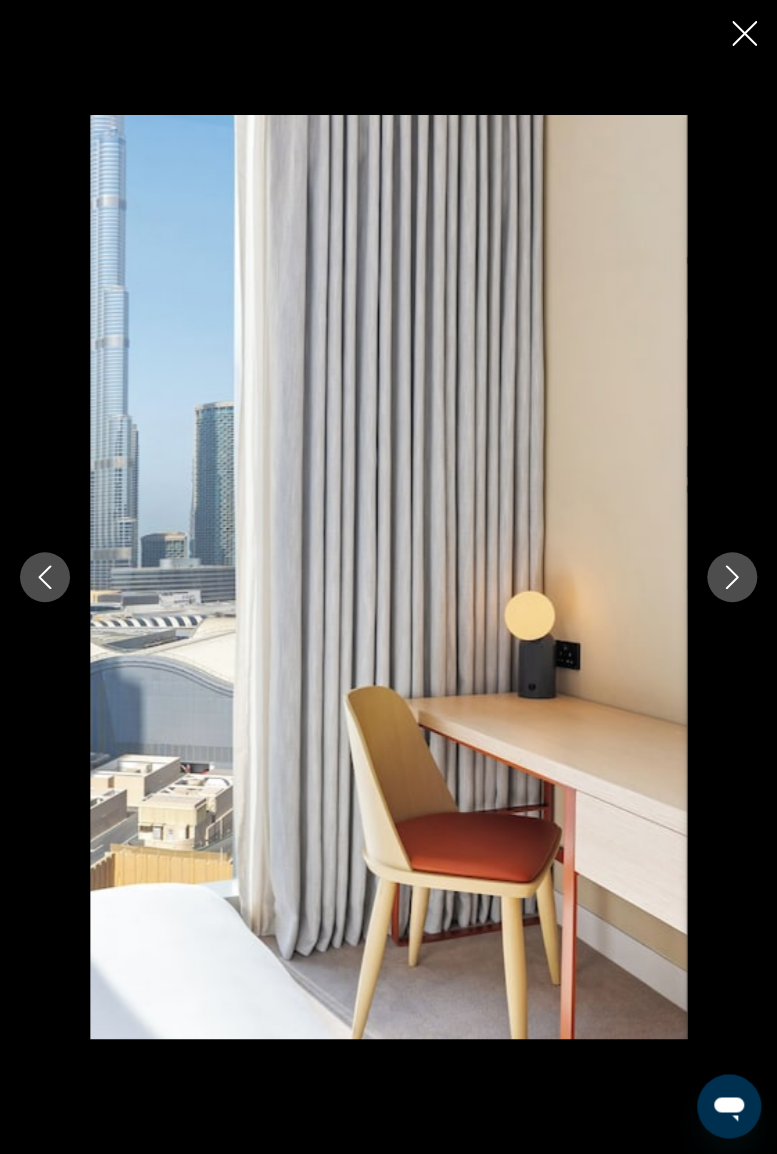 click 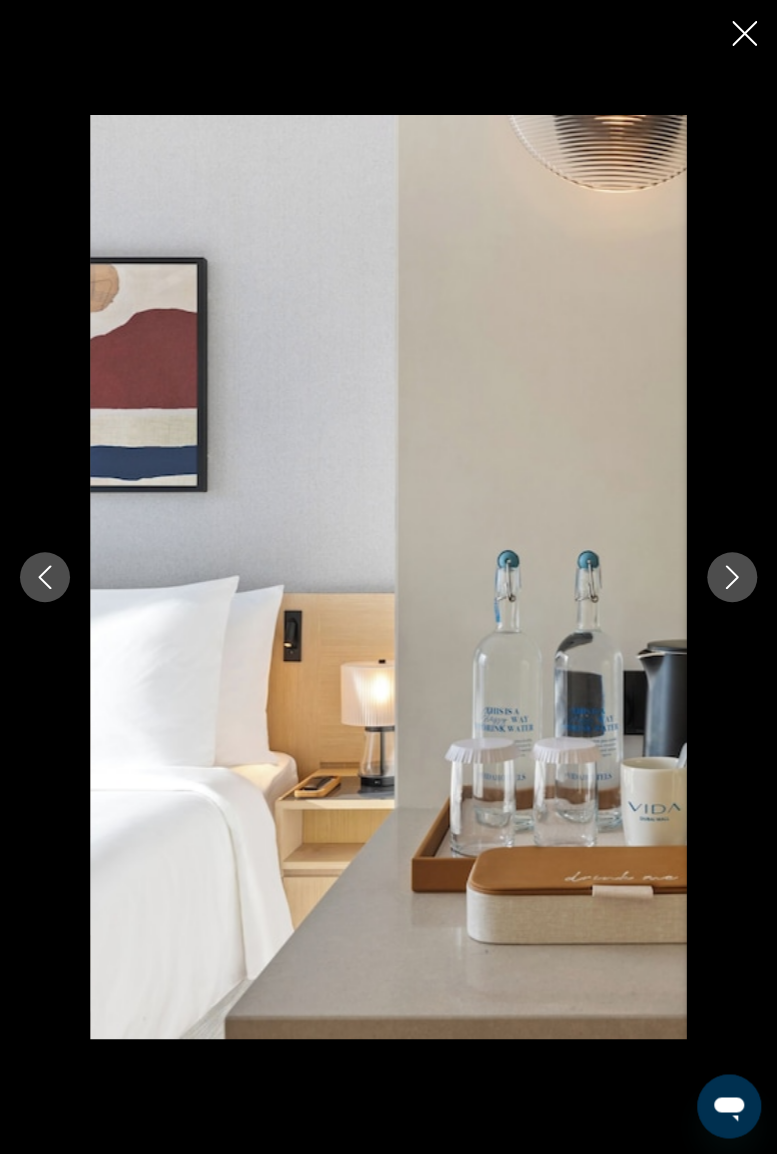 click at bounding box center [732, 577] 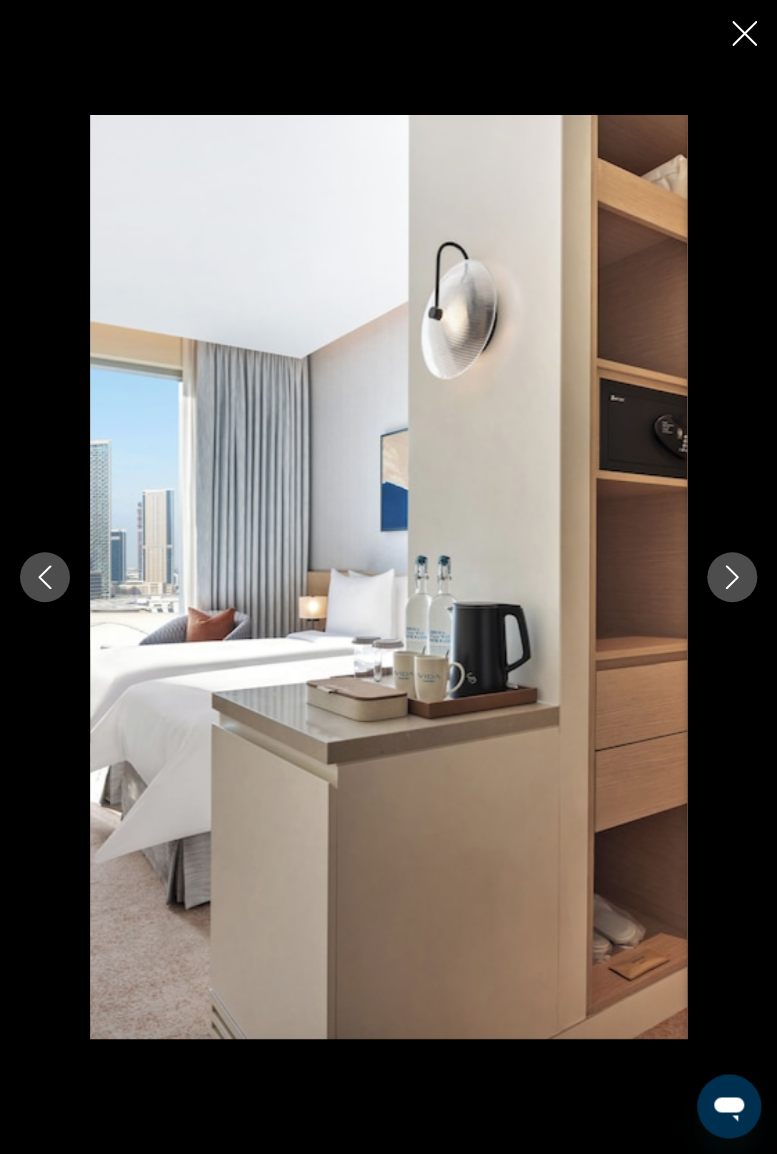 click at bounding box center (732, 577) 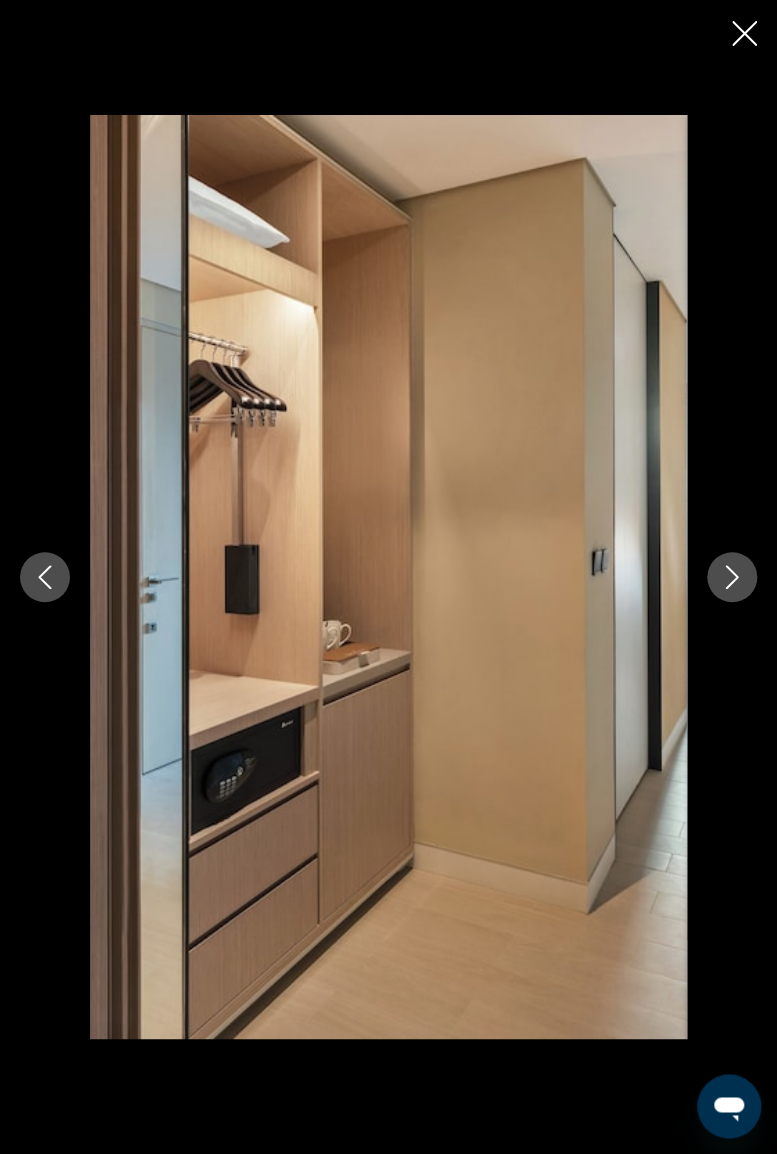 click 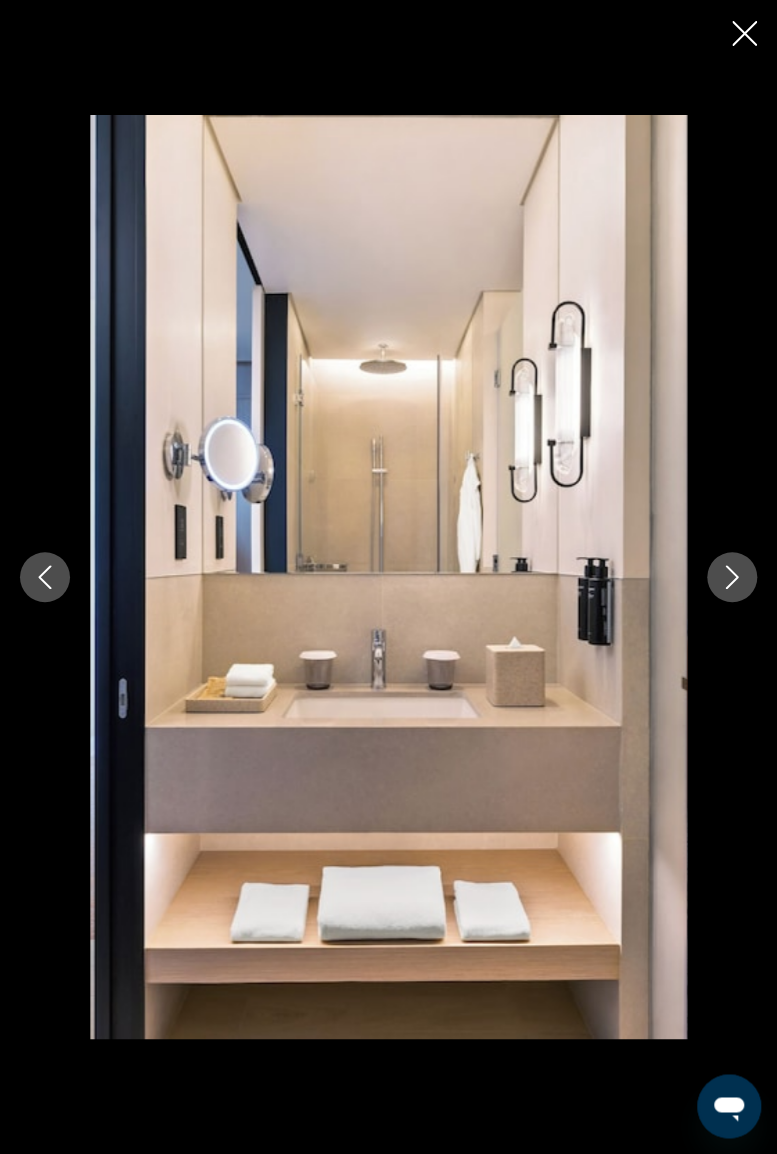 click 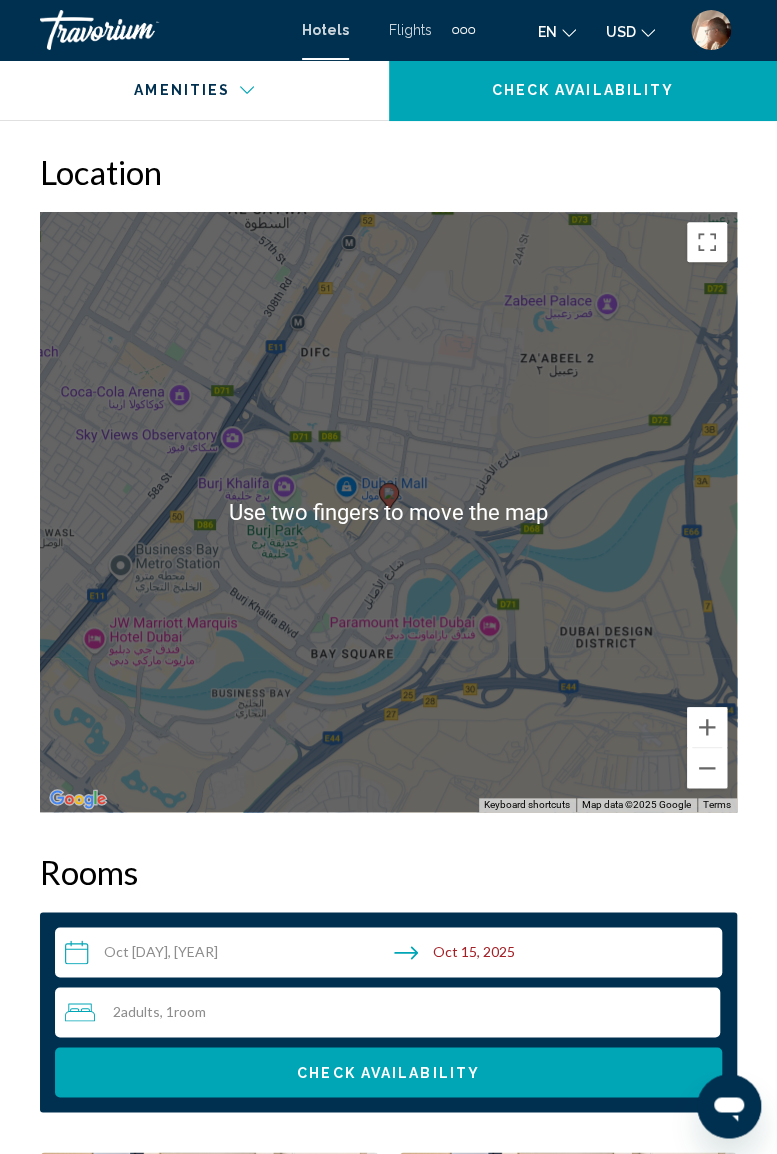 scroll, scrollTop: 2418, scrollLeft: 0, axis: vertical 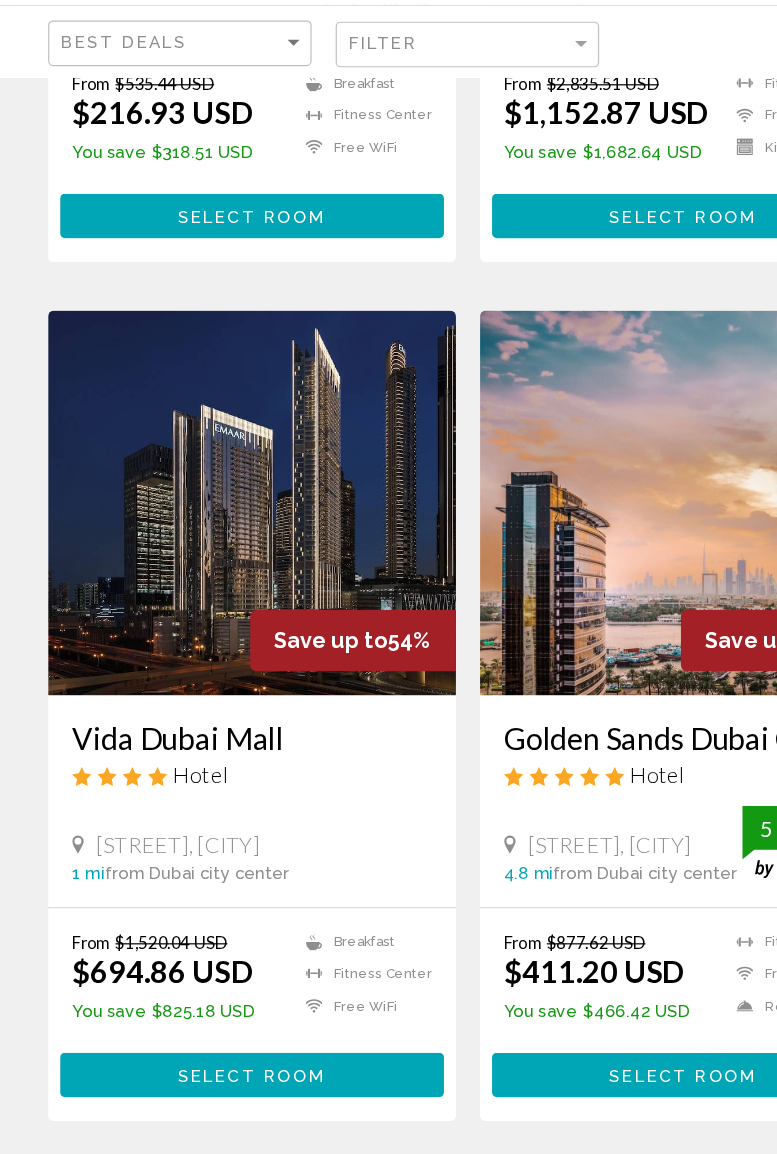 click at bounding box center [209, 534] 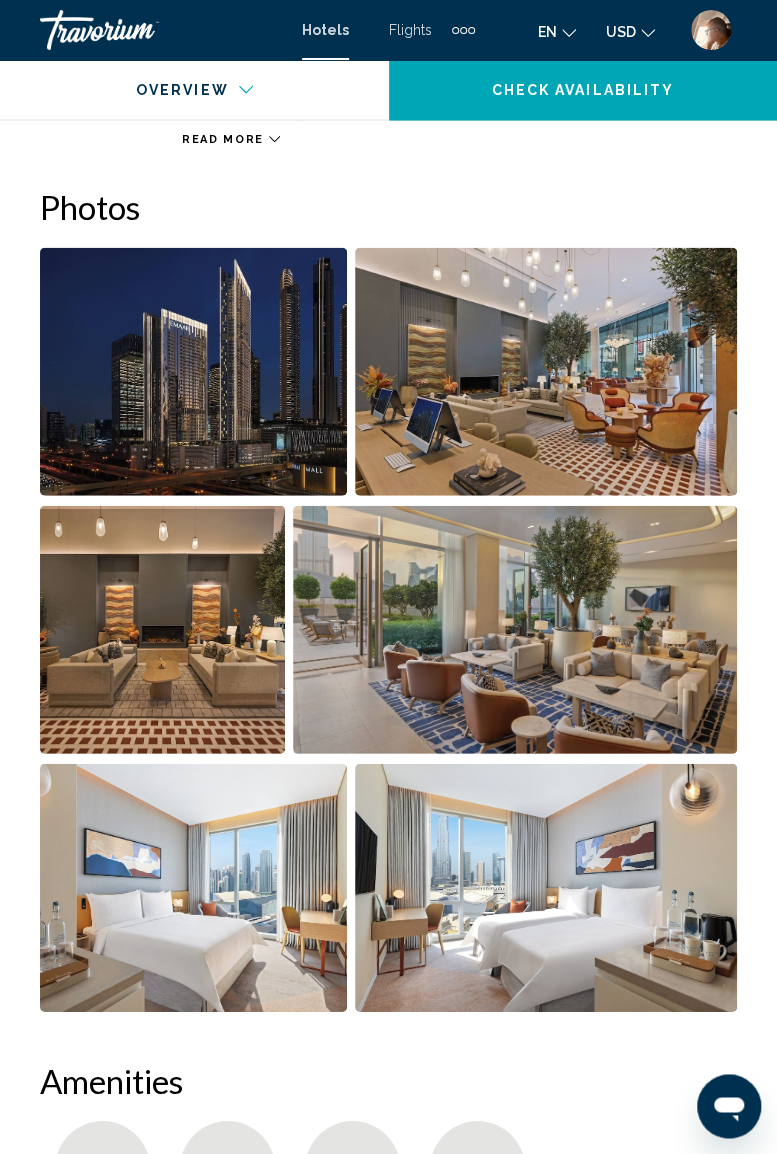 scroll, scrollTop: 1276, scrollLeft: 0, axis: vertical 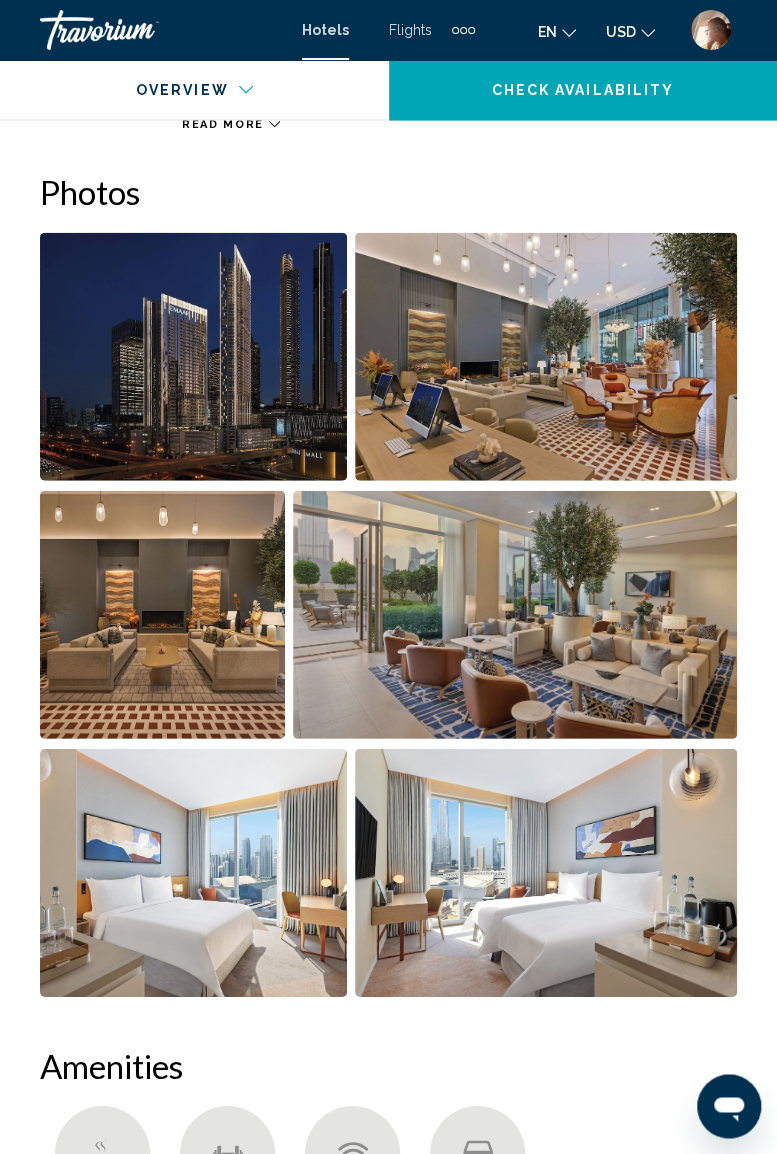 click at bounding box center [193, 357] 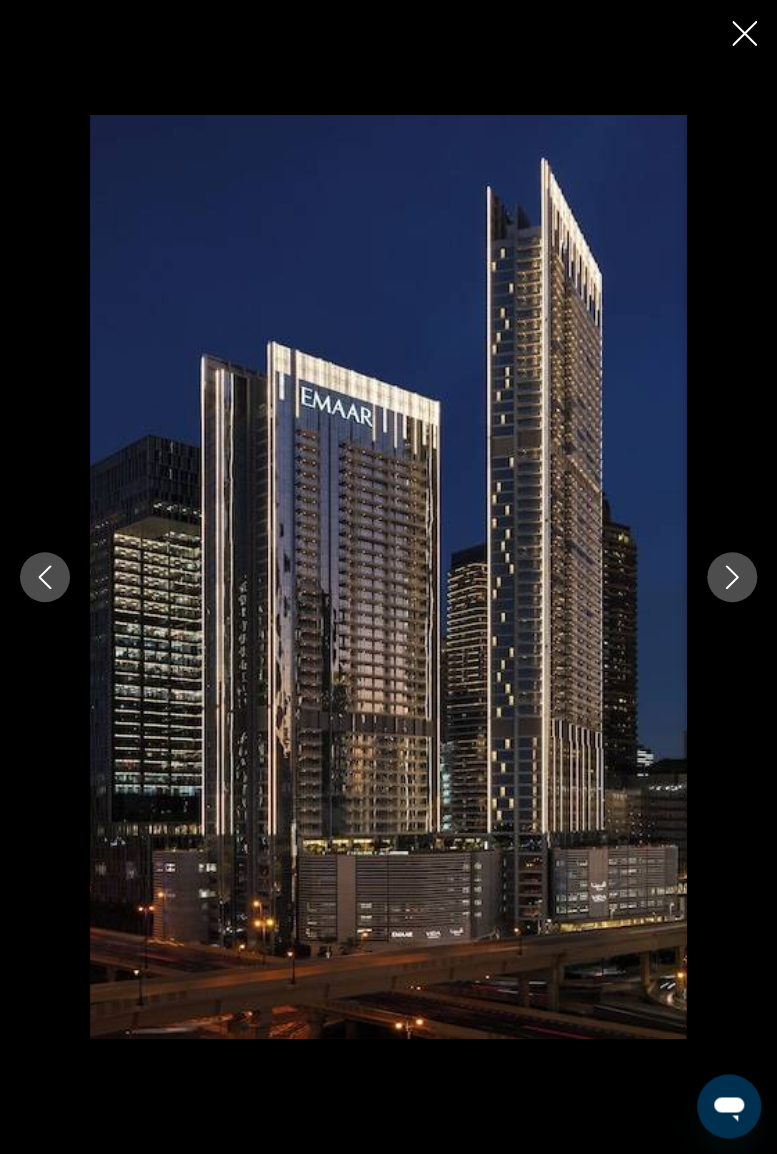 click 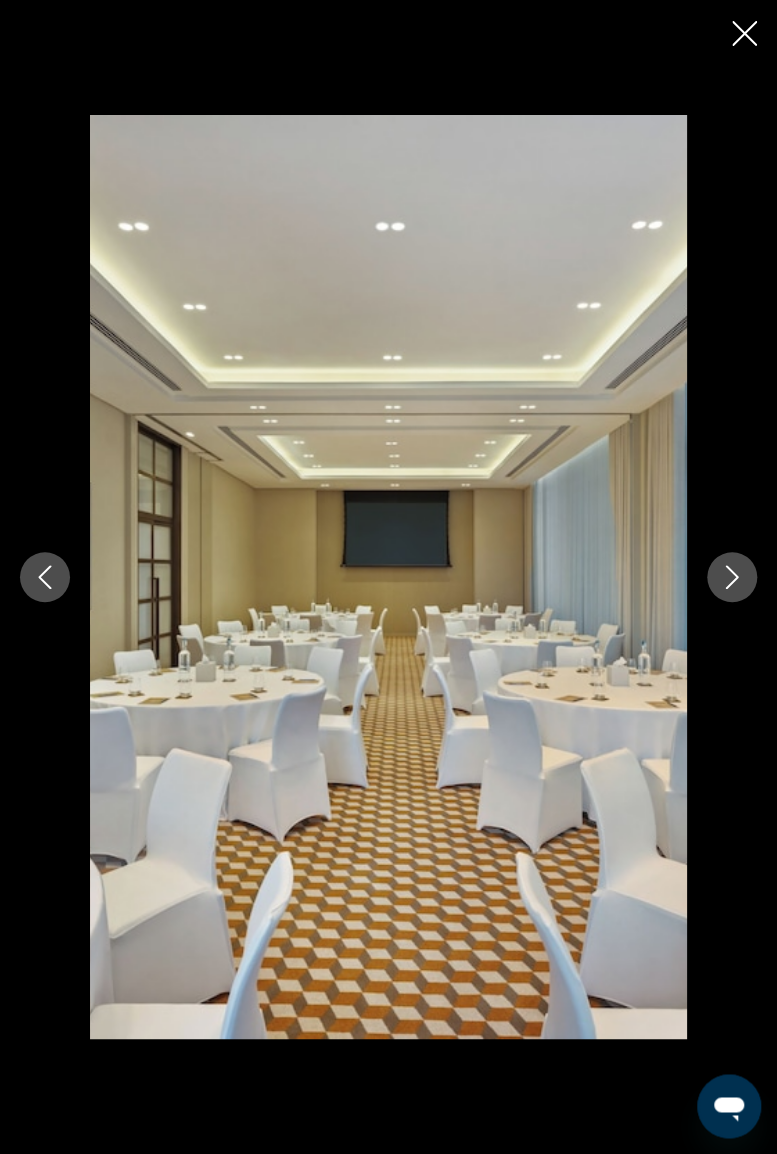 click 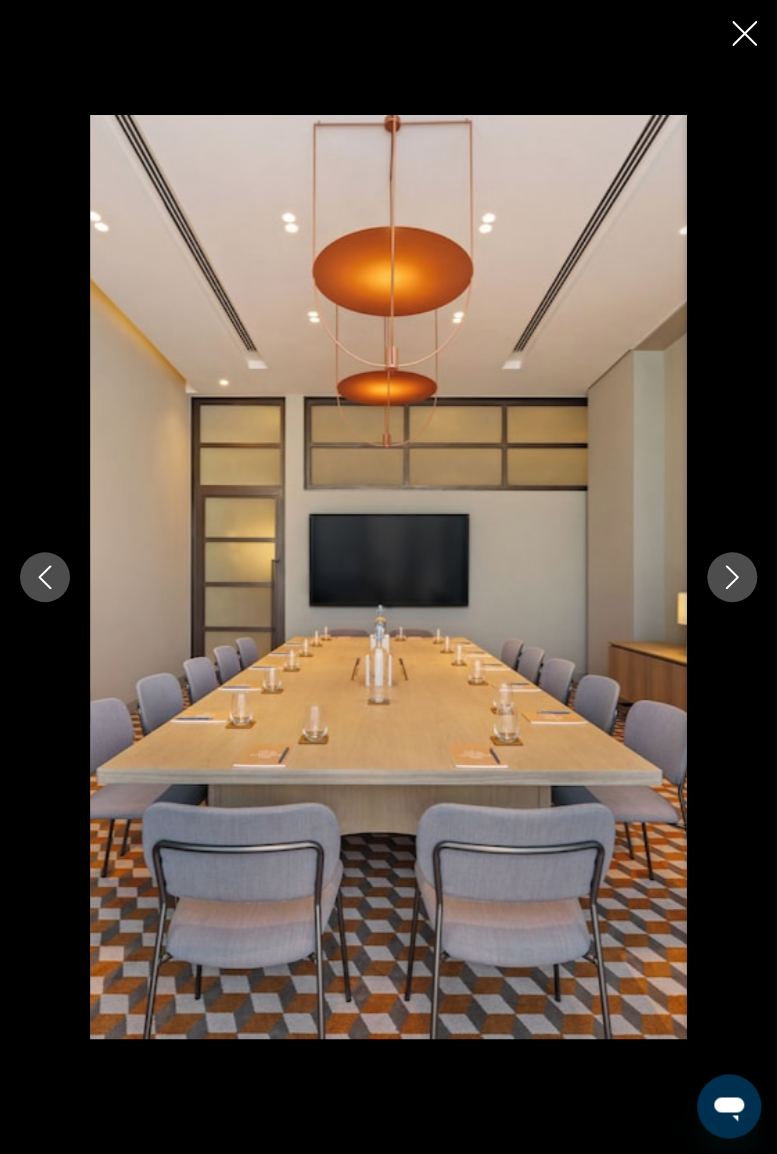 click 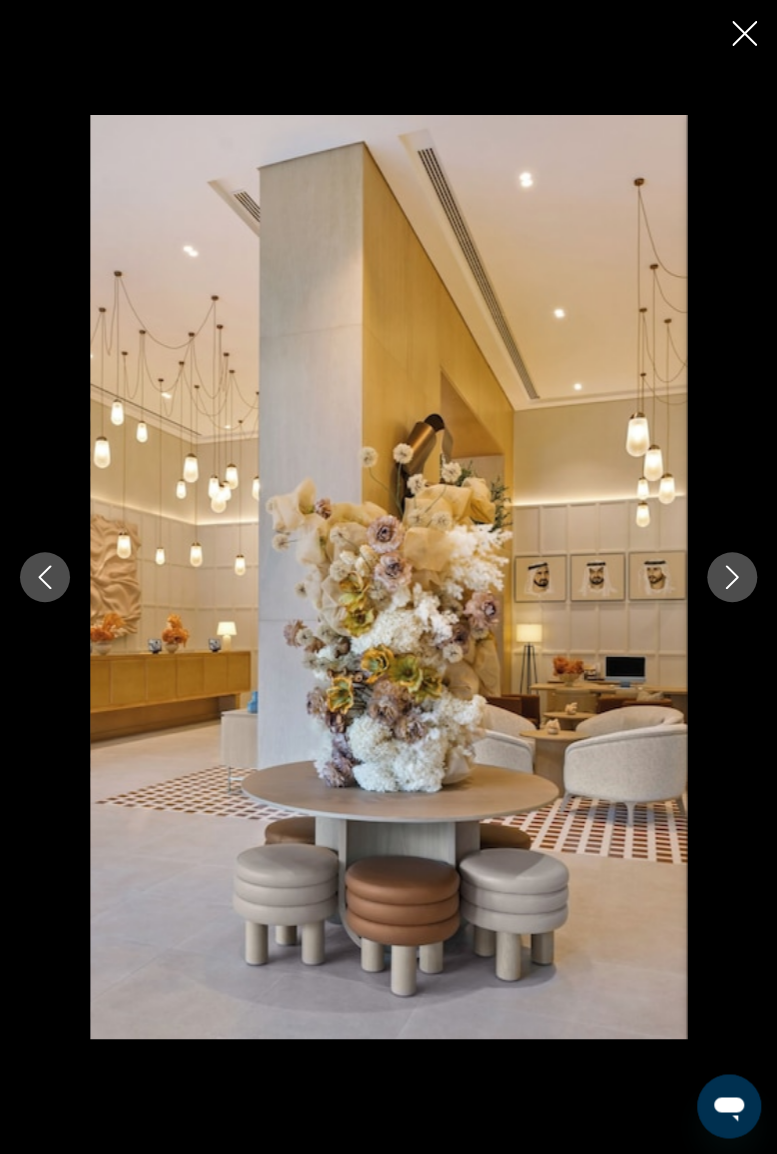 click 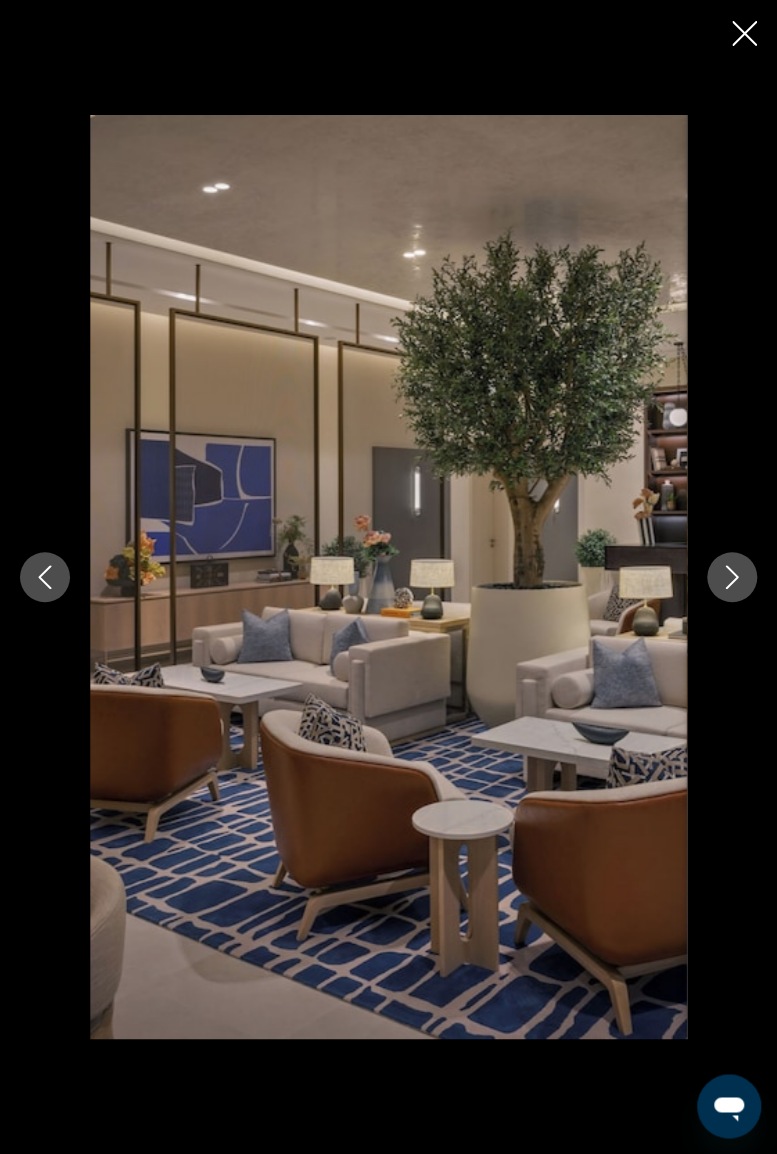 click 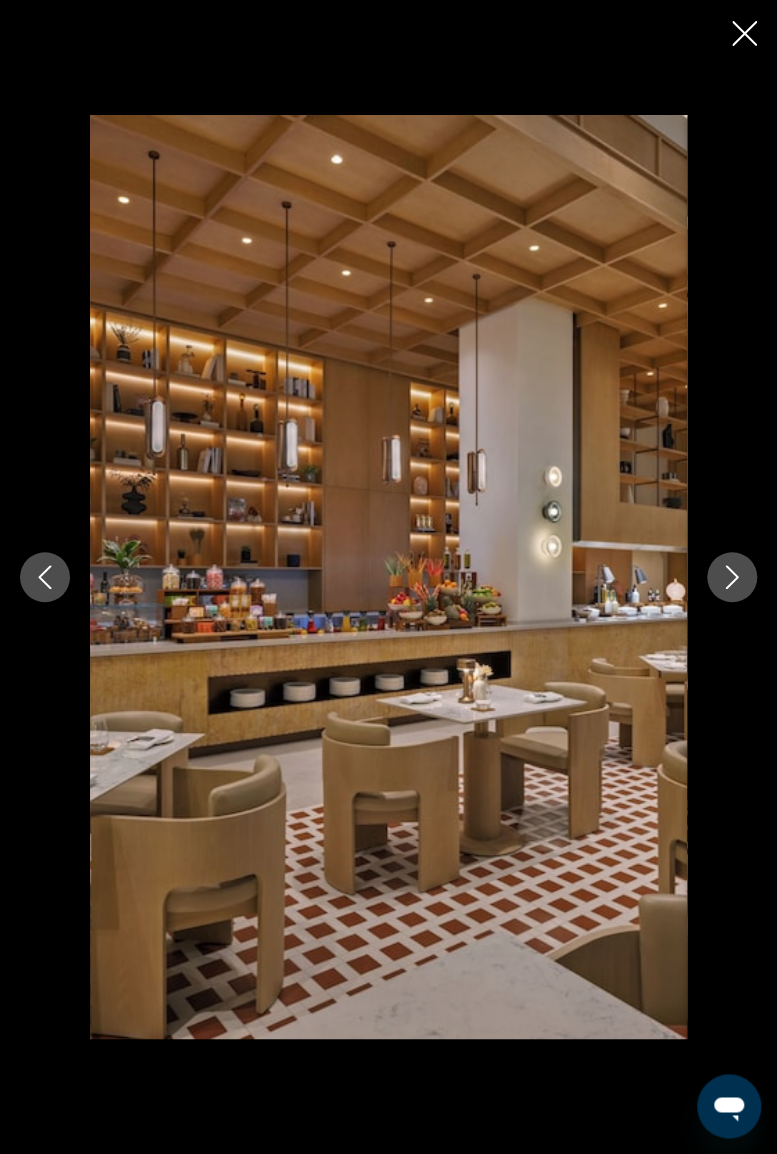 click 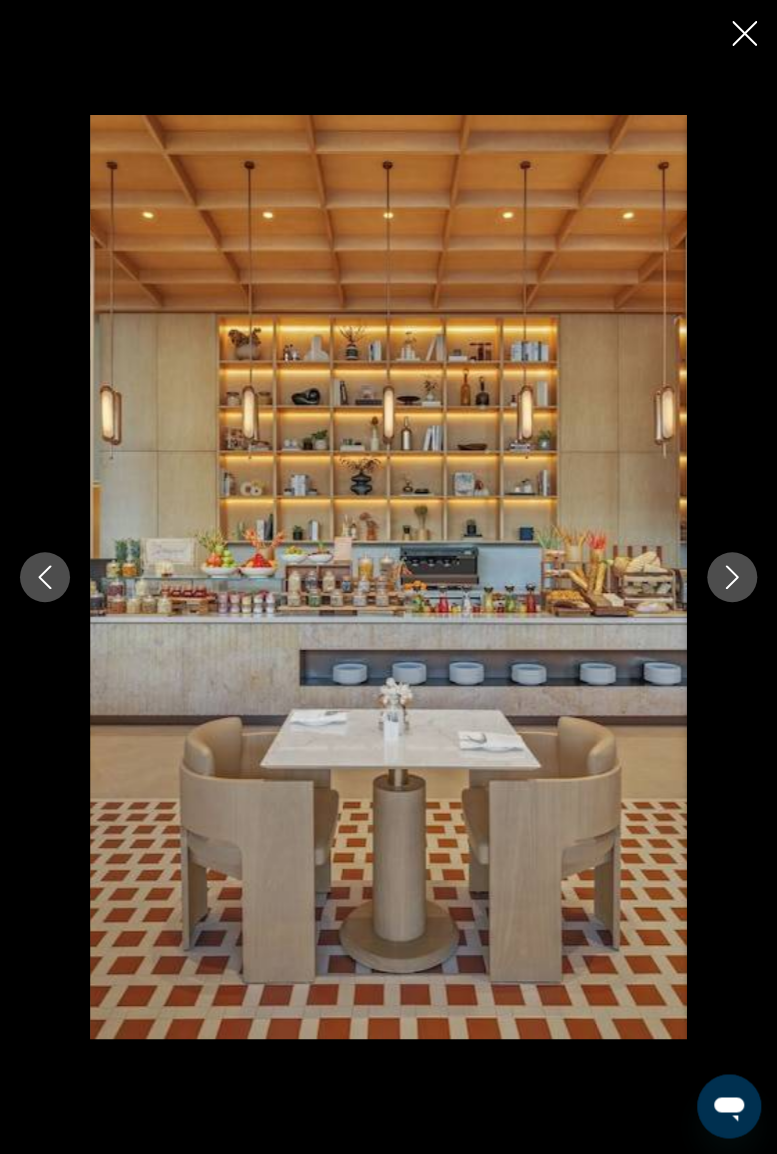 click 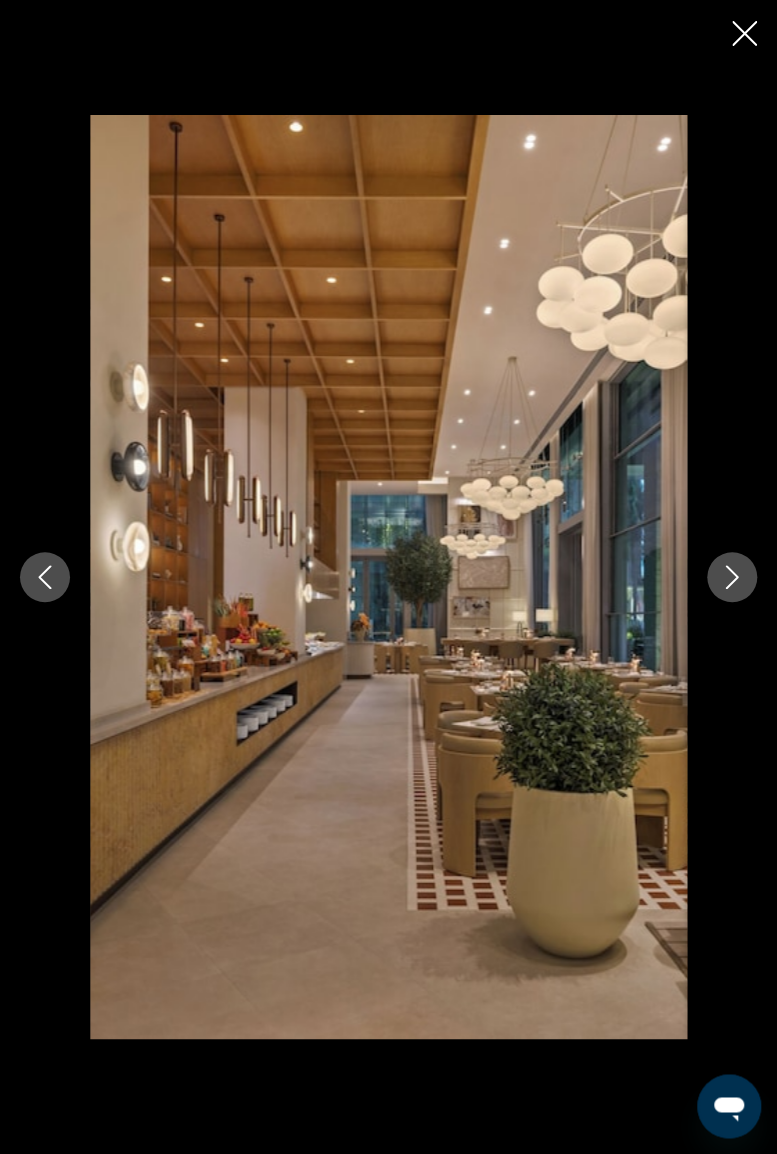 click 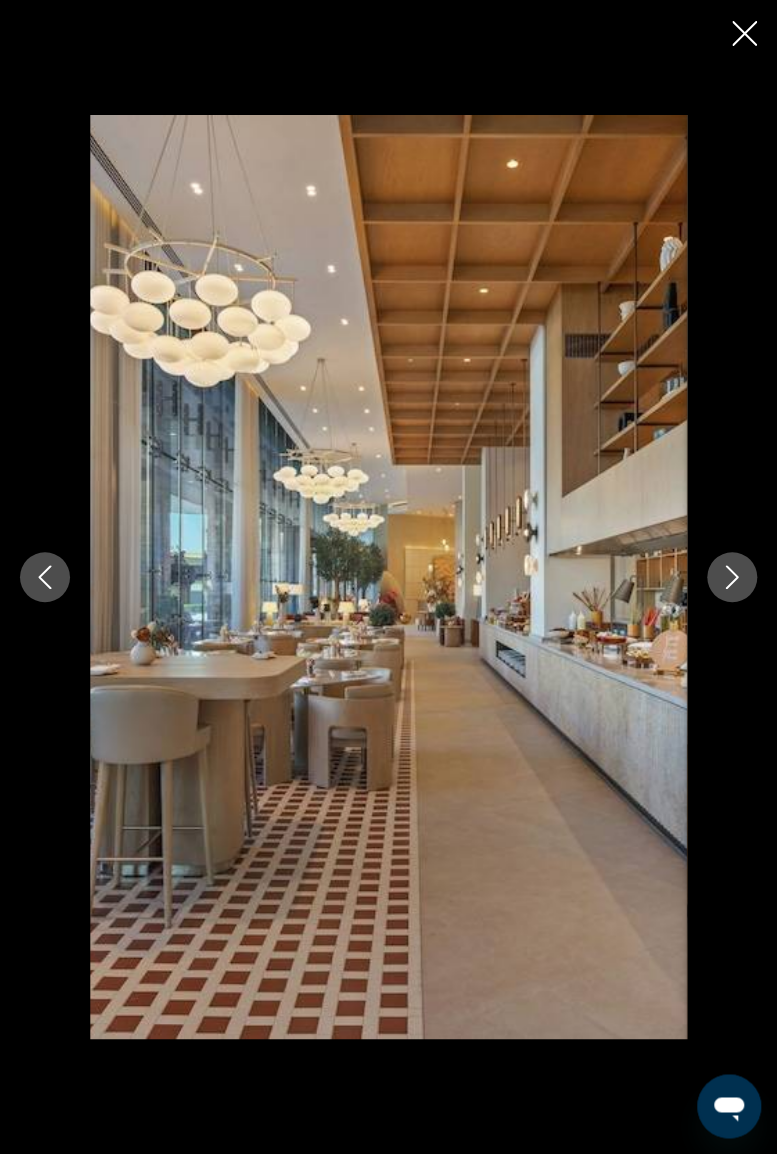 click 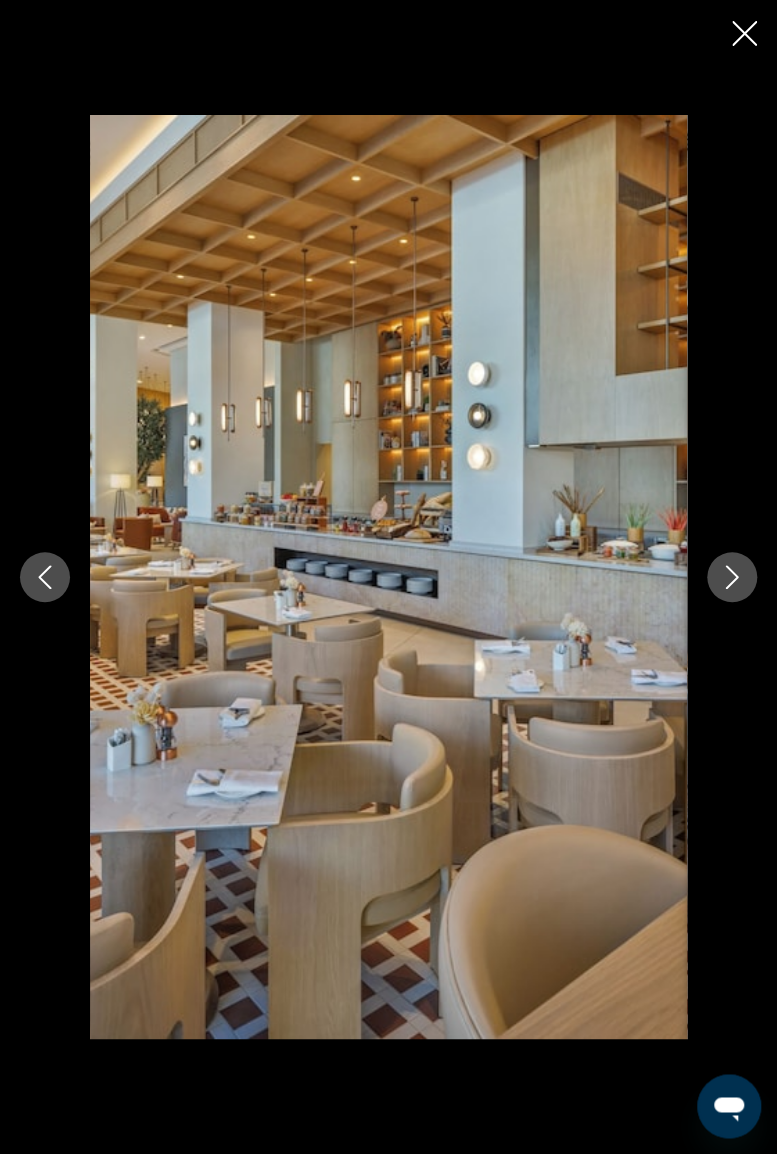 click 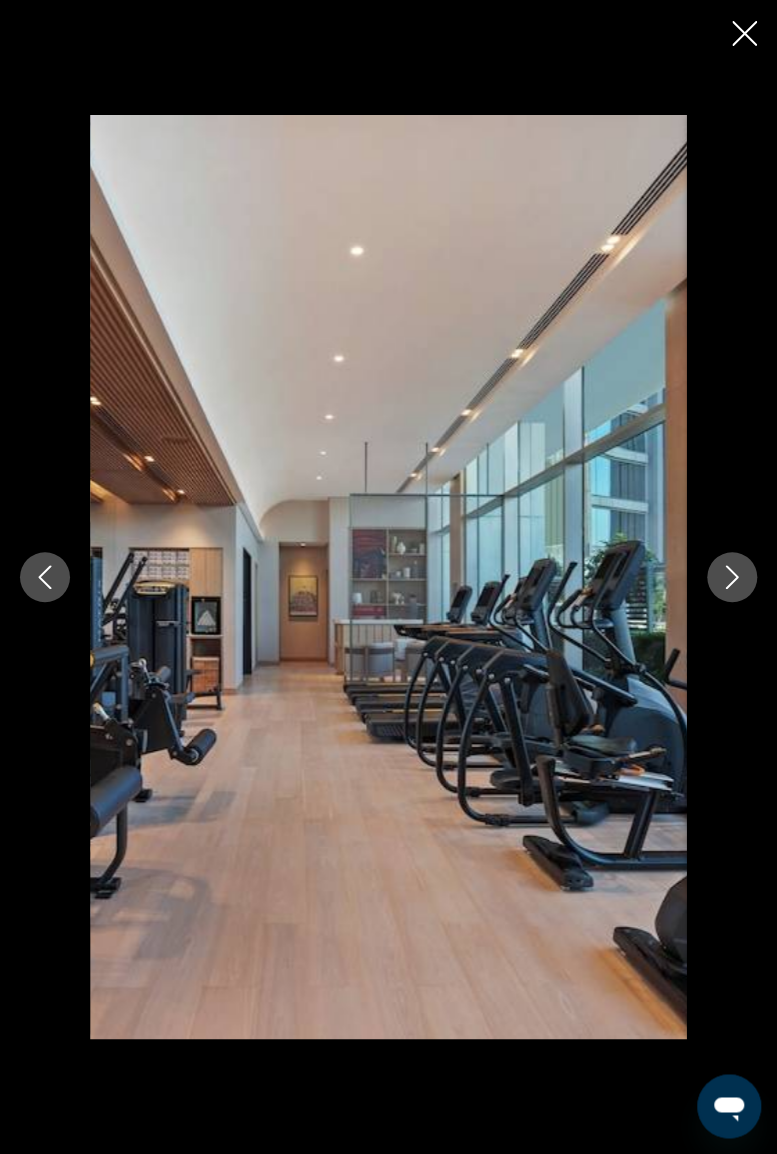 click 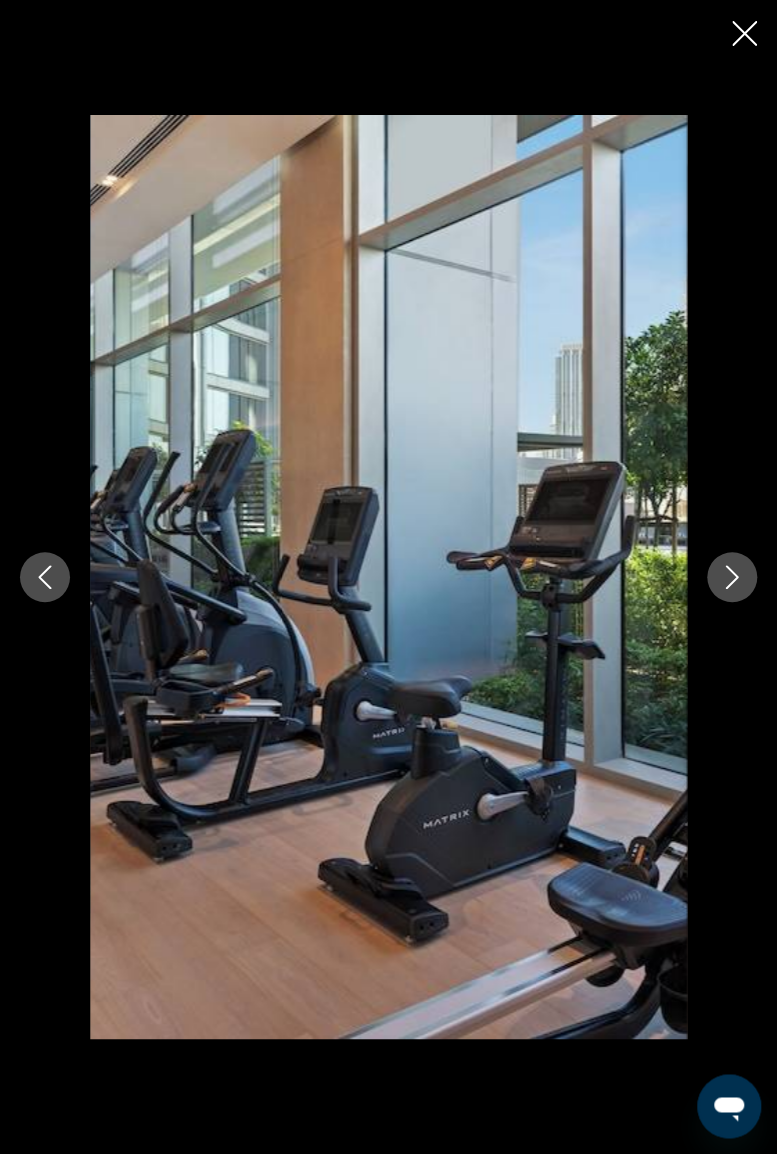 click 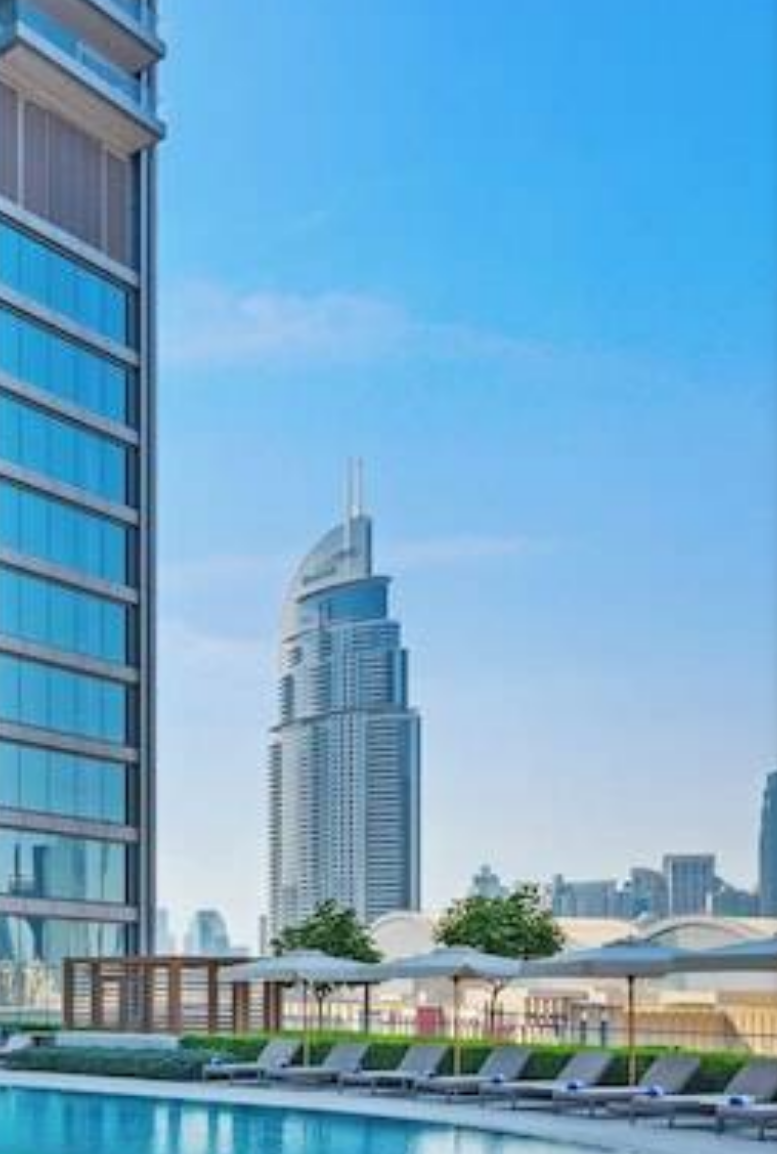 scroll, scrollTop: 1266, scrollLeft: 0, axis: vertical 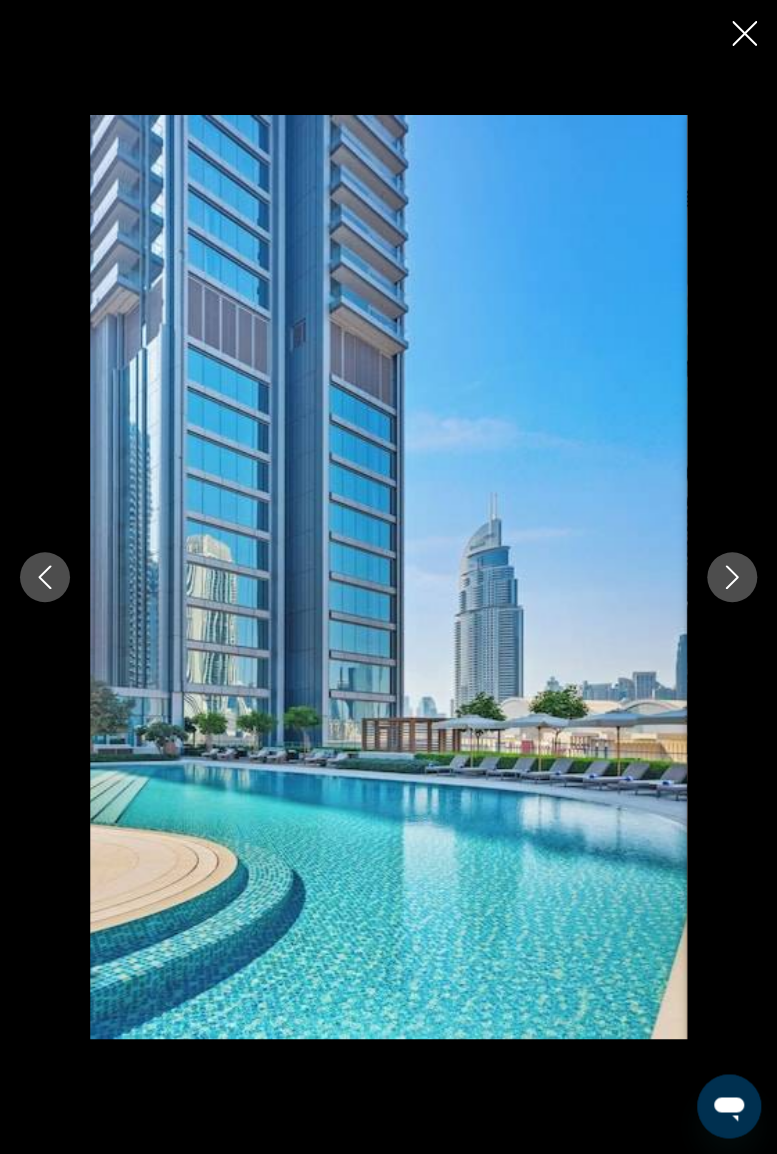 click 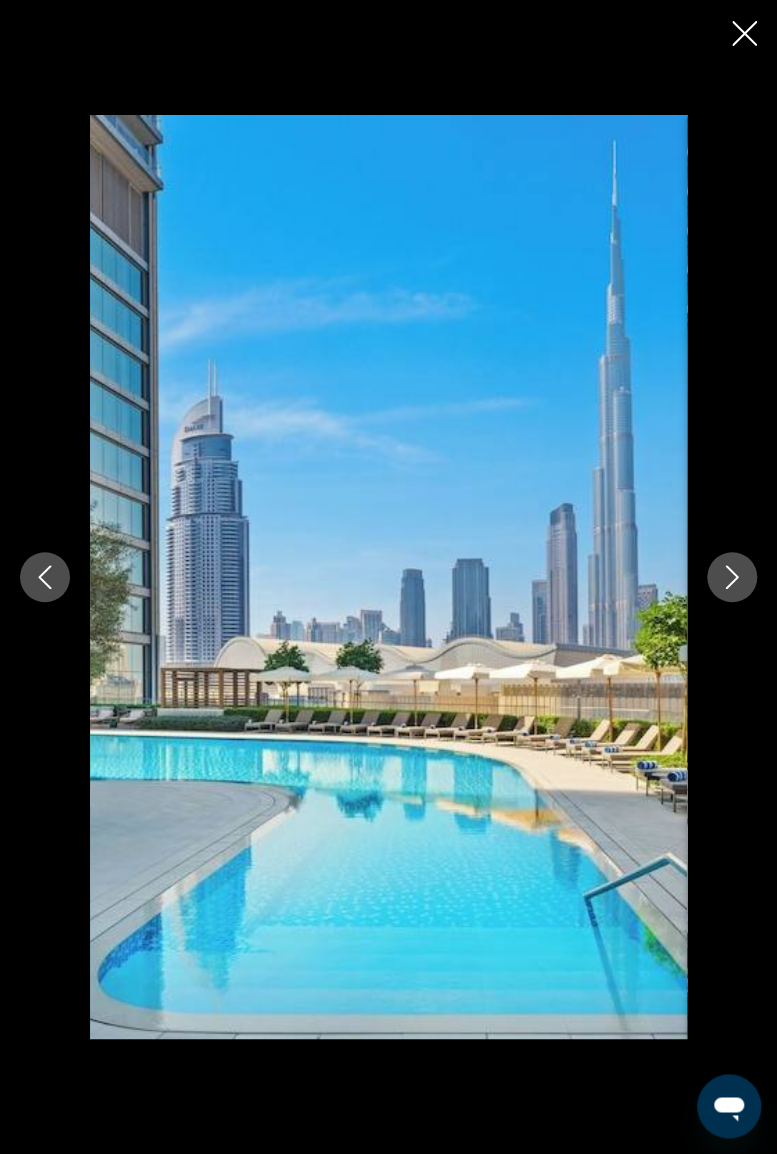 scroll, scrollTop: 1239, scrollLeft: 0, axis: vertical 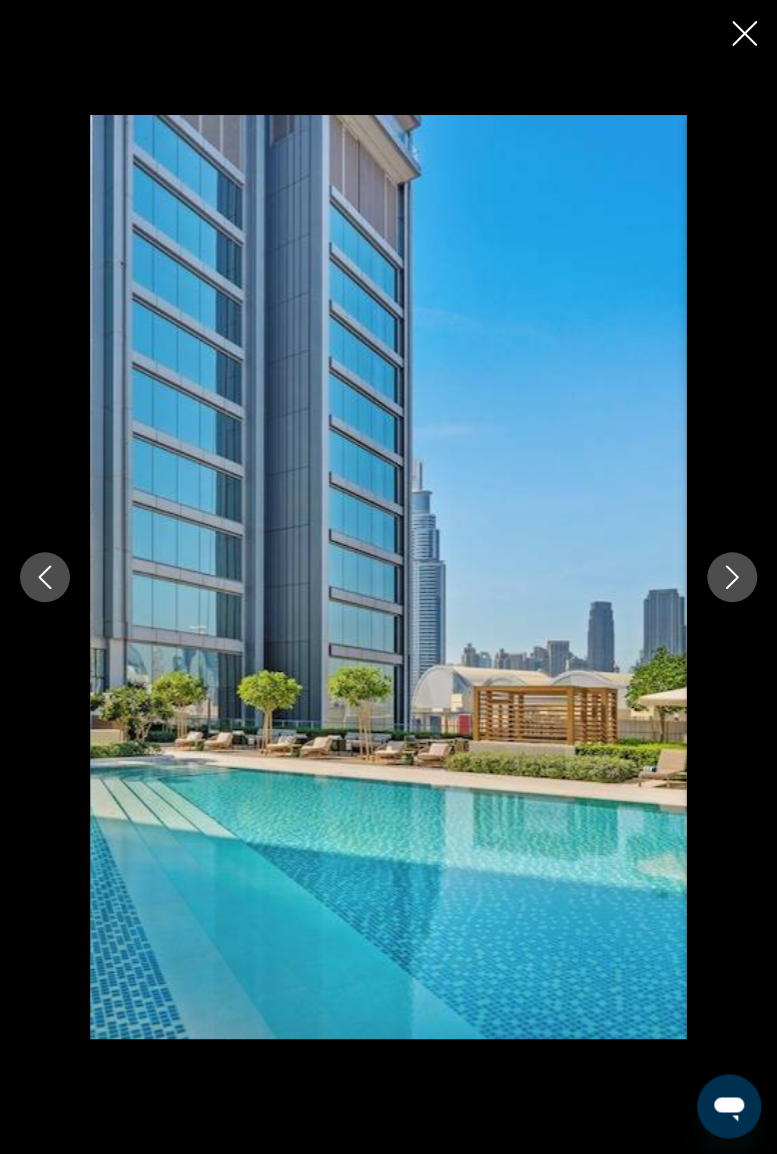 click 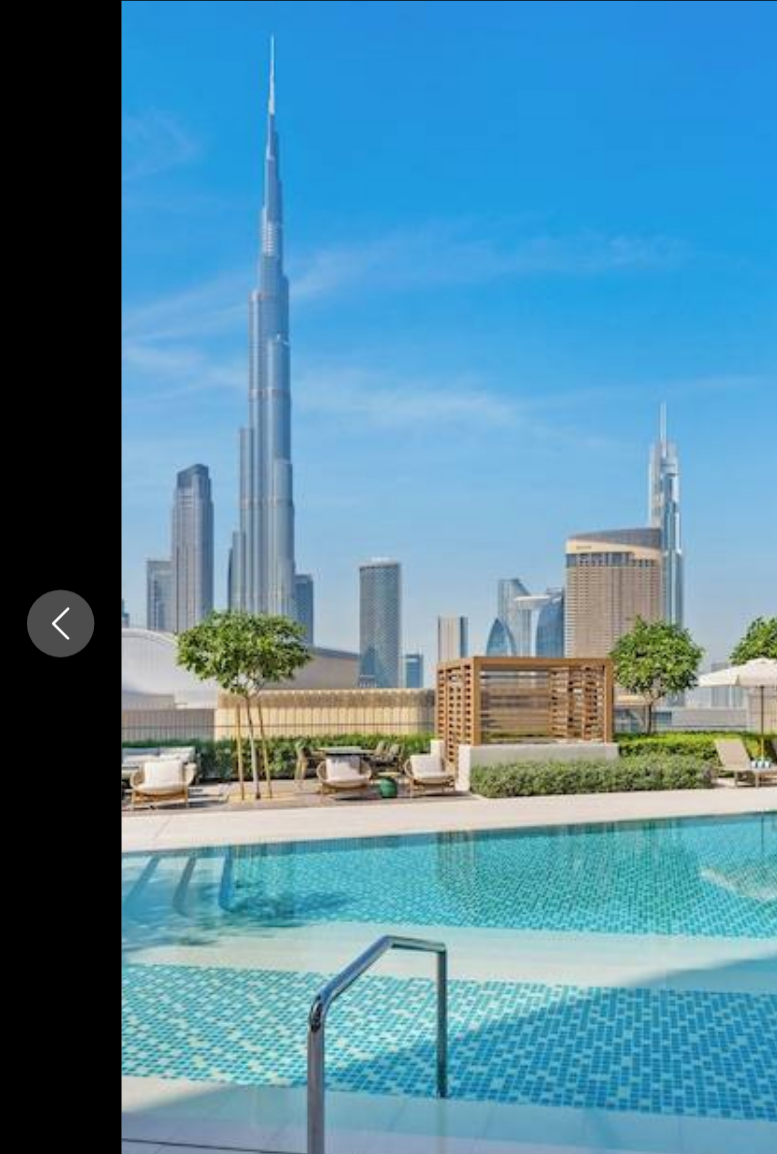 scroll, scrollTop: 1236, scrollLeft: 0, axis: vertical 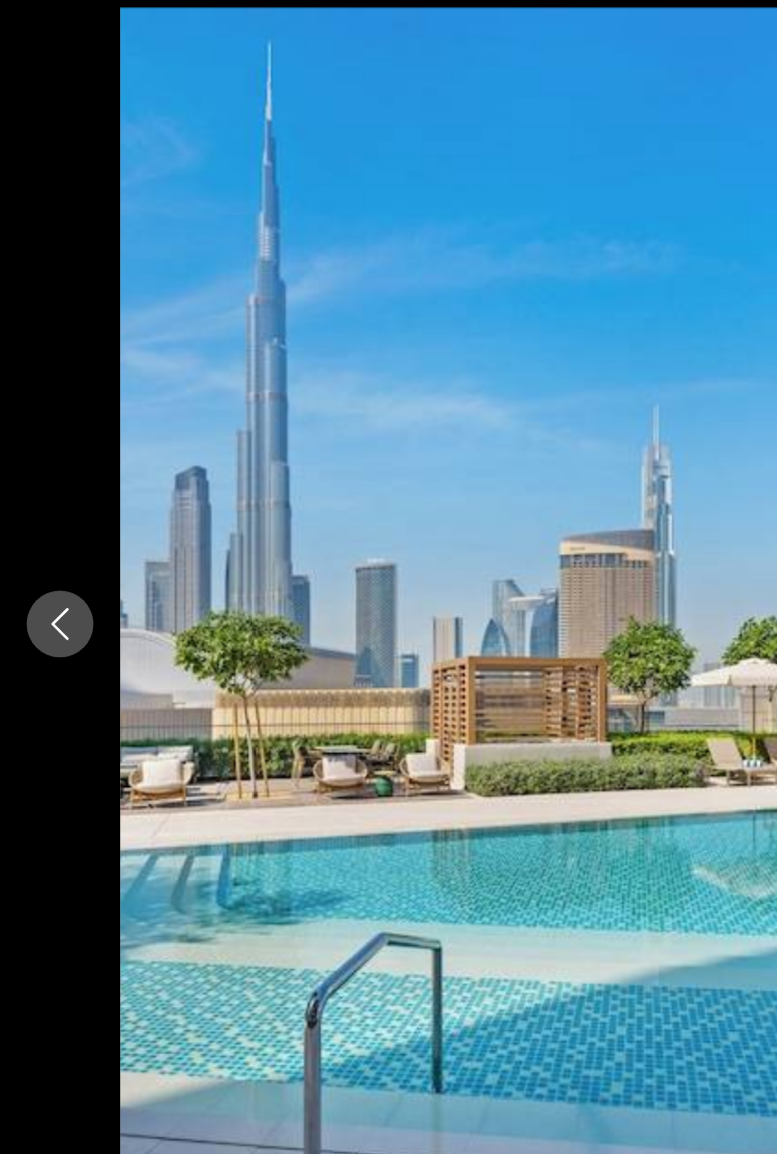 click 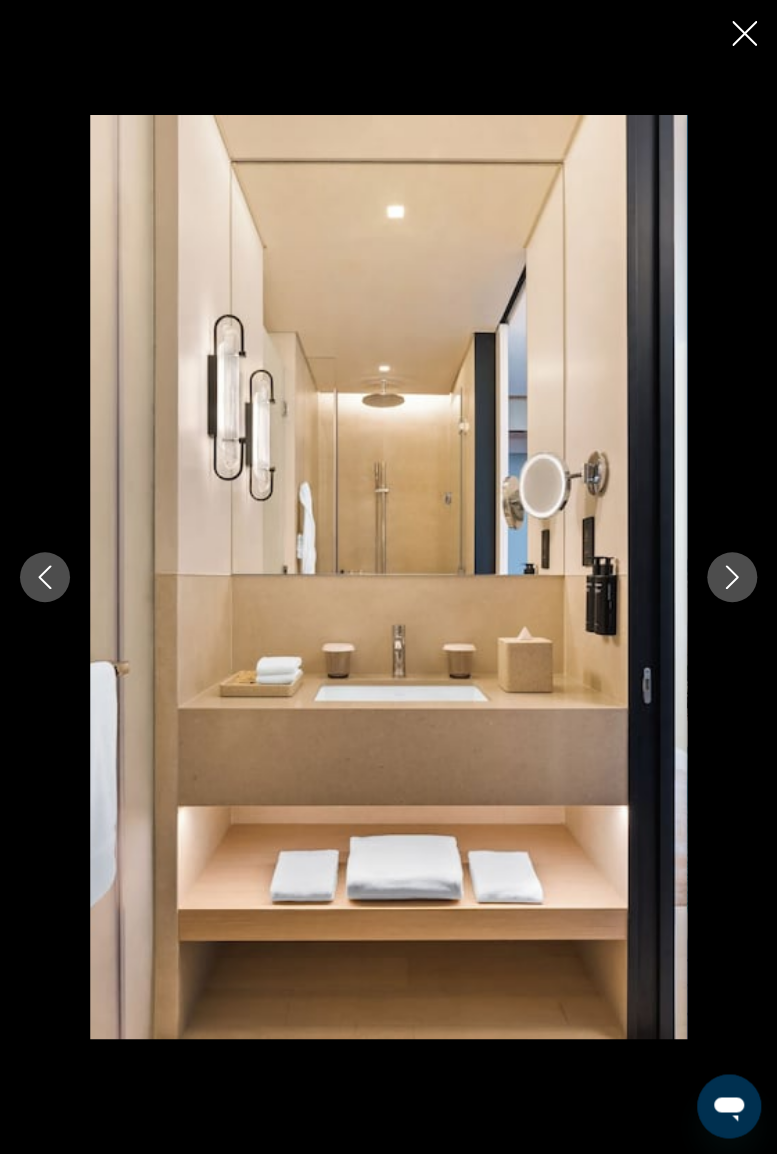 scroll, scrollTop: 1226, scrollLeft: 0, axis: vertical 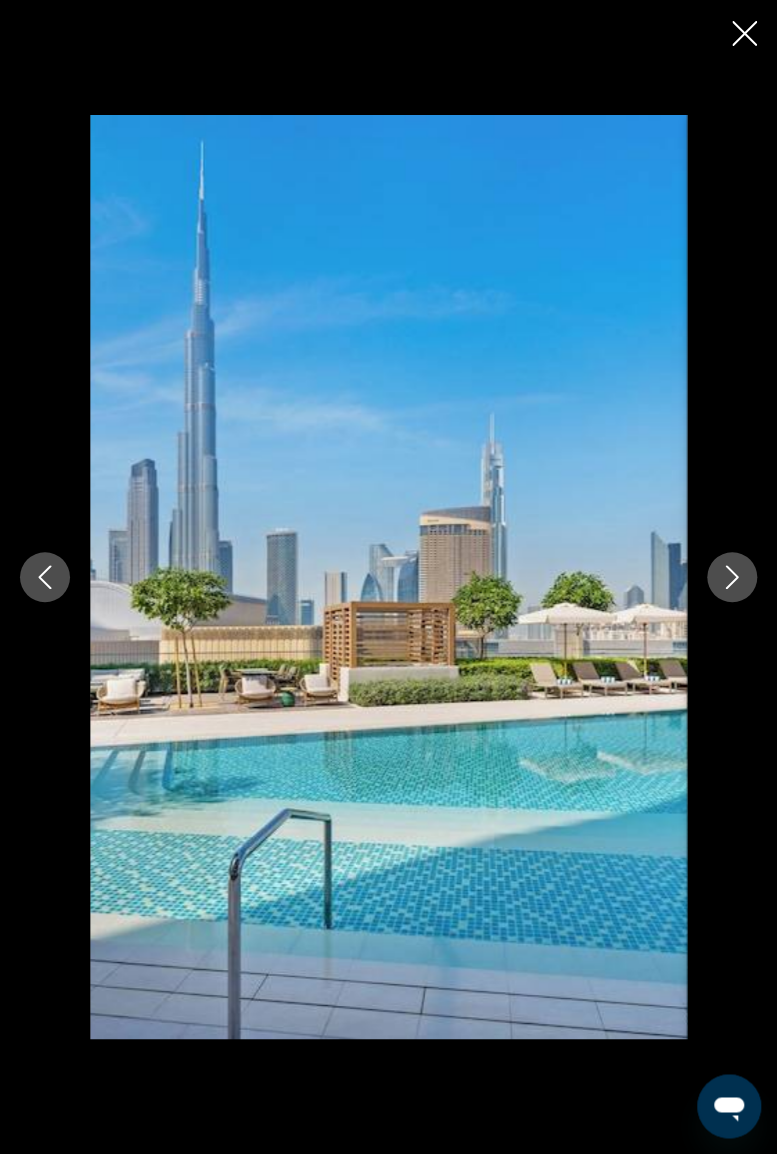 click 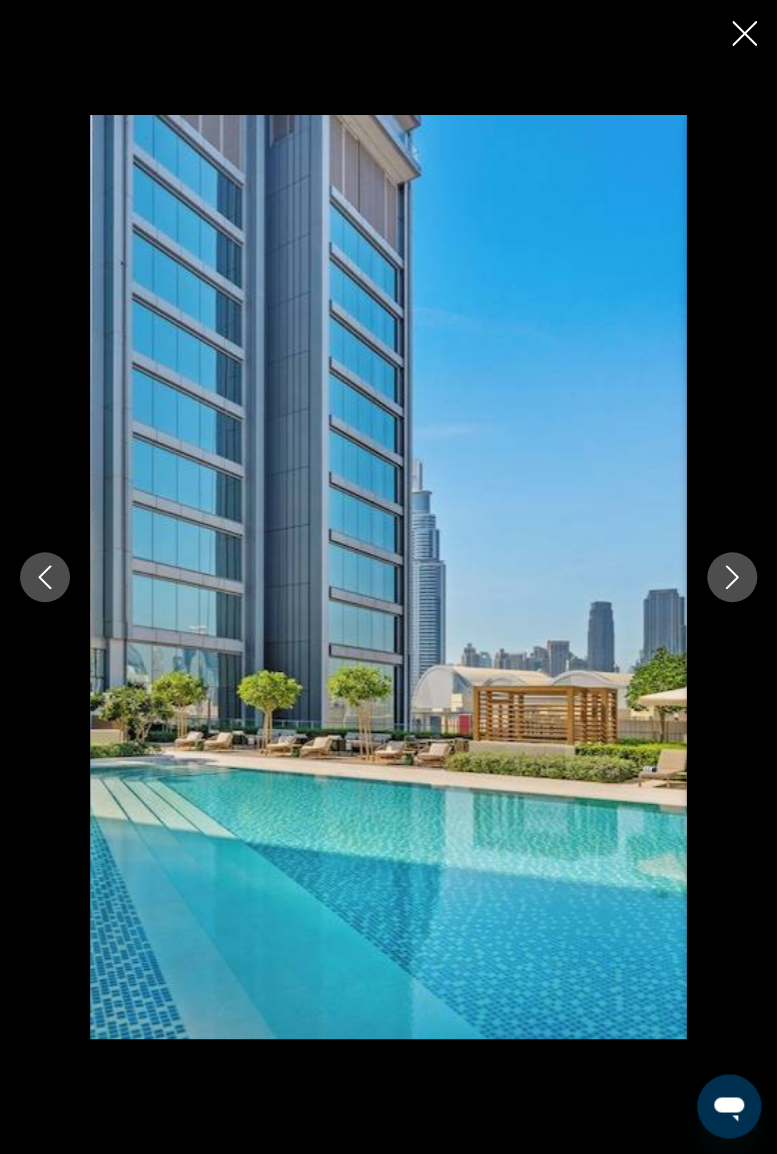 click 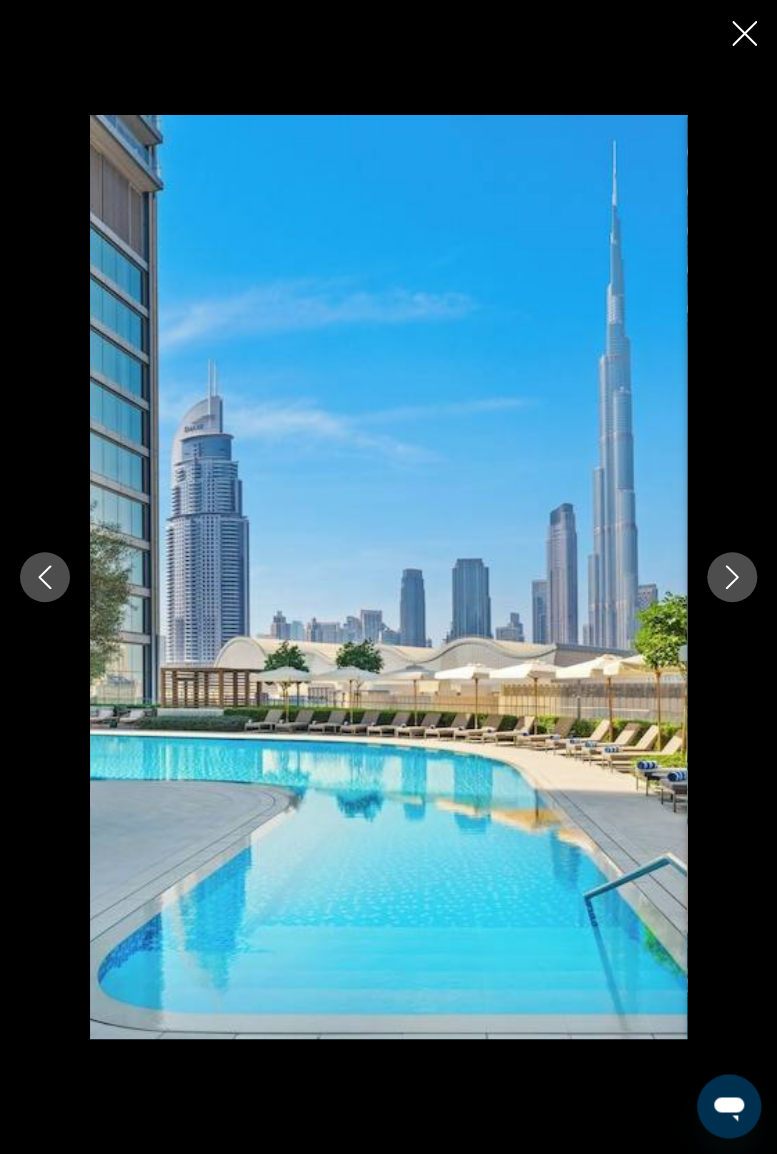 scroll, scrollTop: 1209, scrollLeft: 0, axis: vertical 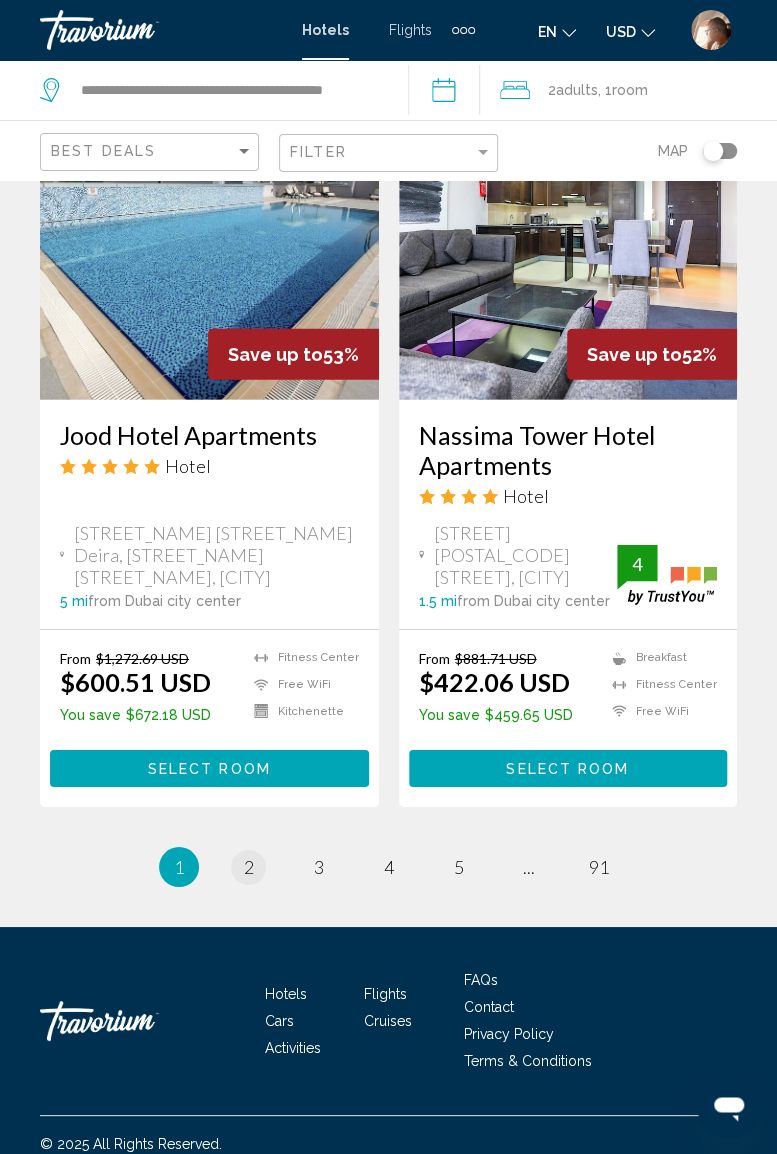 click on "2" at bounding box center [249, 867] 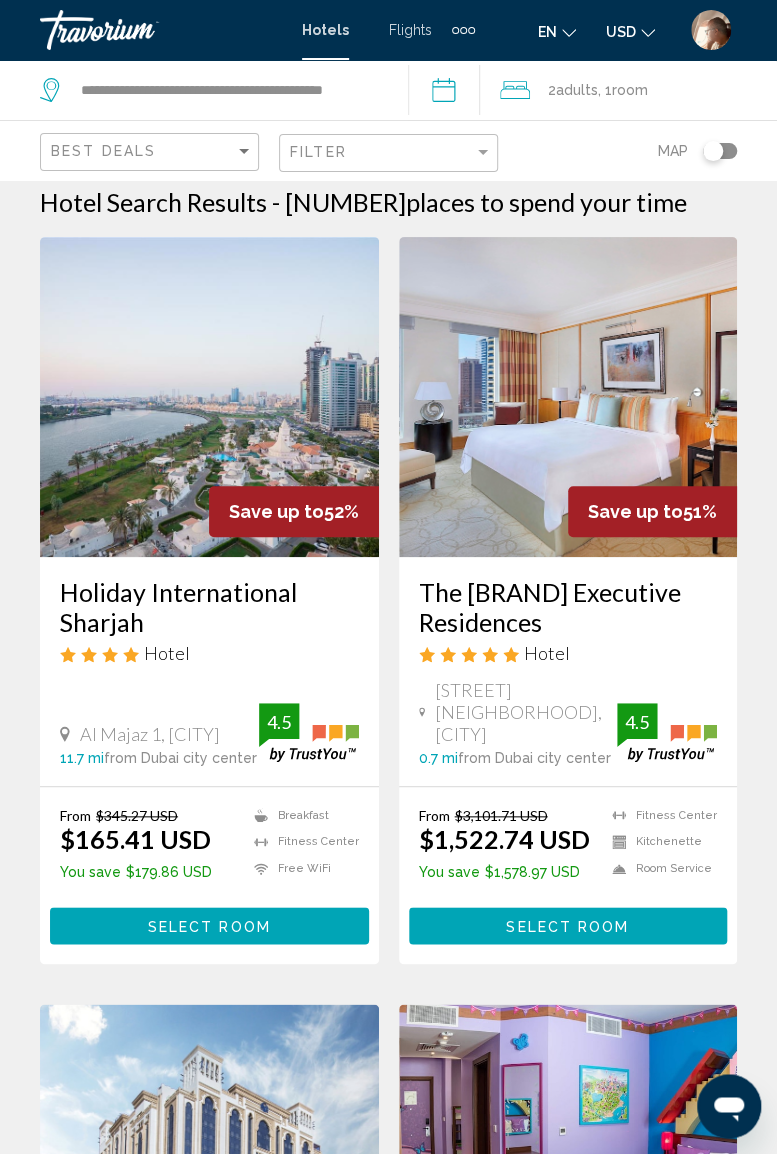 scroll, scrollTop: 0, scrollLeft: 0, axis: both 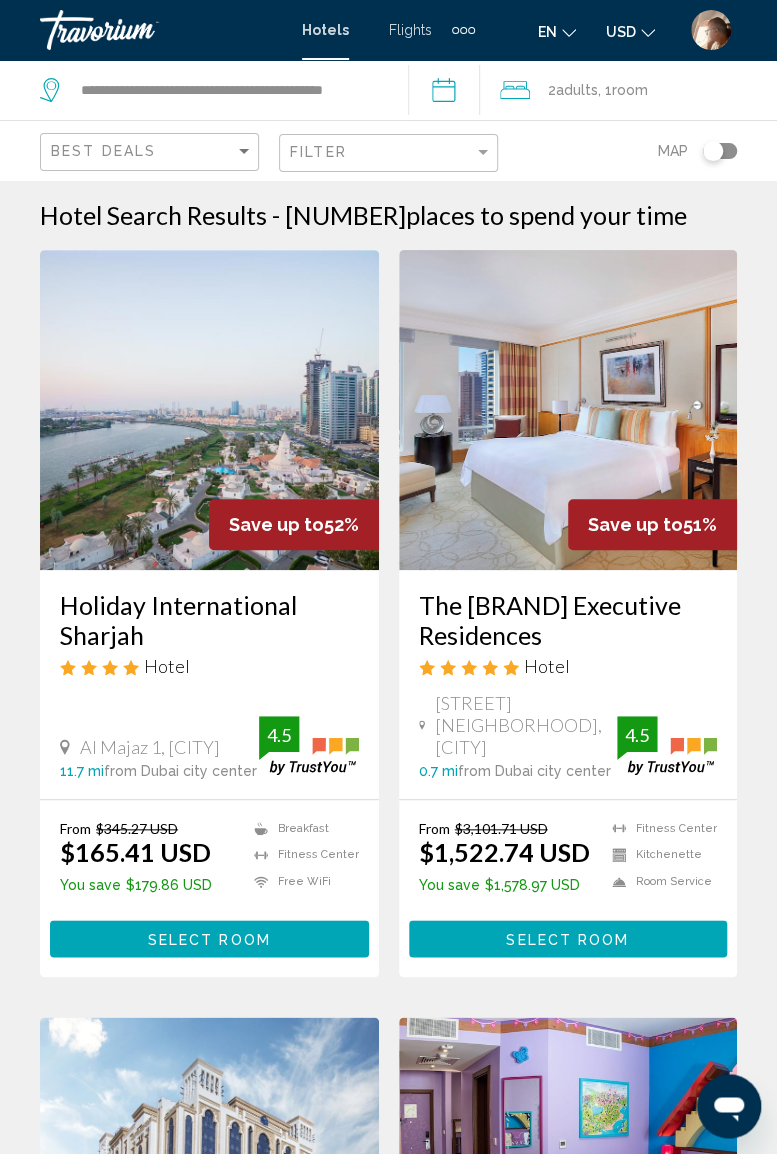 click at bounding box center (140, 30) 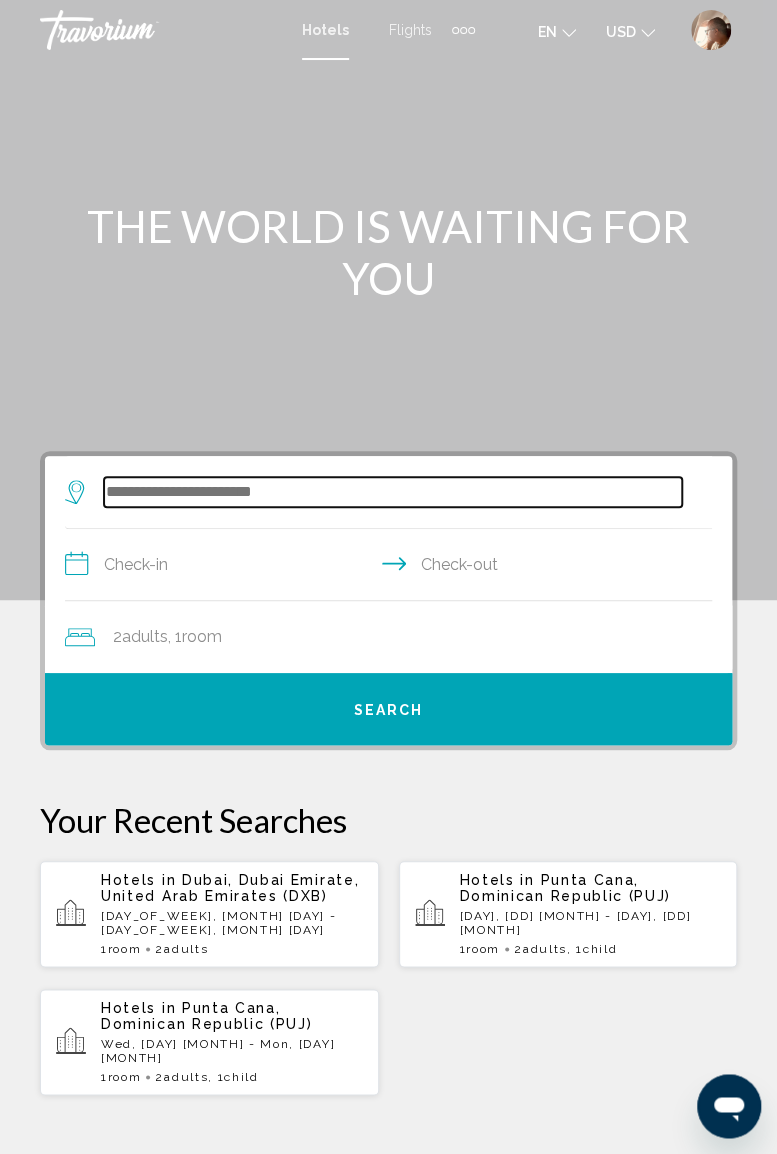 click at bounding box center [393, 492] 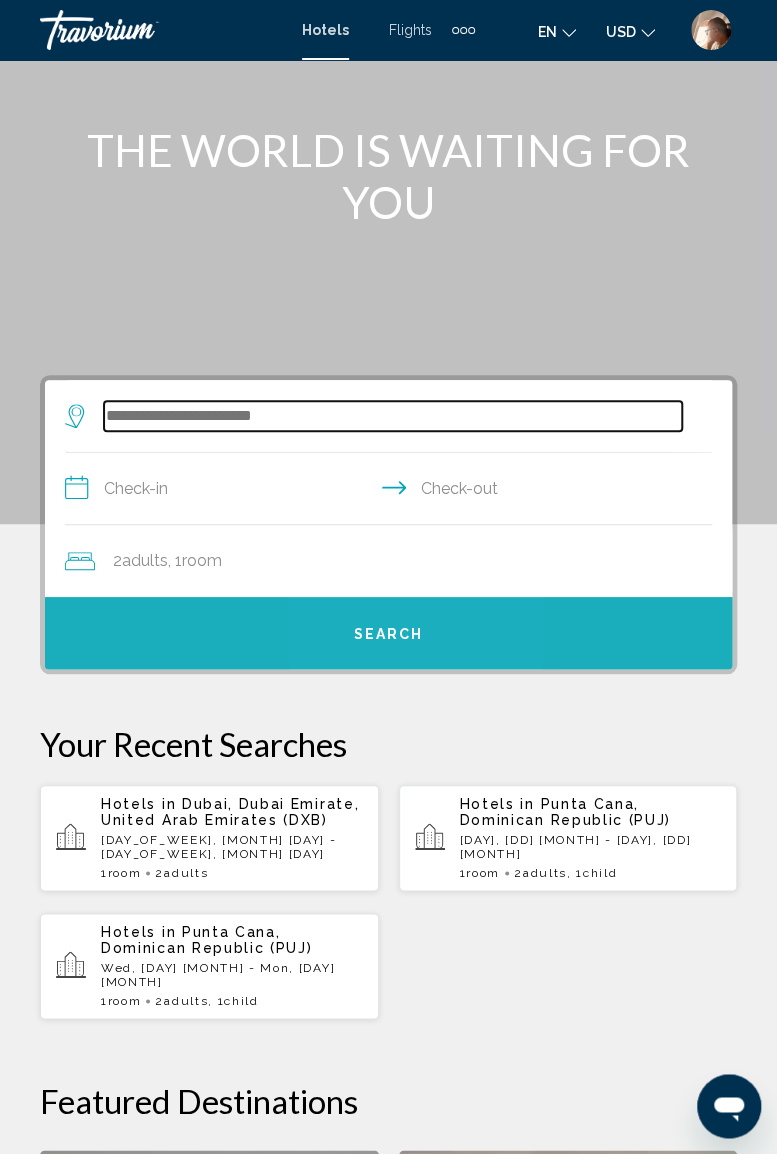 scroll, scrollTop: 62, scrollLeft: 0, axis: vertical 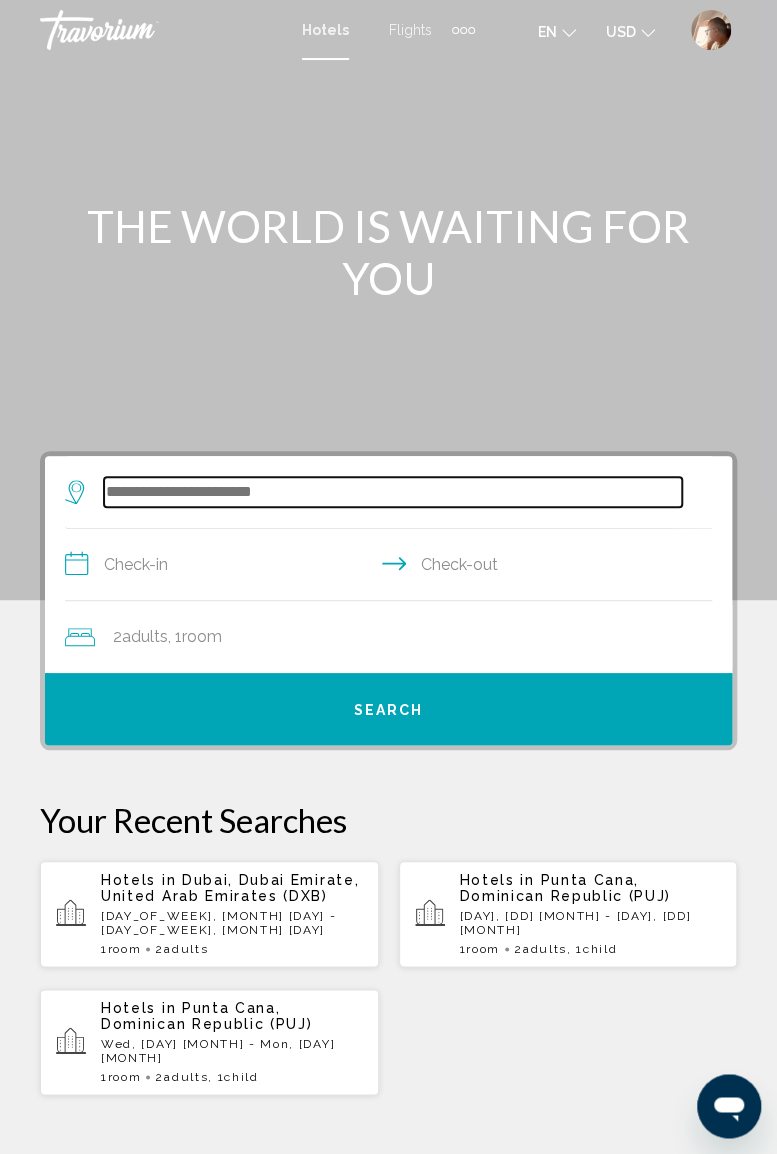 click at bounding box center (393, 492) 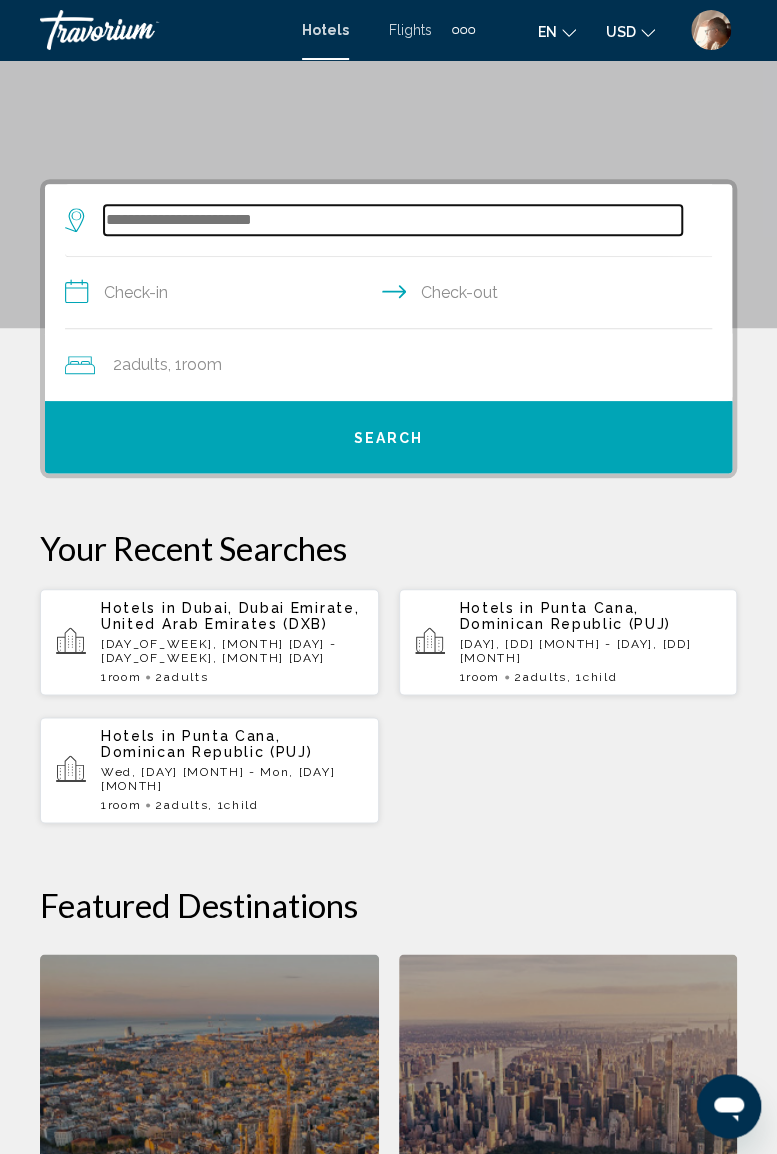 scroll, scrollTop: 386, scrollLeft: 0, axis: vertical 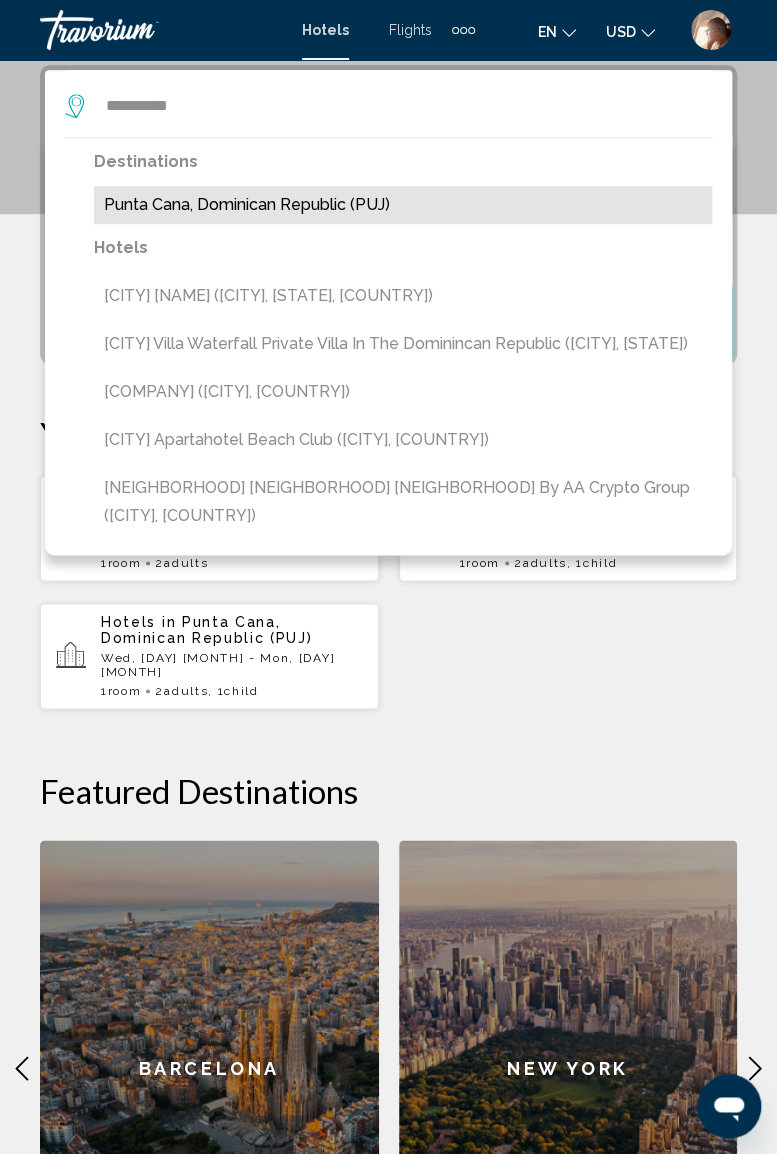 click on "Punta Cana, Dominican Republic (PUJ)" at bounding box center (403, 205) 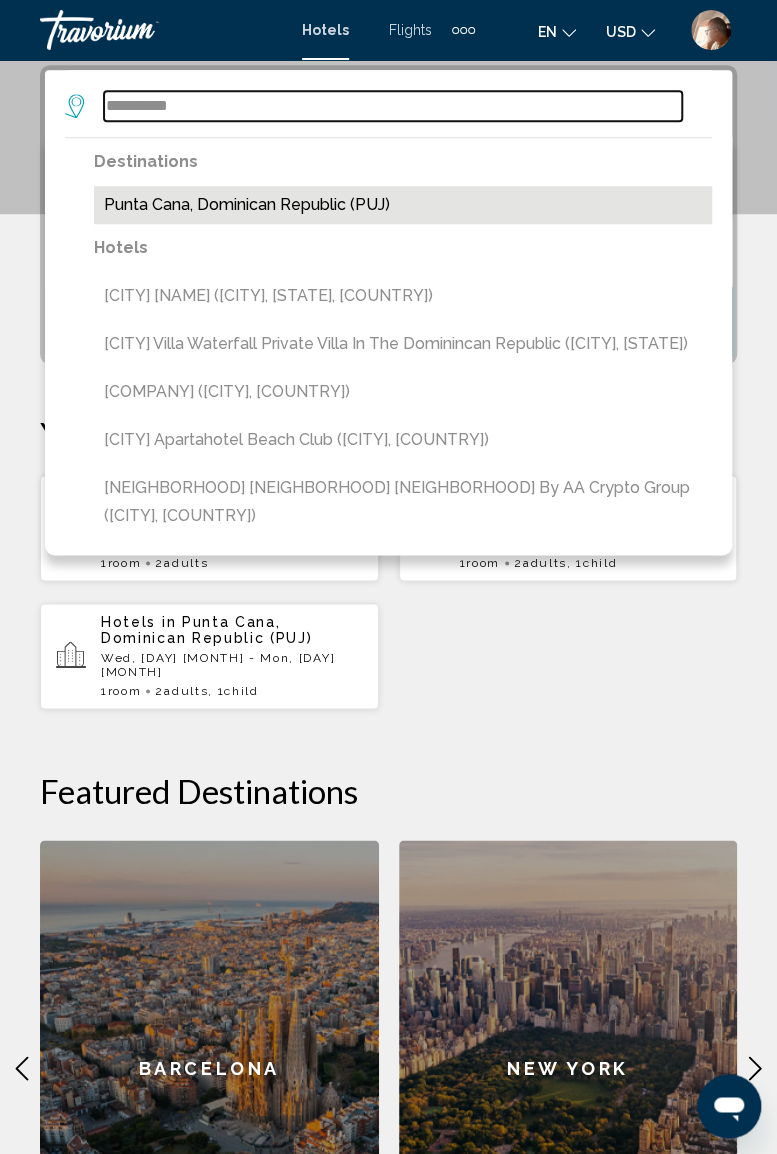 type on "**********" 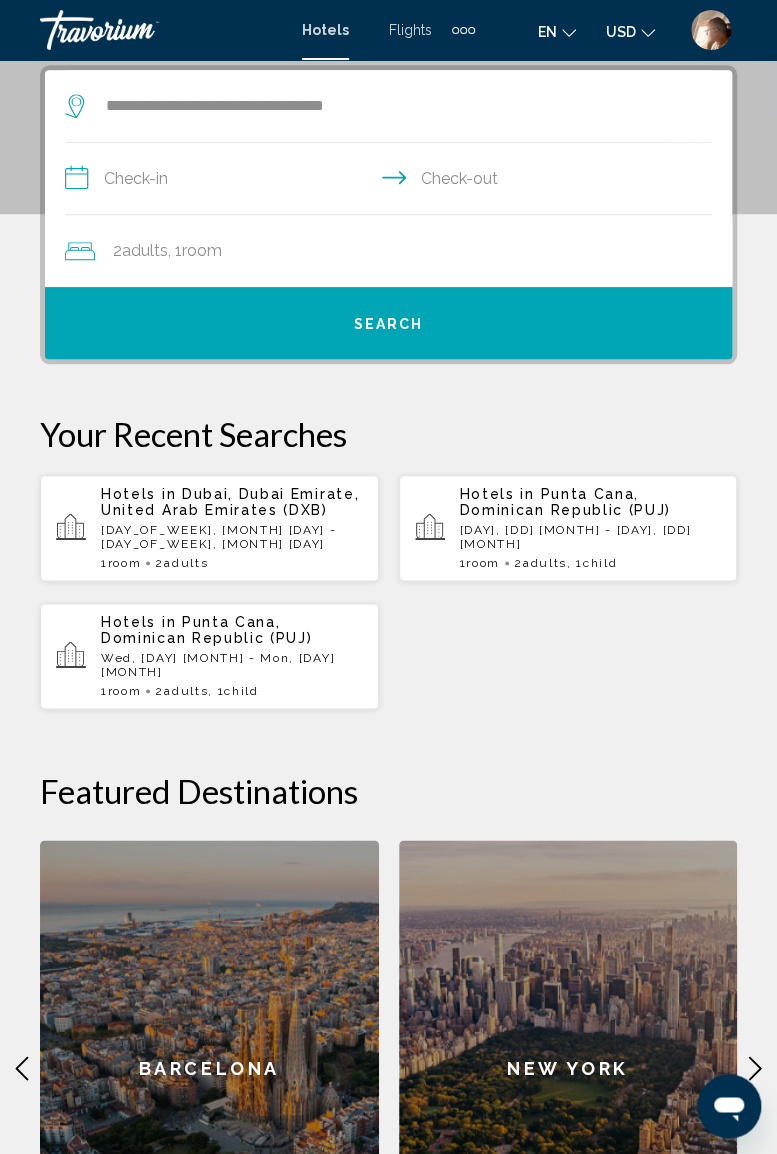 click on "**********" at bounding box center (392, 181) 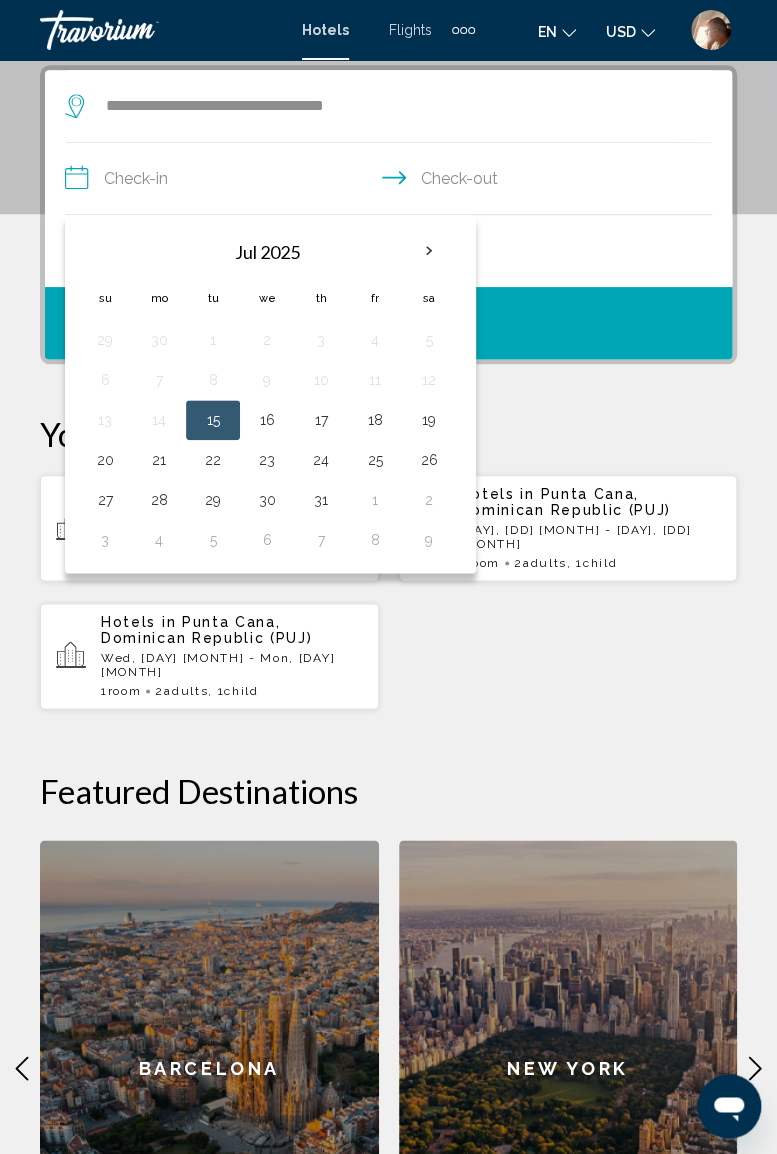 click at bounding box center (429, 251) 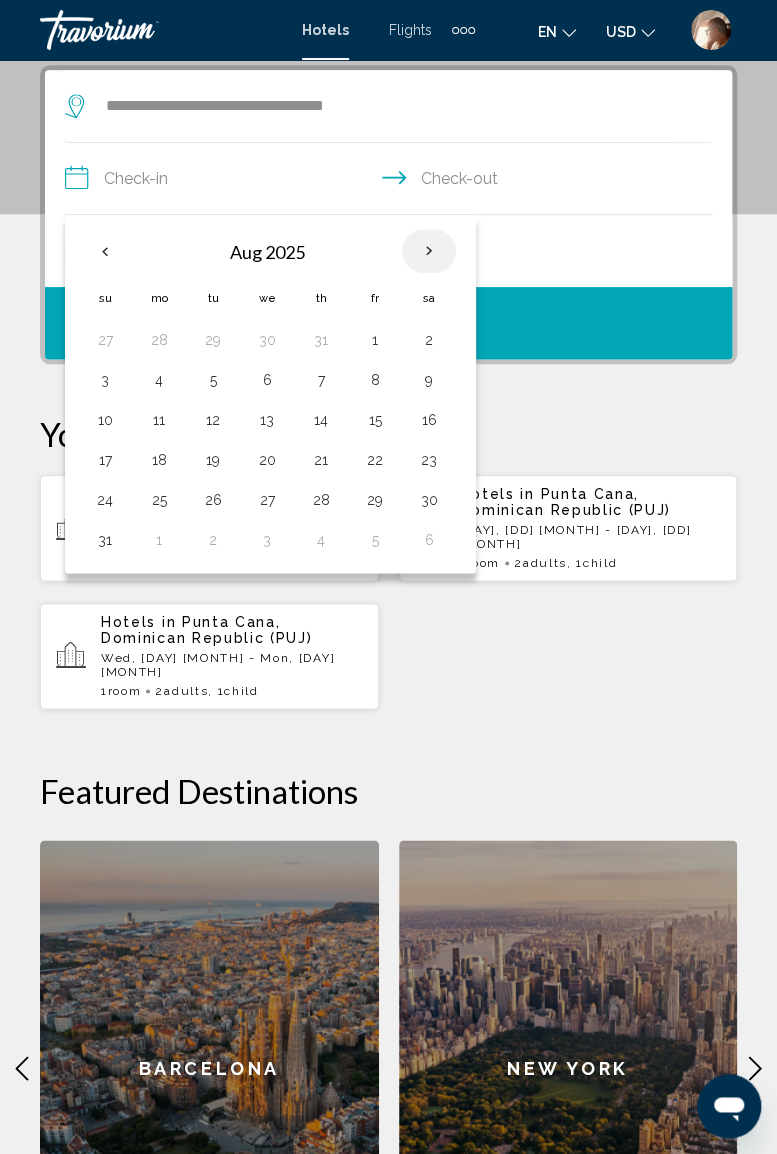 click at bounding box center (429, 251) 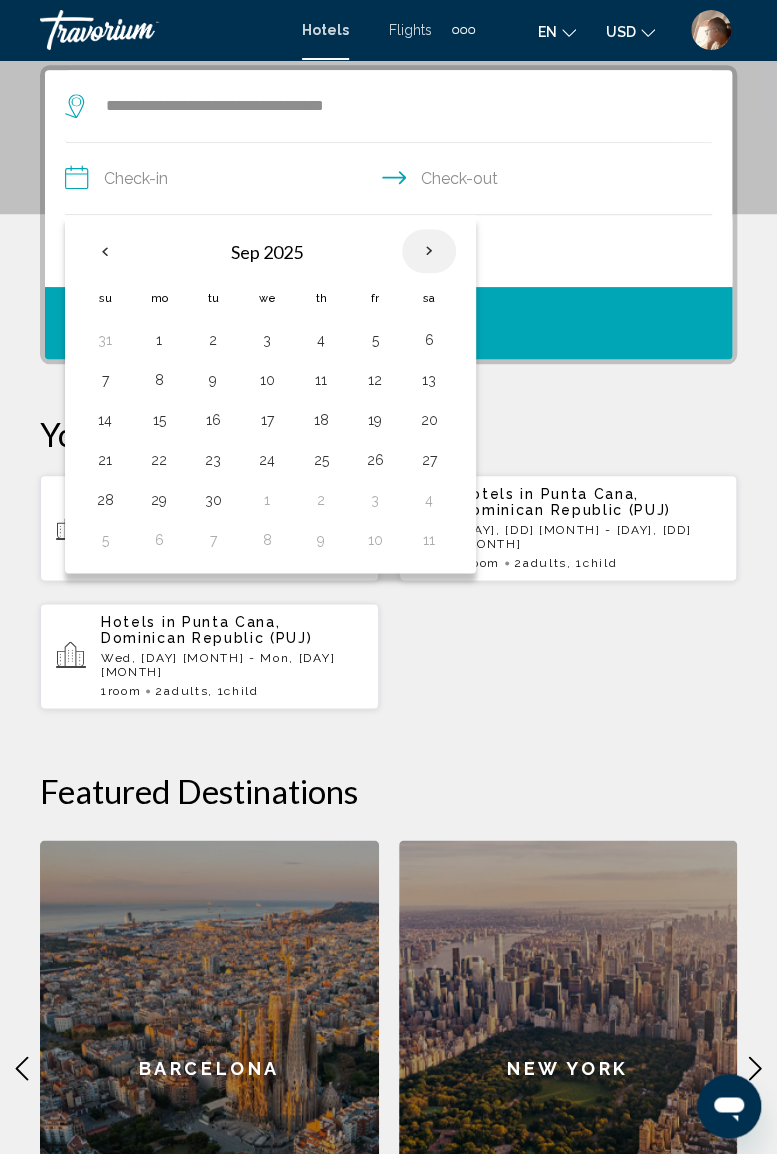 click on "7" at bounding box center (105, 380) 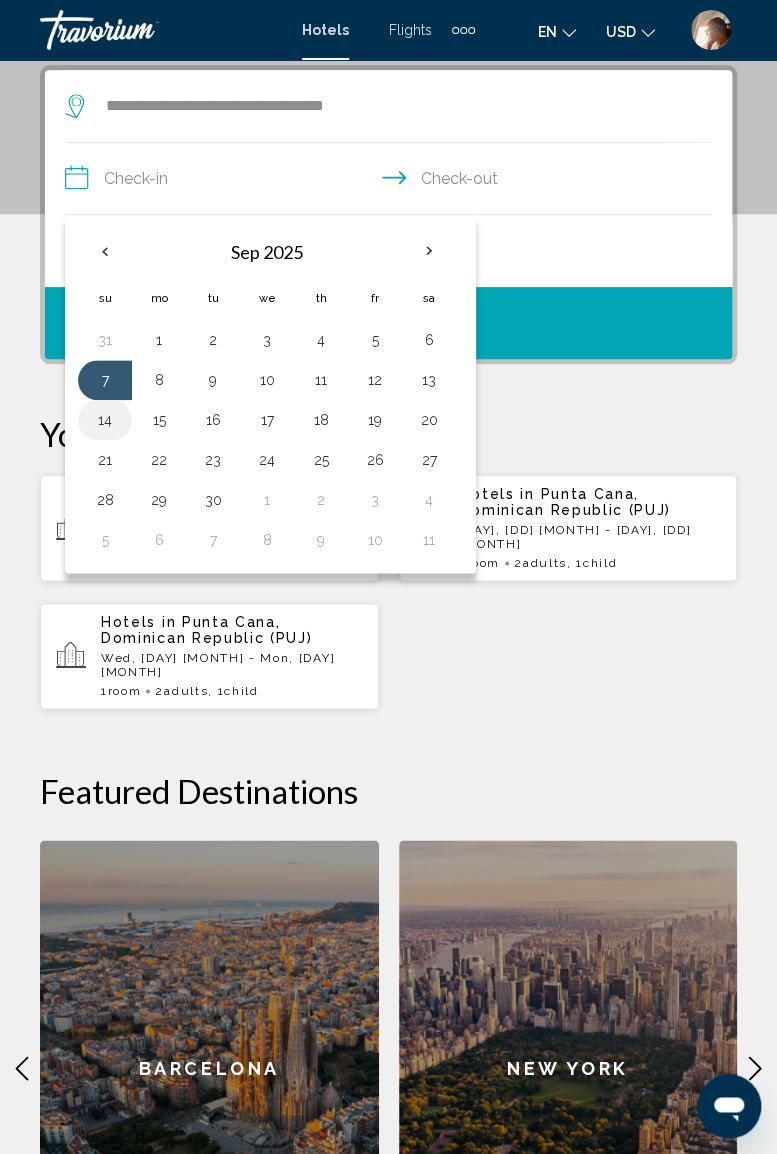 click on "14" at bounding box center [105, 420] 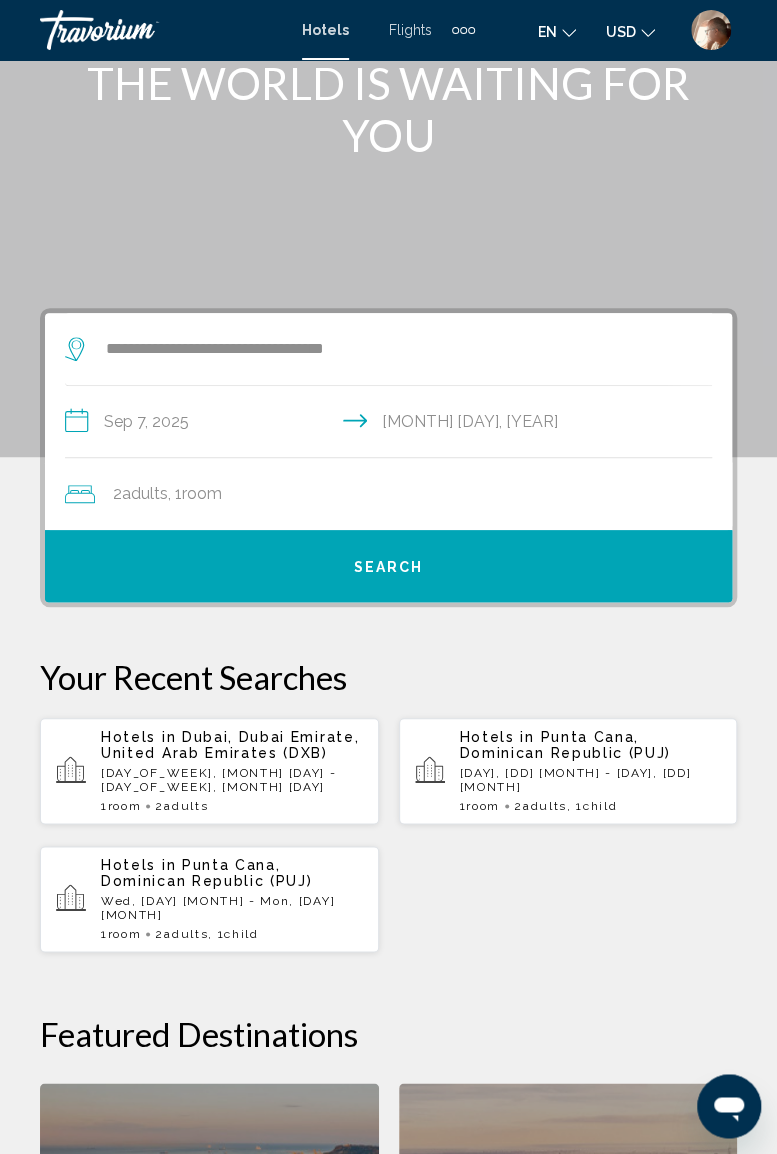 scroll, scrollTop: 140, scrollLeft: 0, axis: vertical 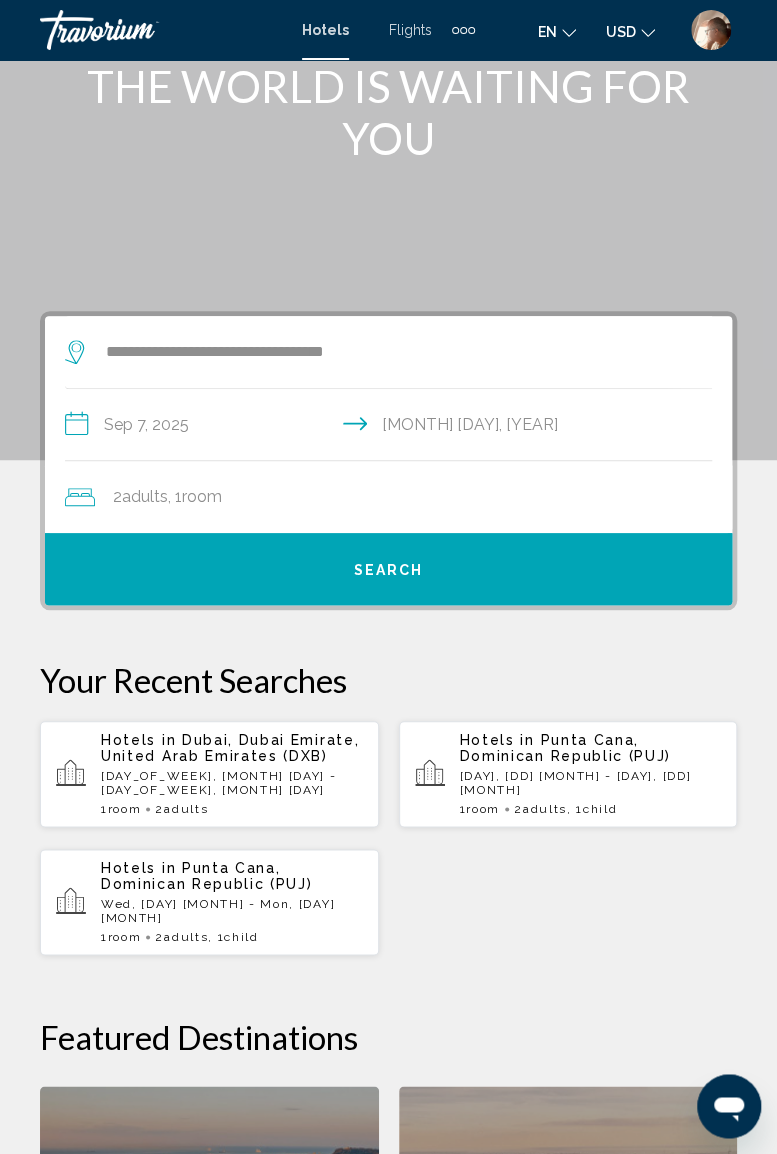 click on "2  Adult Adults , 1  Room rooms" 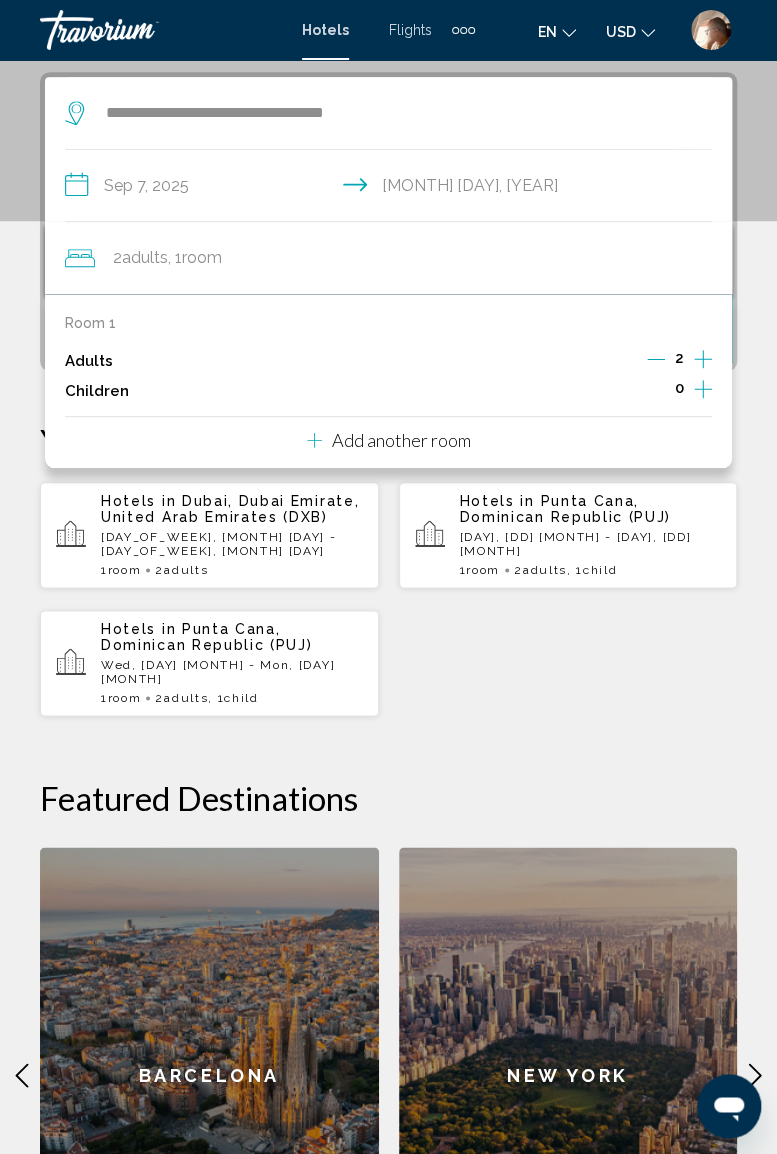 scroll, scrollTop: 386, scrollLeft: 0, axis: vertical 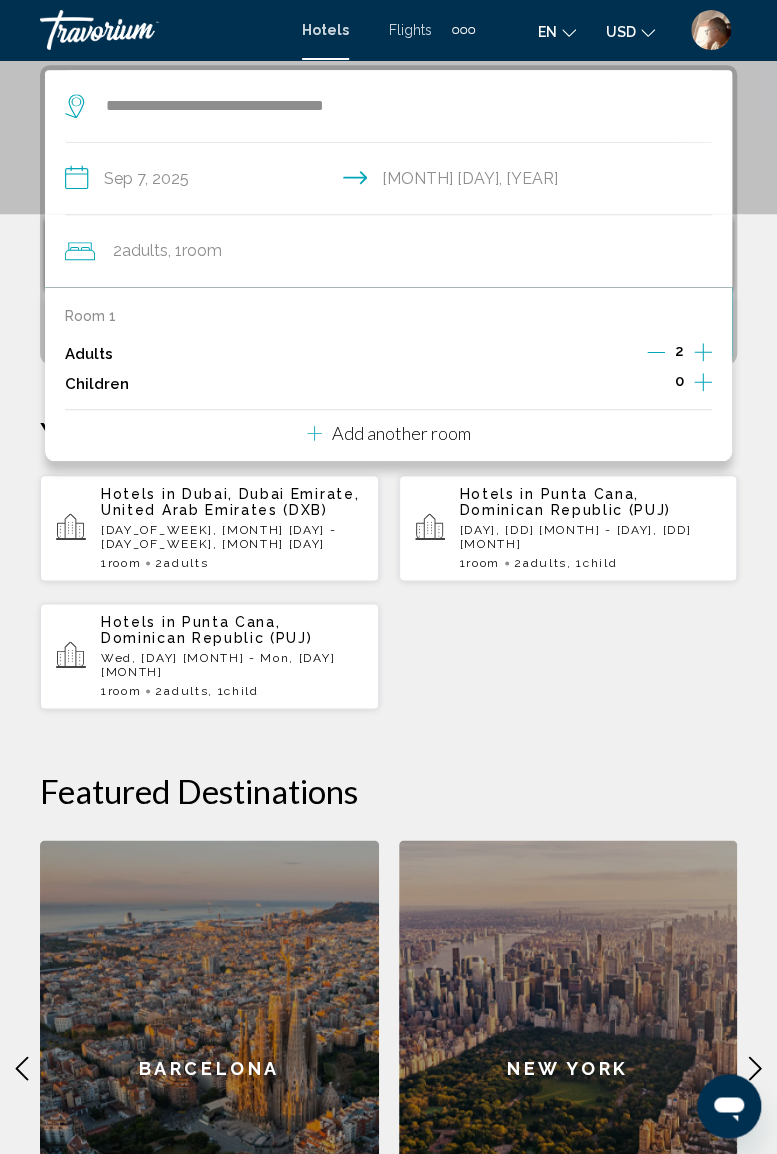 click 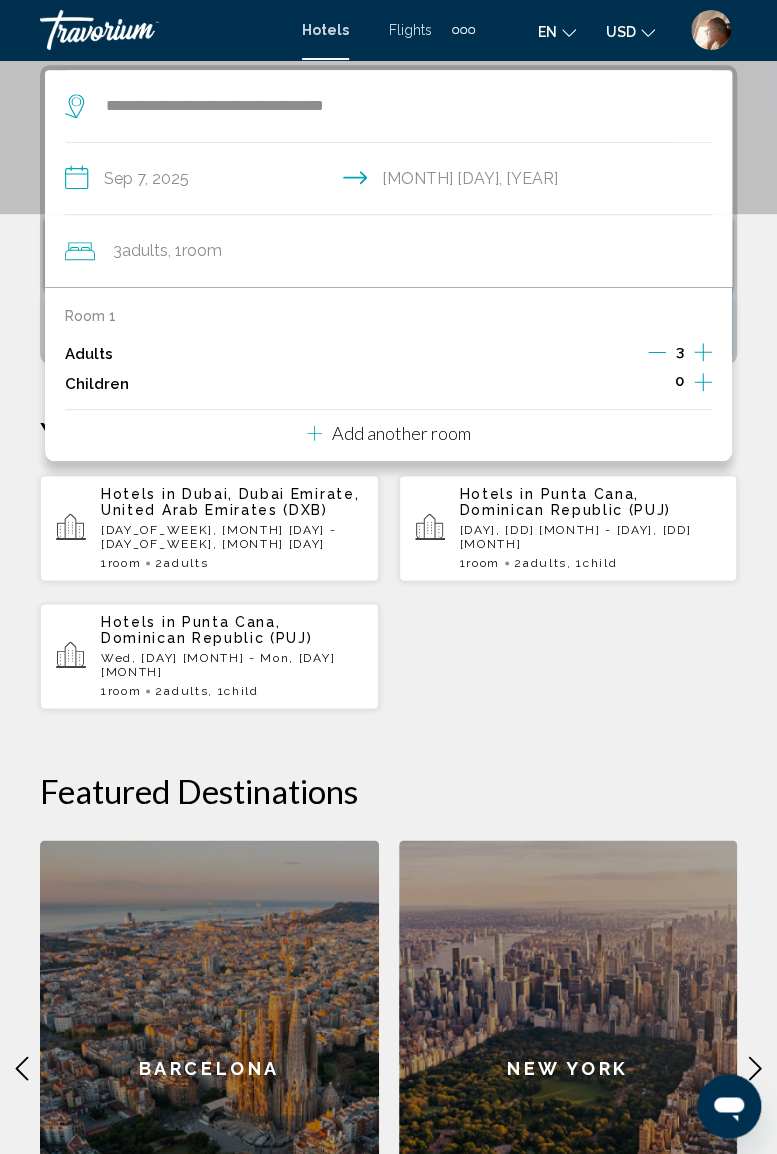 click 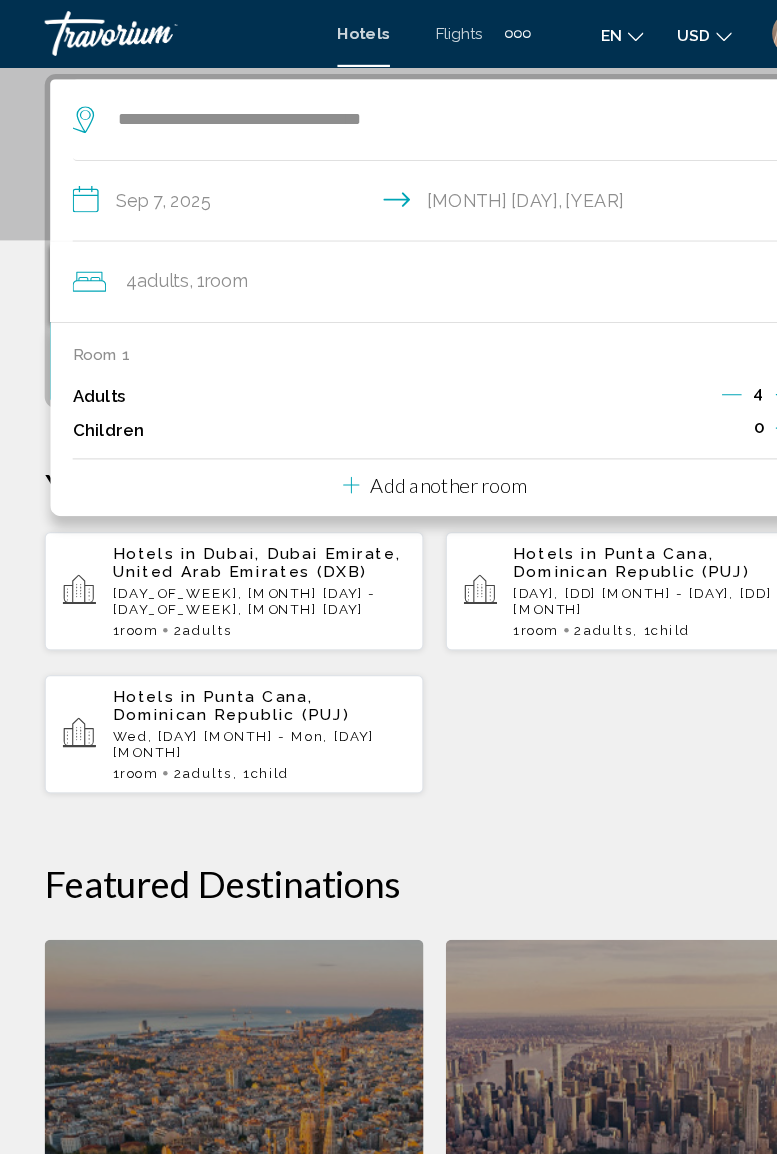 scroll, scrollTop: 384, scrollLeft: 0, axis: vertical 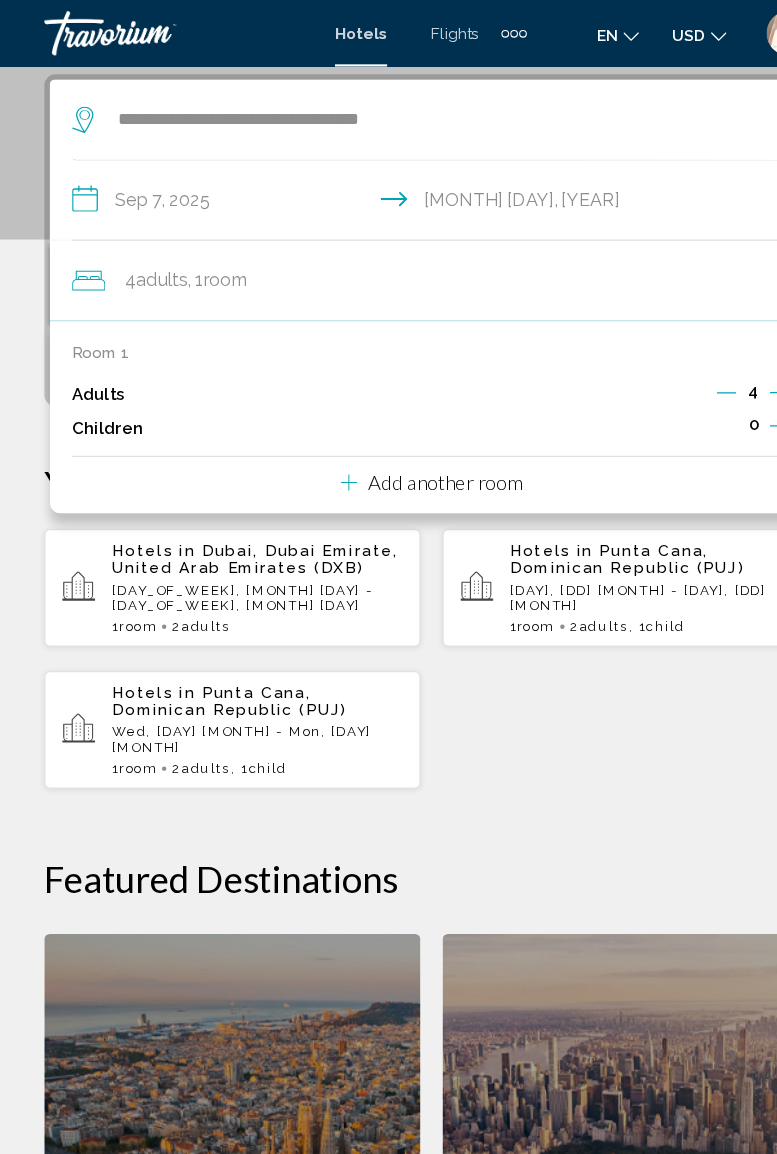 click on "Add another room" at bounding box center [401, 435] 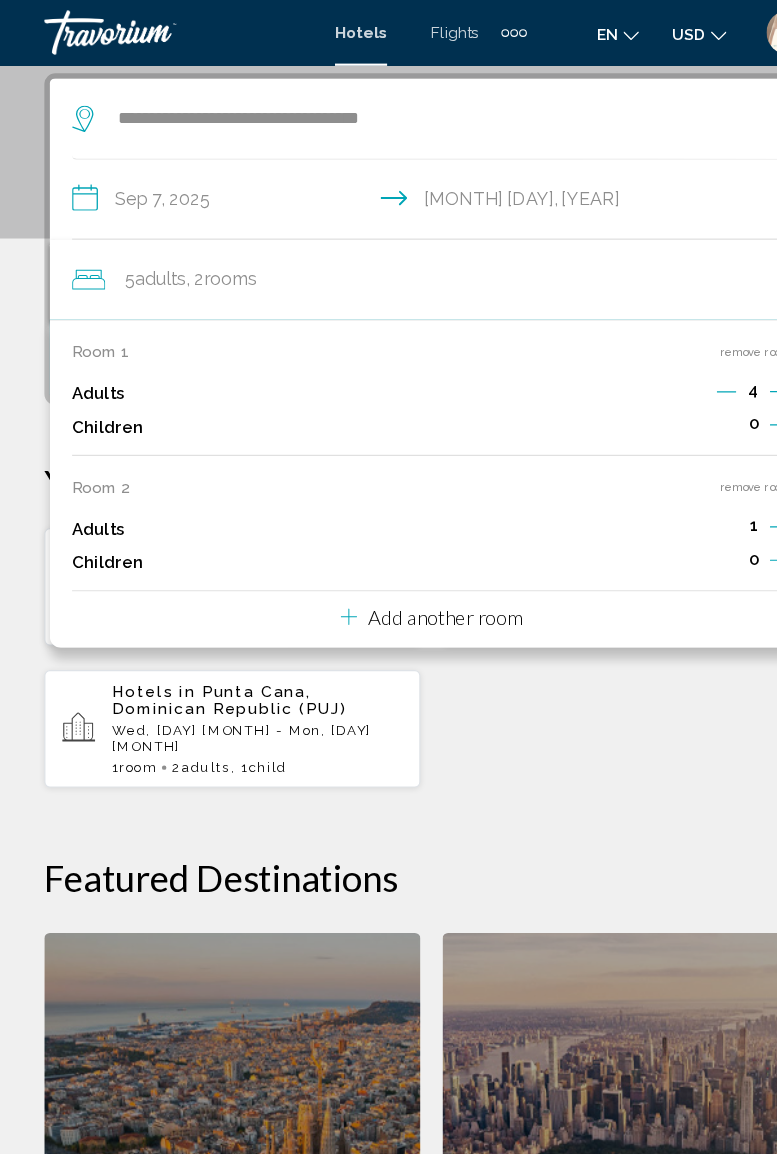 scroll, scrollTop: 384, scrollLeft: 0, axis: vertical 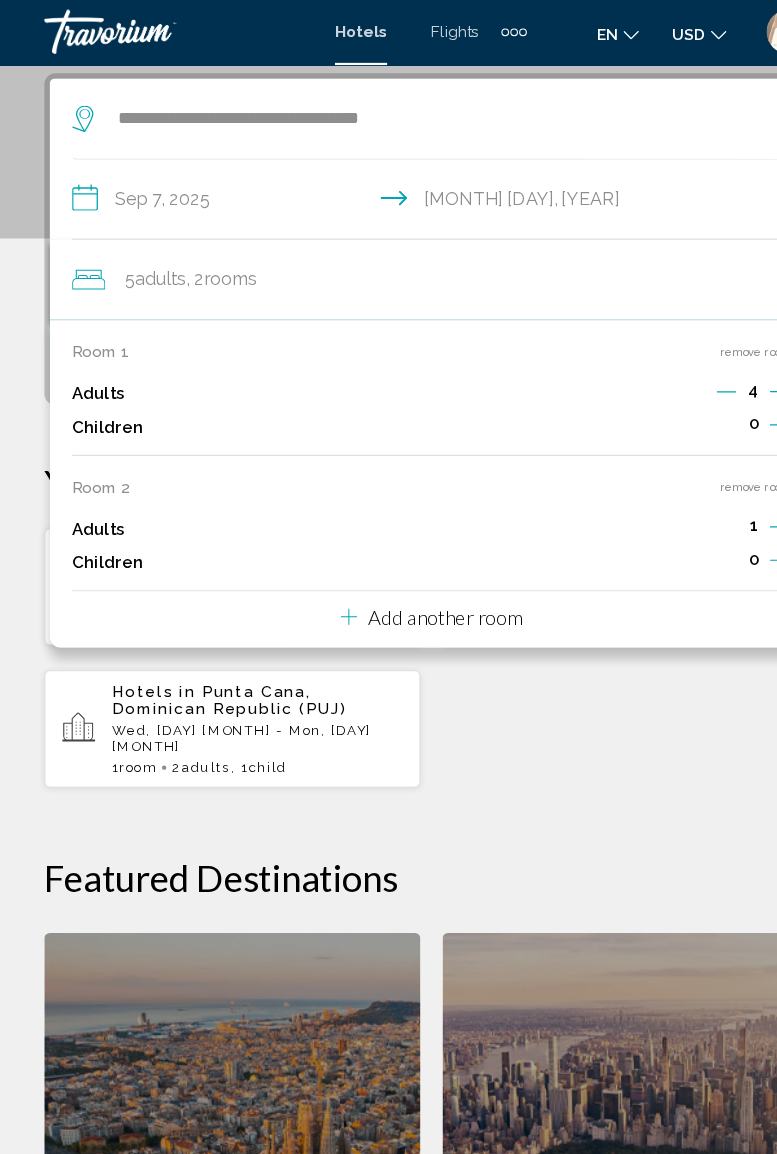 click on "Add another room" at bounding box center [401, 557] 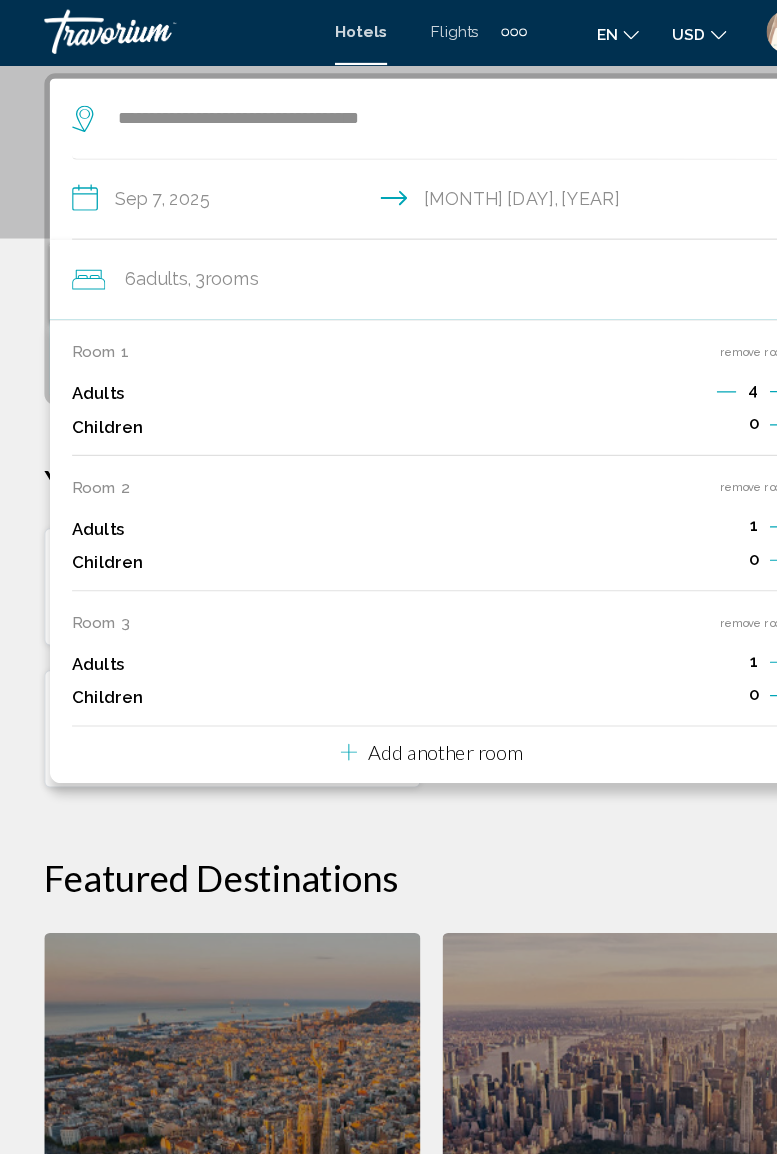 click on "Add another room" at bounding box center [401, 679] 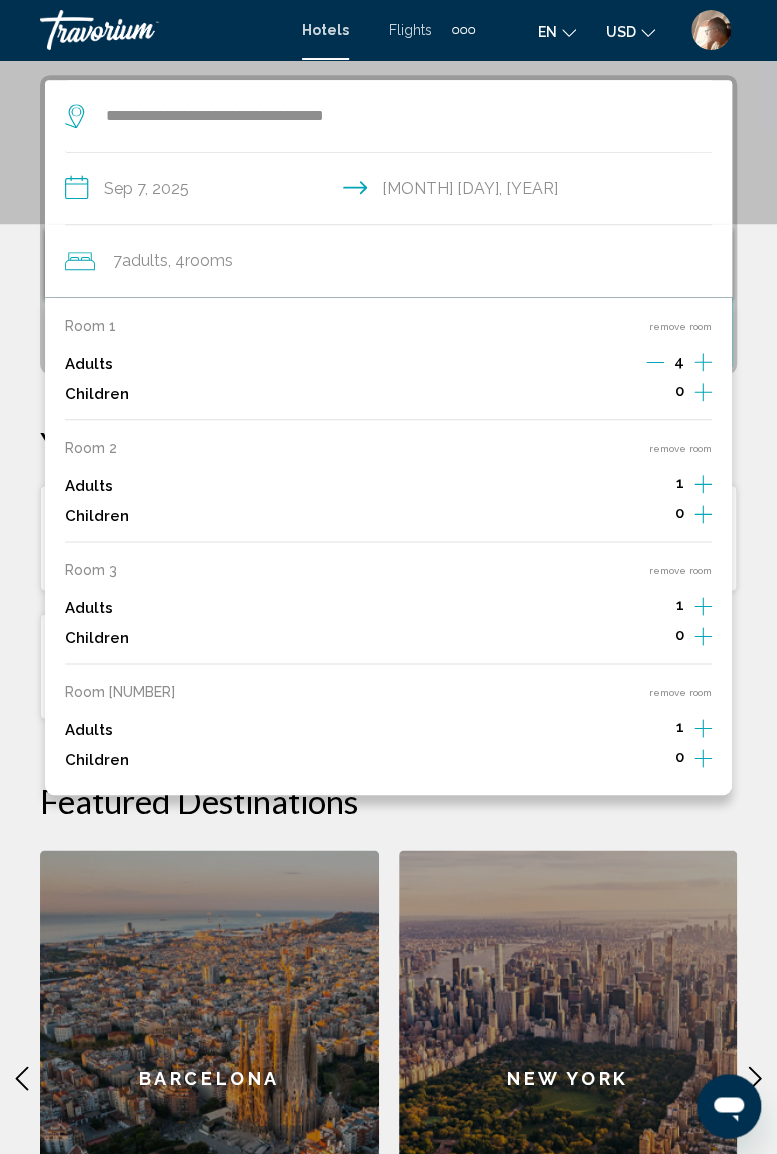 scroll, scrollTop: 380, scrollLeft: 0, axis: vertical 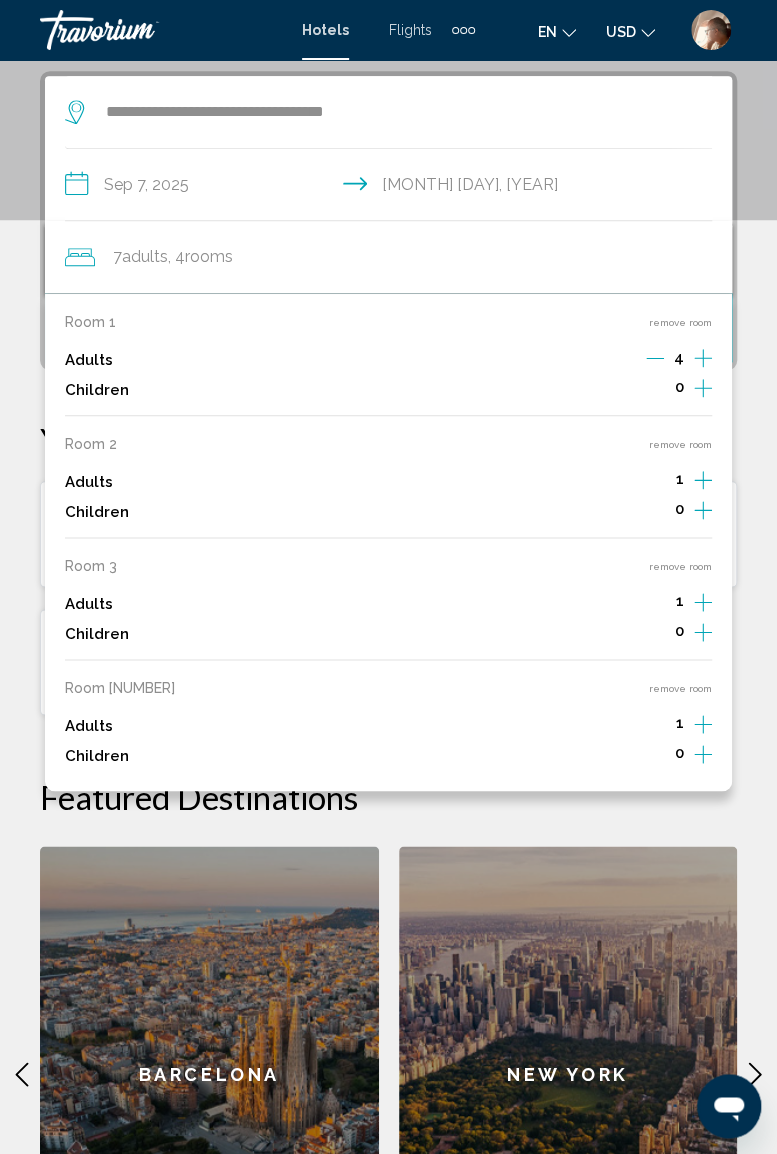 click on "remove room" at bounding box center [680, 444] 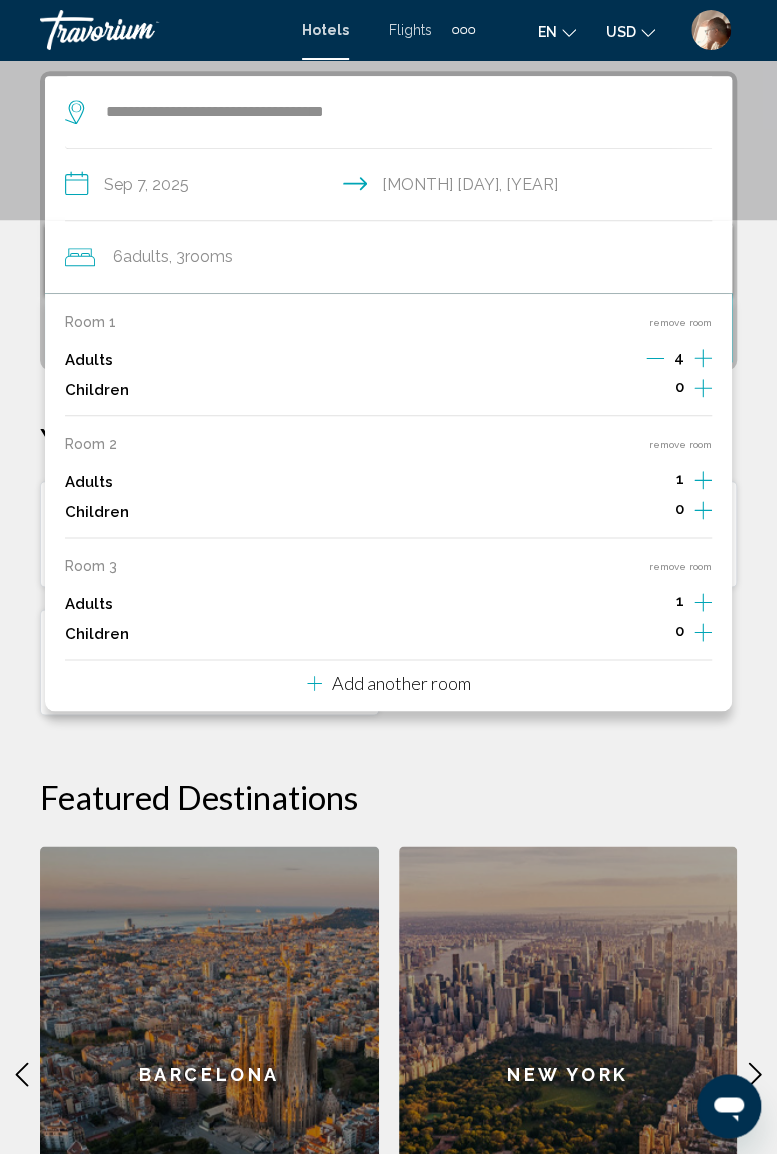 scroll, scrollTop: 386, scrollLeft: 0, axis: vertical 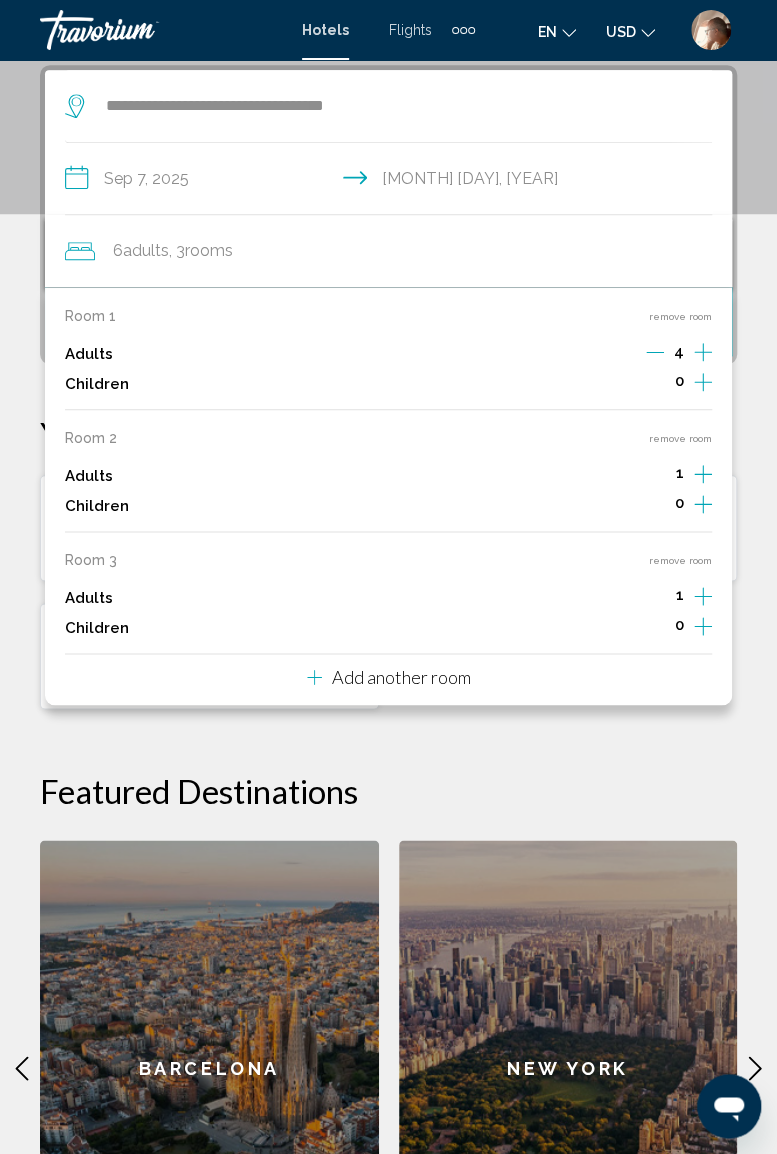 click on "remove room" at bounding box center (680, 438) 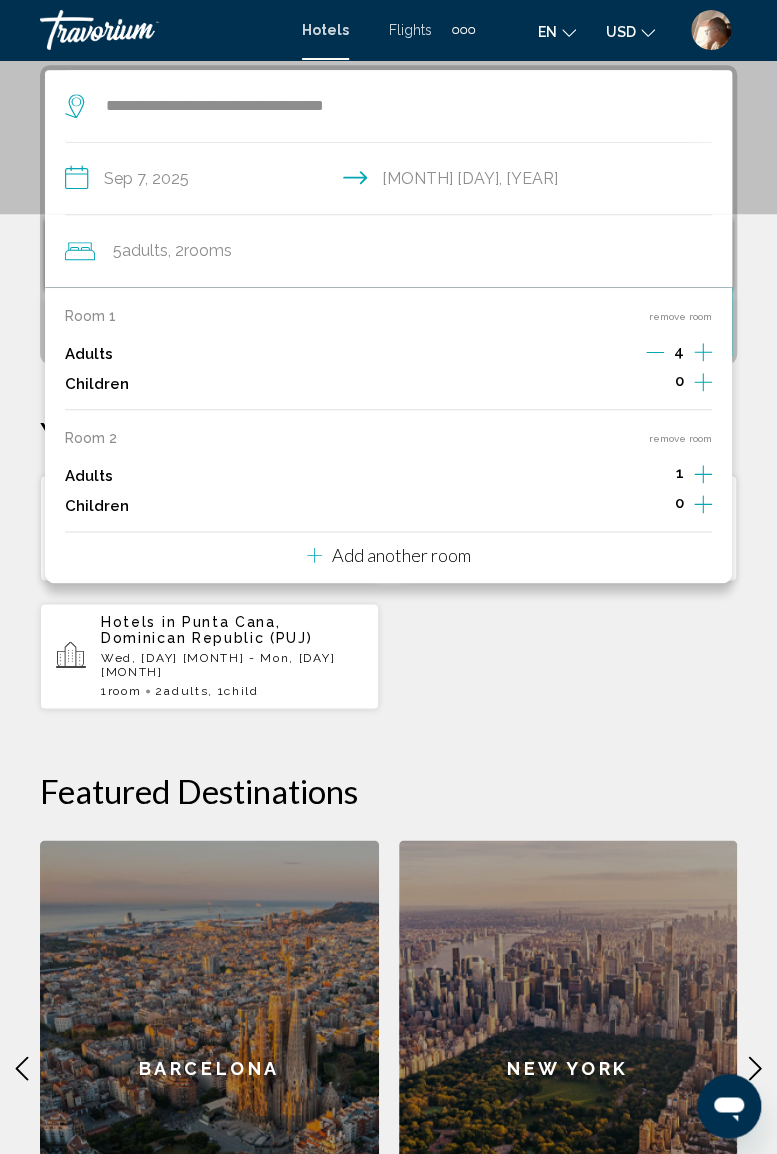 click on "remove room" at bounding box center (680, 438) 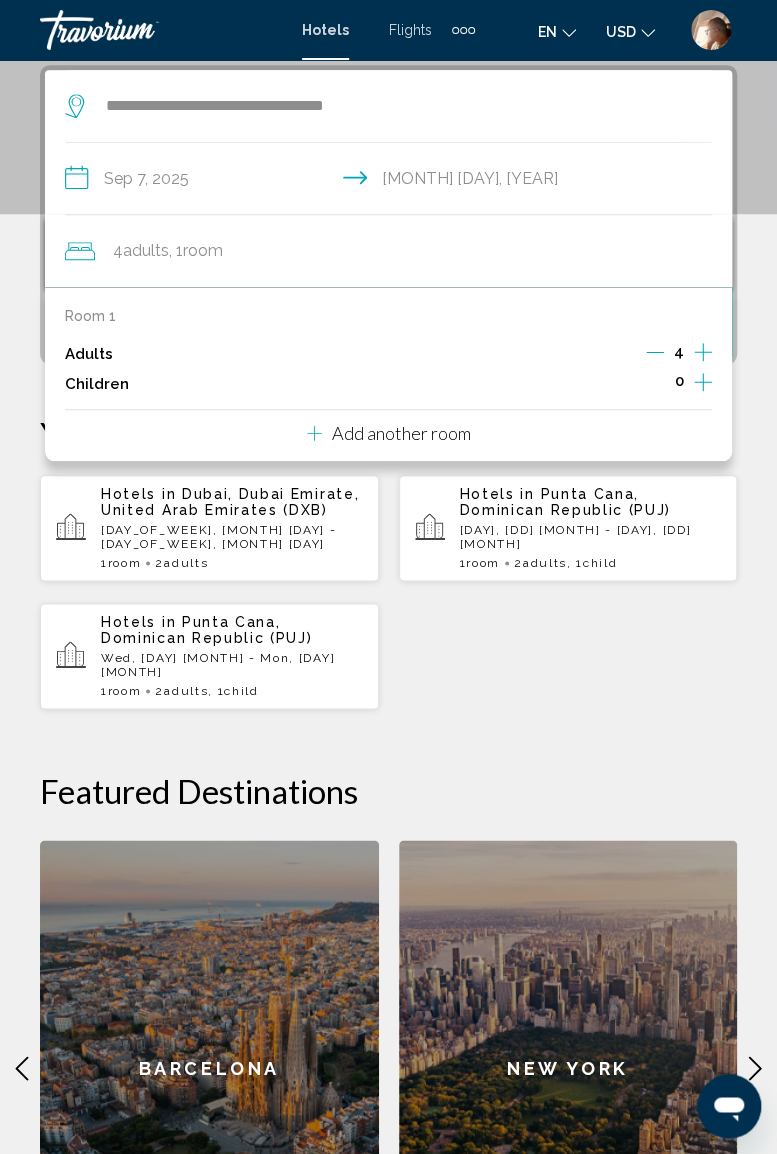 click on "Hotels in    [CITY], [CITY] Emirate, United Arab Emirates (DXB)  [DATE]  1  Room rooms 2  Adult Adults
Hotels in    [CITY], Dominican Republic (PUJ)  [DATE]  1  Room rooms 2  Adult Adults , 1  Child Children" at bounding box center [388, 592] 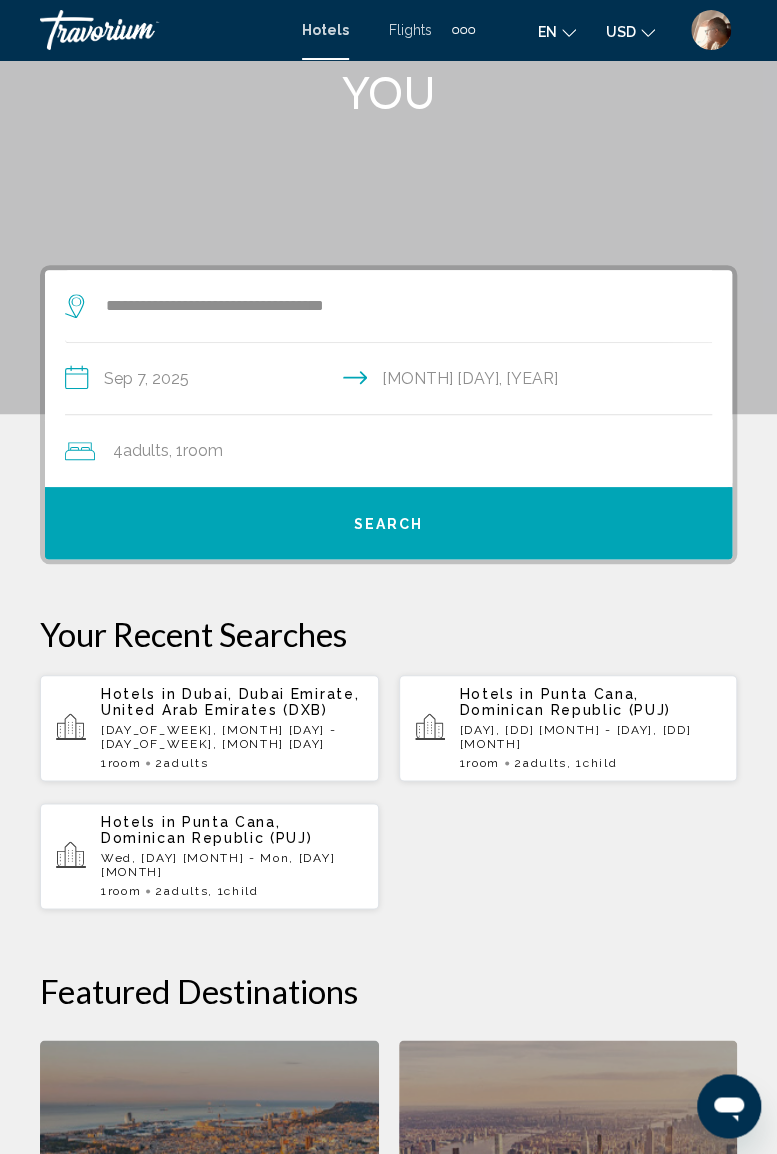 scroll, scrollTop: 185, scrollLeft: 0, axis: vertical 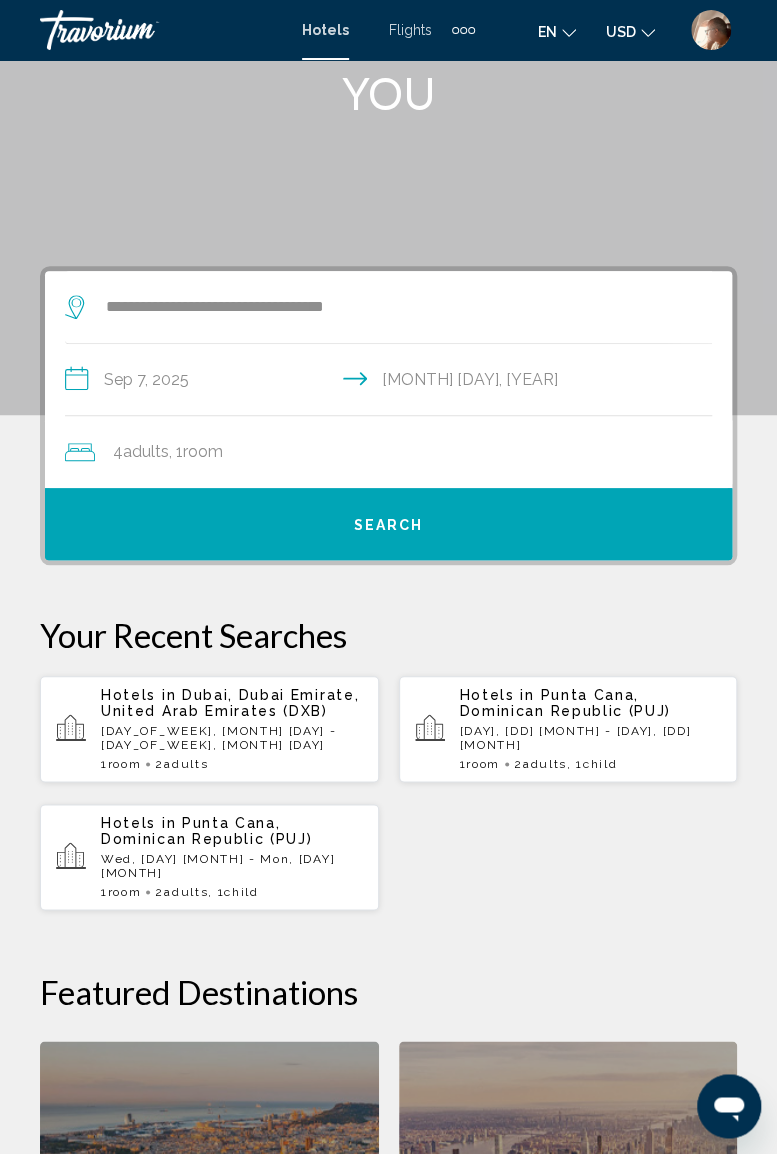 click on "Search" at bounding box center (389, 523) 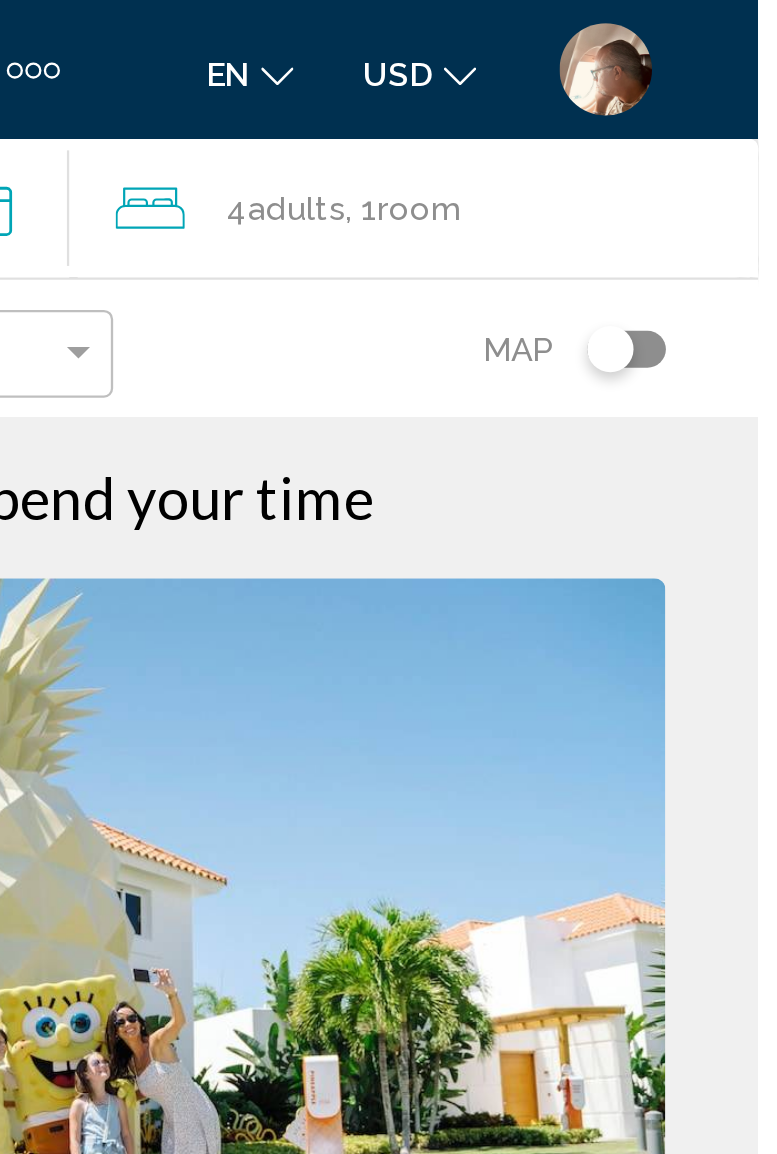scroll, scrollTop: 0, scrollLeft: 0, axis: both 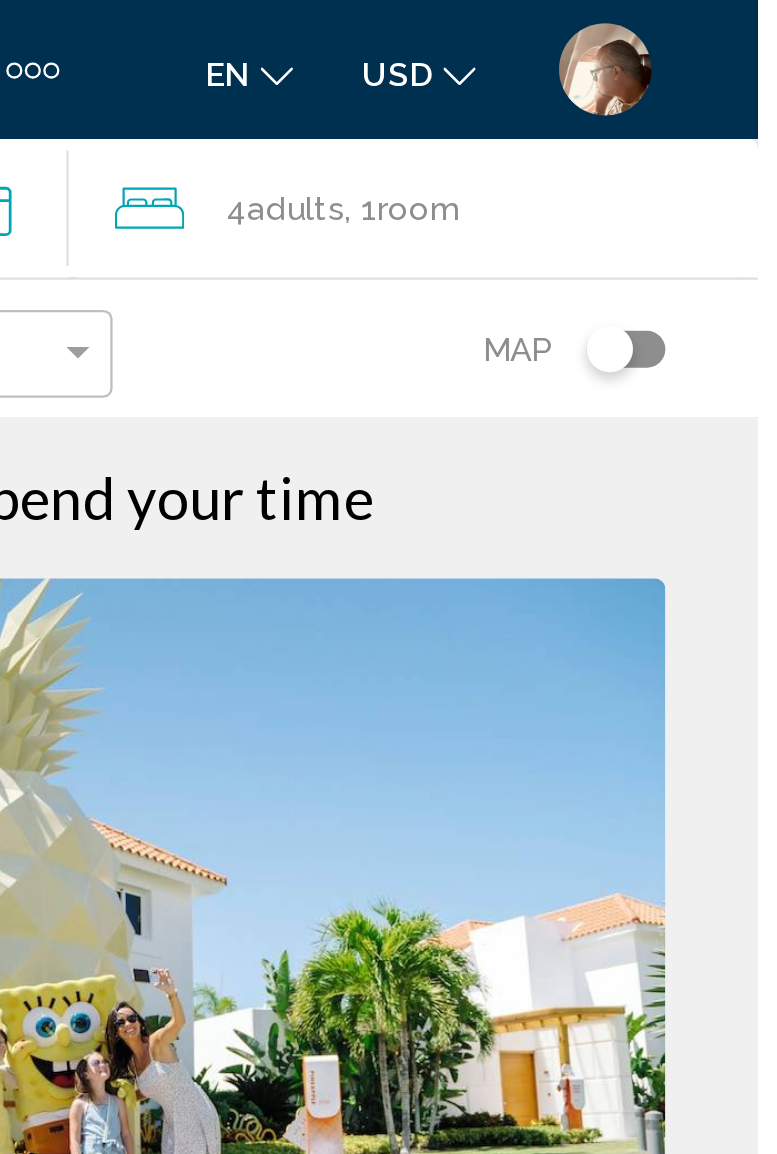click at bounding box center (711, 30) 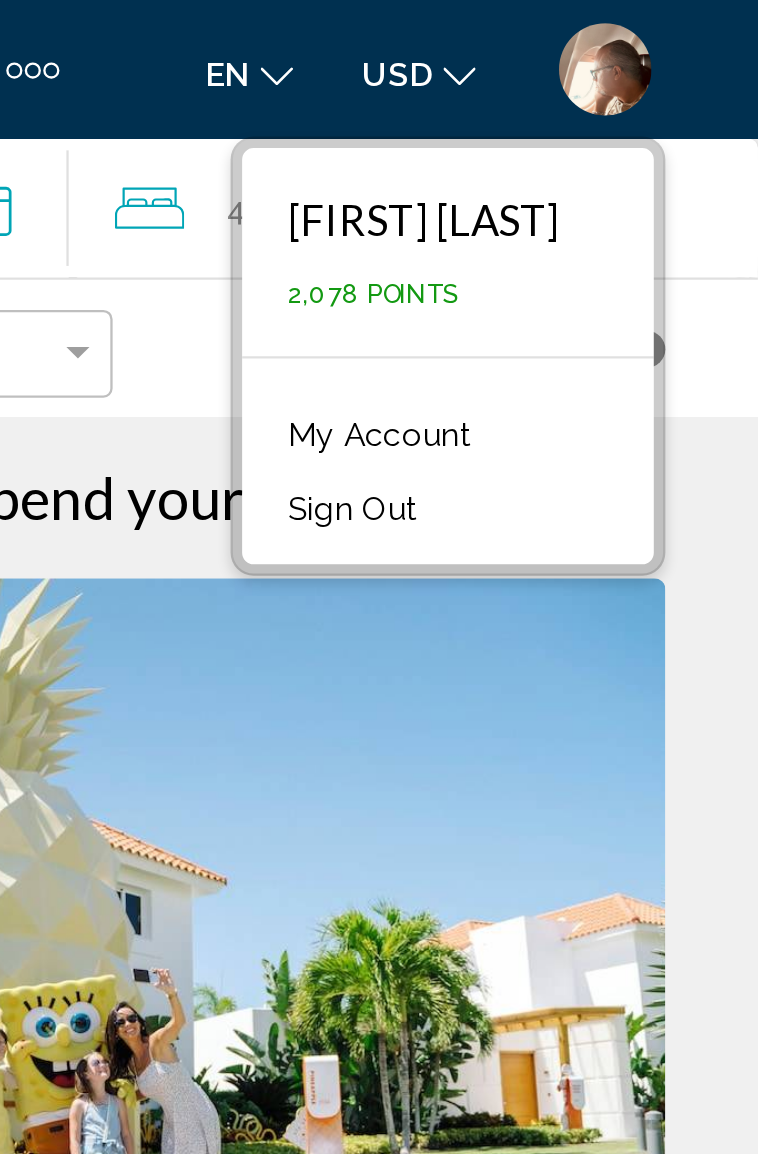 click on "Hotel Search Results  -   145  places to spend your time Save up to  61%   [BRAND]
Hotel
[CITY] [CITY], [CITY] 10 mi  from [CITY] city center from hotel 5 From $[PRICE] USD $[PRICE] USD  You save  $[PRICE] USD
Free WiFi  5 Select Room Save up to  47%   [BRAND]  Gourmet All Inclusive by [BRAND]
Hotel
[CITY], [CITY] 19 mi  from [CITY] city center from hotel 4.5 From $[PRICE] USD $[PRICE] USD  You save  $[PRICE] USD
Free WiFi
Swimming Pool  4.5 Select Room Save up to 5" at bounding box center [388, 2546] 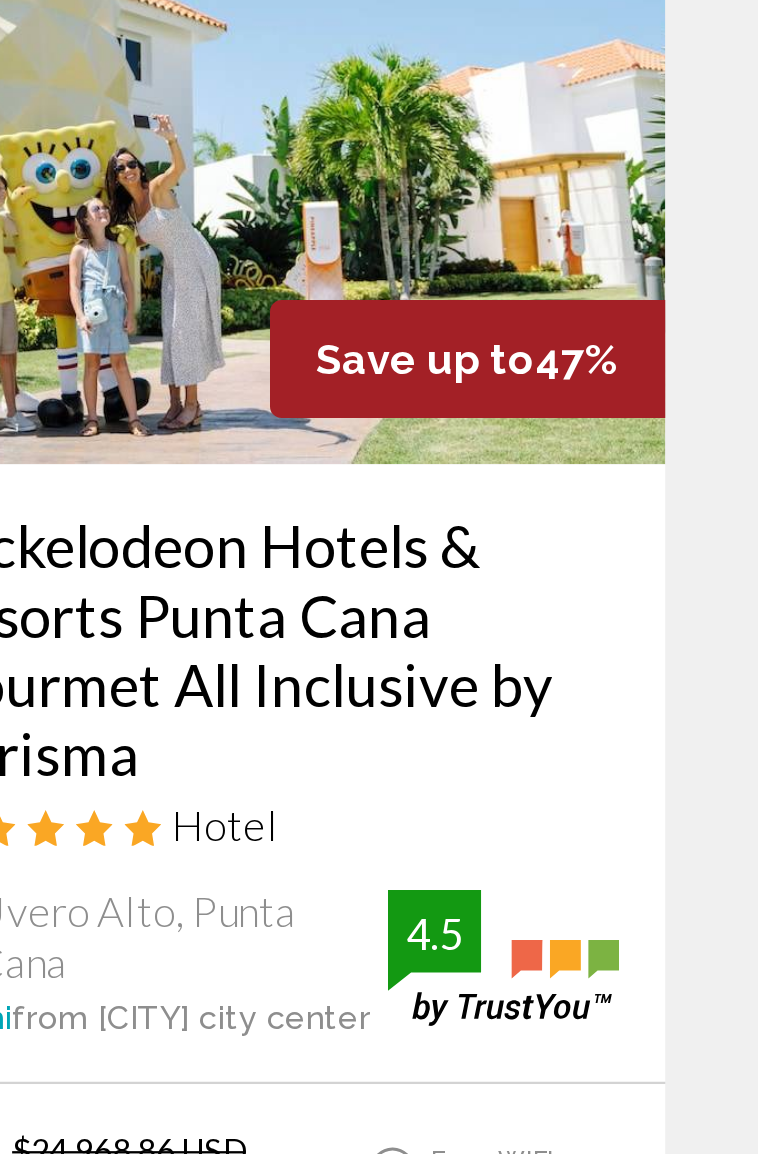 scroll, scrollTop: 0, scrollLeft: 0, axis: both 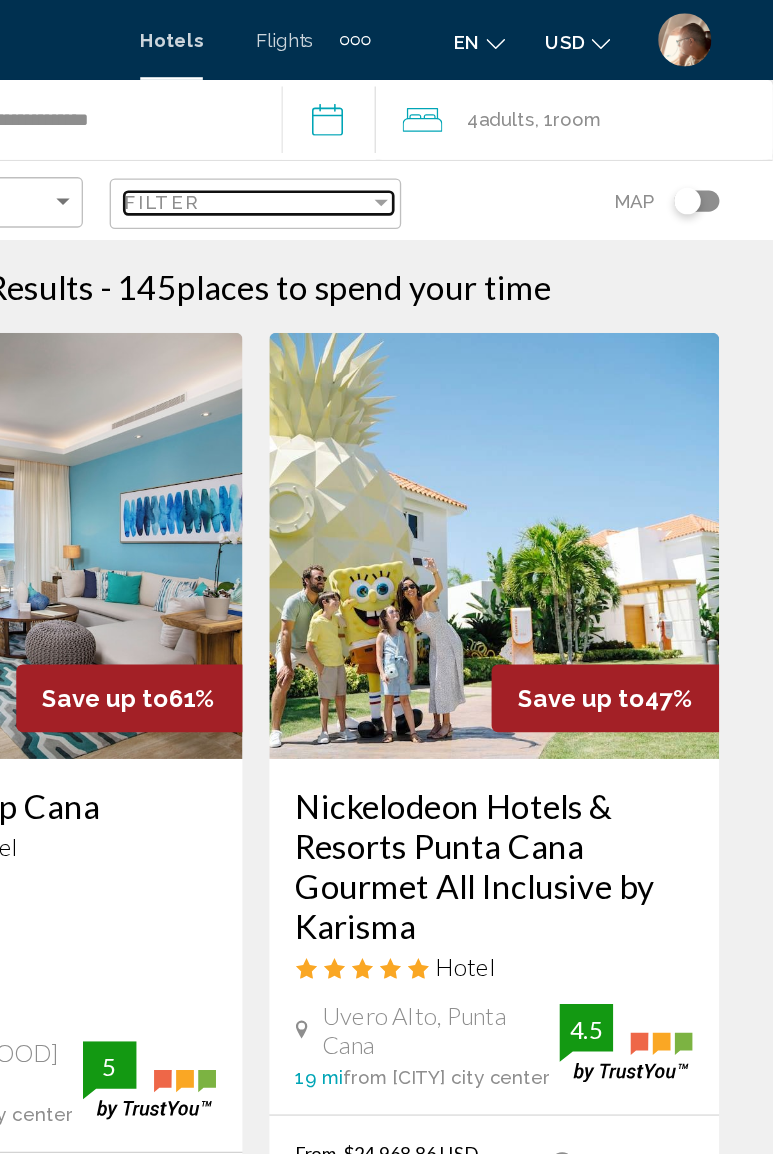 click at bounding box center (483, 152) 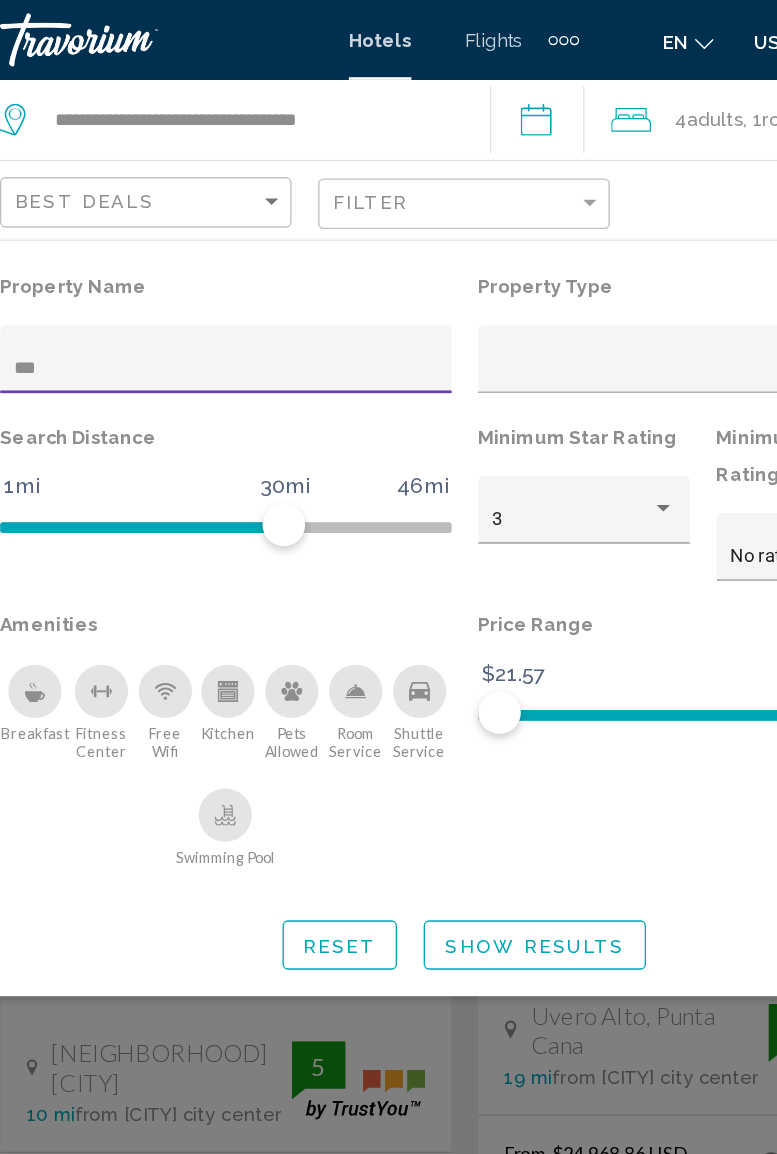 type on "****" 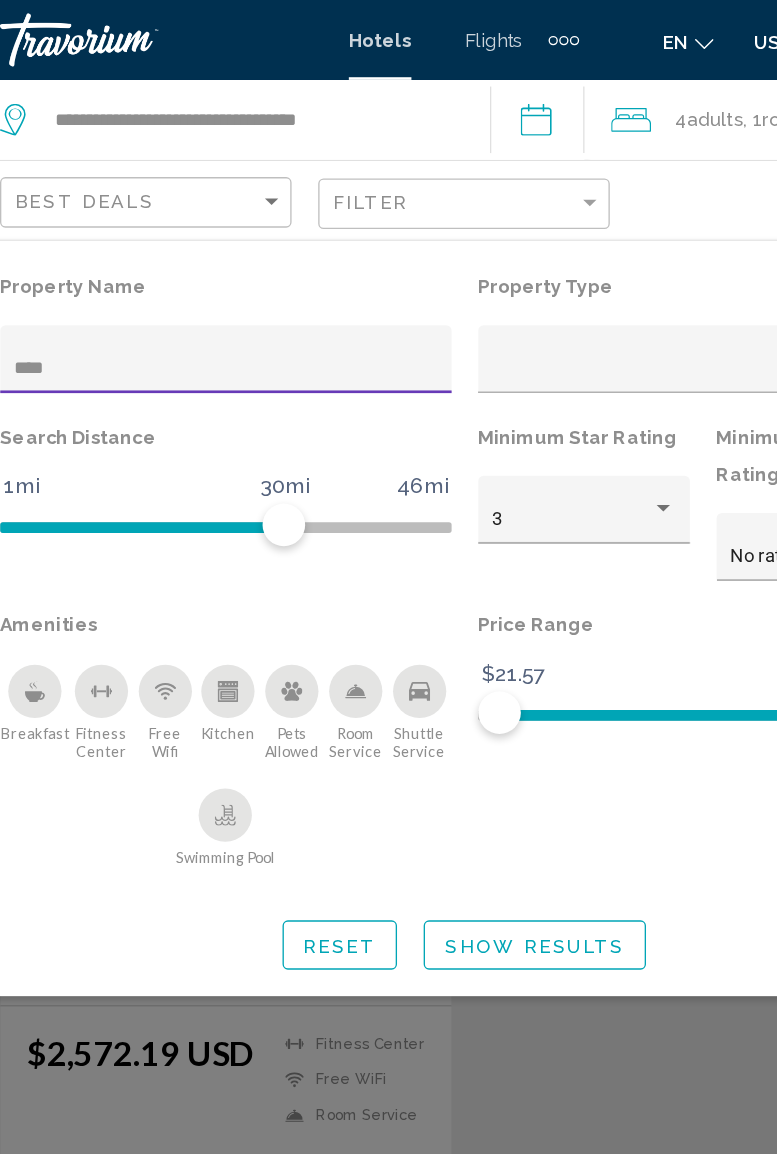 click on "Show Results" 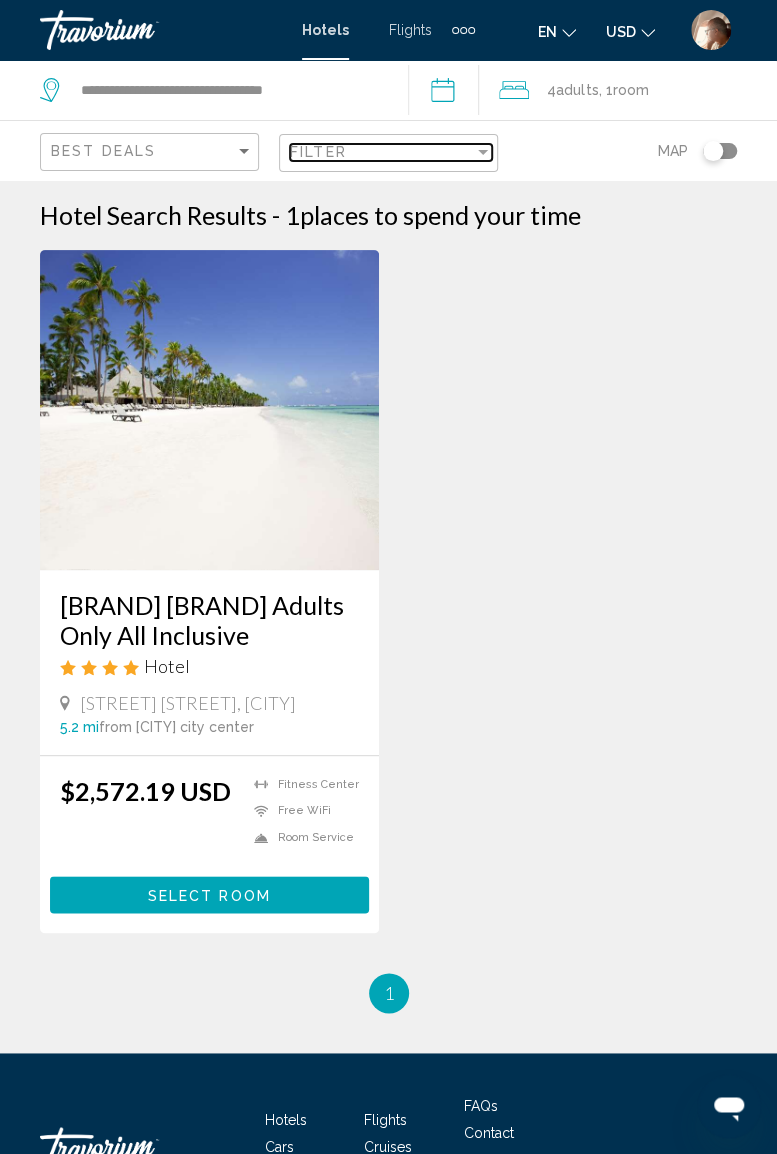 click at bounding box center [483, 152] 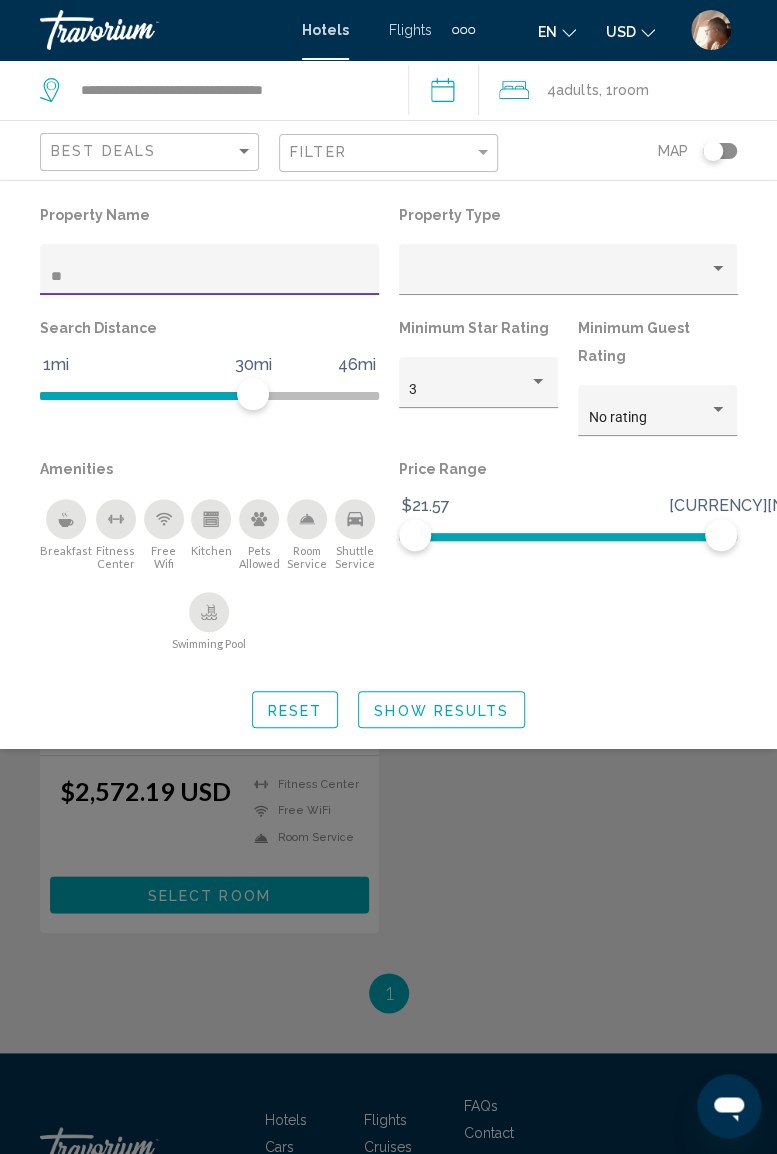 type on "*" 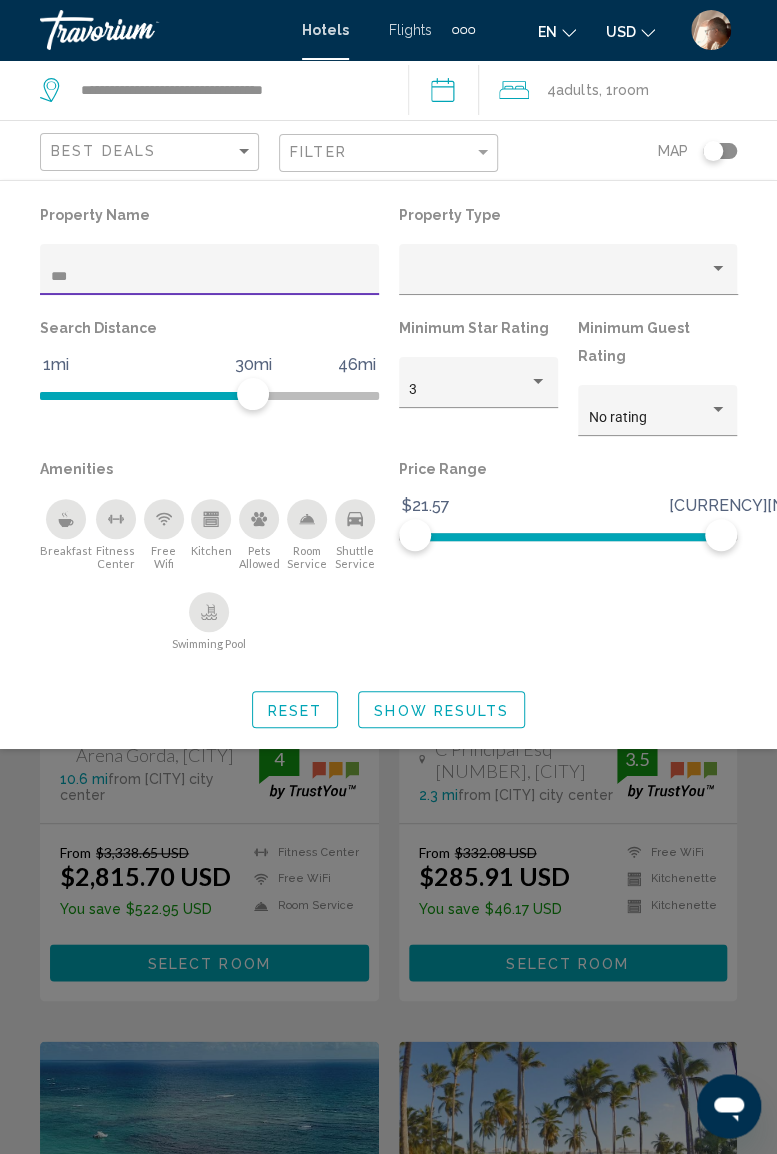 type on "****" 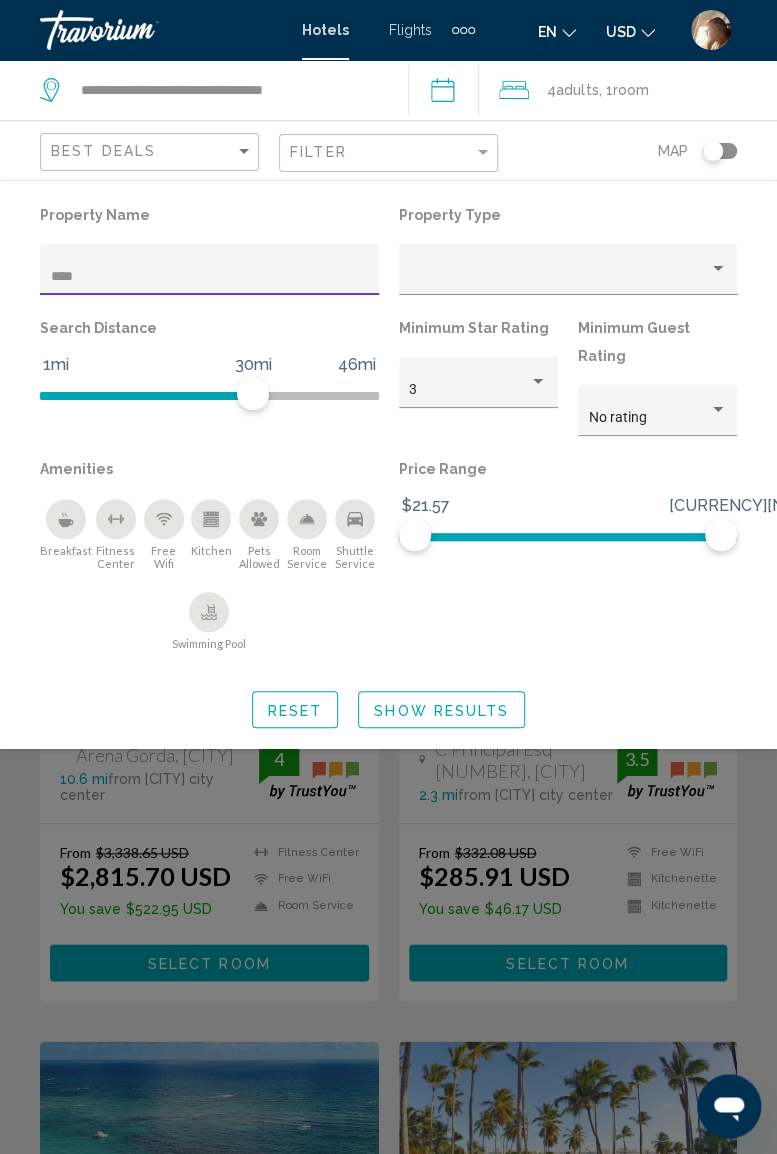 click 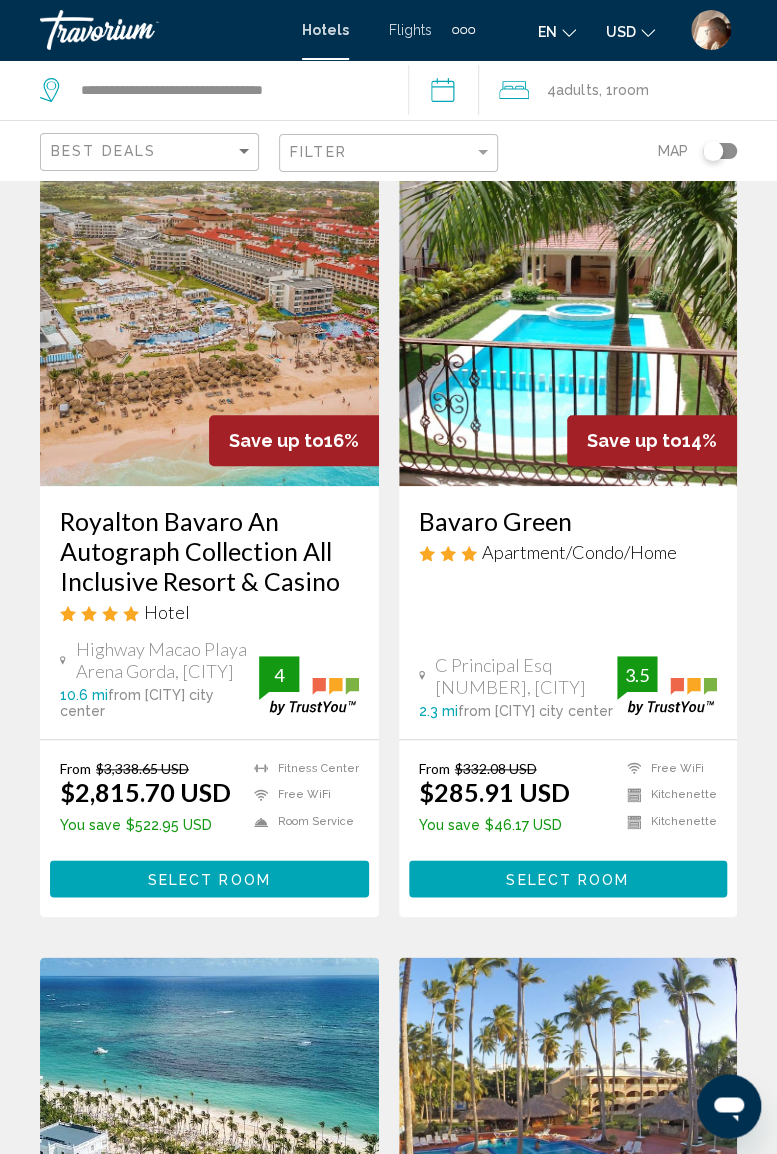 scroll, scrollTop: 0, scrollLeft: 0, axis: both 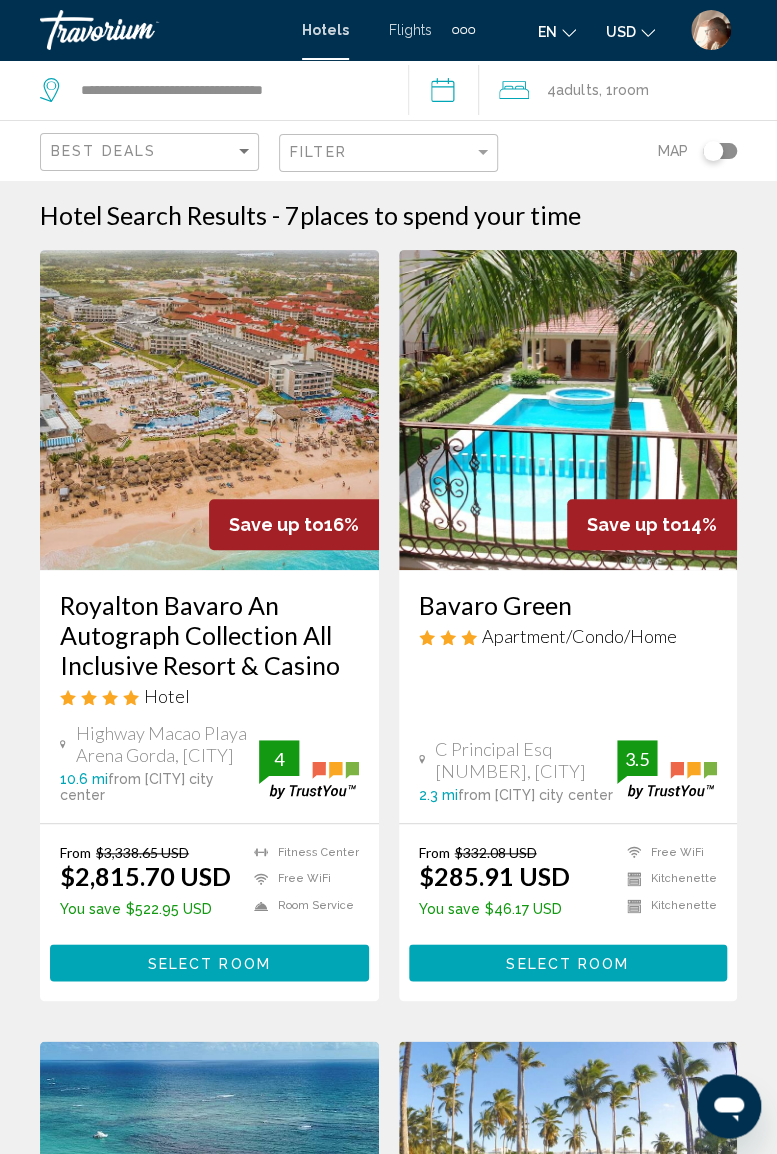 click on "[NUMBER]  Adult Adults" 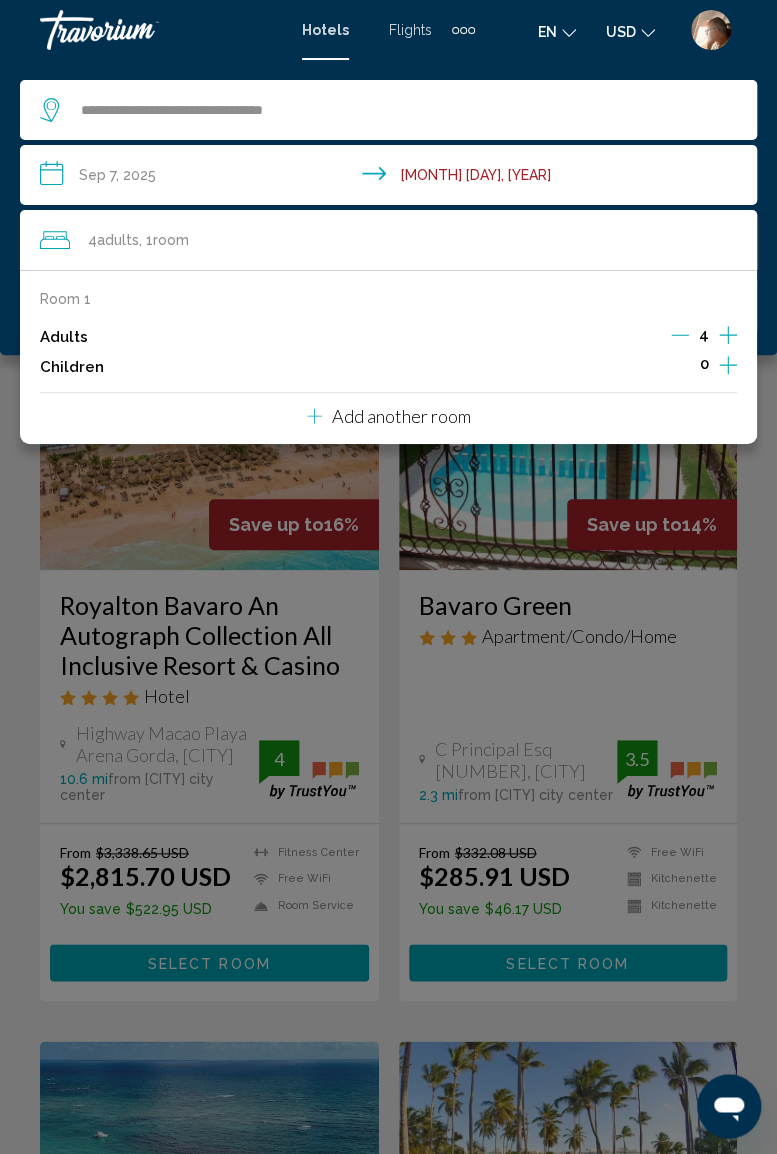 click 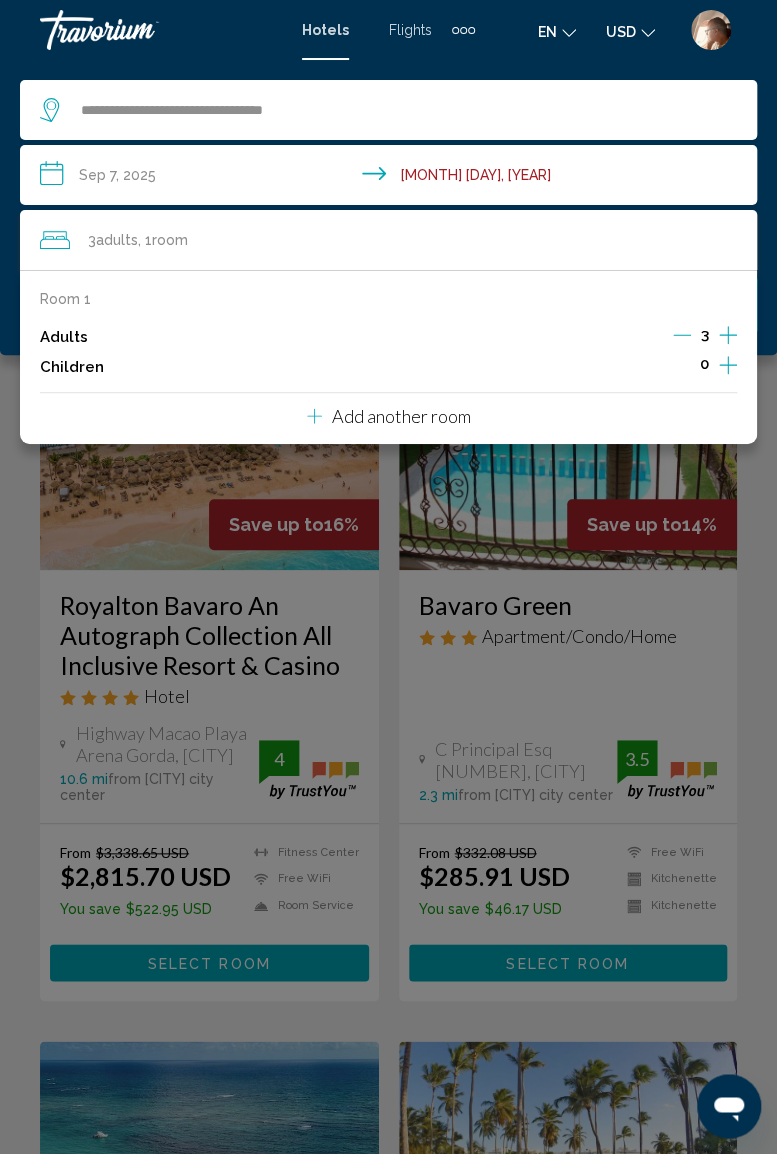 click 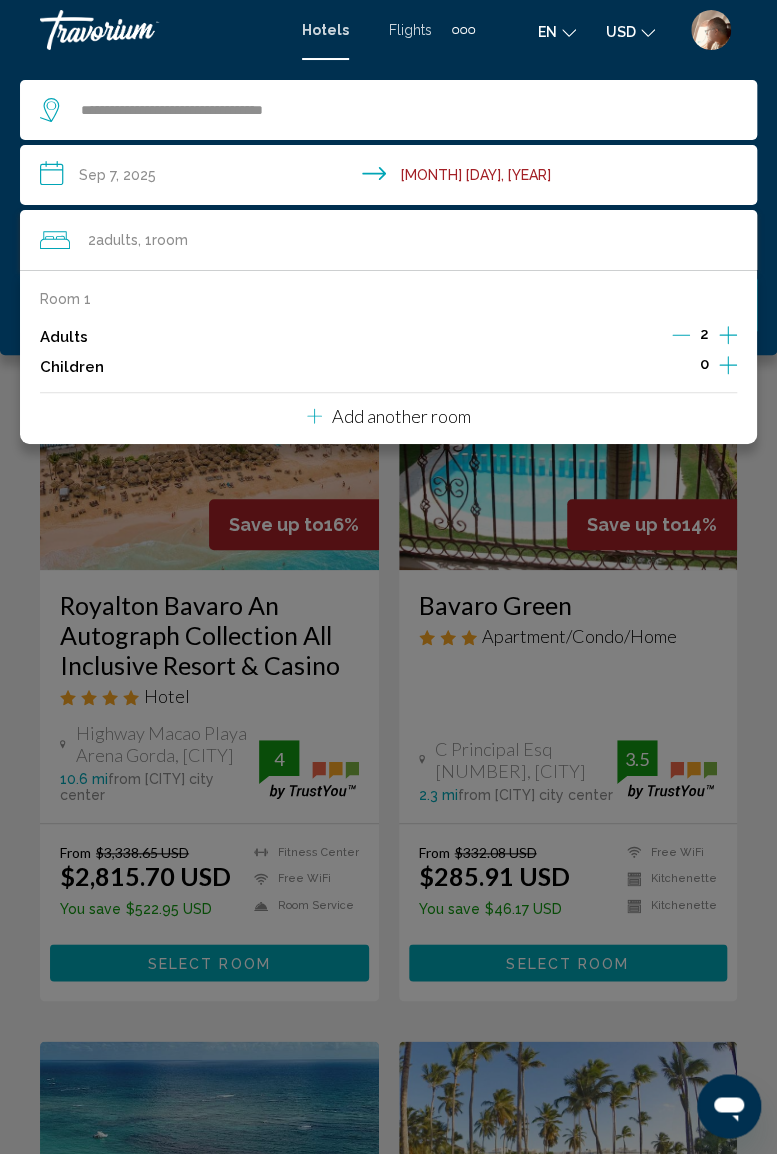 click on "Add another room" at bounding box center [401, 416] 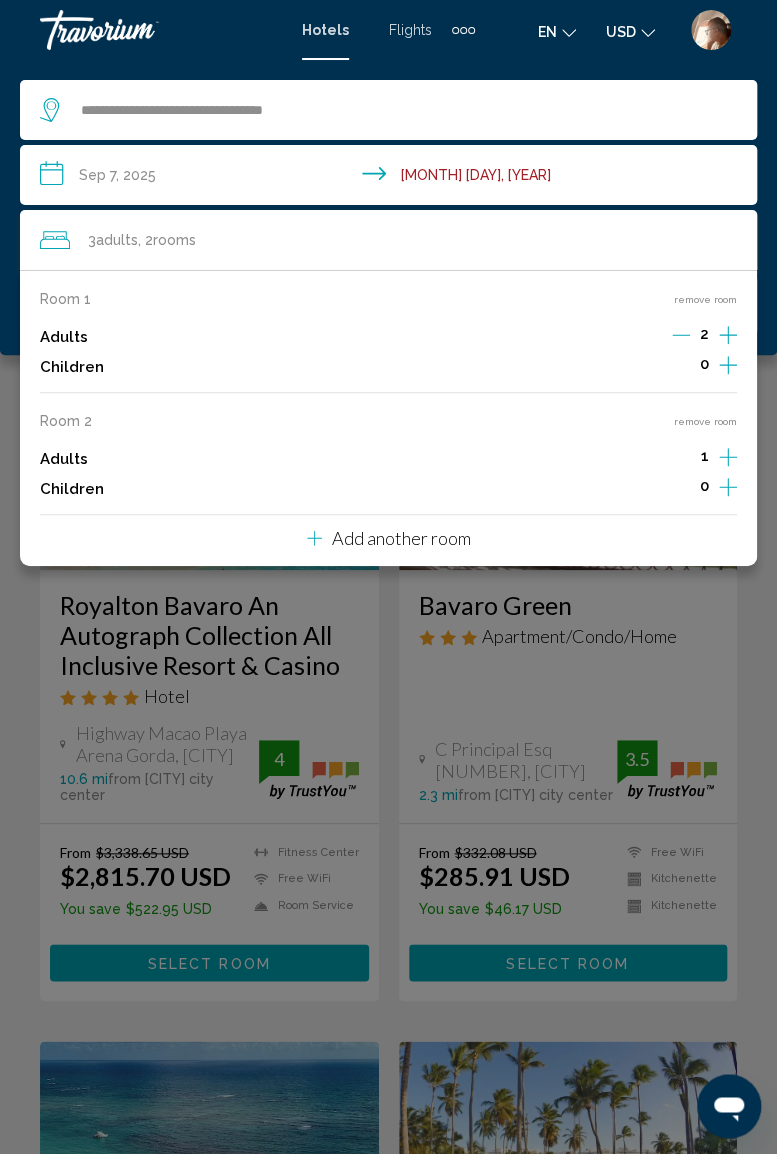click 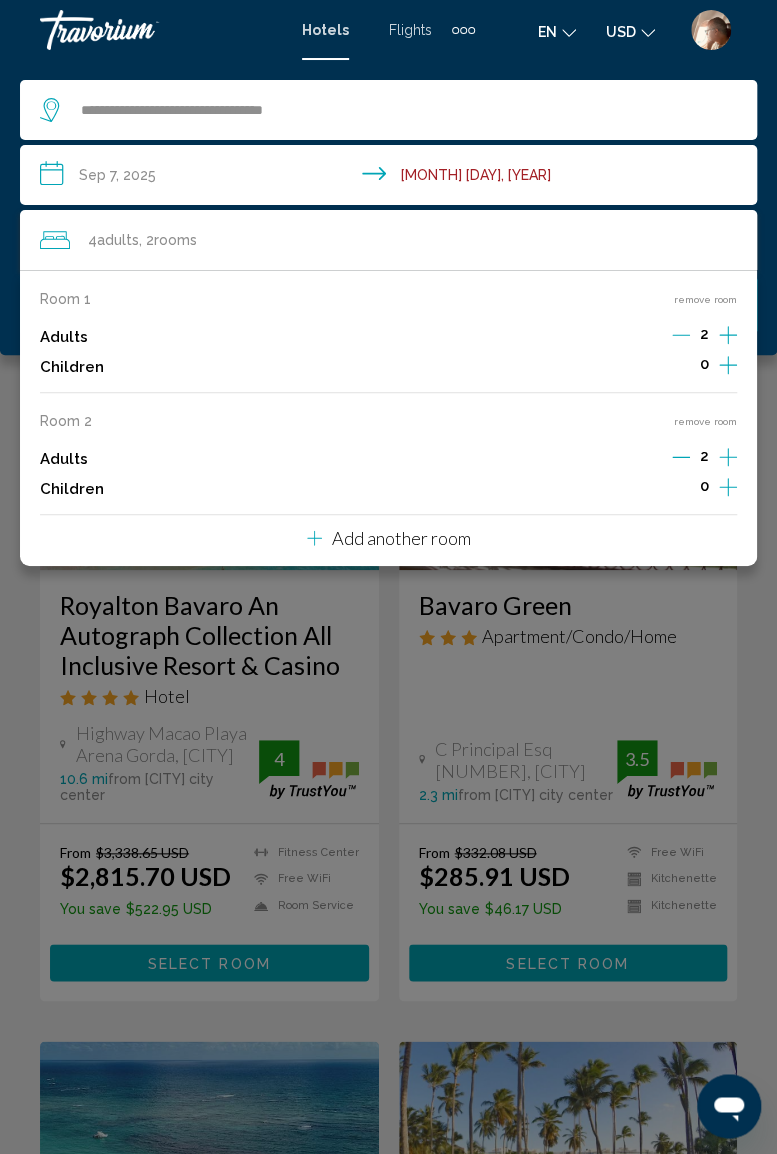 click 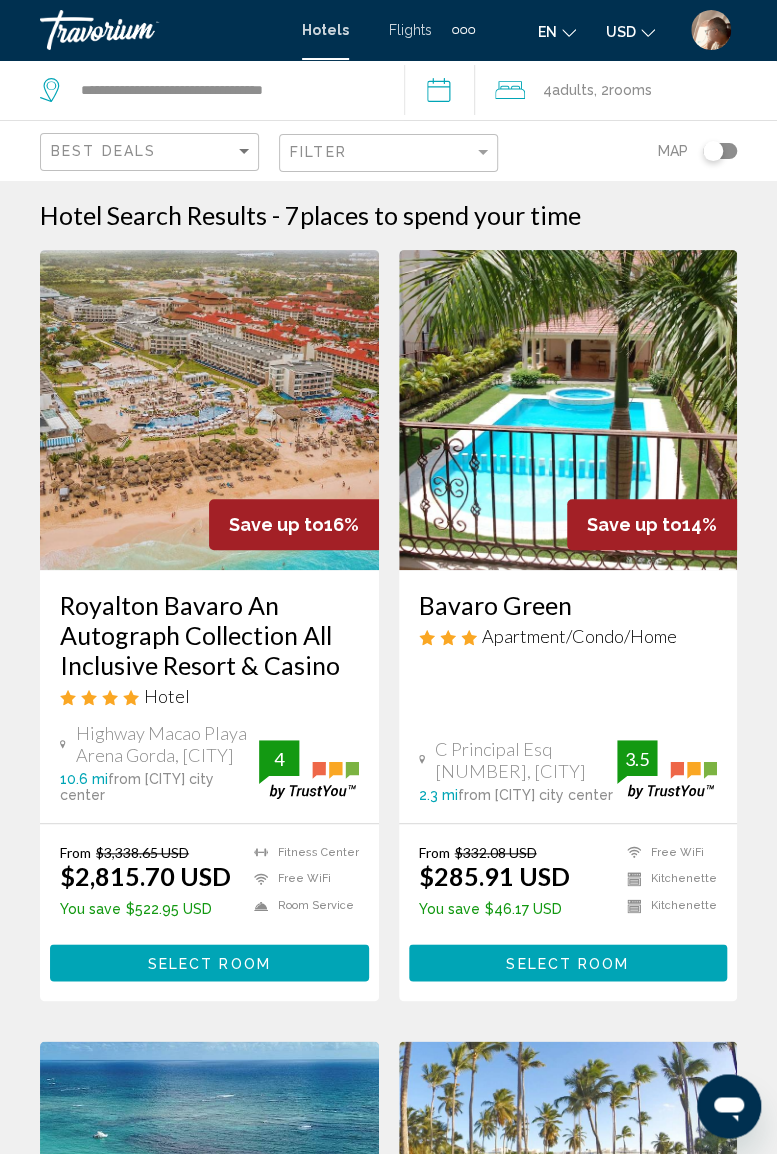 click on "**********" at bounding box center [443, 93] 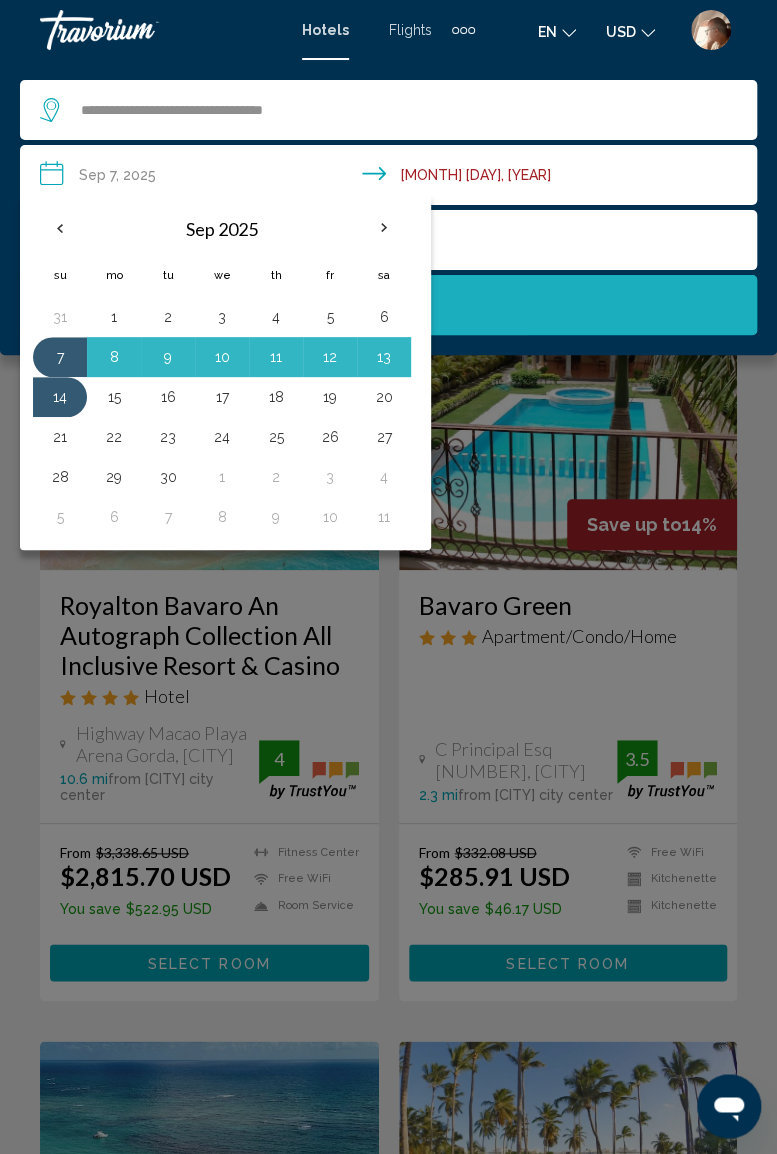 click on "Search" 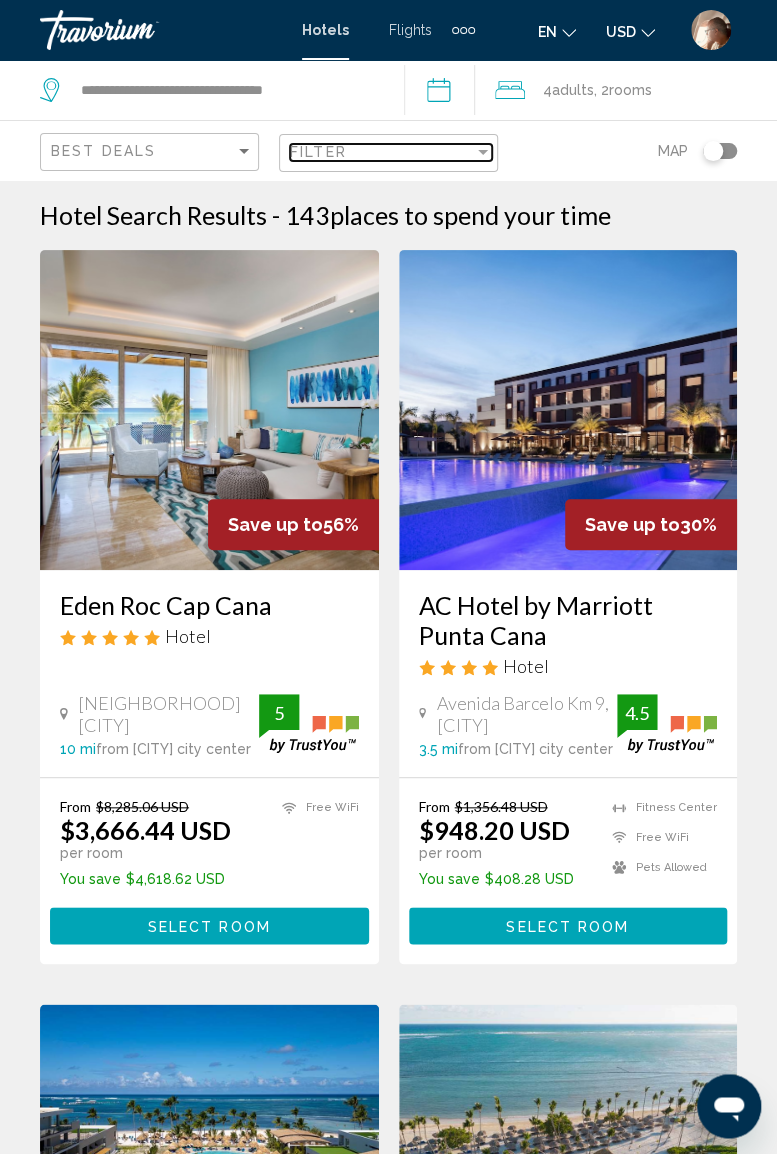 click at bounding box center [483, 152] 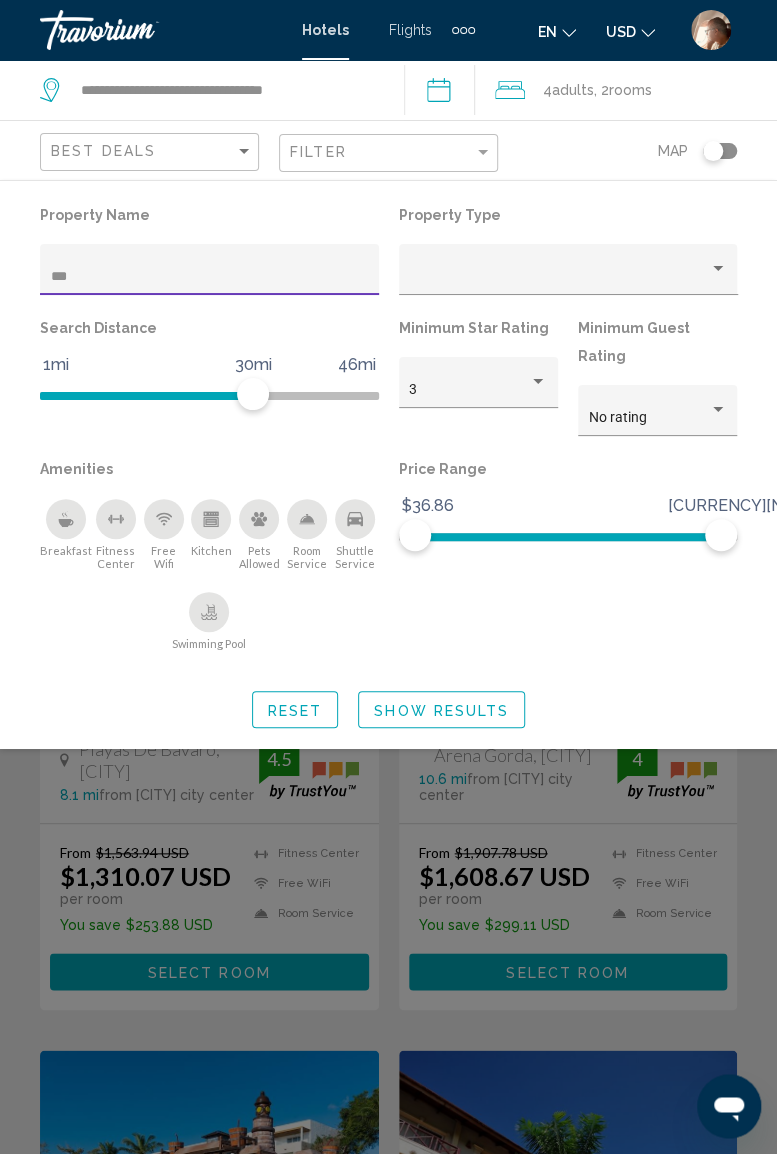 type on "****" 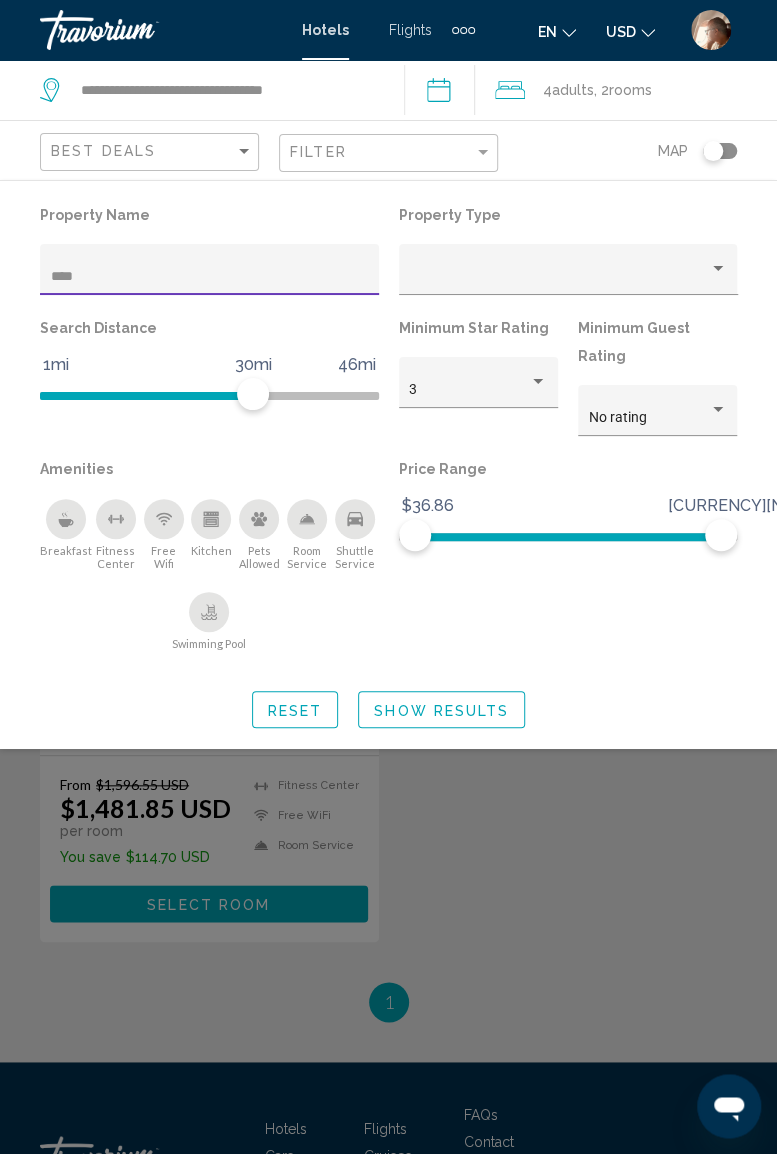 click 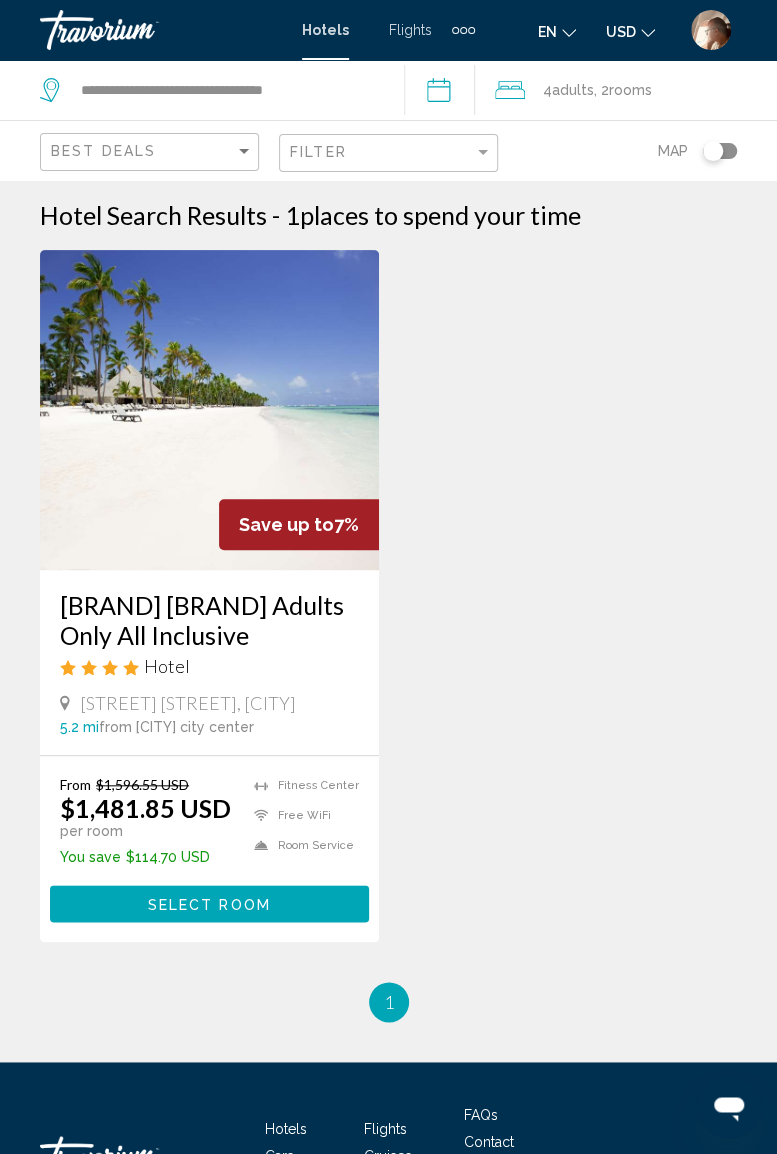 click 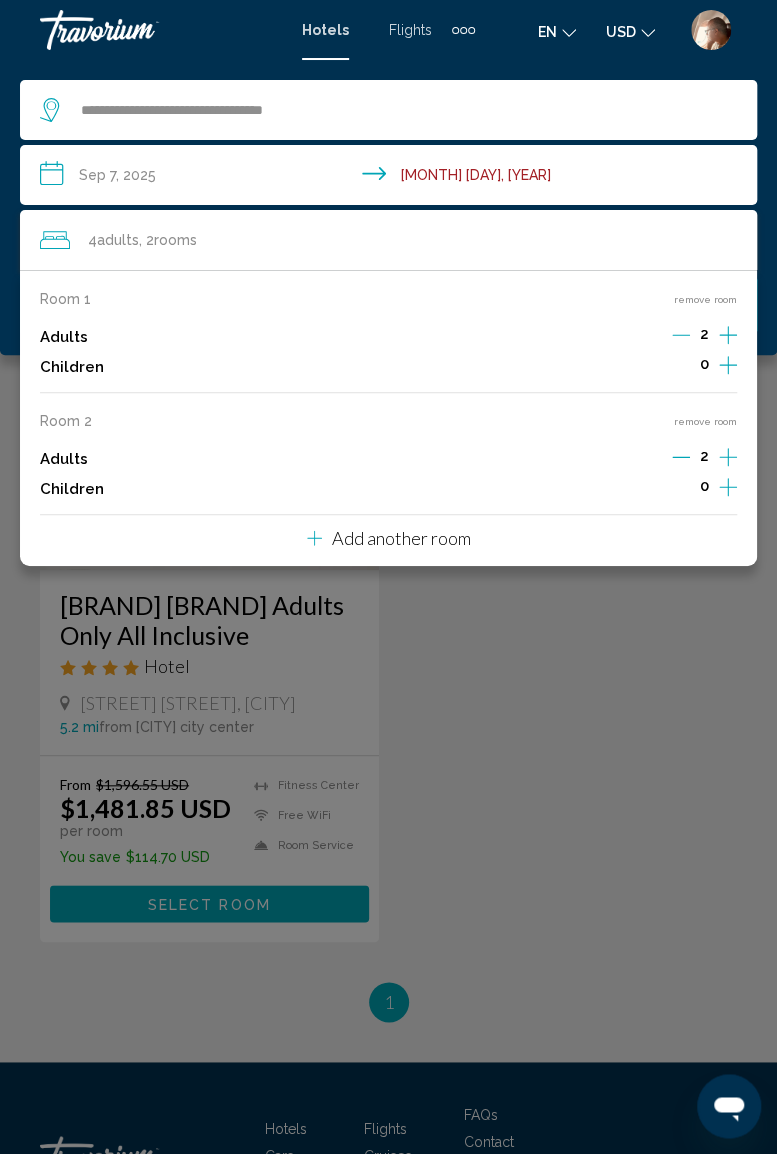 click 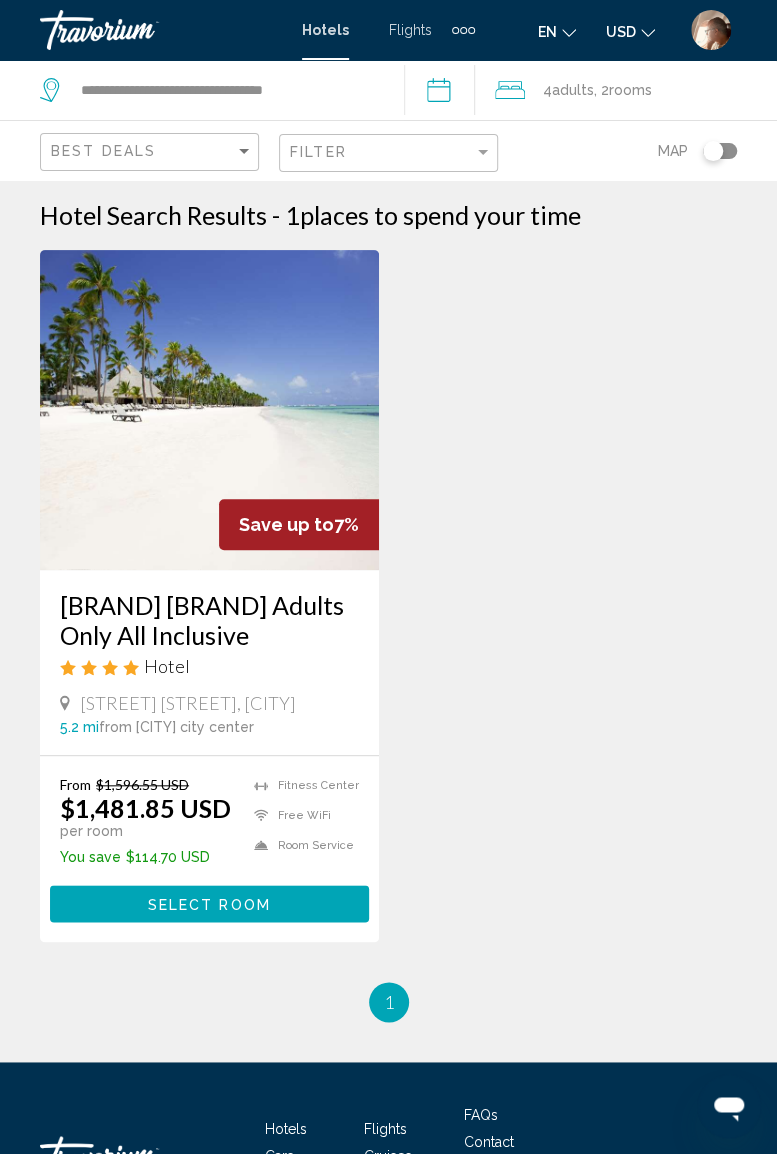 click on "**********" at bounding box center [443, 93] 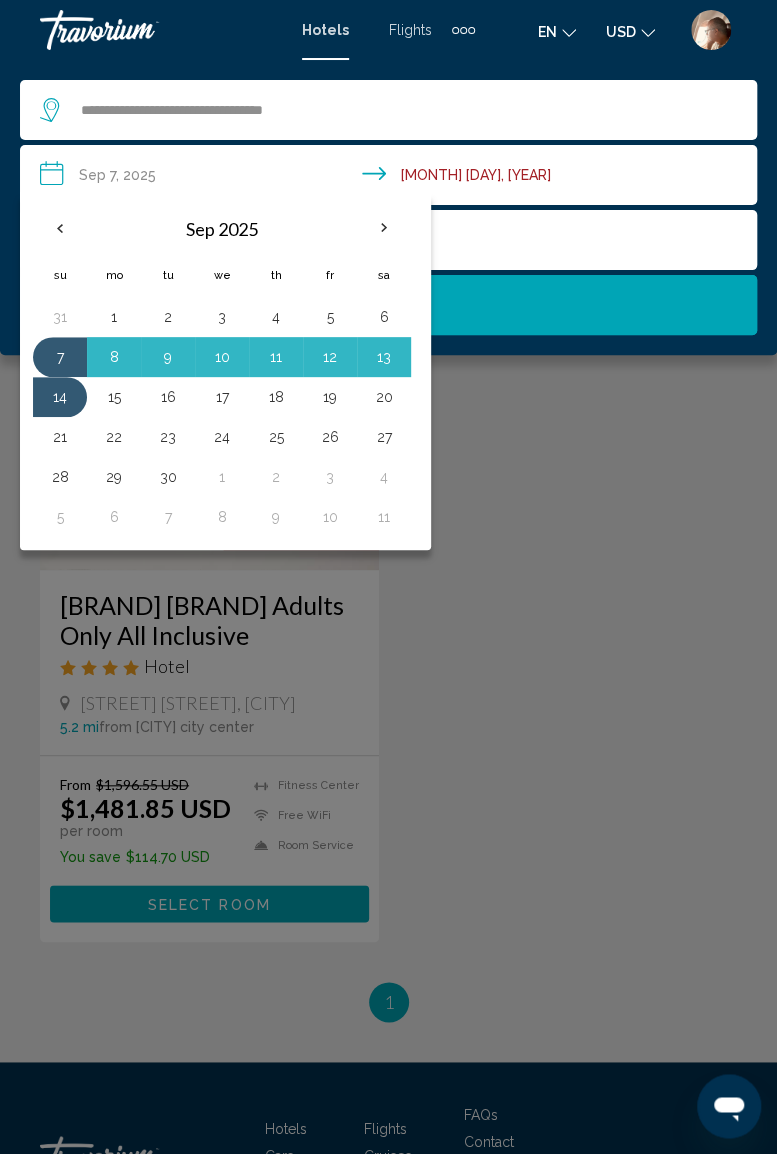 click on "21" at bounding box center (60, 437) 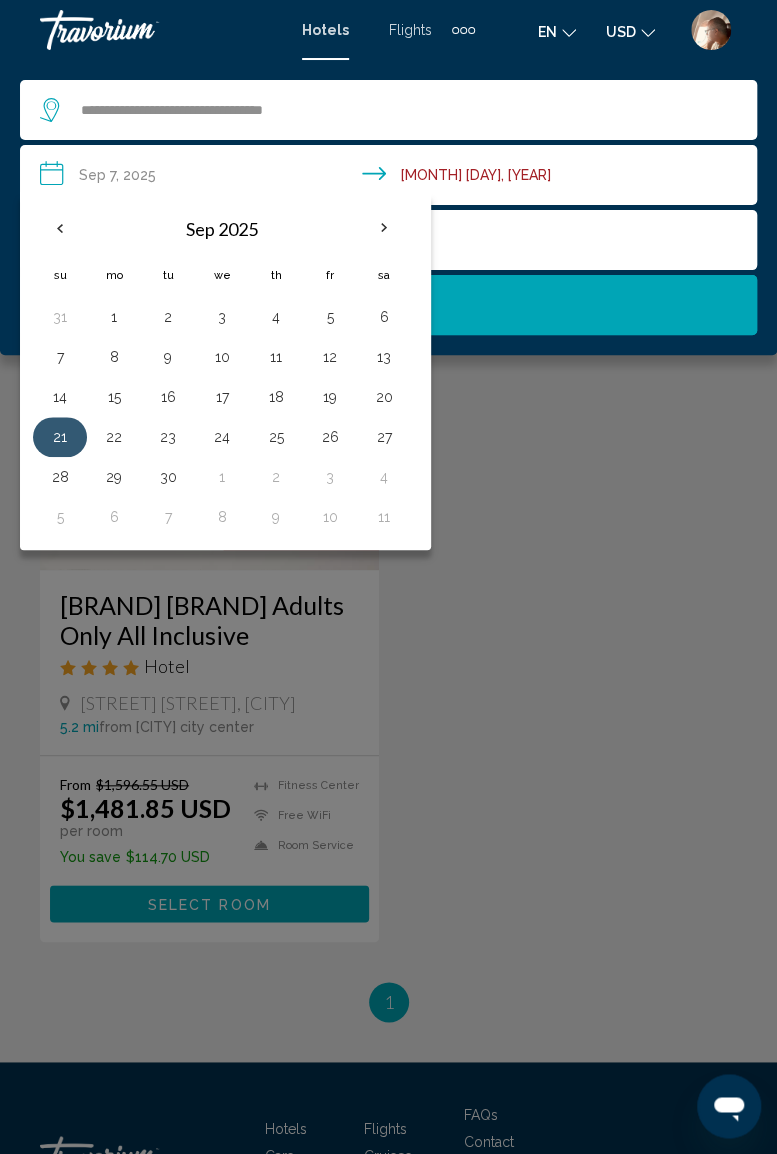 click on "28" at bounding box center [60, 477] 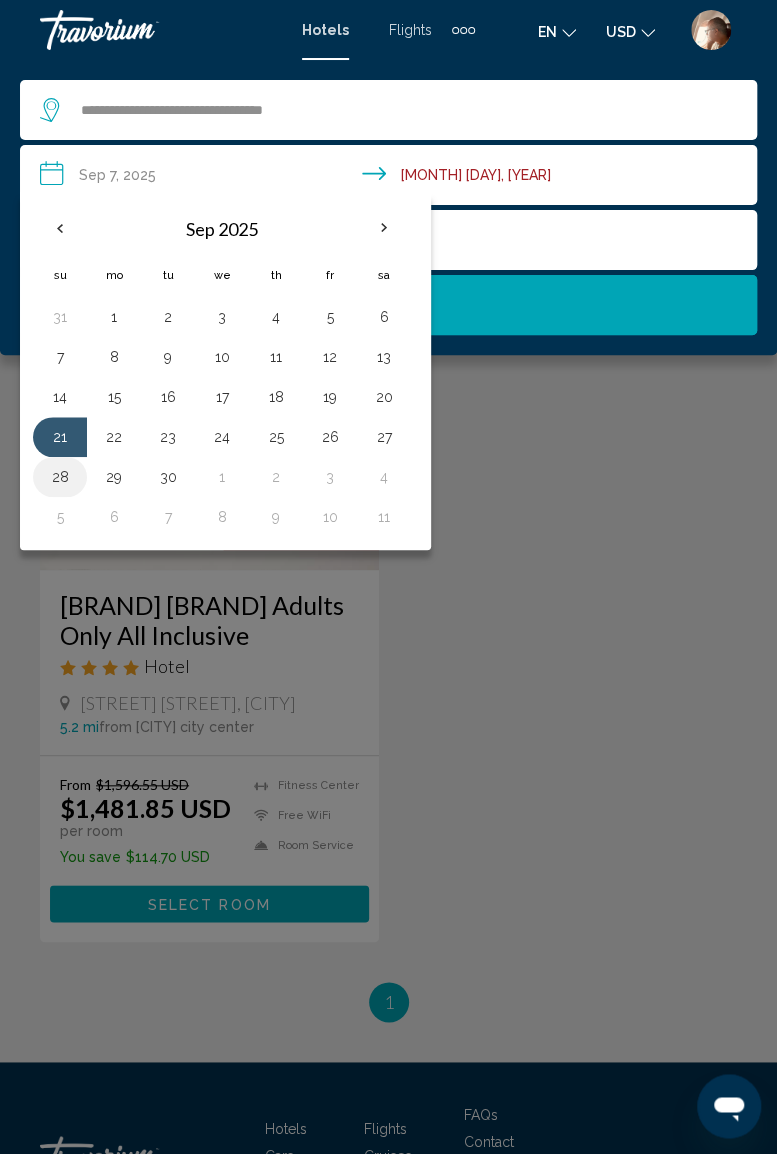 type on "**********" 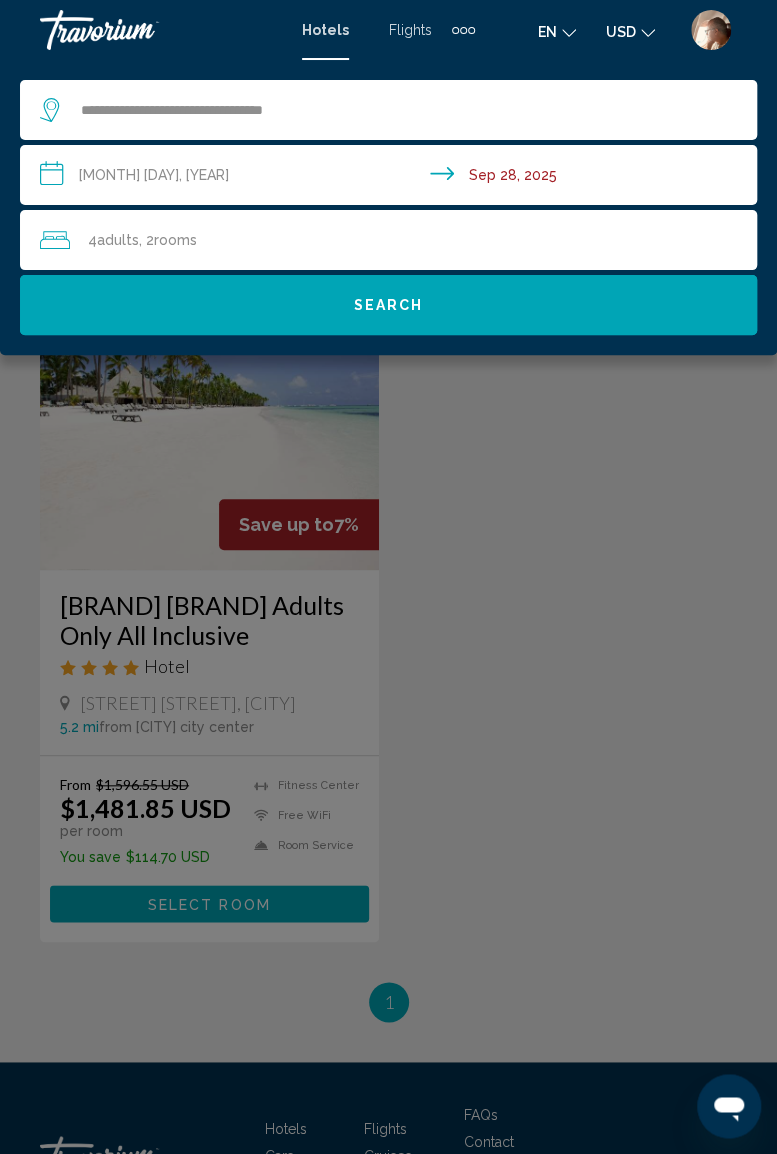 click 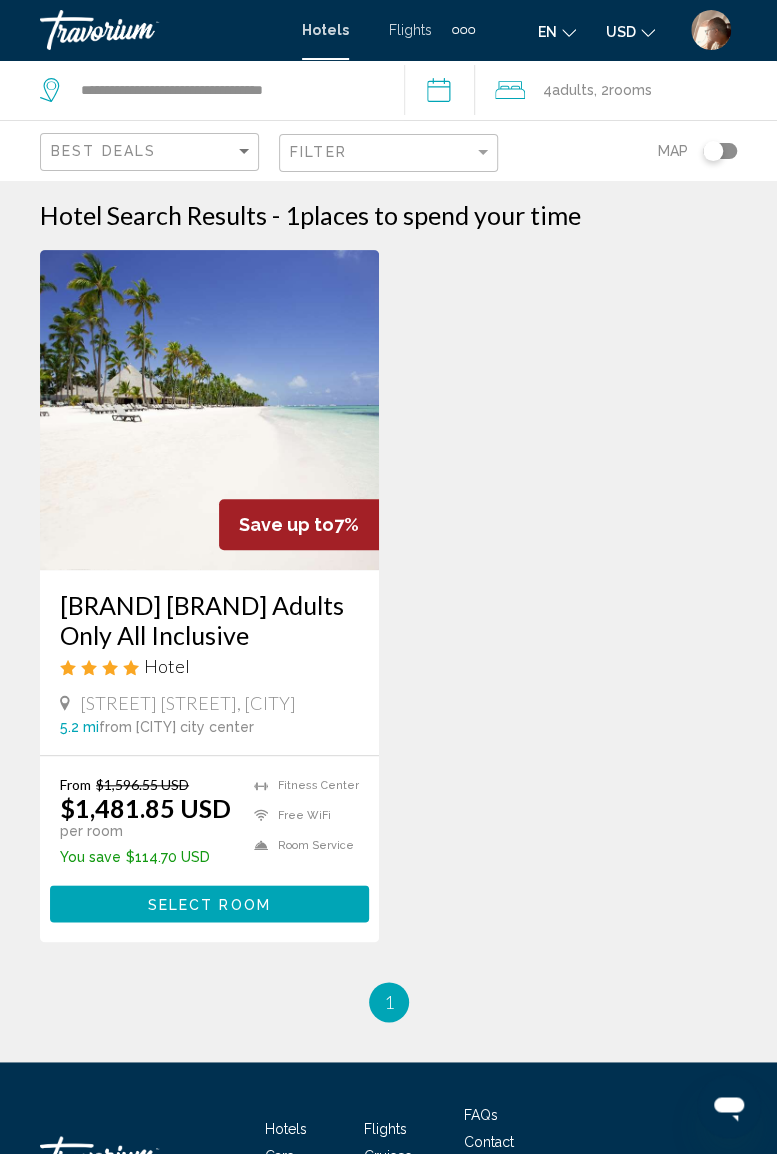 click on "**********" at bounding box center (443, 93) 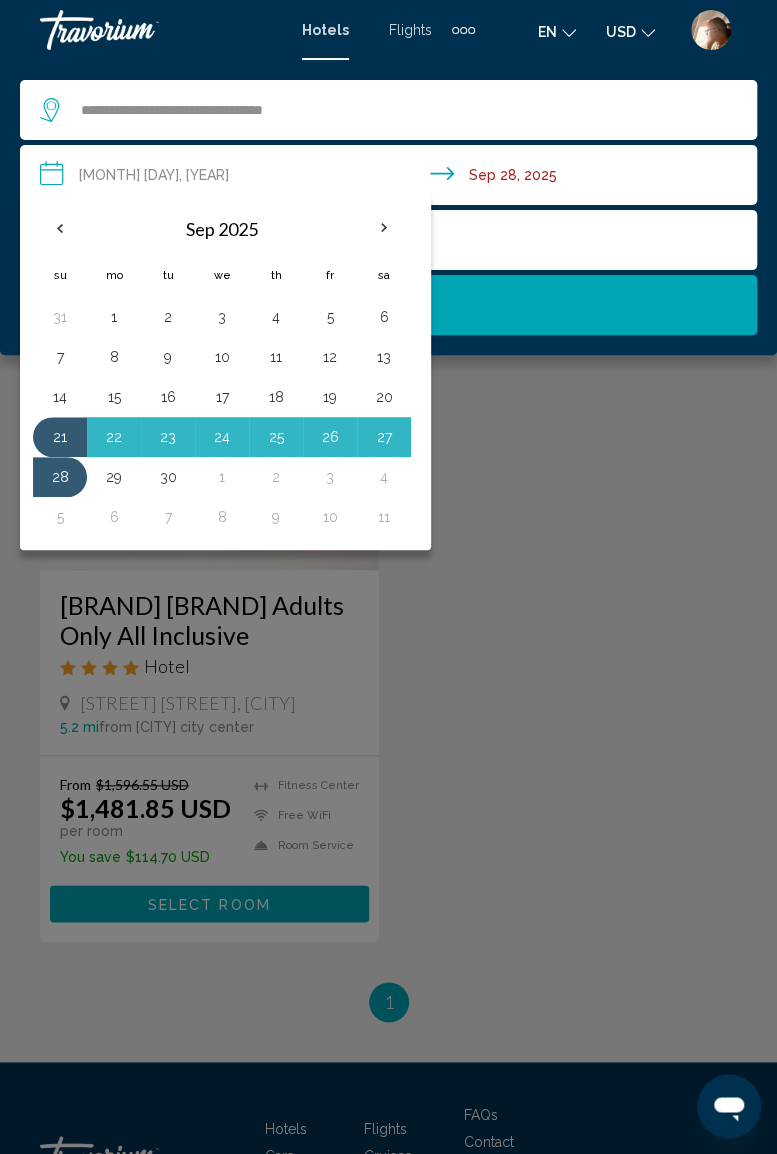 click on "Search" 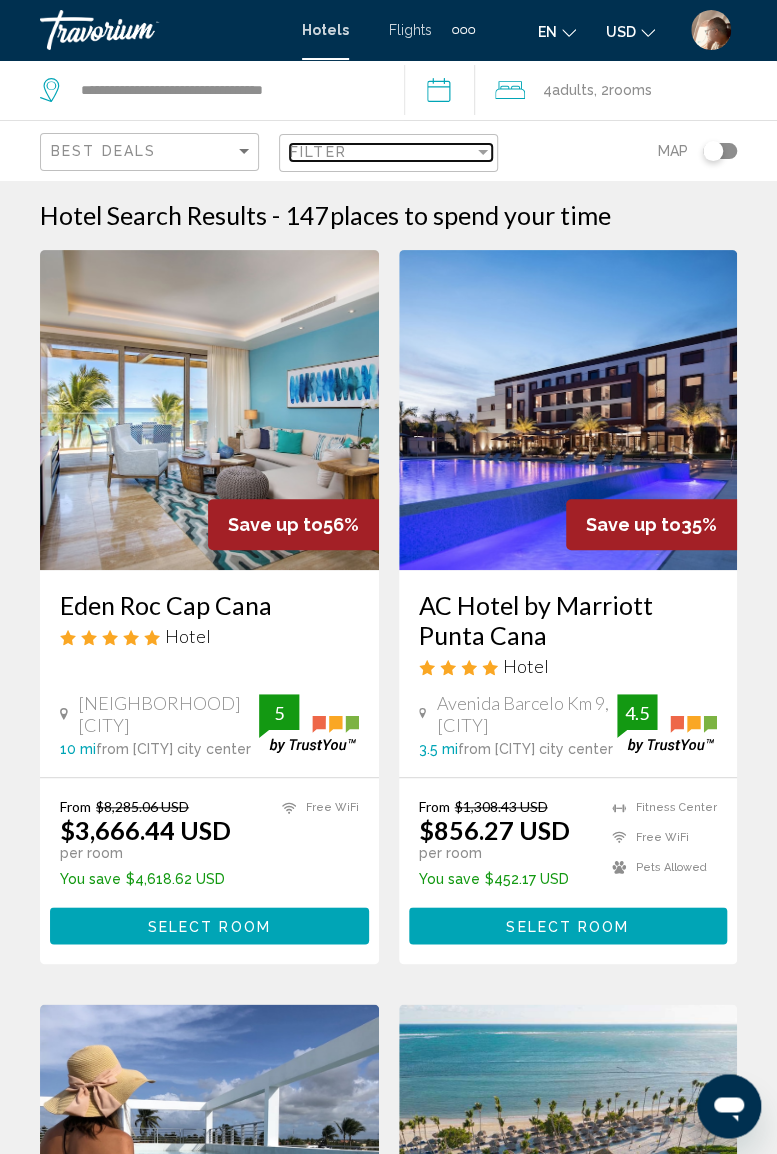 click at bounding box center [483, 152] 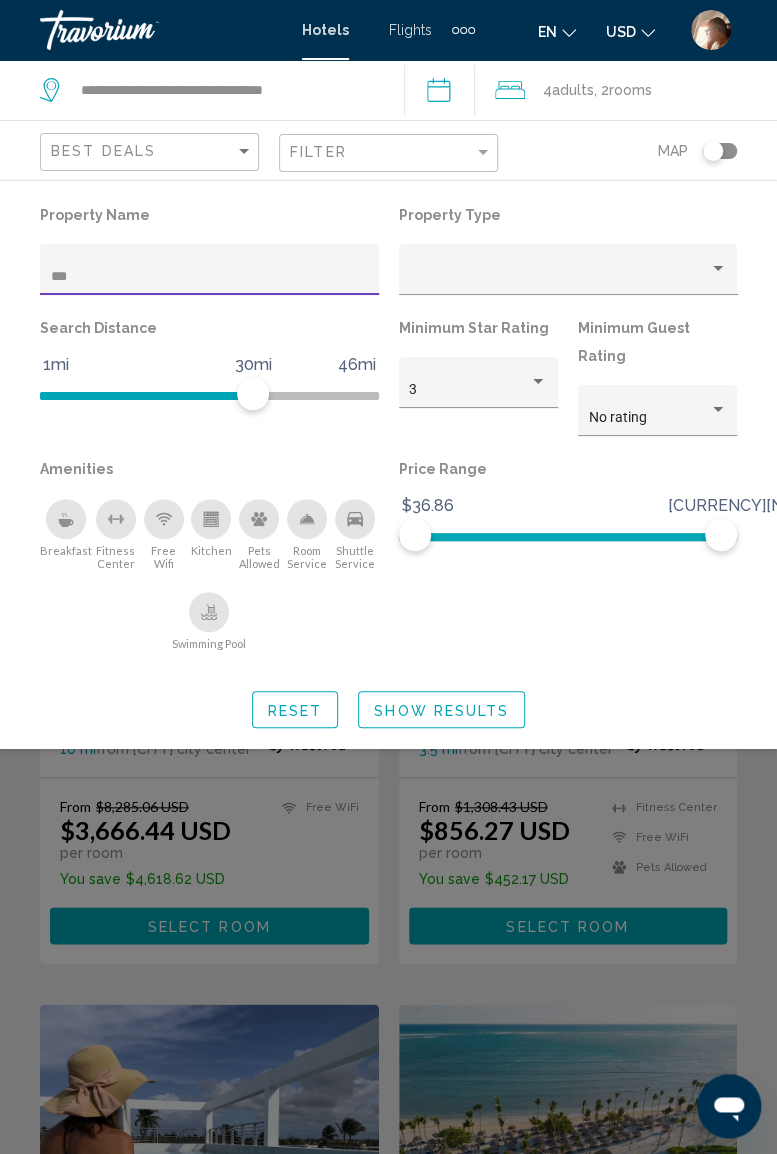 type on "****" 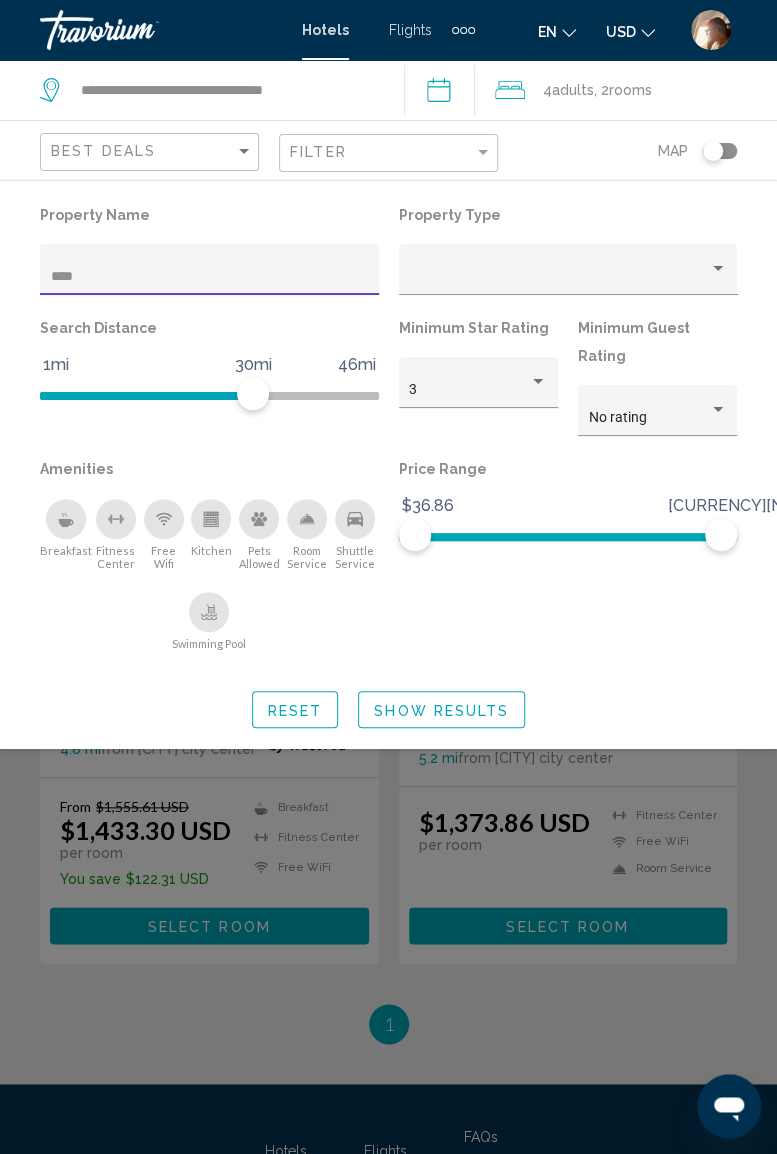 click 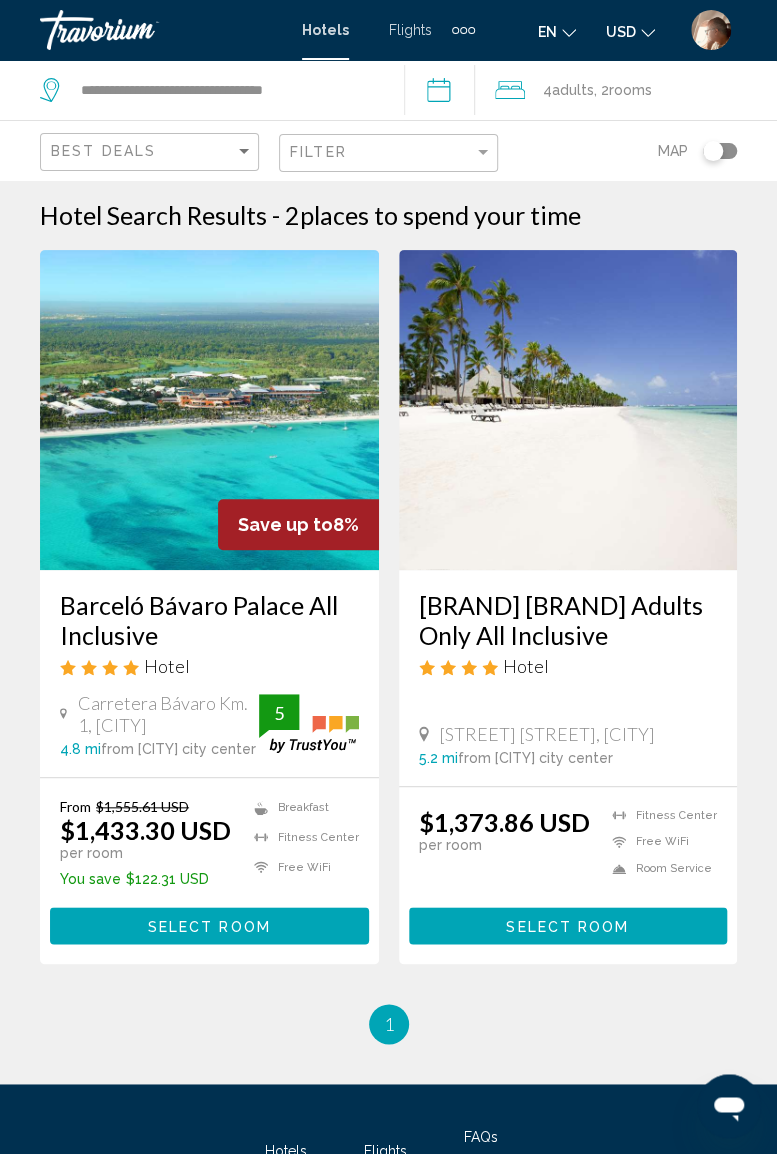 scroll, scrollTop: 4, scrollLeft: 0, axis: vertical 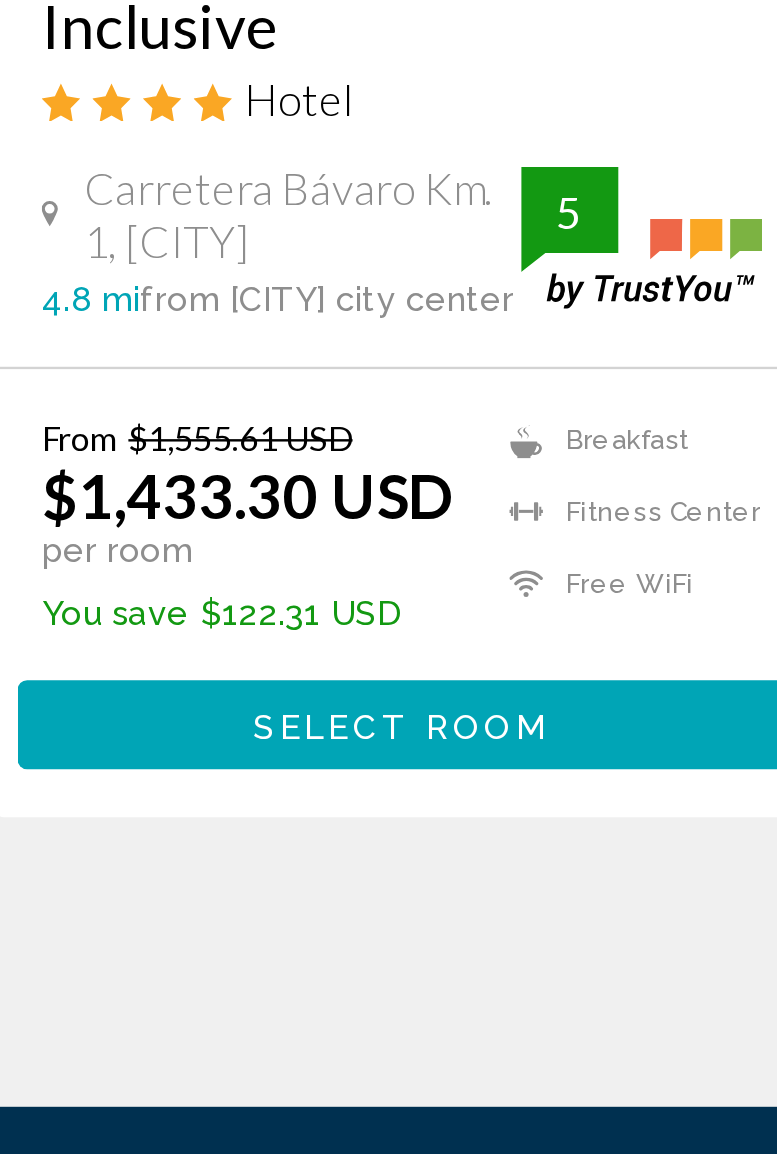click on "Select Room" at bounding box center (209, 922) 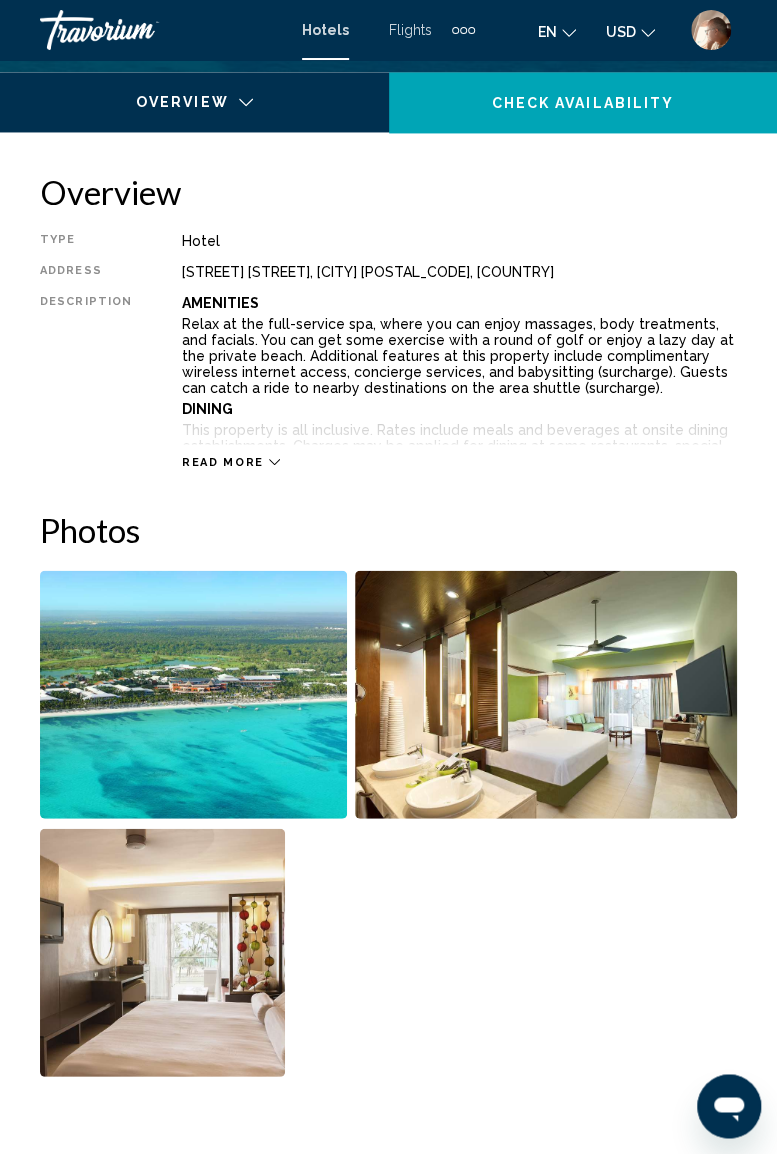 scroll, scrollTop: 939, scrollLeft: 0, axis: vertical 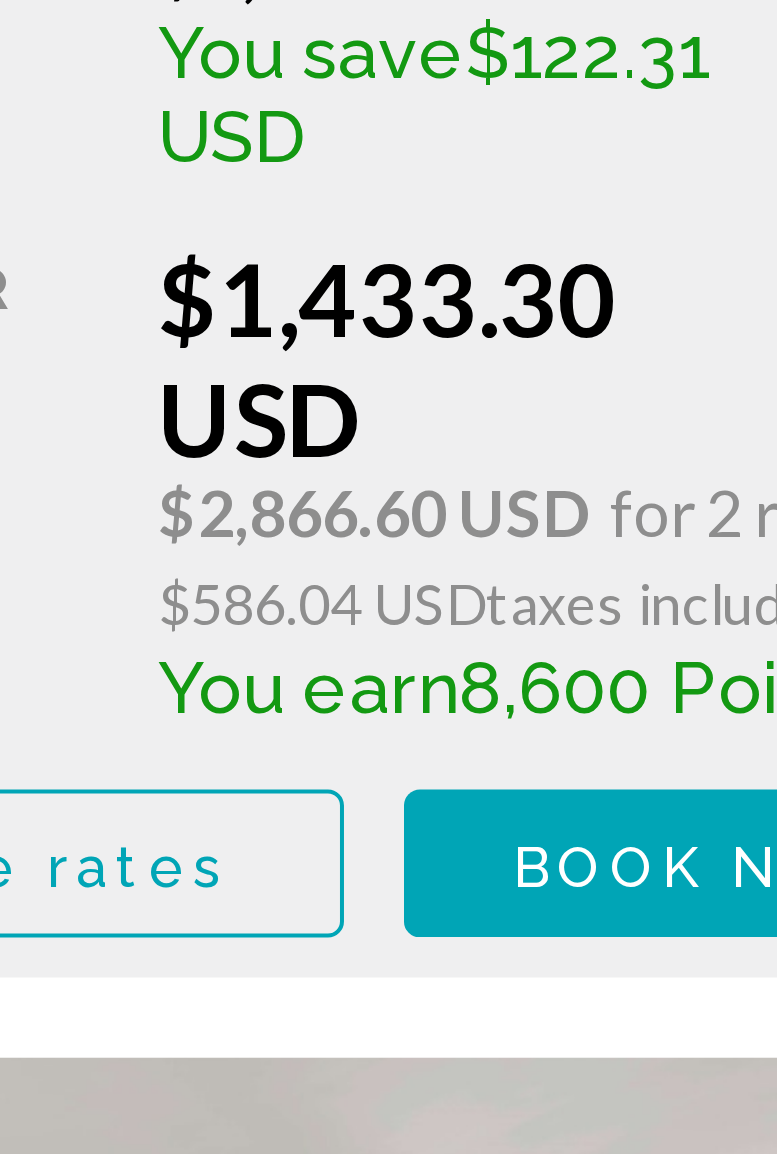 click on "Book now" at bounding box center [292, 1017] 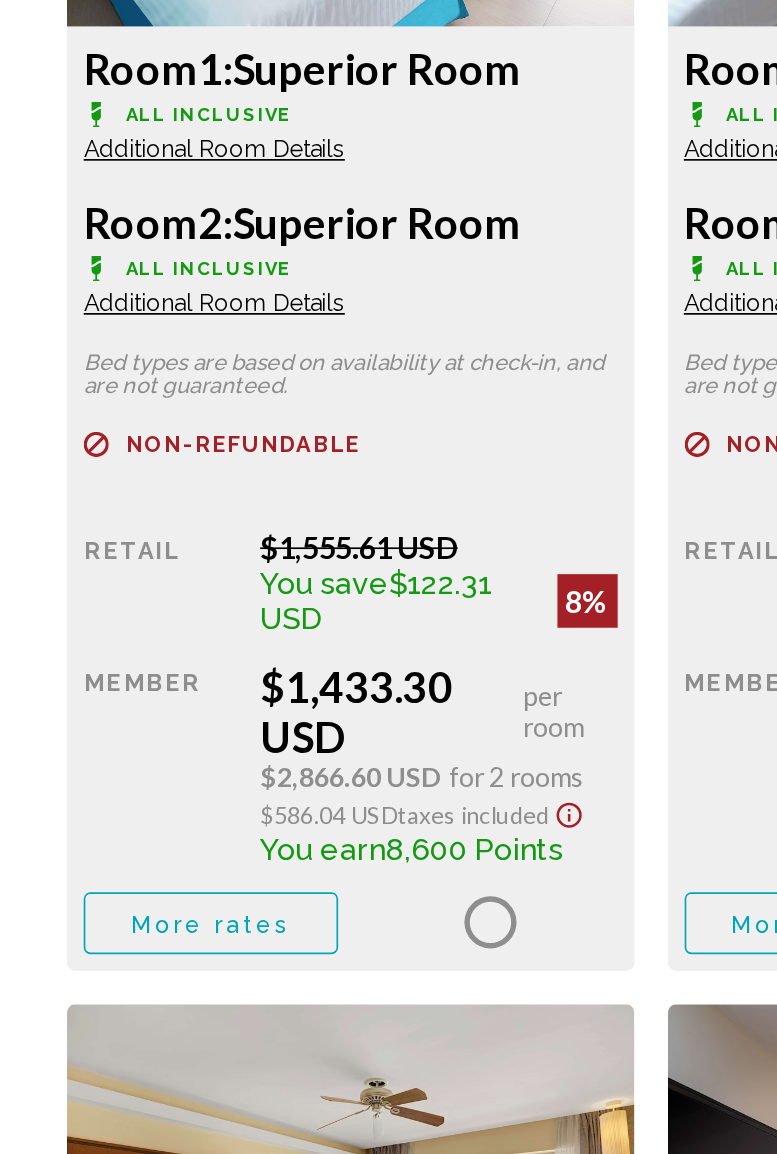 scroll, scrollTop: 3330, scrollLeft: 0, axis: vertical 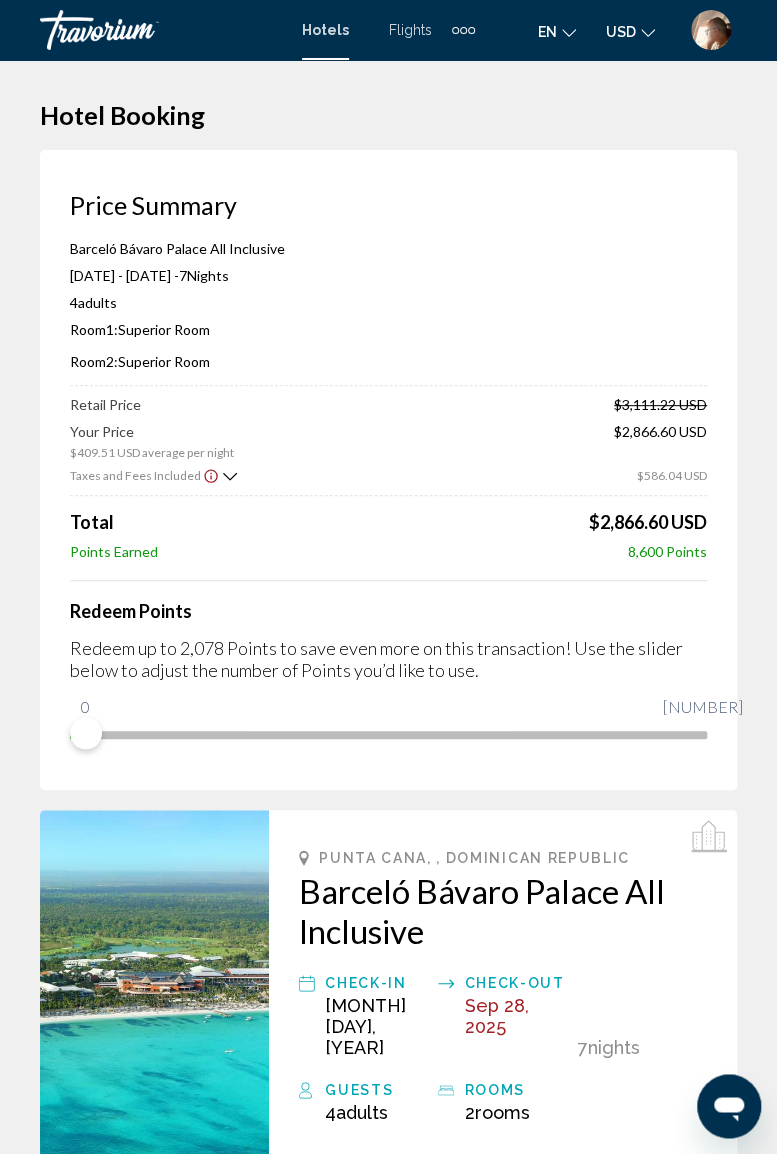 click at bounding box center (140, 30) 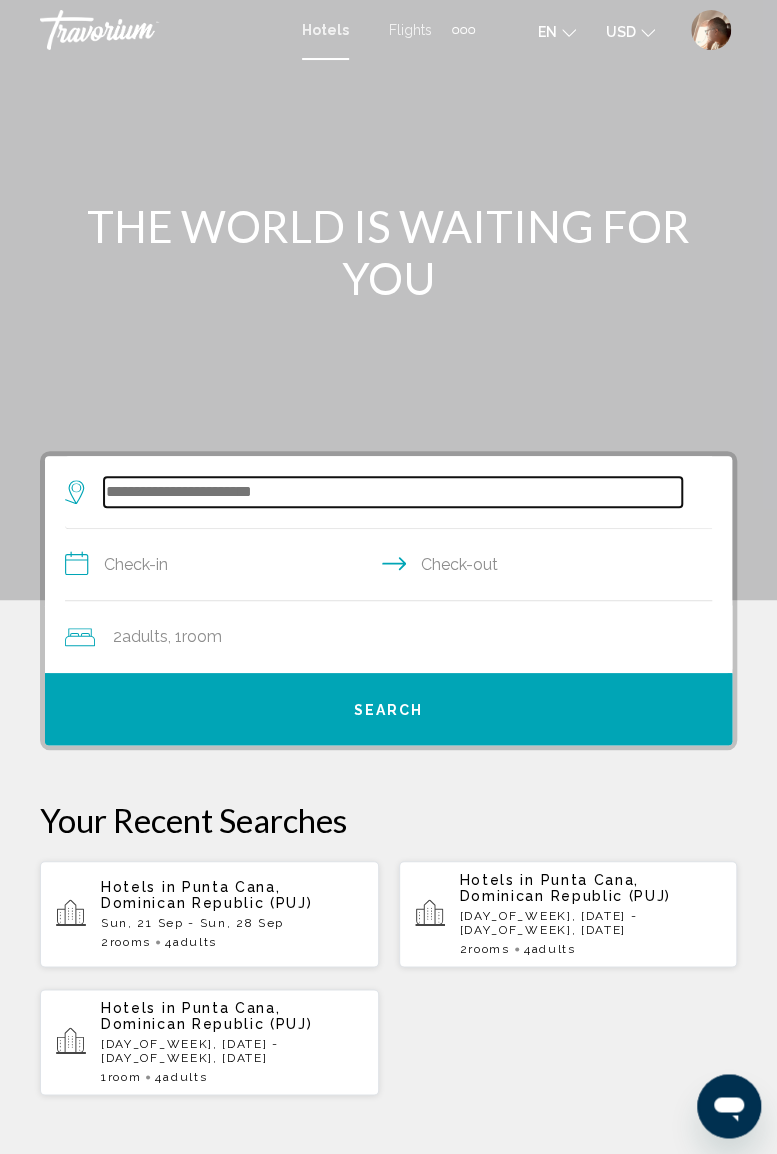 click at bounding box center (393, 492) 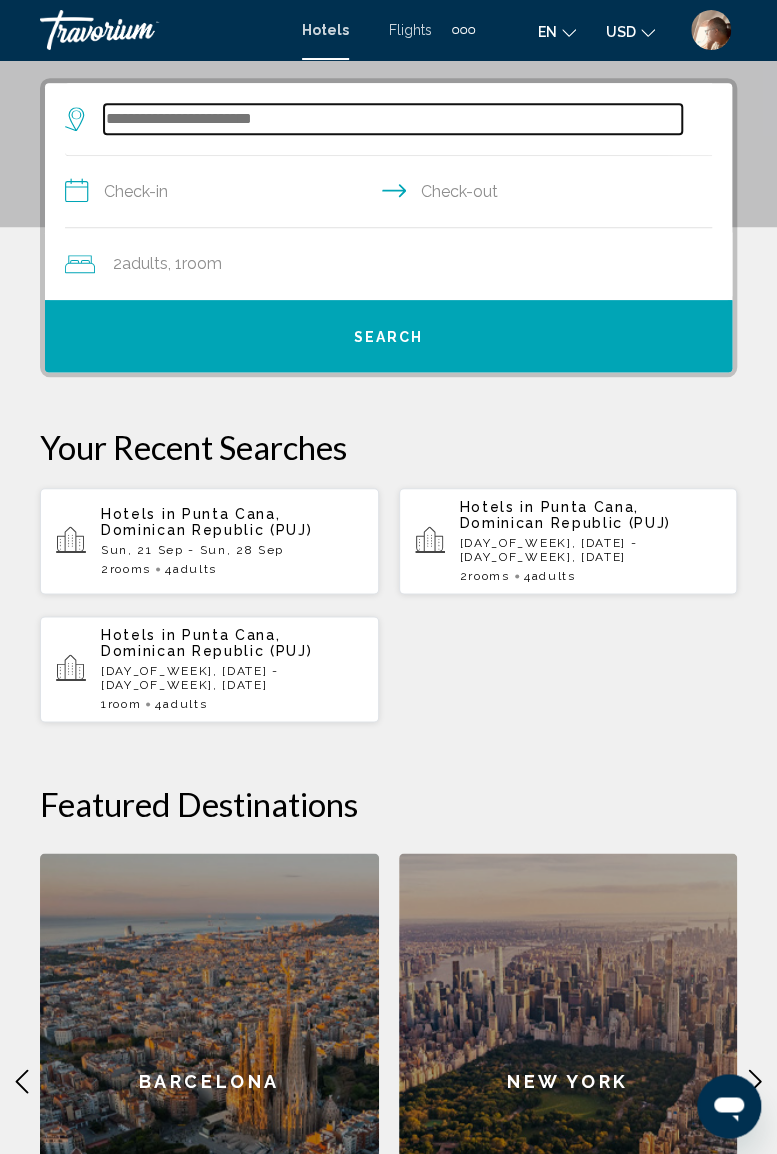 scroll, scrollTop: 386, scrollLeft: 0, axis: vertical 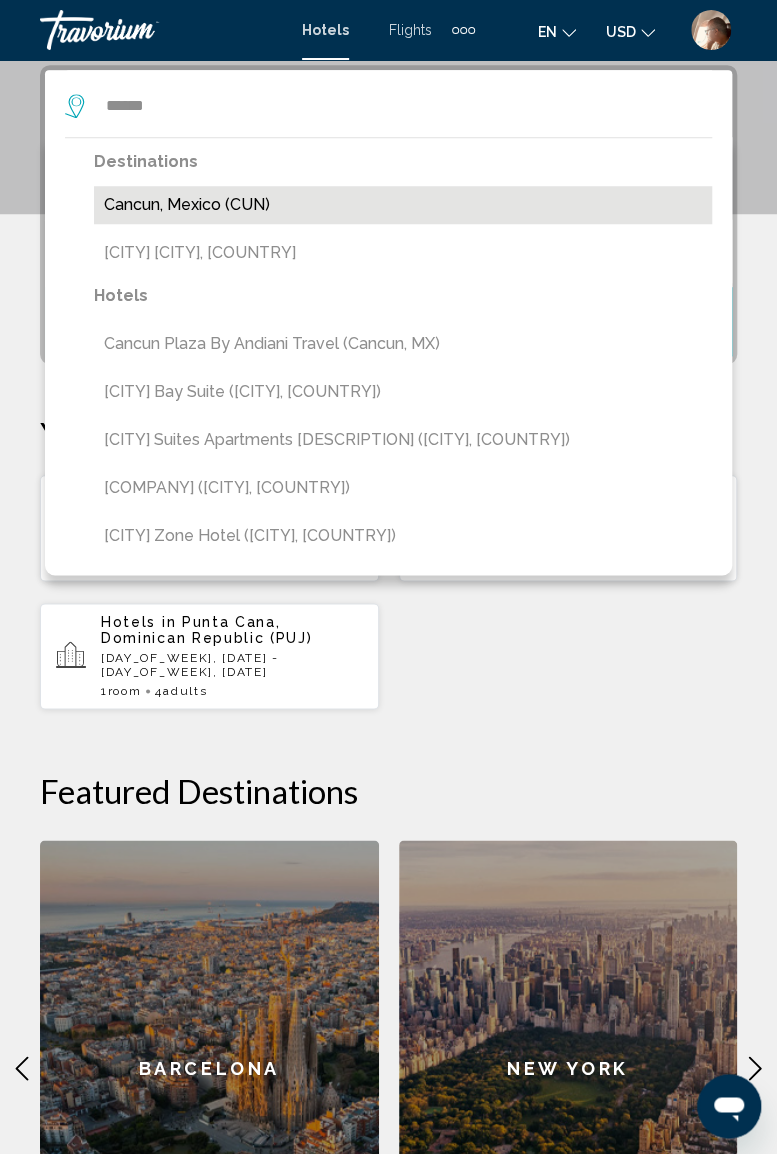 click on "Cancun, Mexico (CUN)" at bounding box center (403, 205) 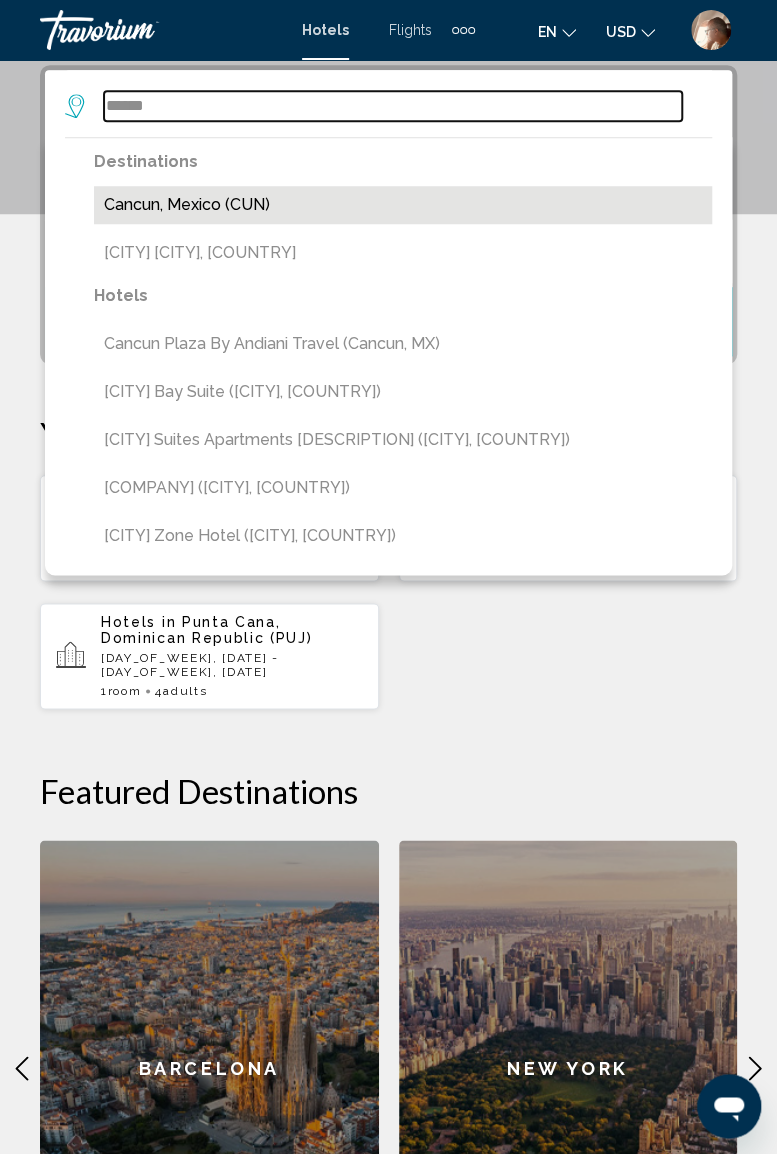 type on "**********" 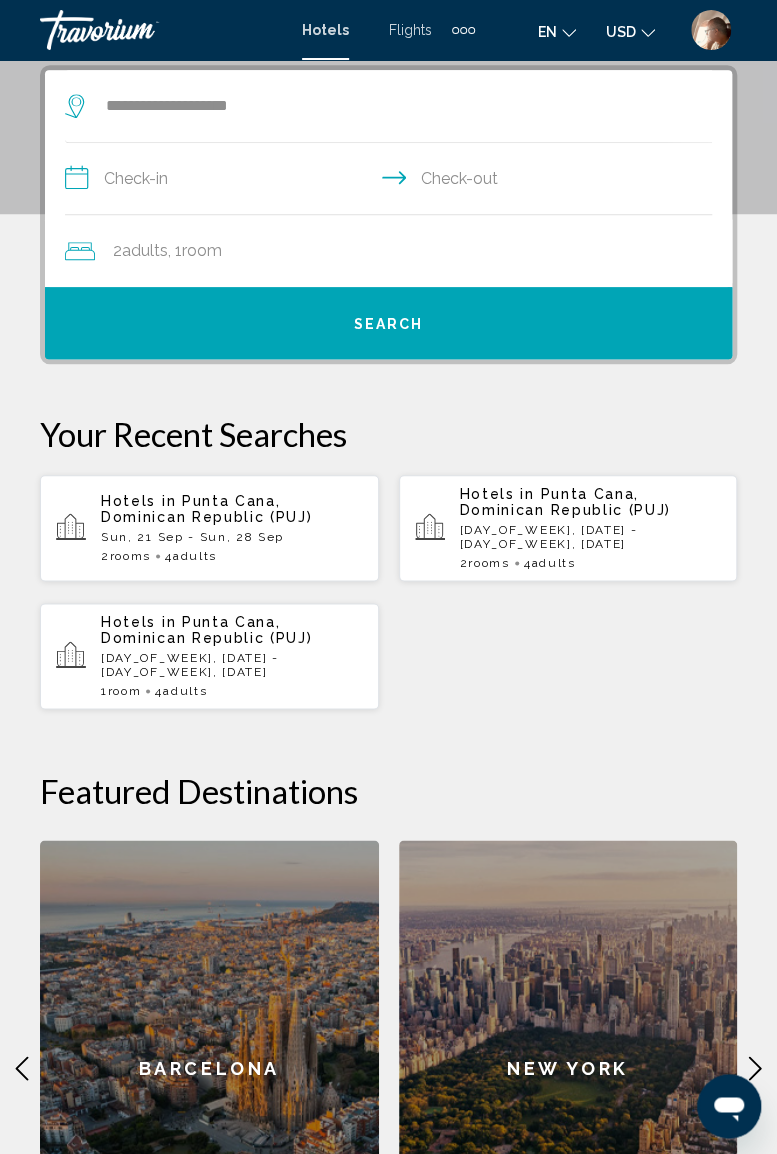 click on "**********" at bounding box center (392, 181) 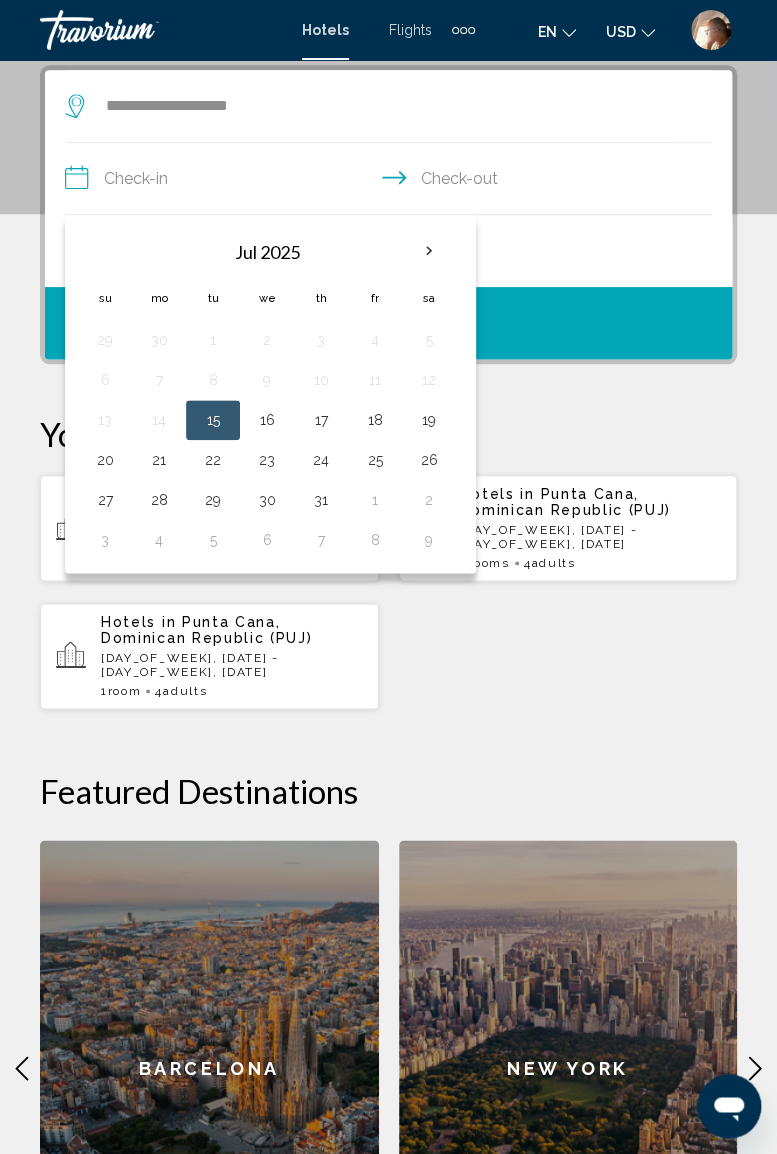 click at bounding box center (429, 251) 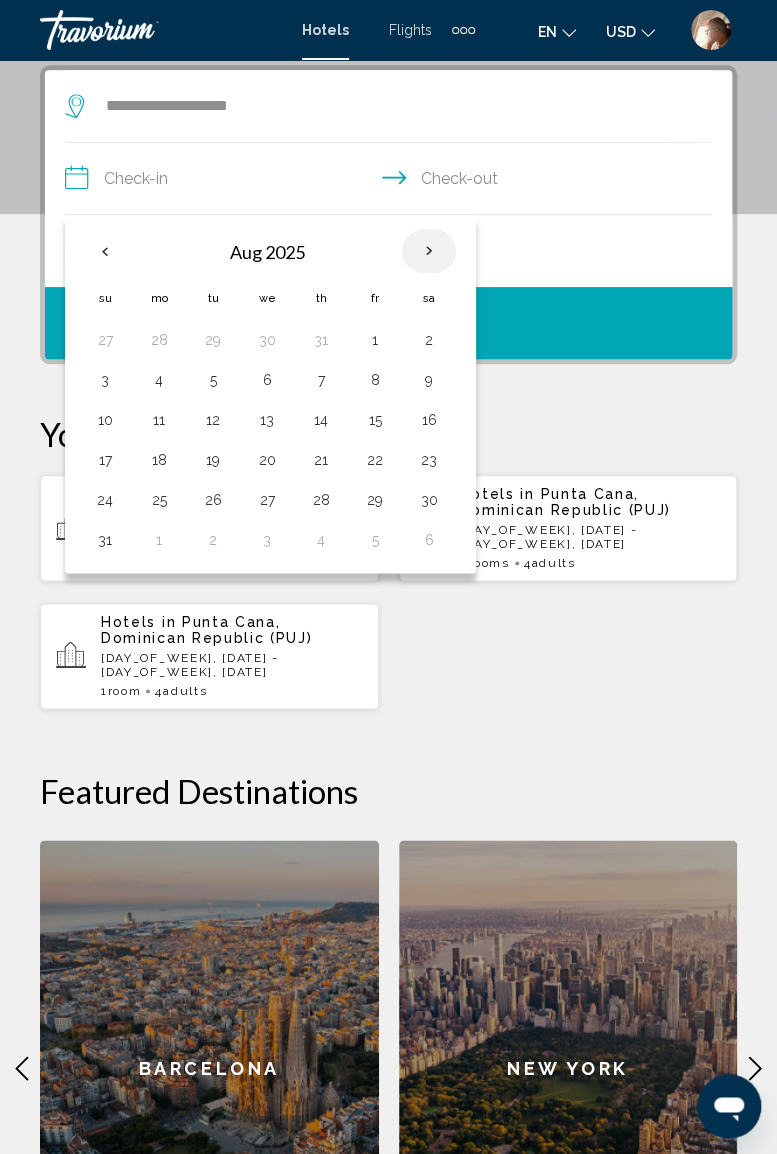 click at bounding box center [429, 251] 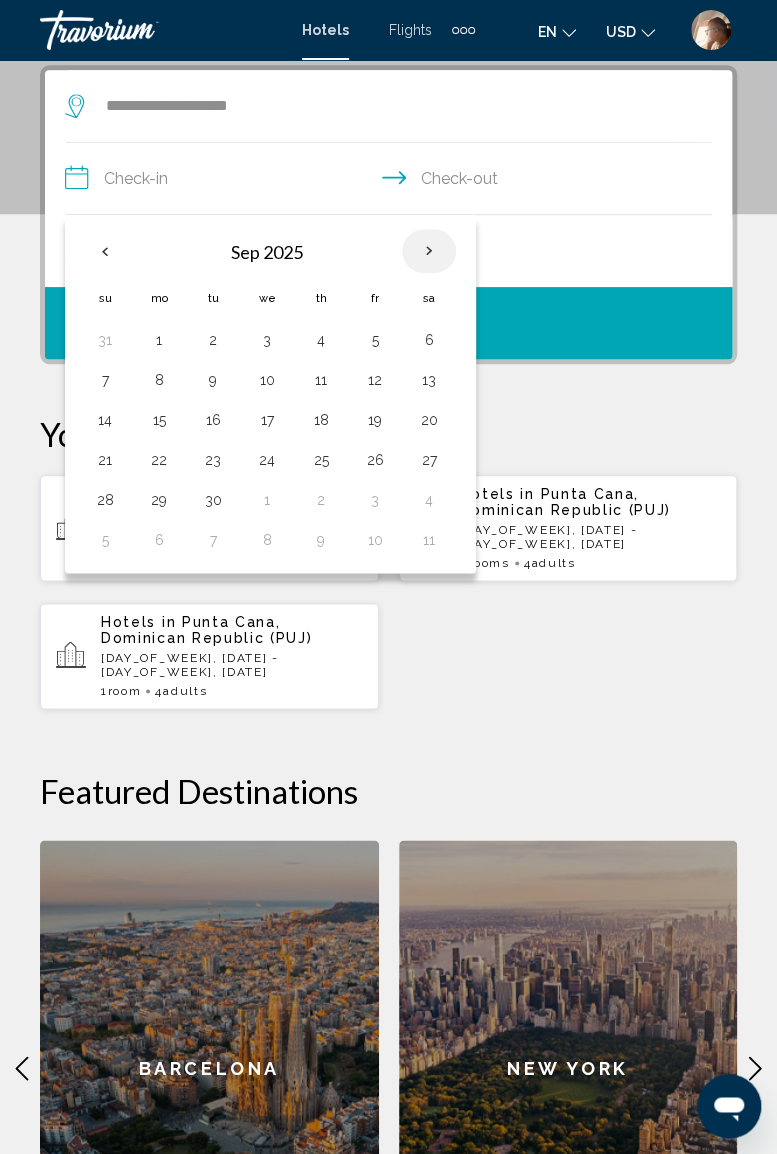 click at bounding box center [429, 251] 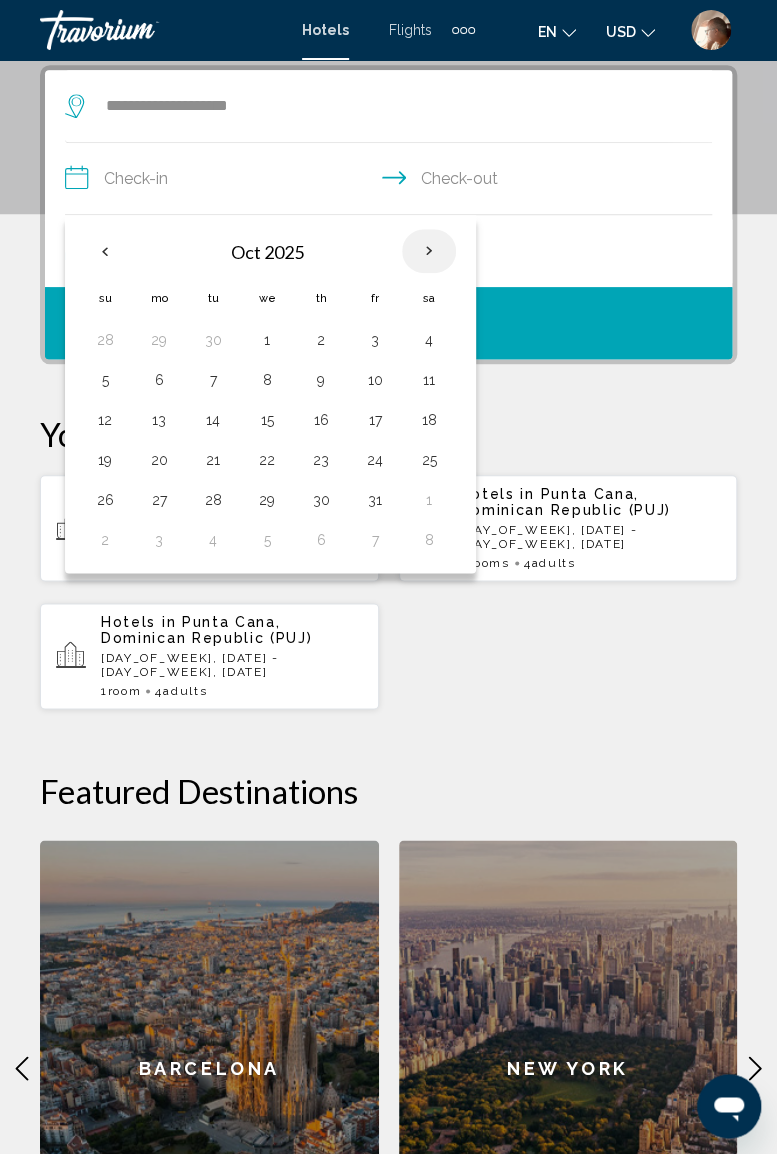 click on "4" at bounding box center [429, 340] 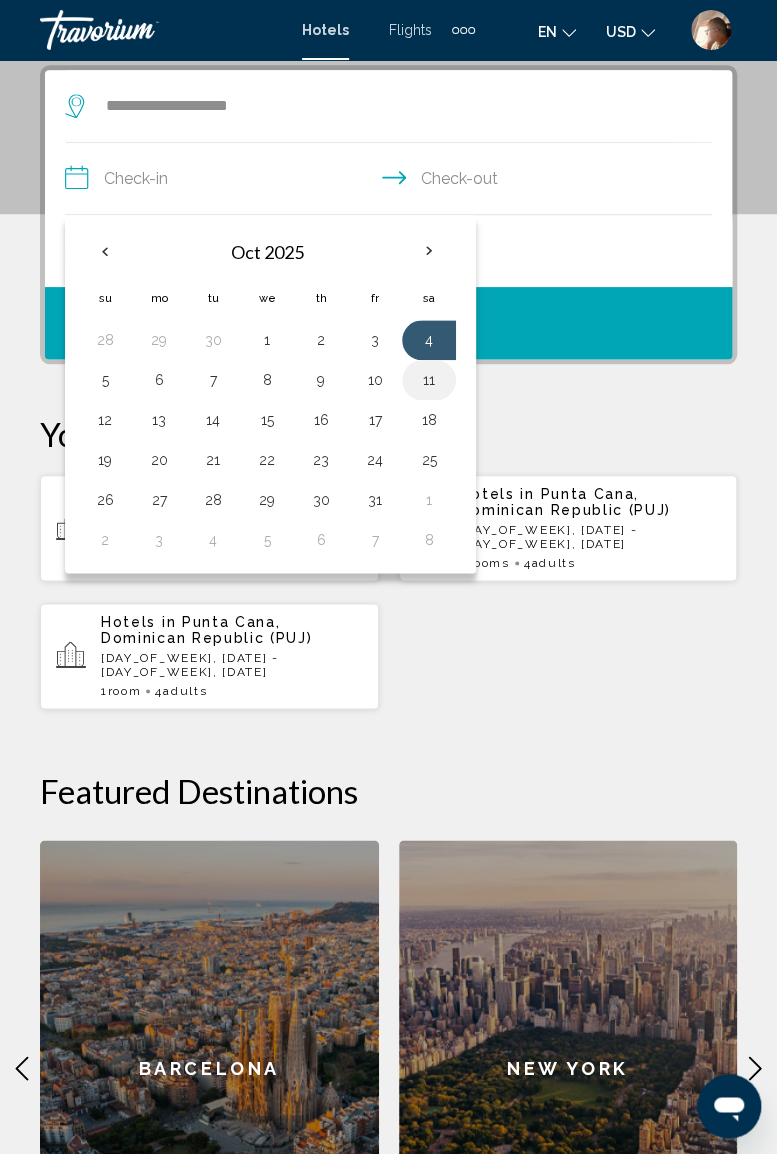 click on "11" at bounding box center [429, 380] 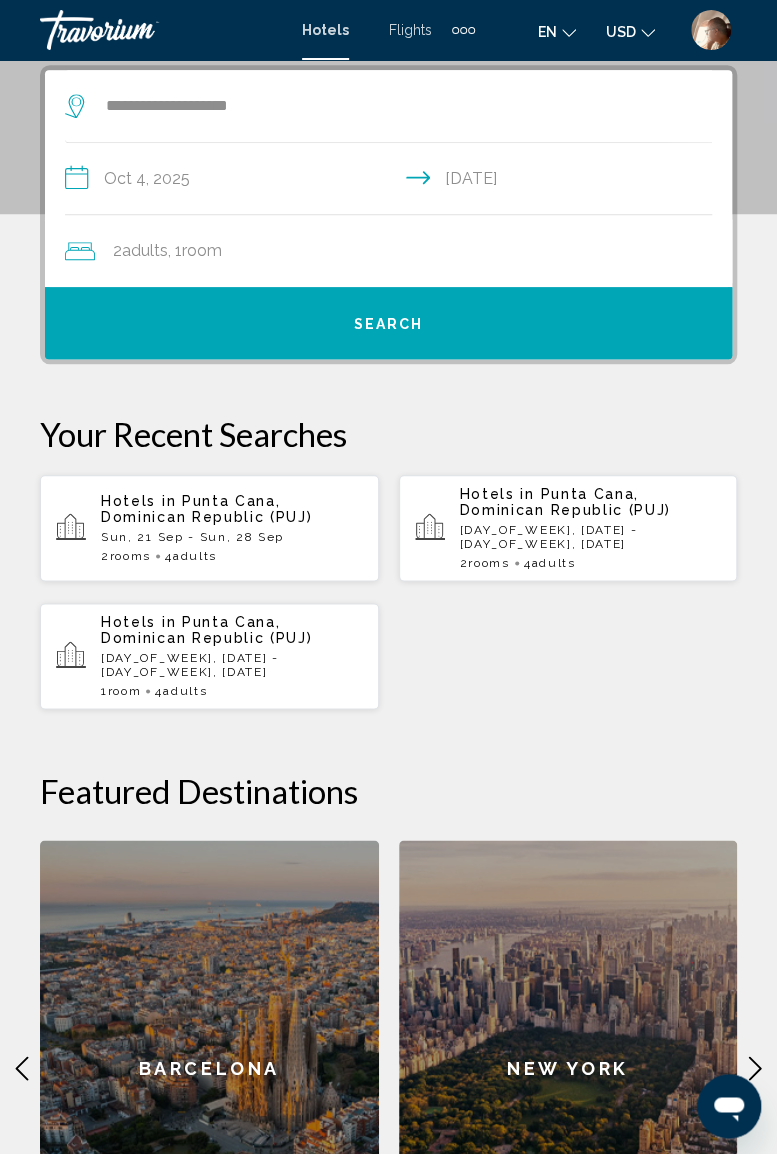 click on "Search" at bounding box center (389, 324) 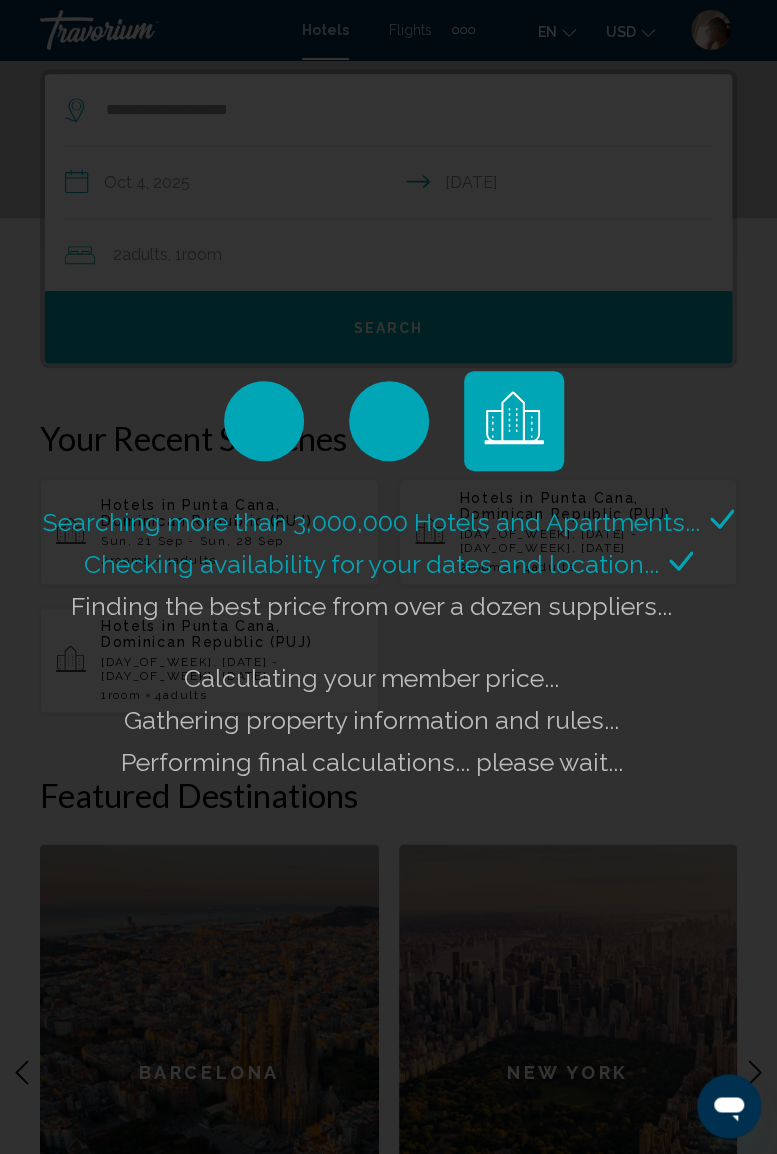 scroll, scrollTop: 382, scrollLeft: 0, axis: vertical 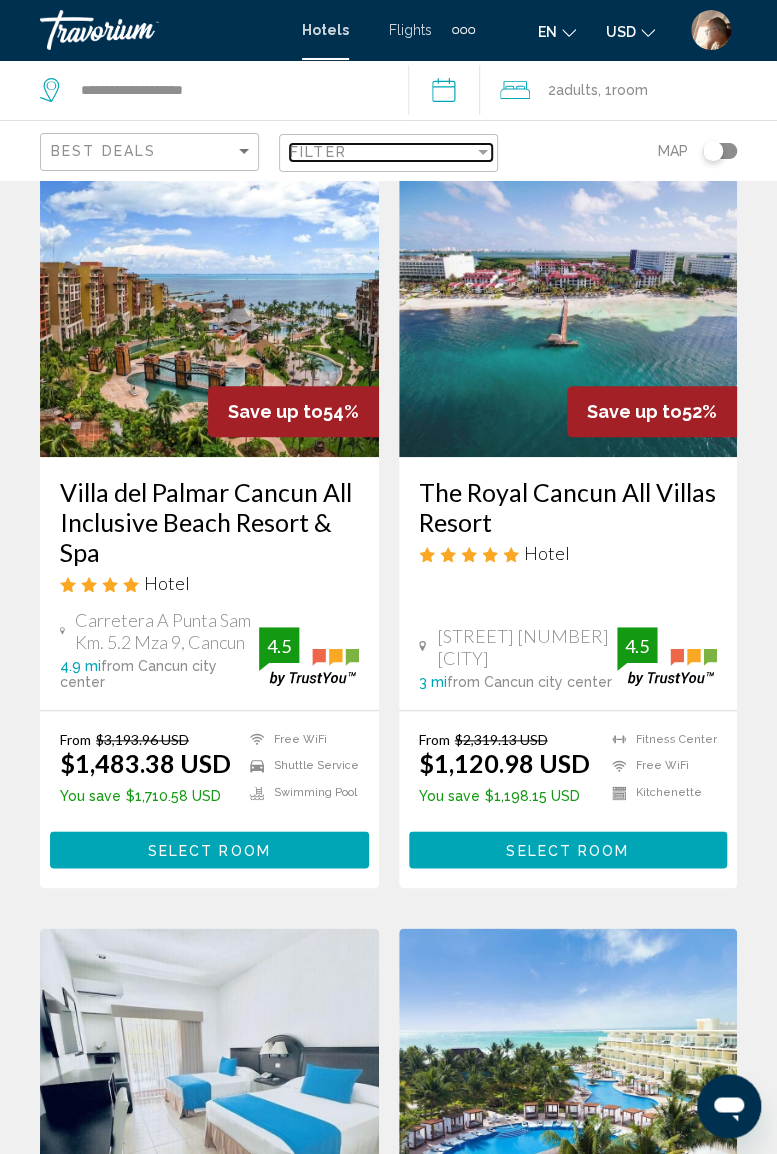 click at bounding box center [483, 152] 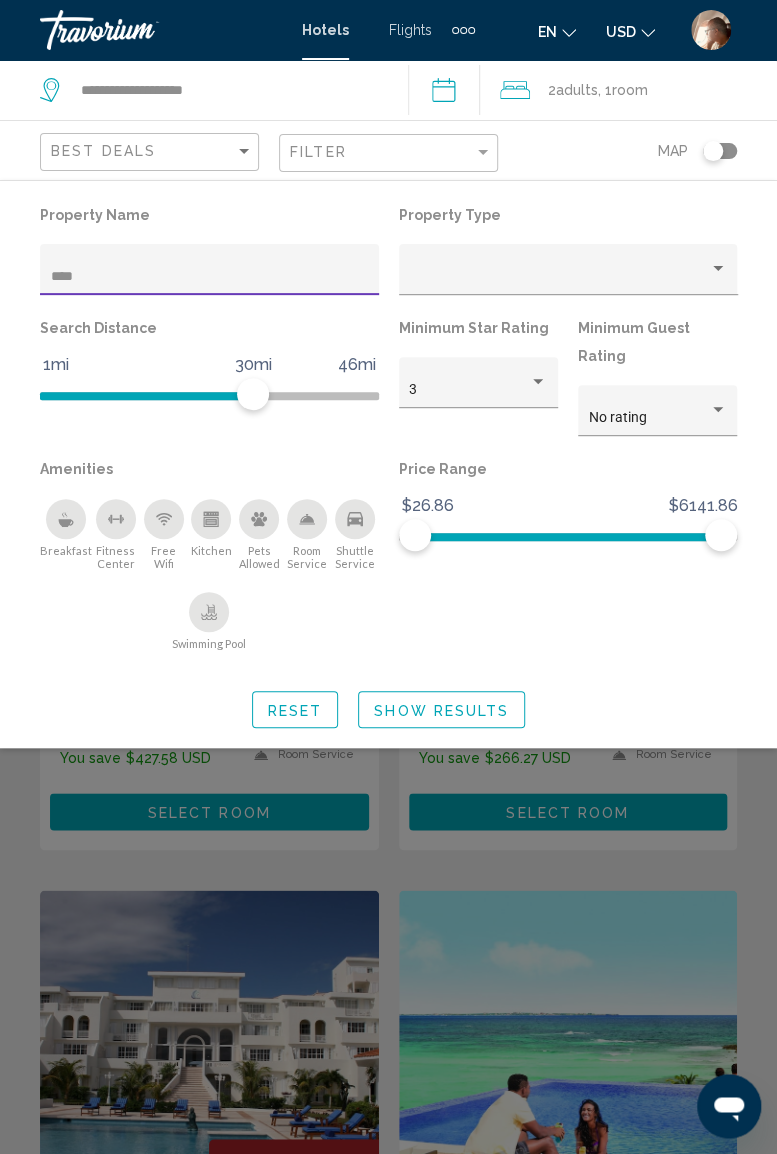 type on "*****" 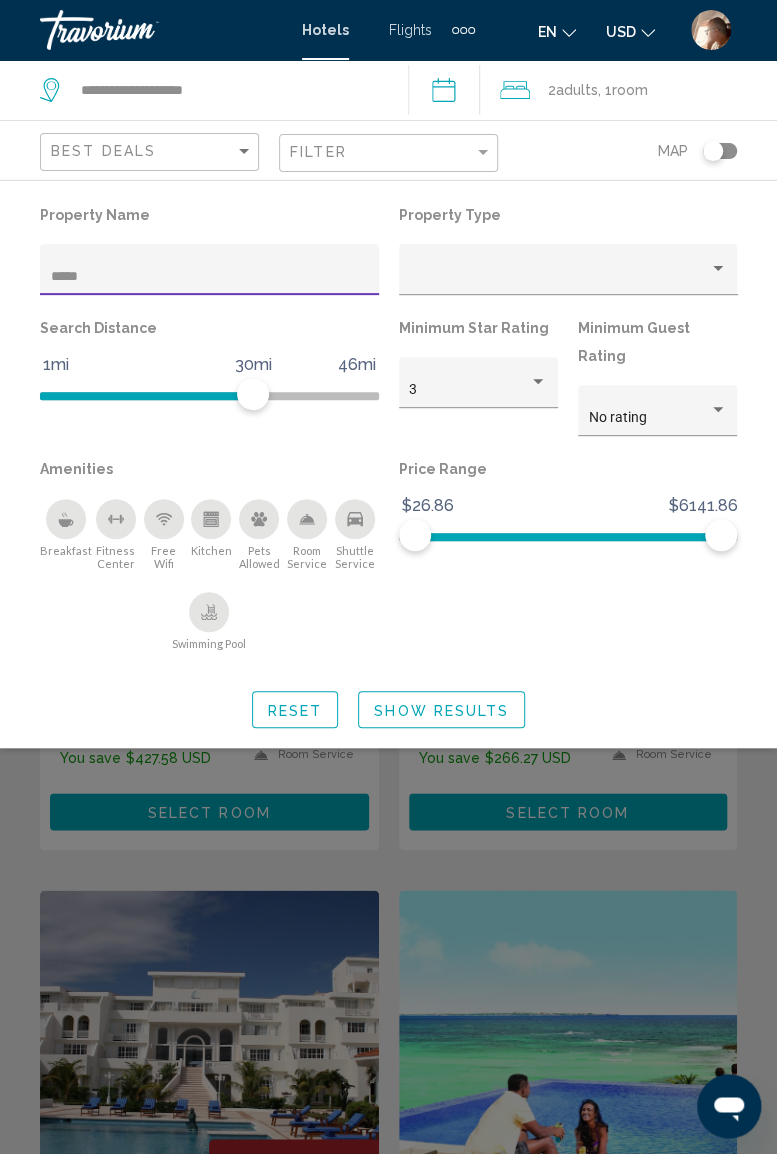 click 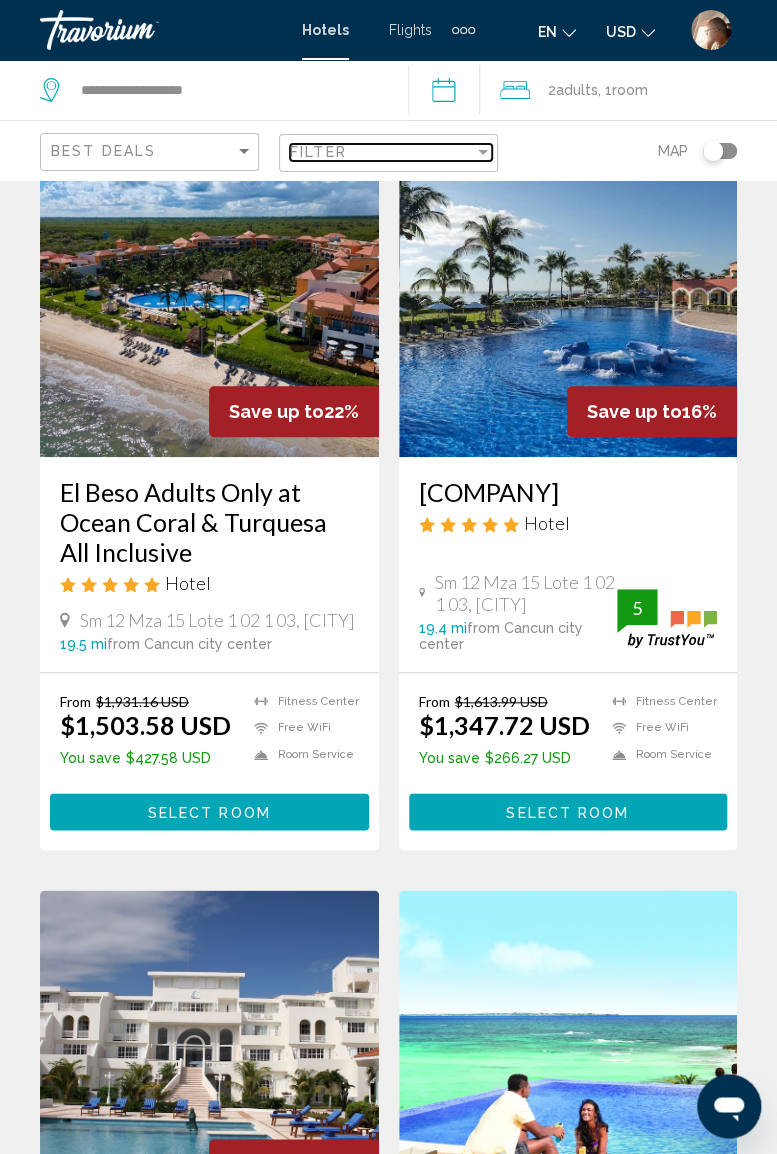 click at bounding box center [483, 152] 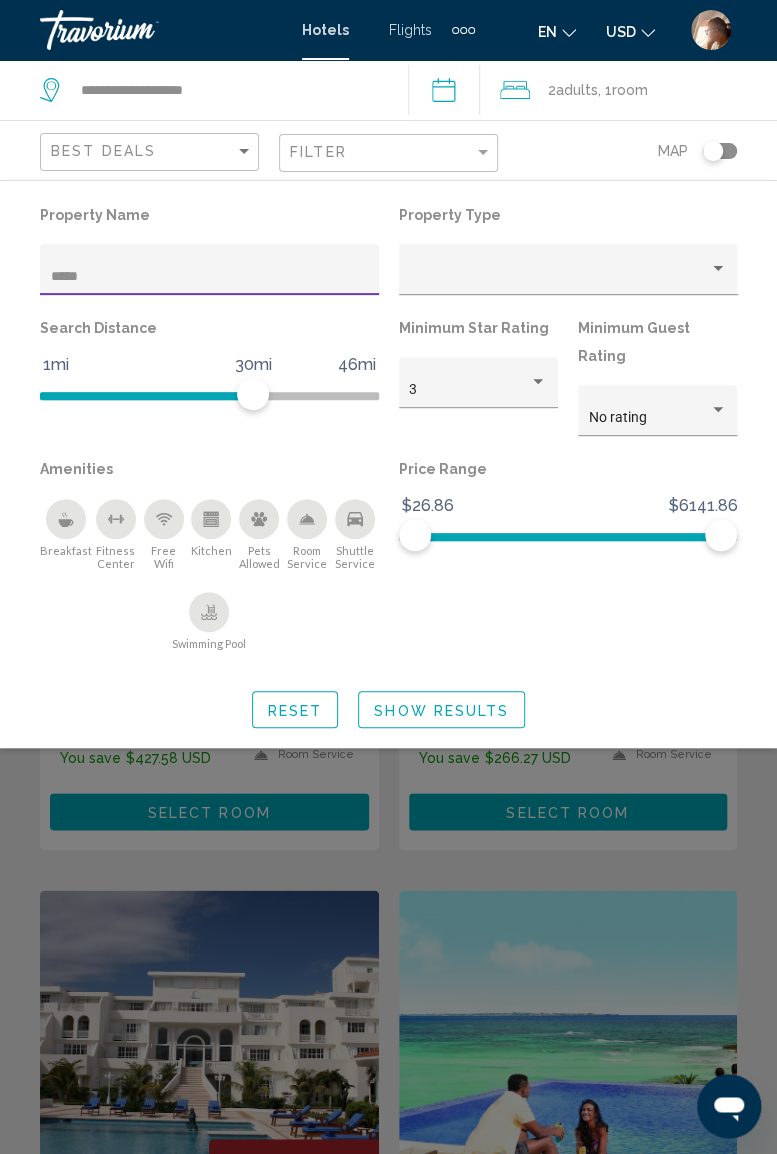 click 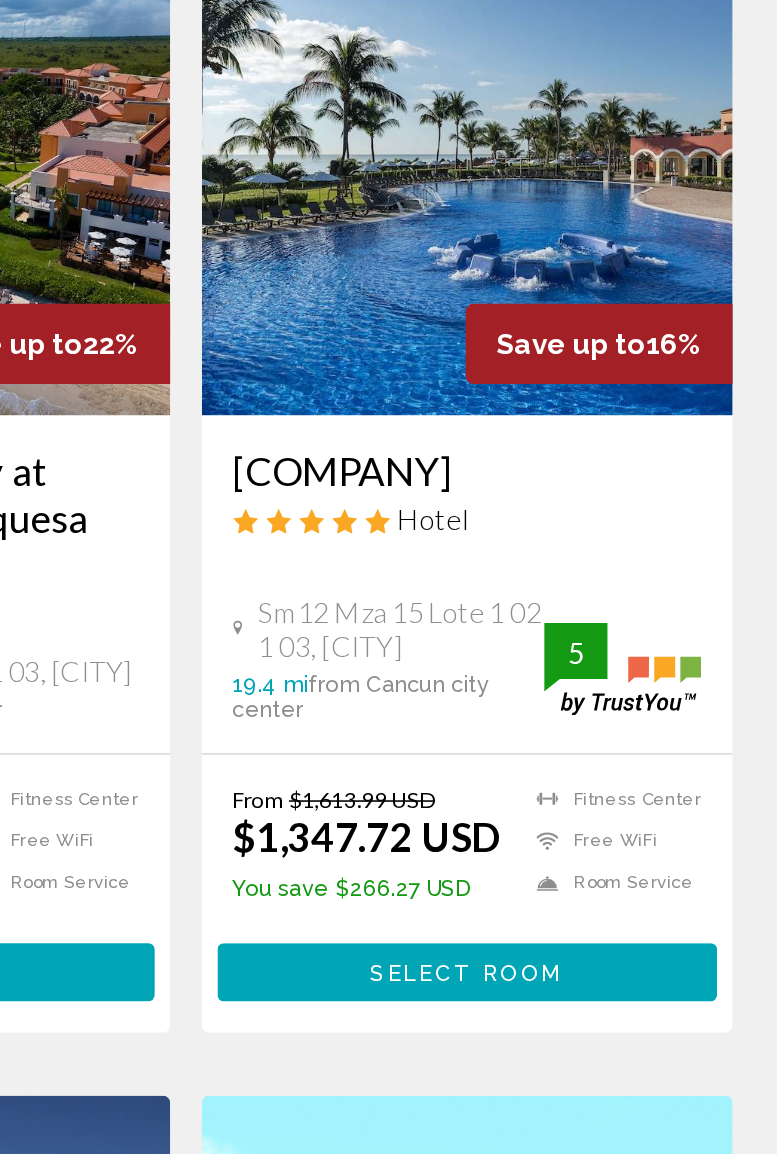 scroll, scrollTop: 113, scrollLeft: 0, axis: vertical 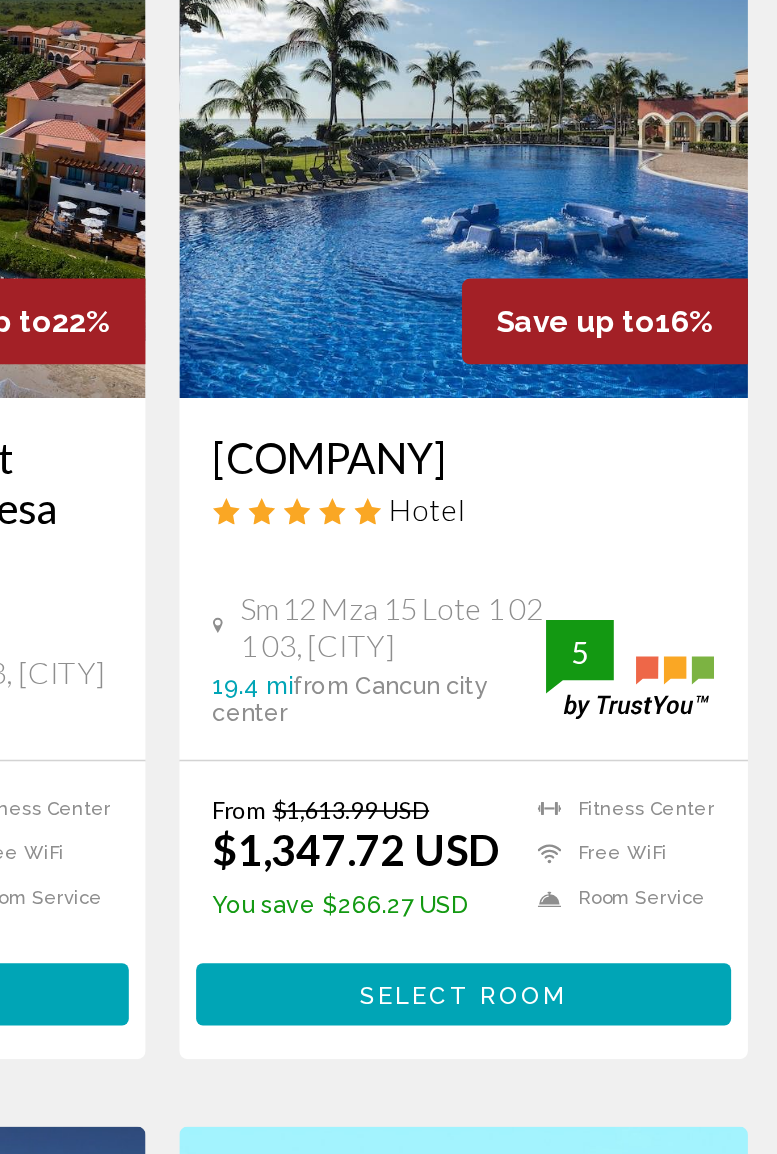 click on "Select Room" at bounding box center (567, 812) 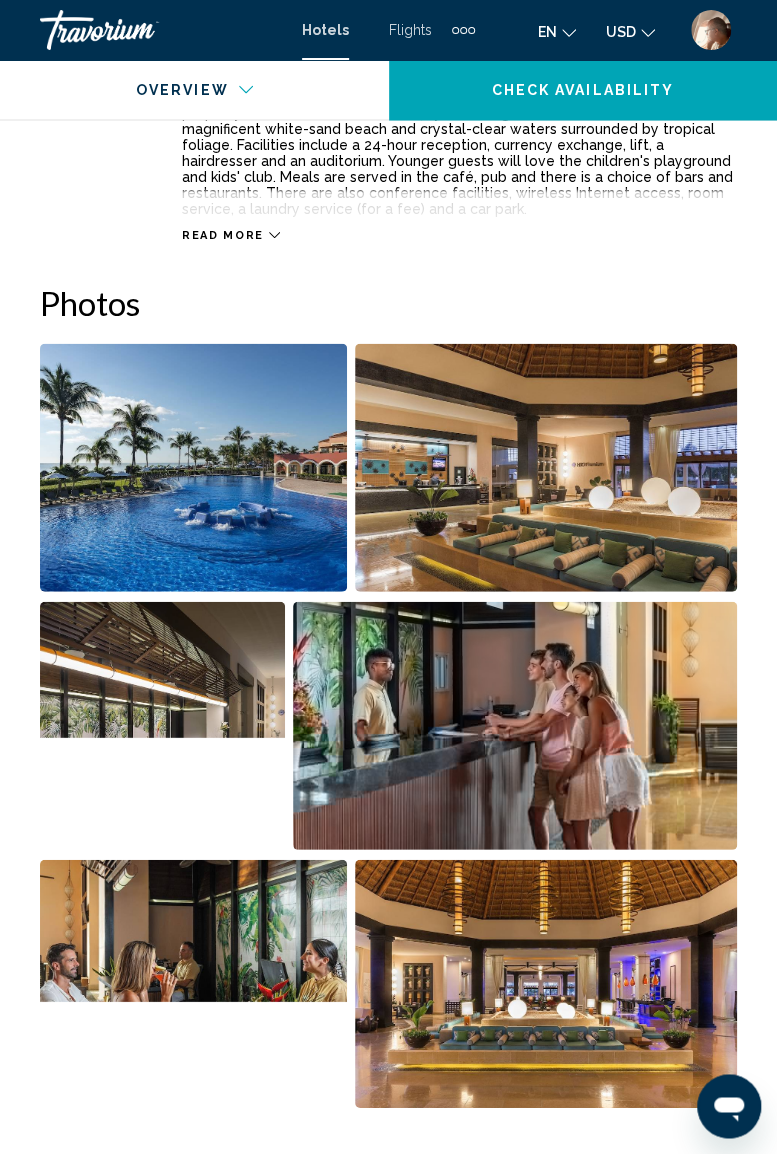scroll, scrollTop: 1133, scrollLeft: 0, axis: vertical 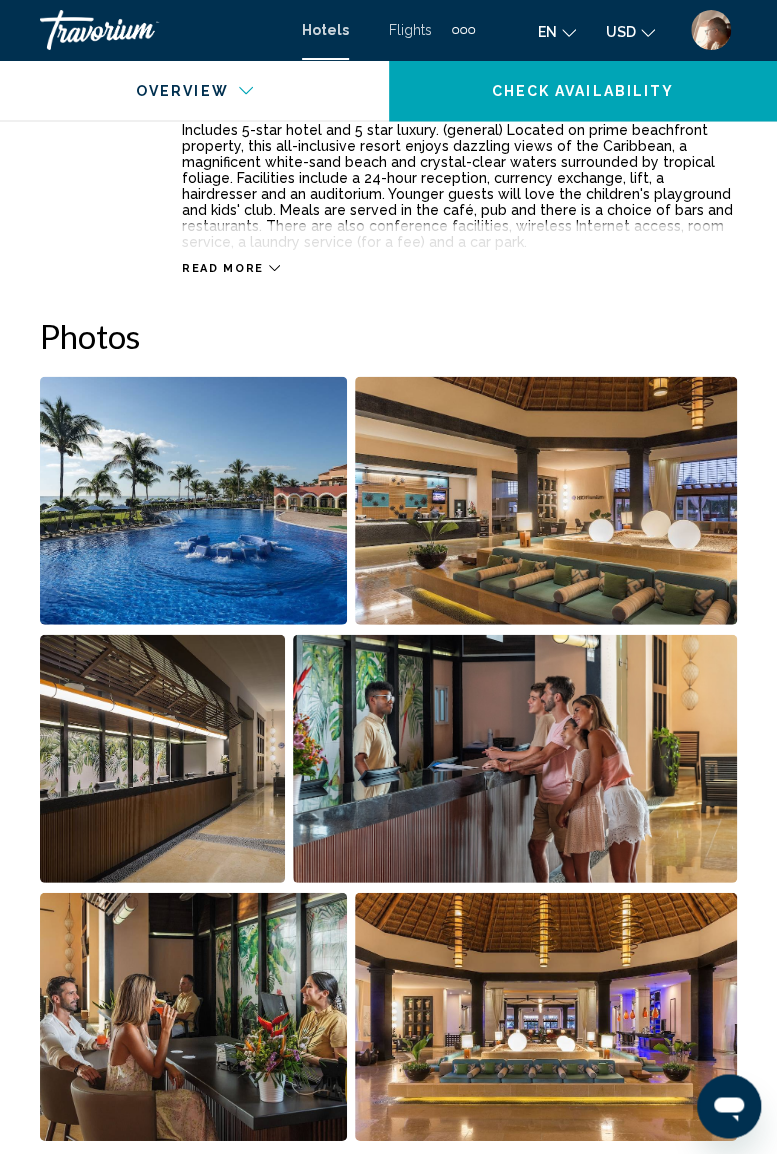 click at bounding box center [193, 500] 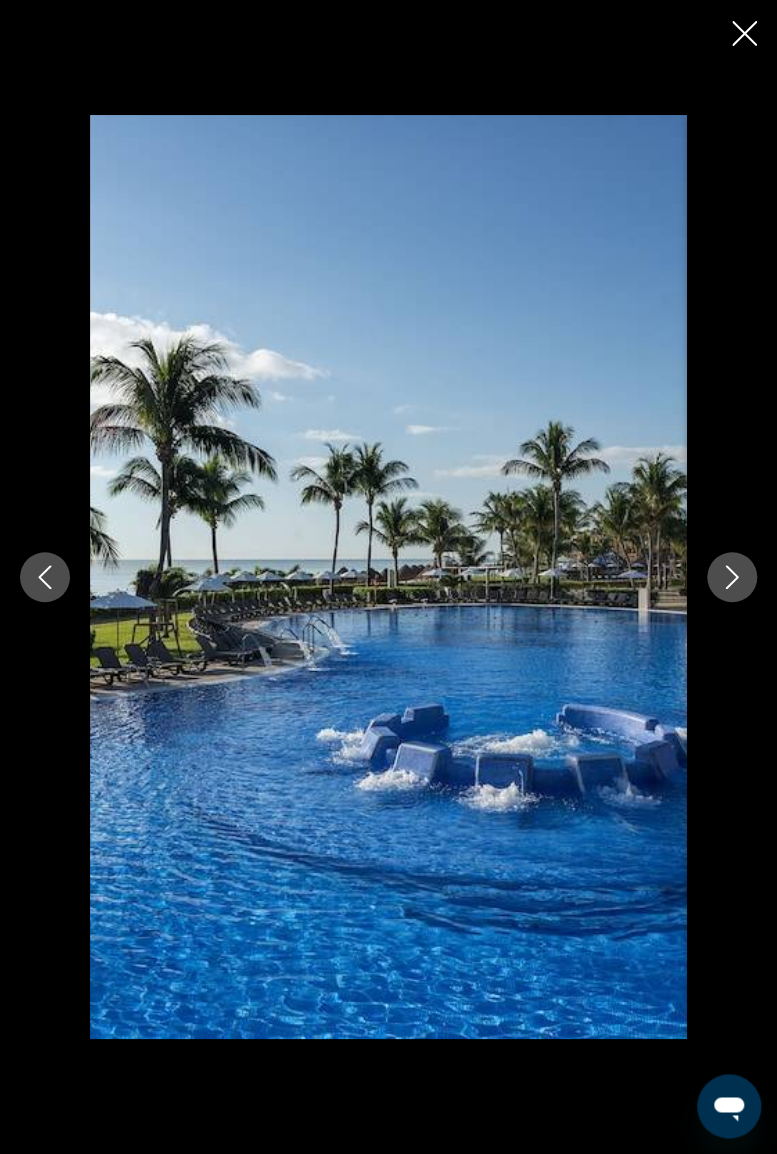 click 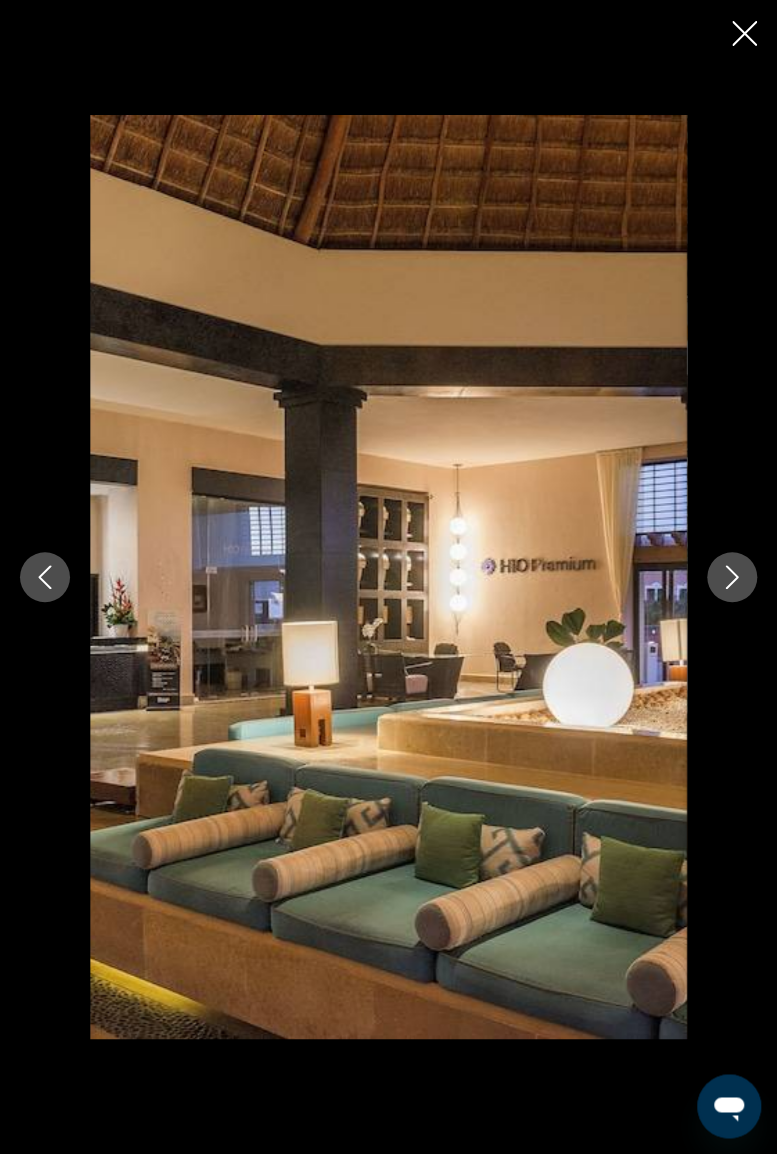 click at bounding box center [732, 577] 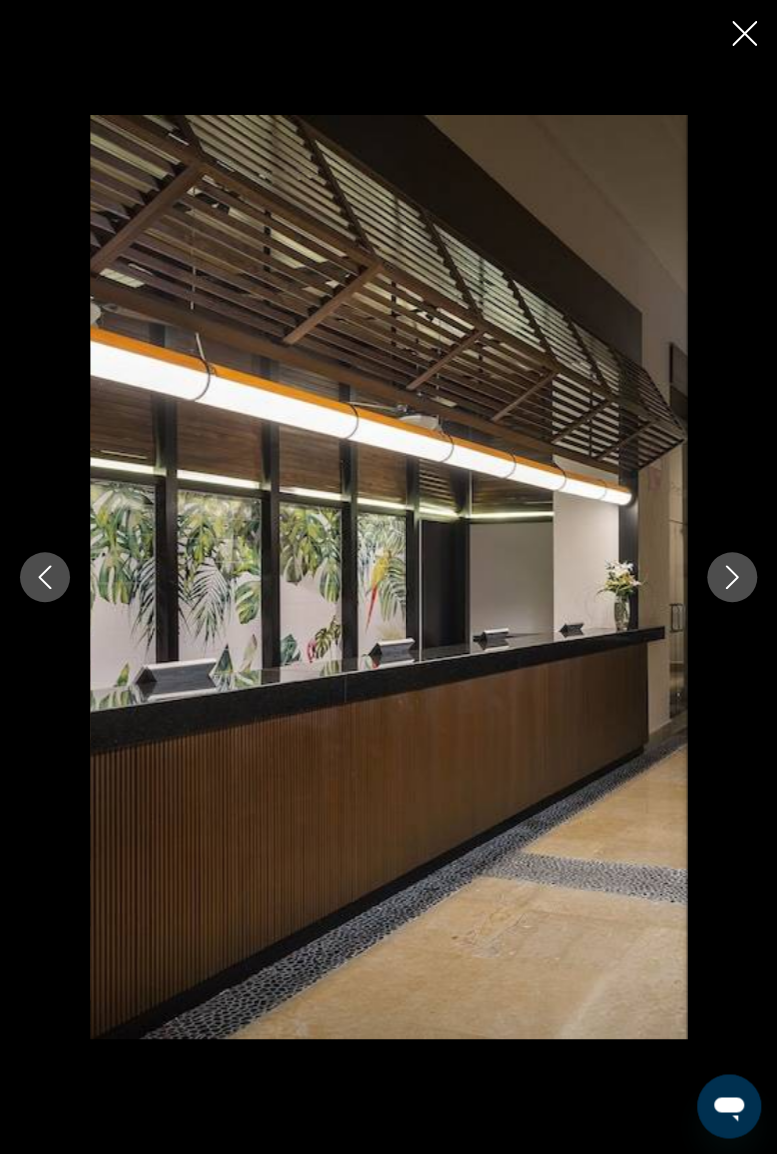 click 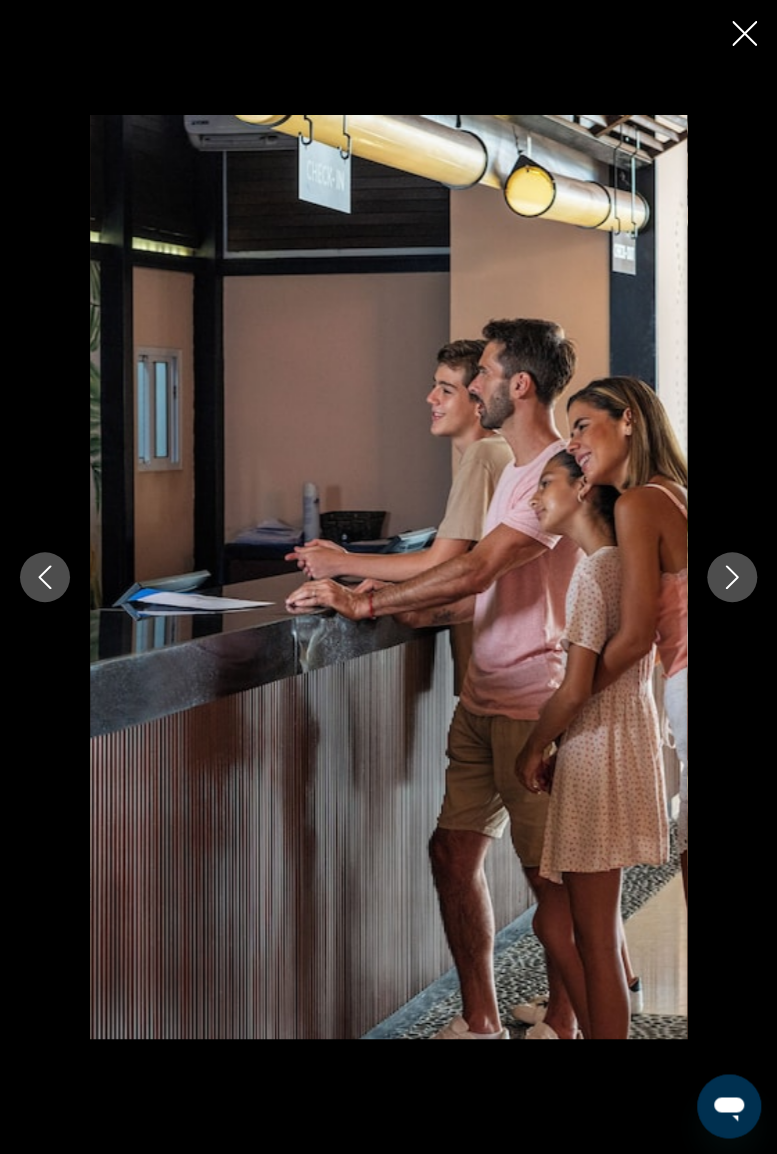 click 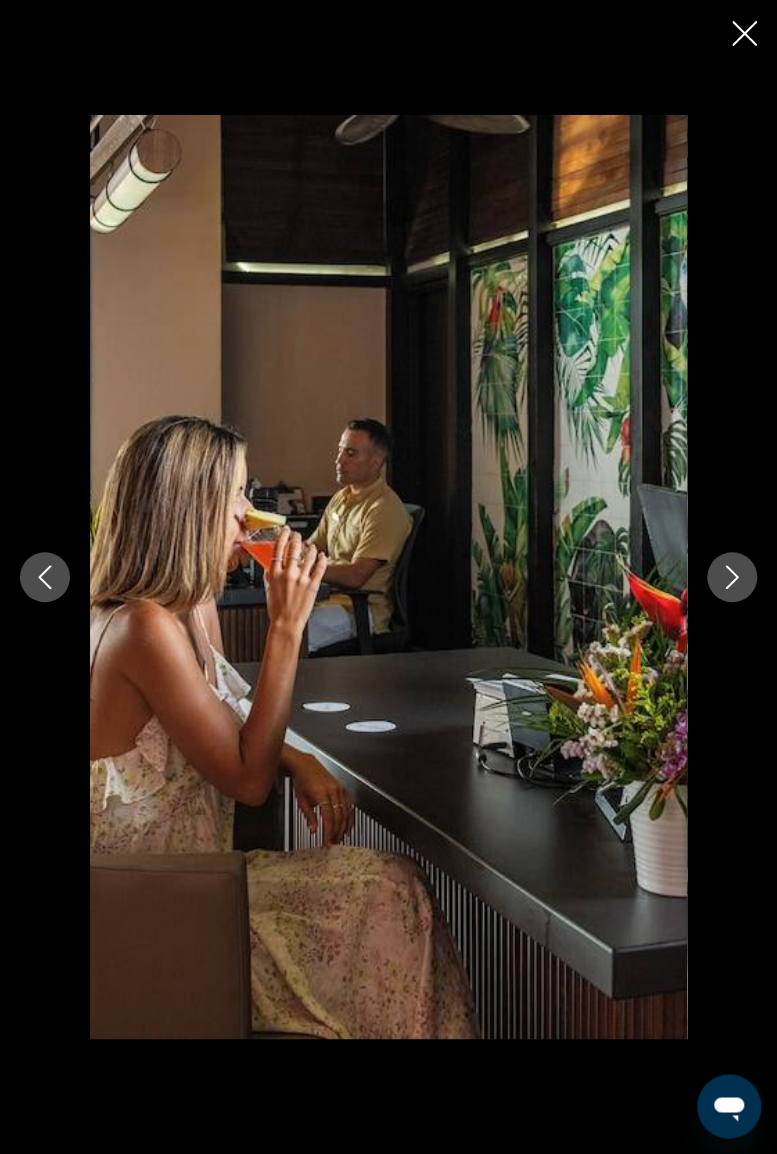 click at bounding box center (732, 577) 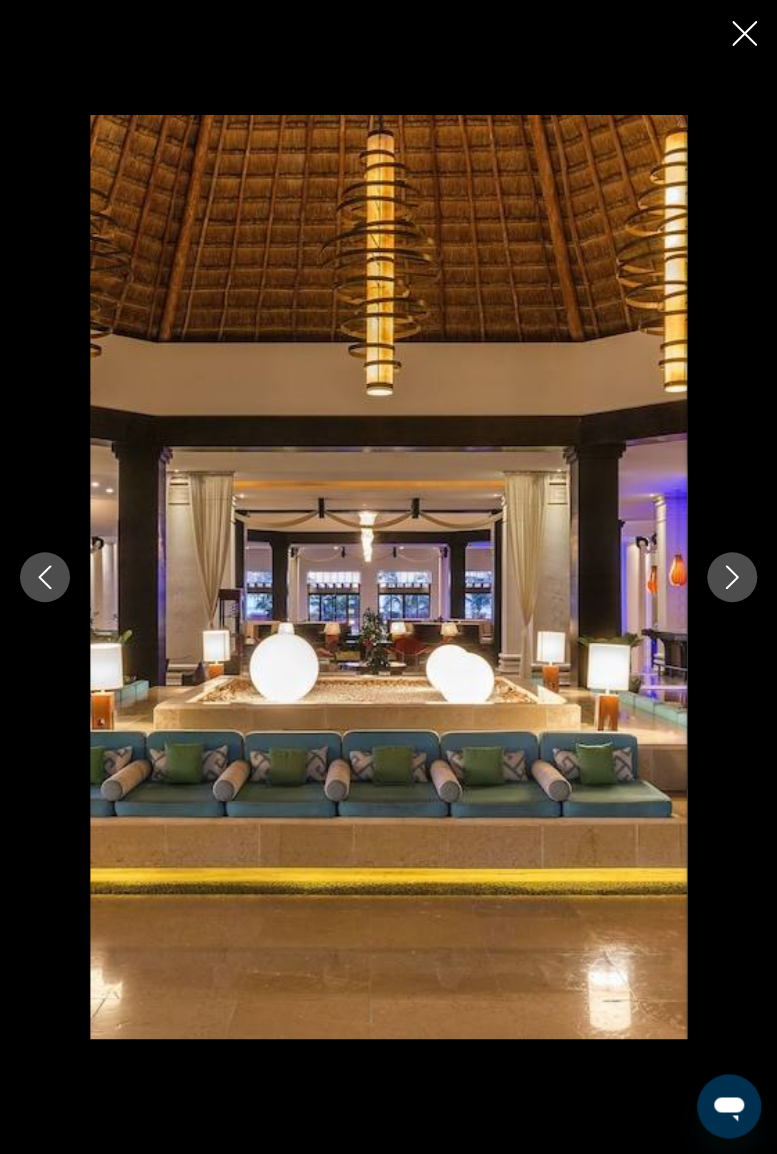 click 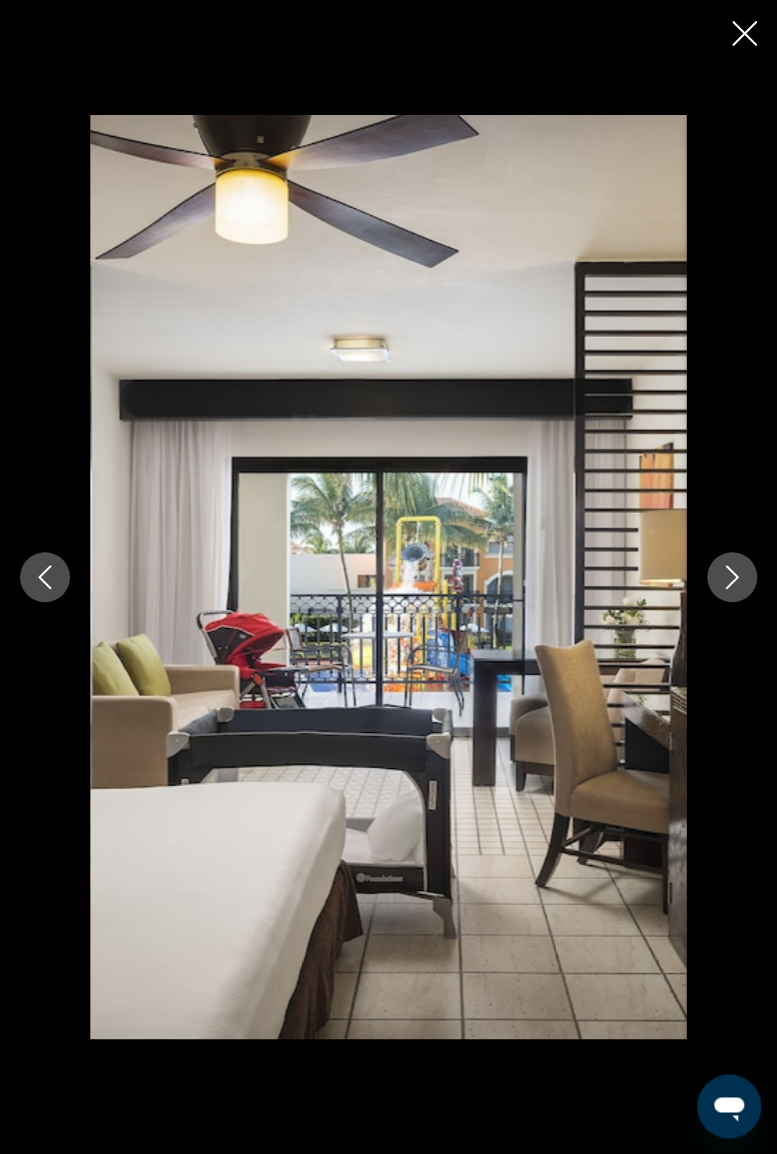 click 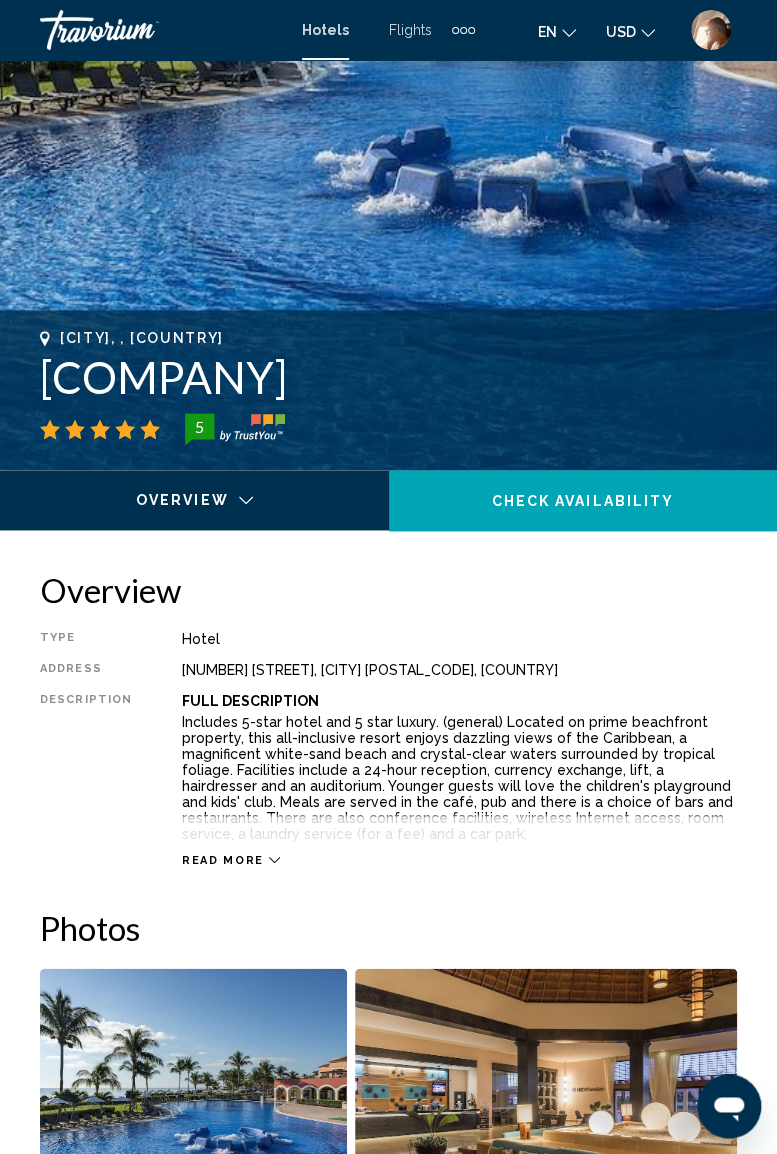 scroll, scrollTop: 0, scrollLeft: 0, axis: both 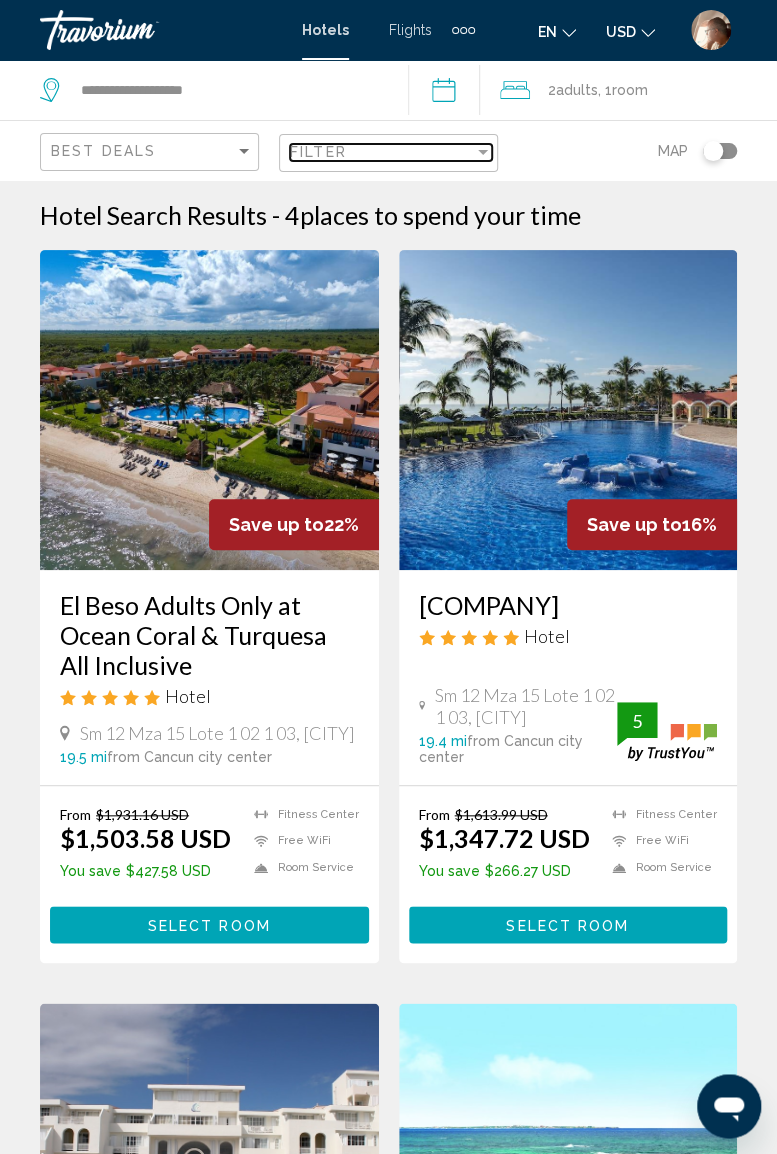 click at bounding box center [483, 152] 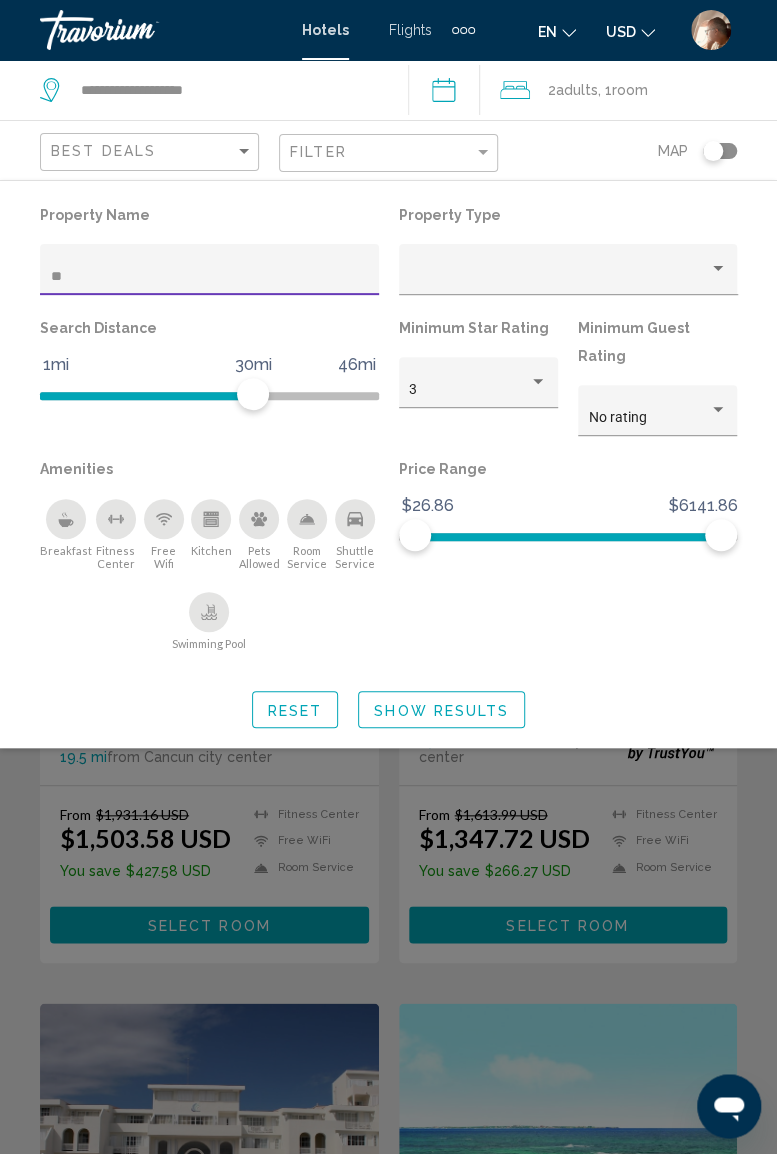 type on "*" 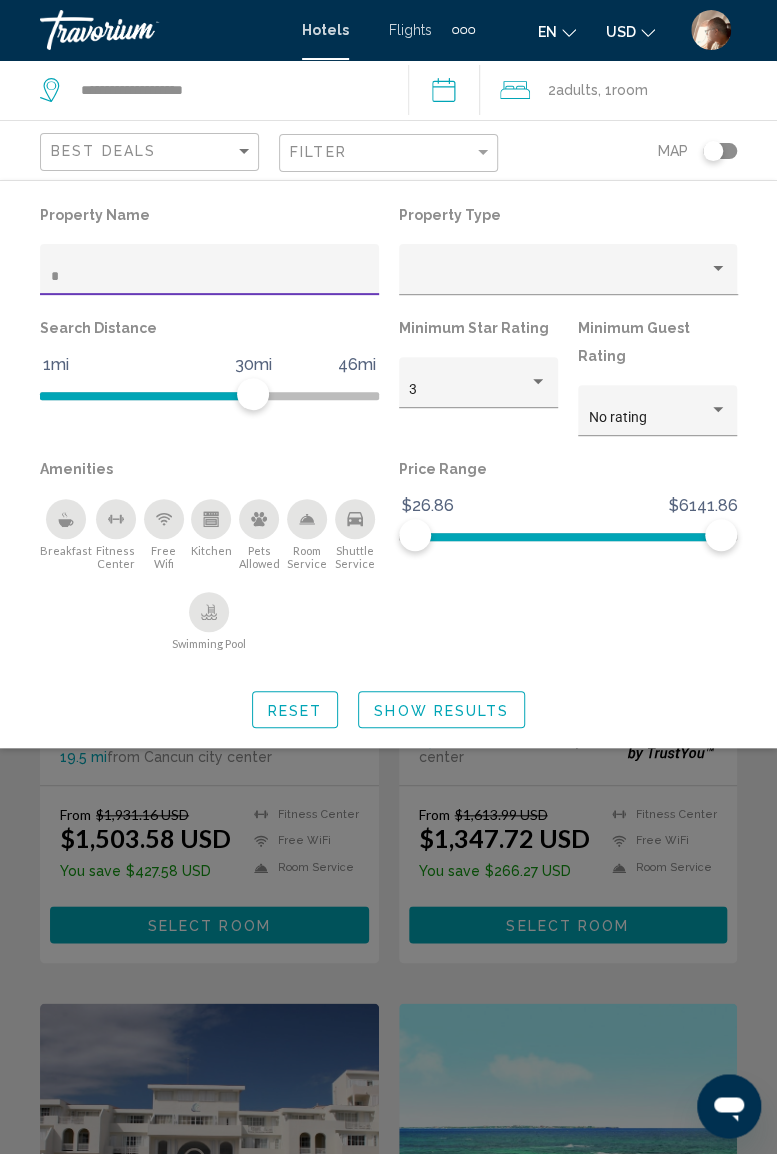 type 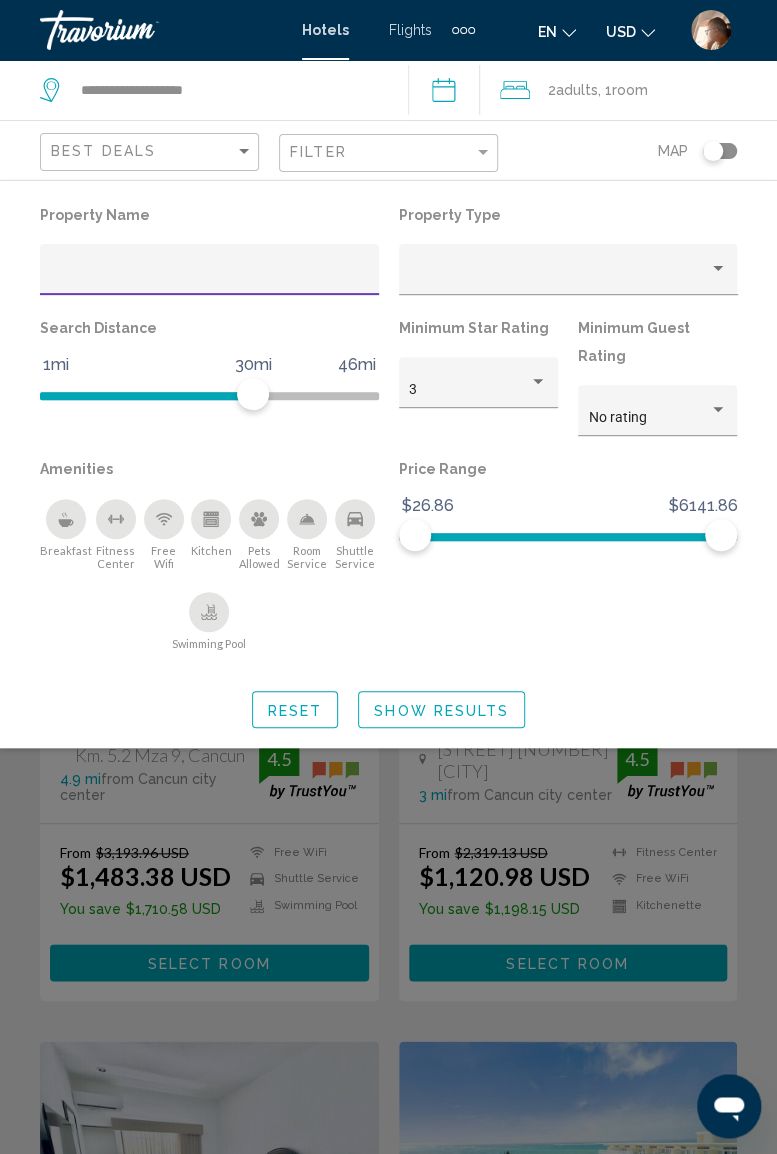 click 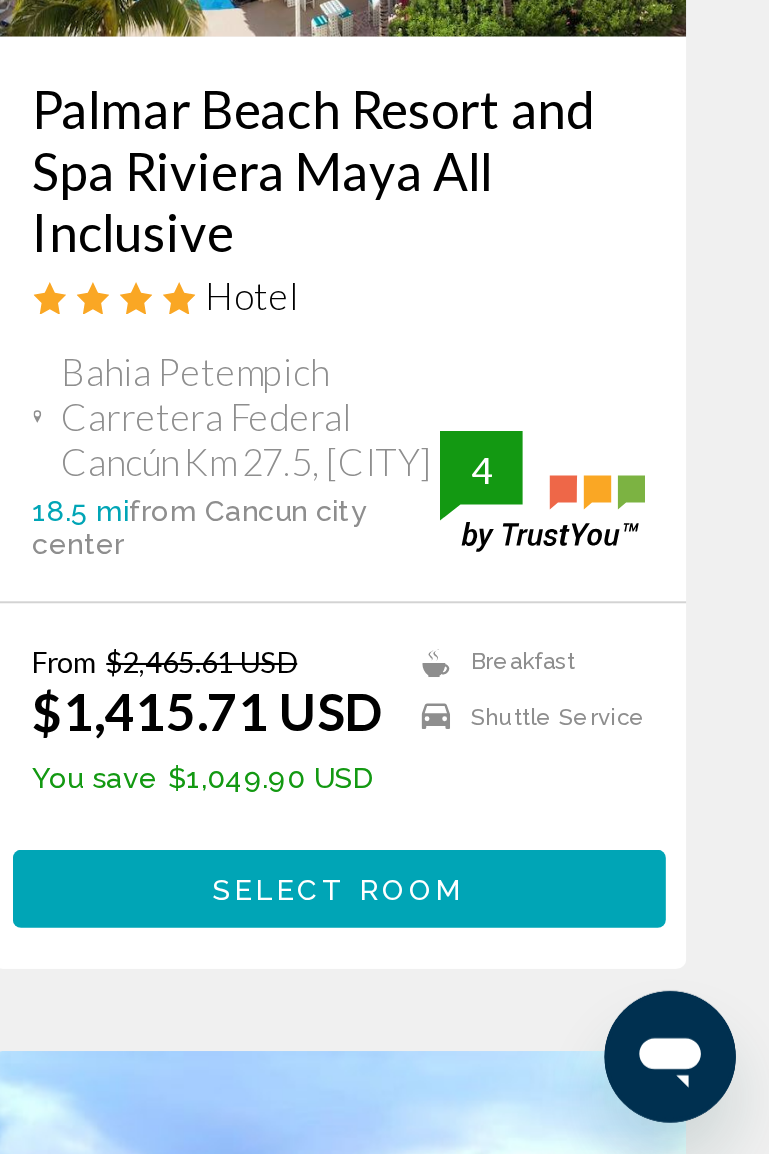 scroll, scrollTop: 809, scrollLeft: 0, axis: vertical 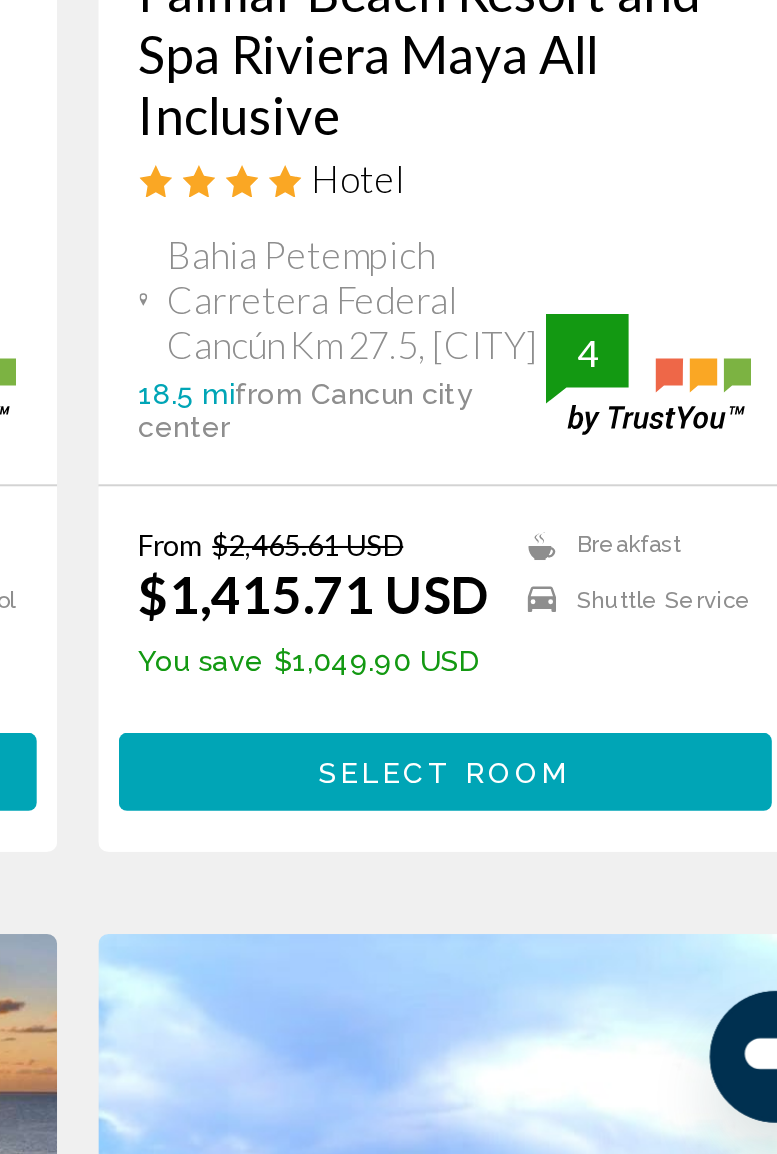 click on "Select Room" at bounding box center [567, 968] 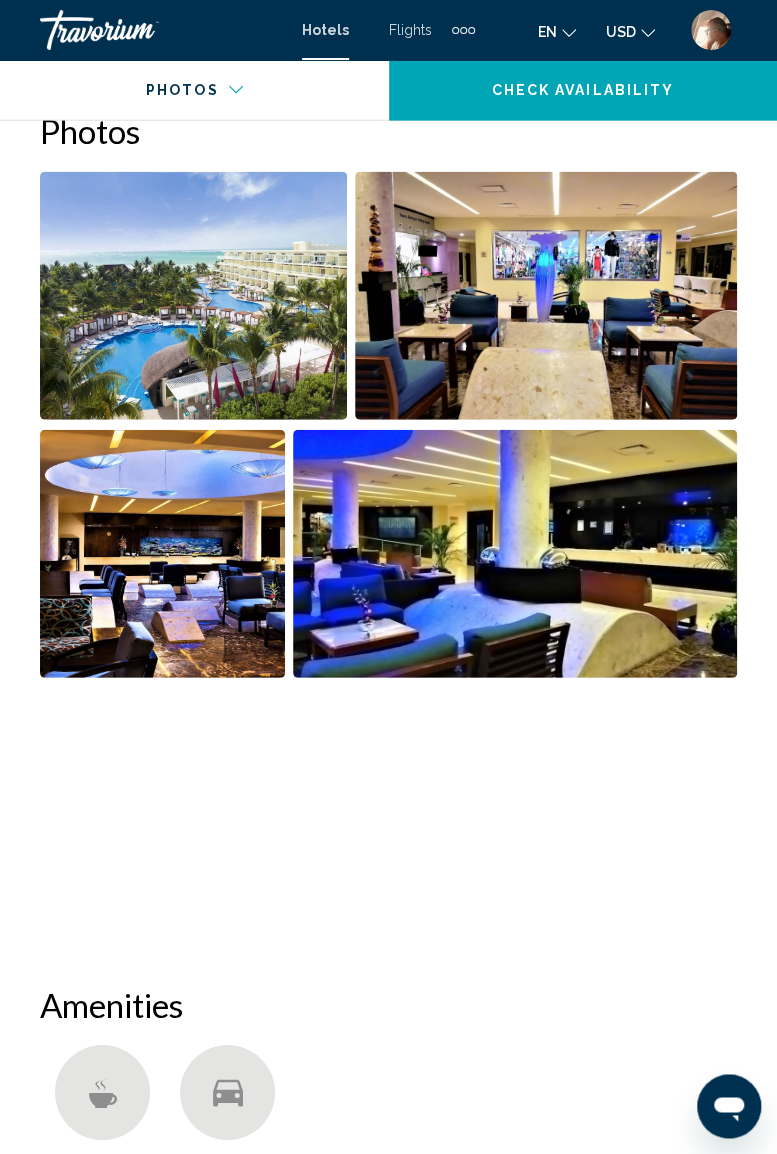 scroll, scrollTop: 1343, scrollLeft: 0, axis: vertical 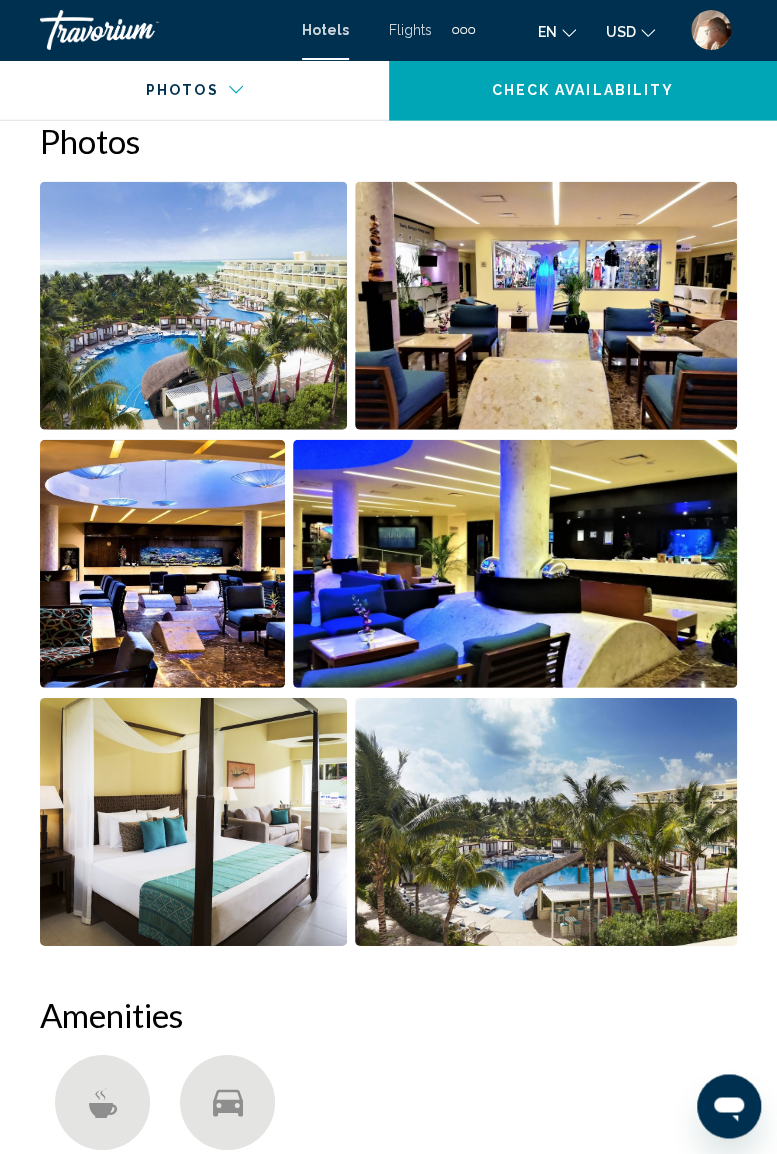 click at bounding box center (193, 306) 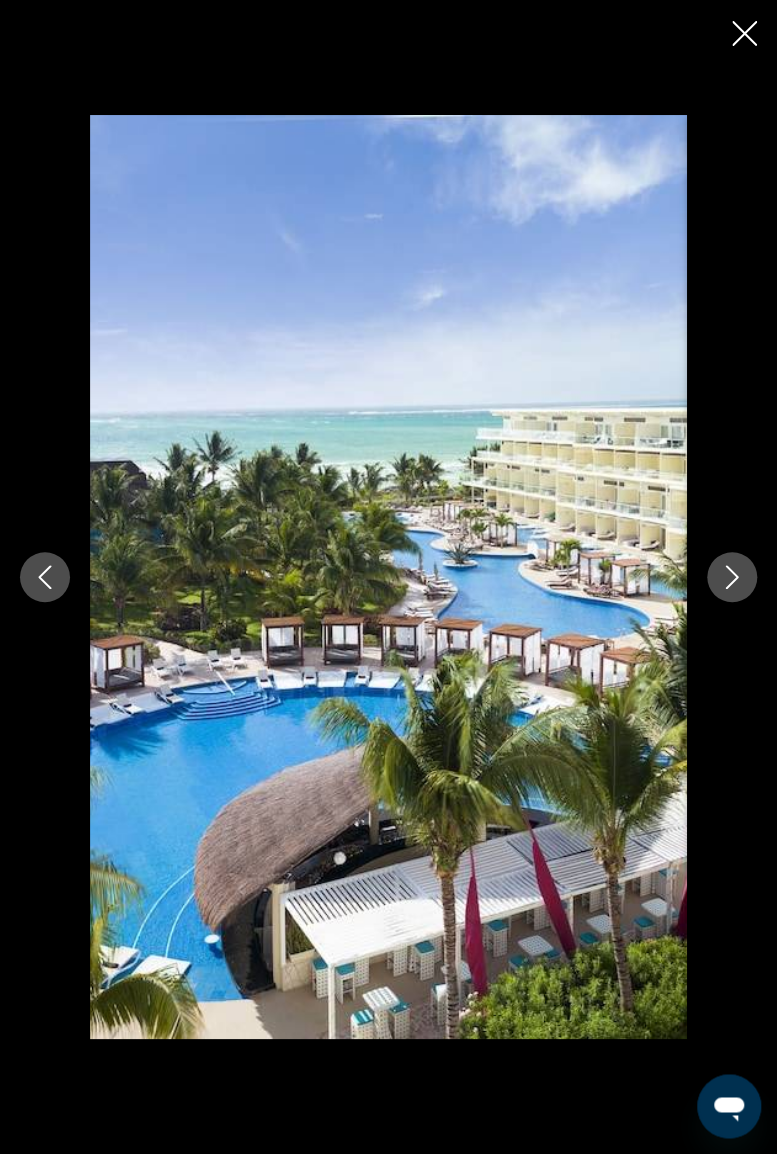 click 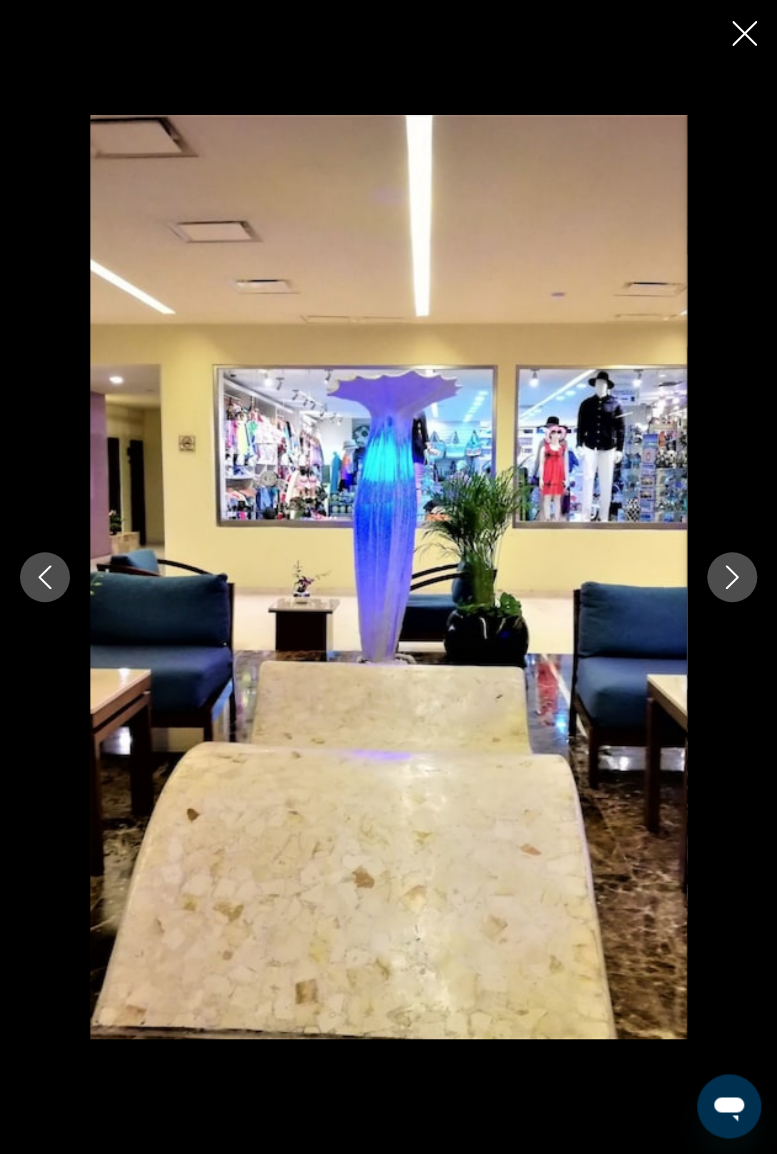 click 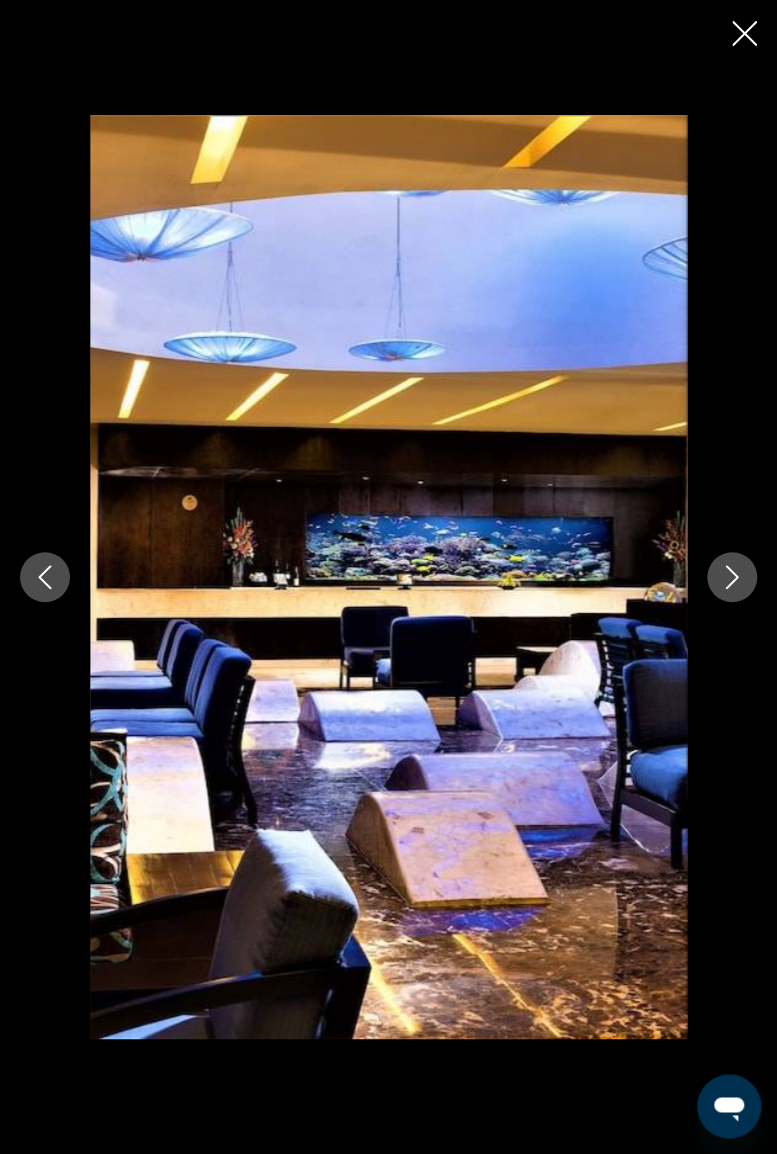 click at bounding box center (732, 577) 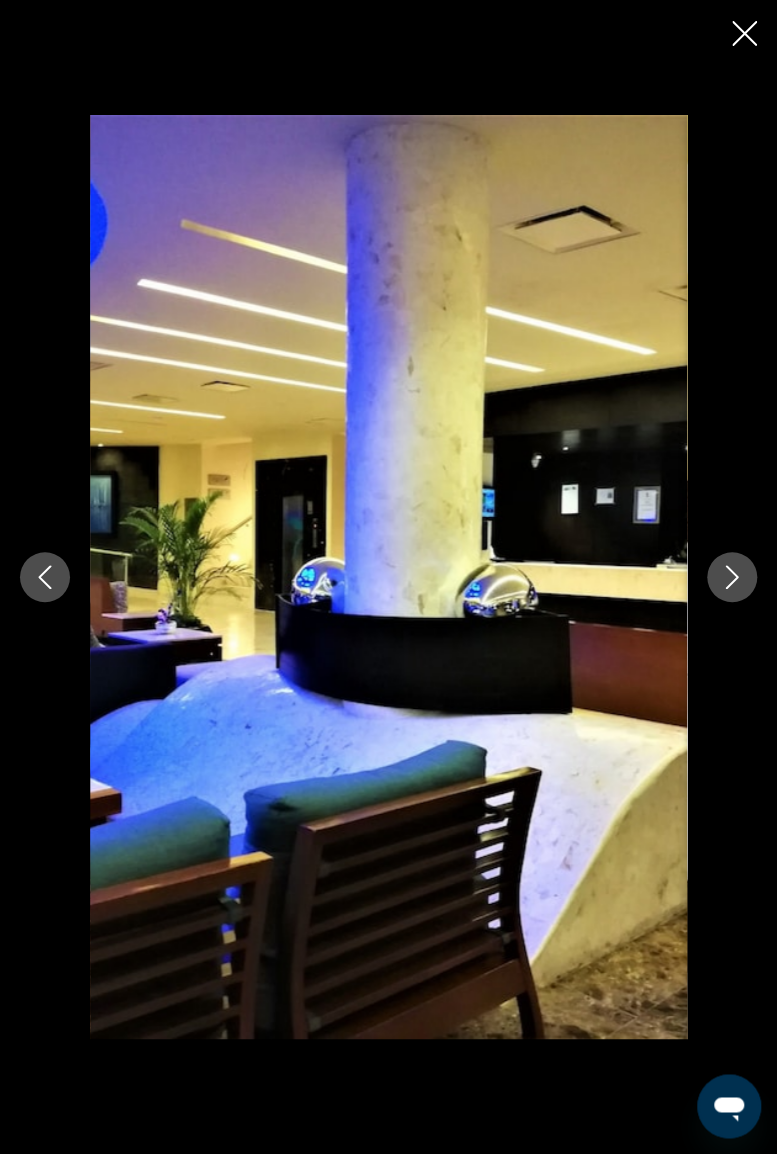 click 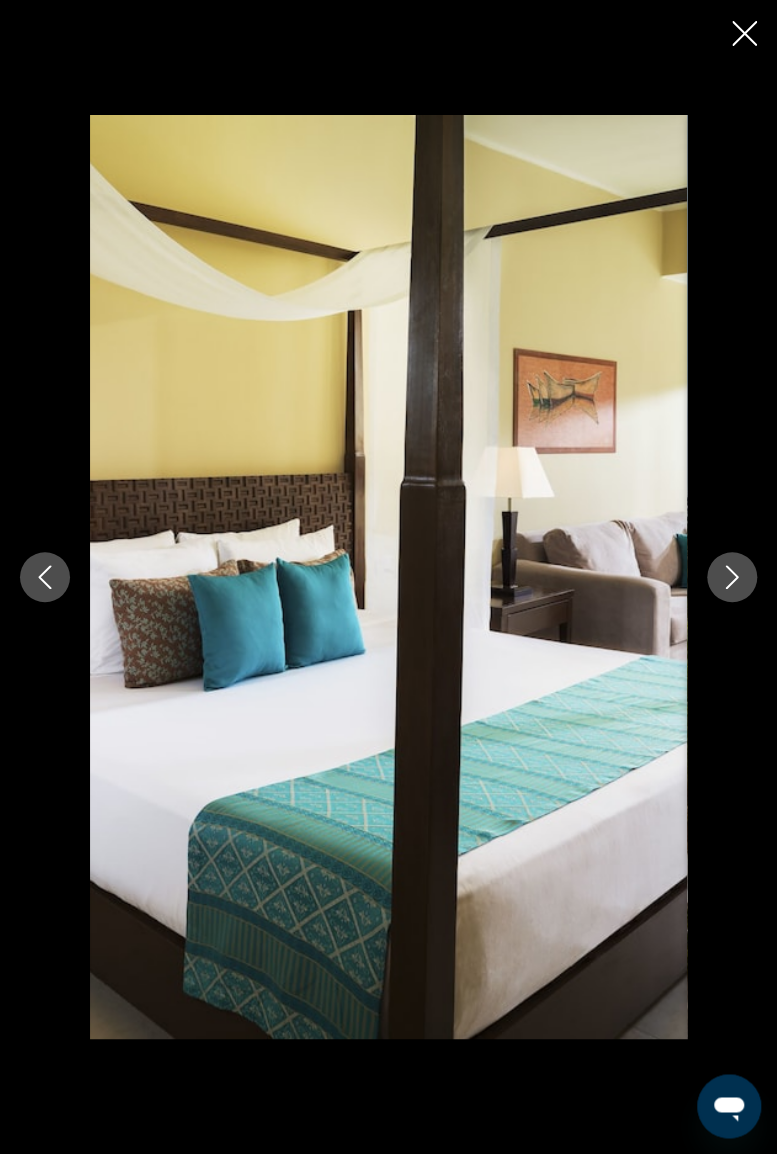 click 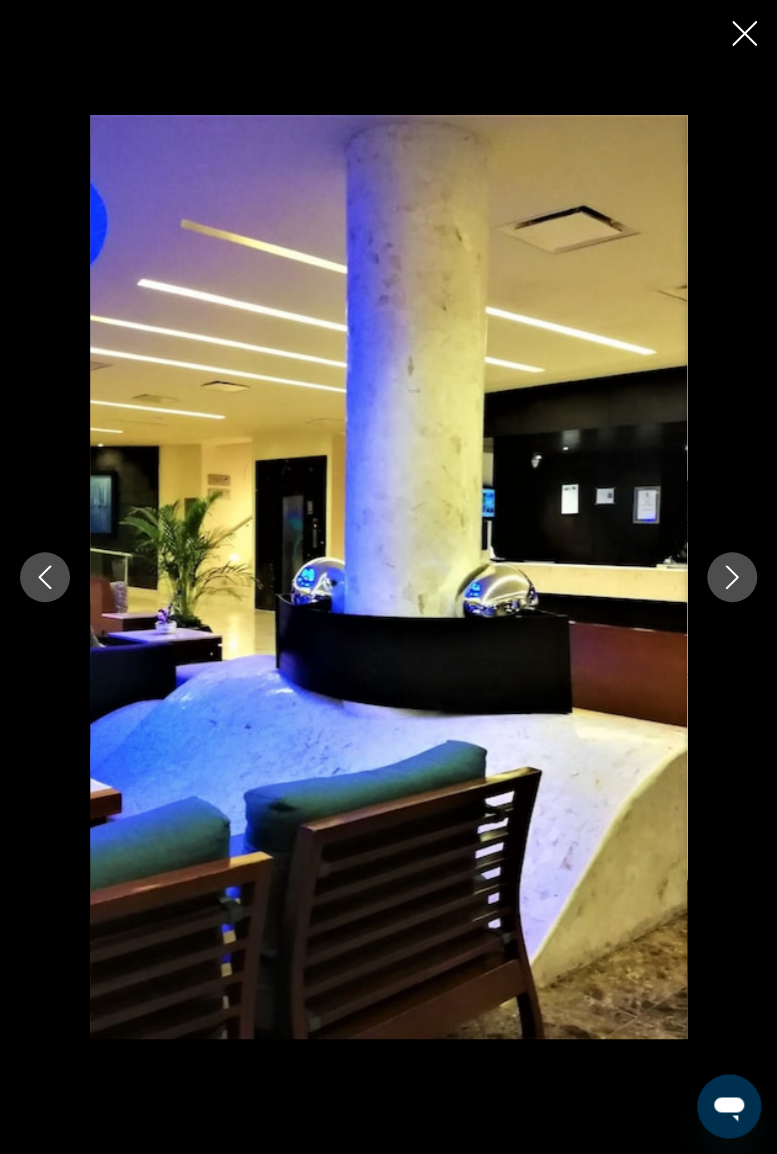 click 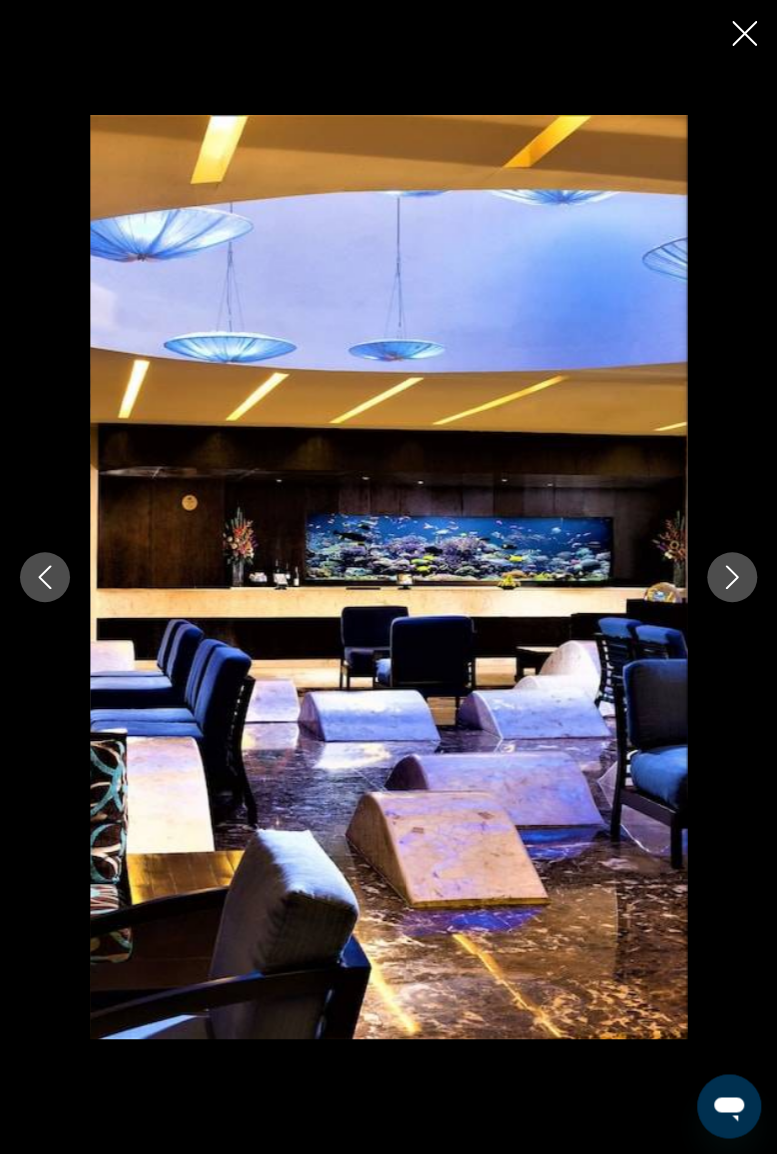 click 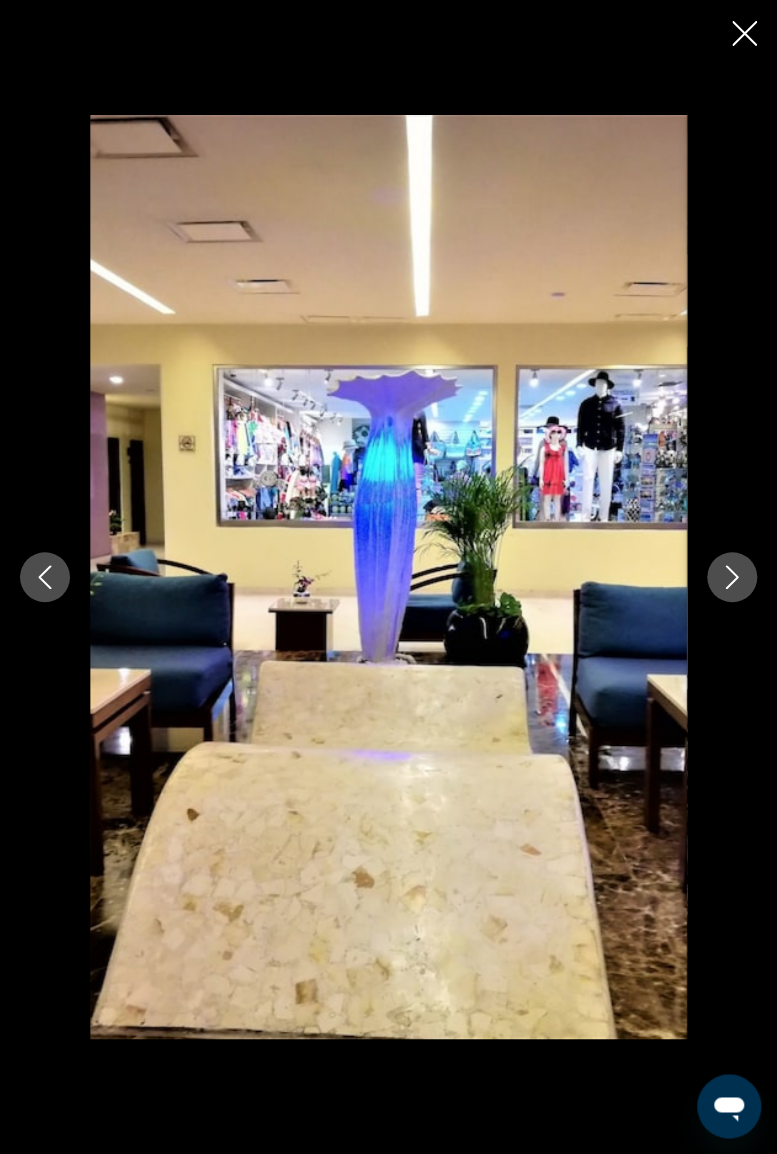 click 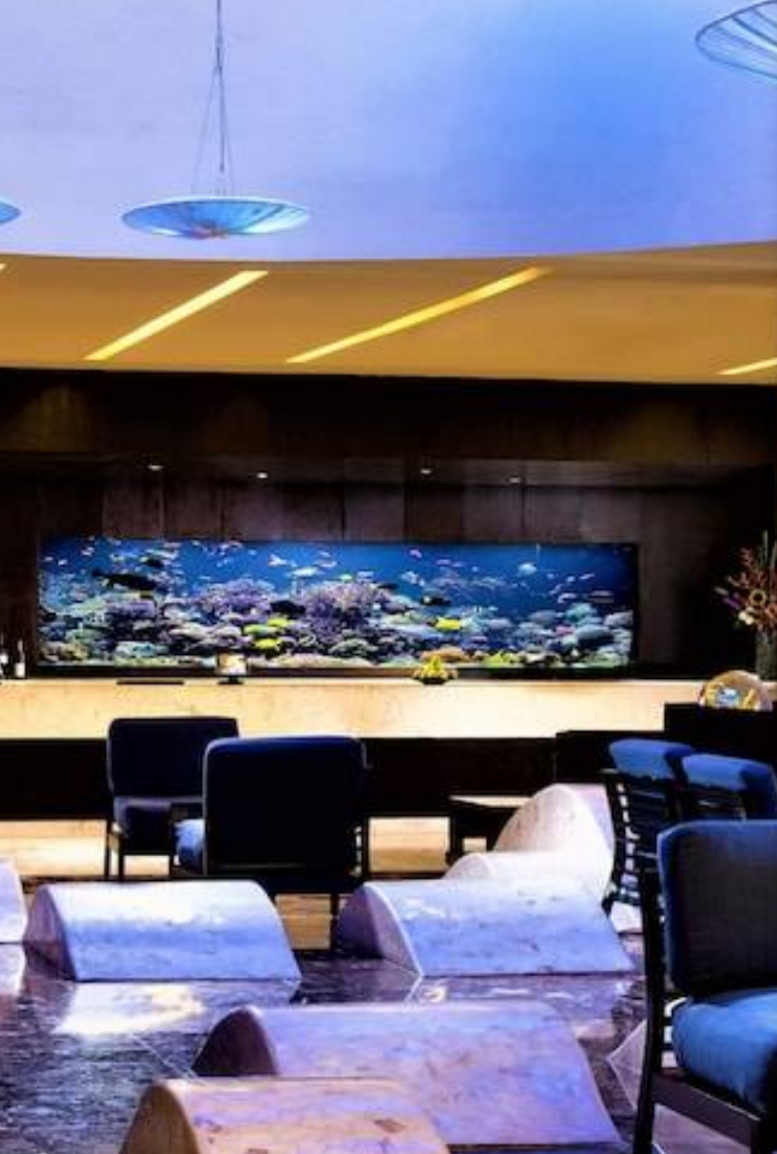 scroll, scrollTop: 1335, scrollLeft: 0, axis: vertical 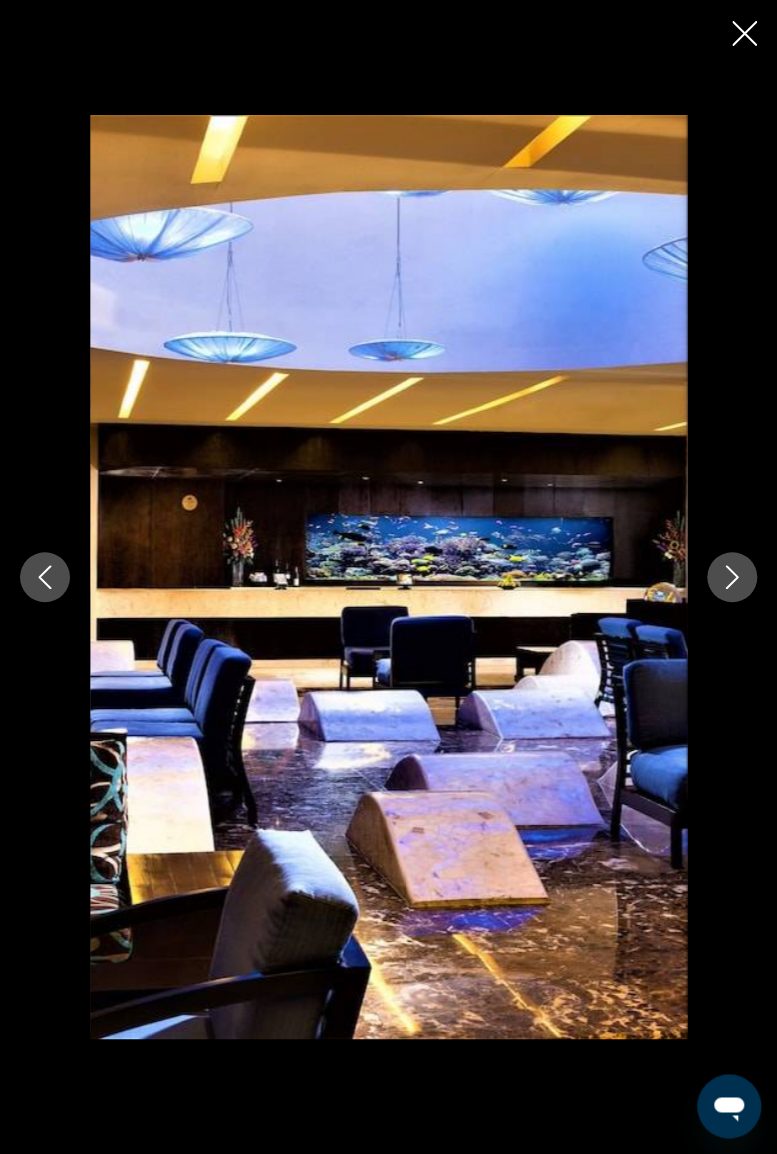 click 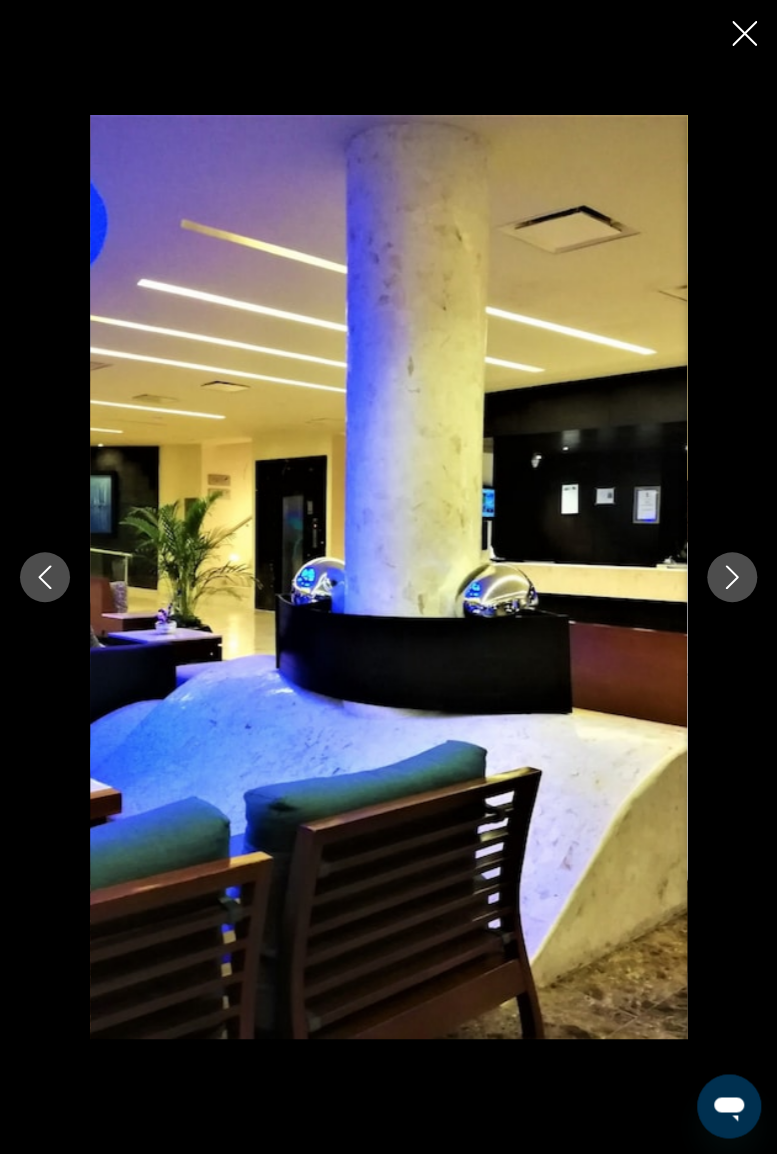 click 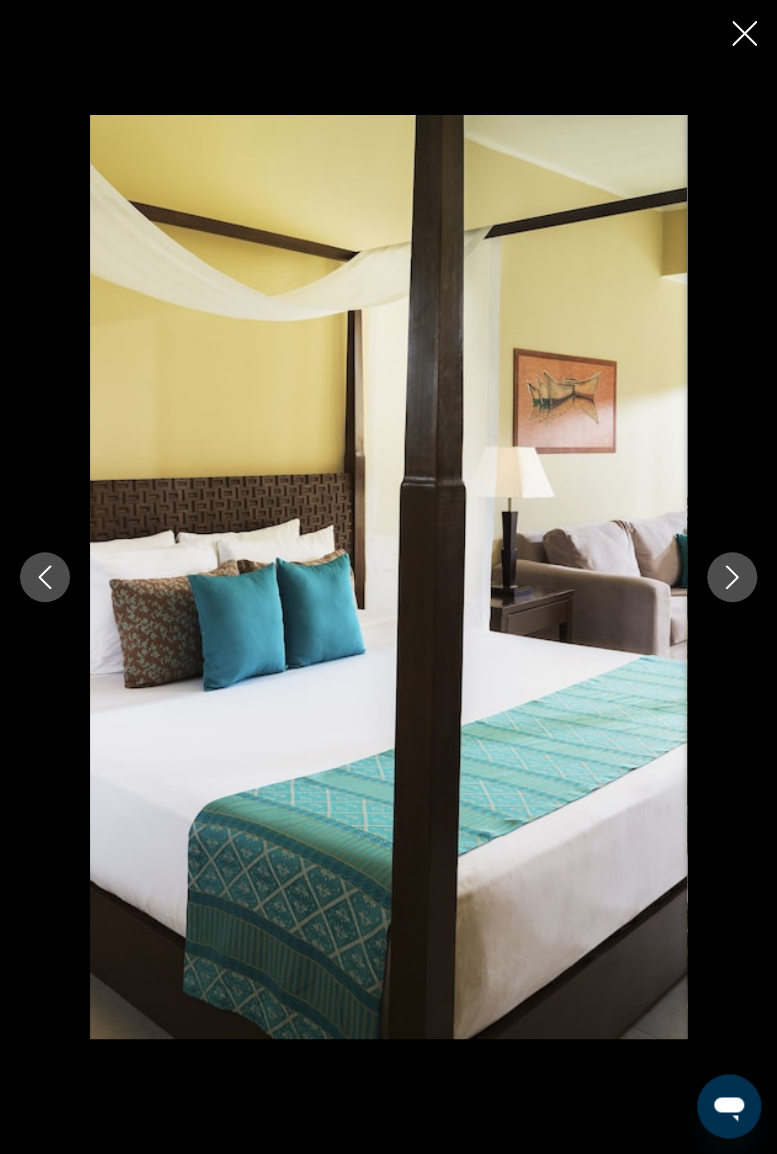 click 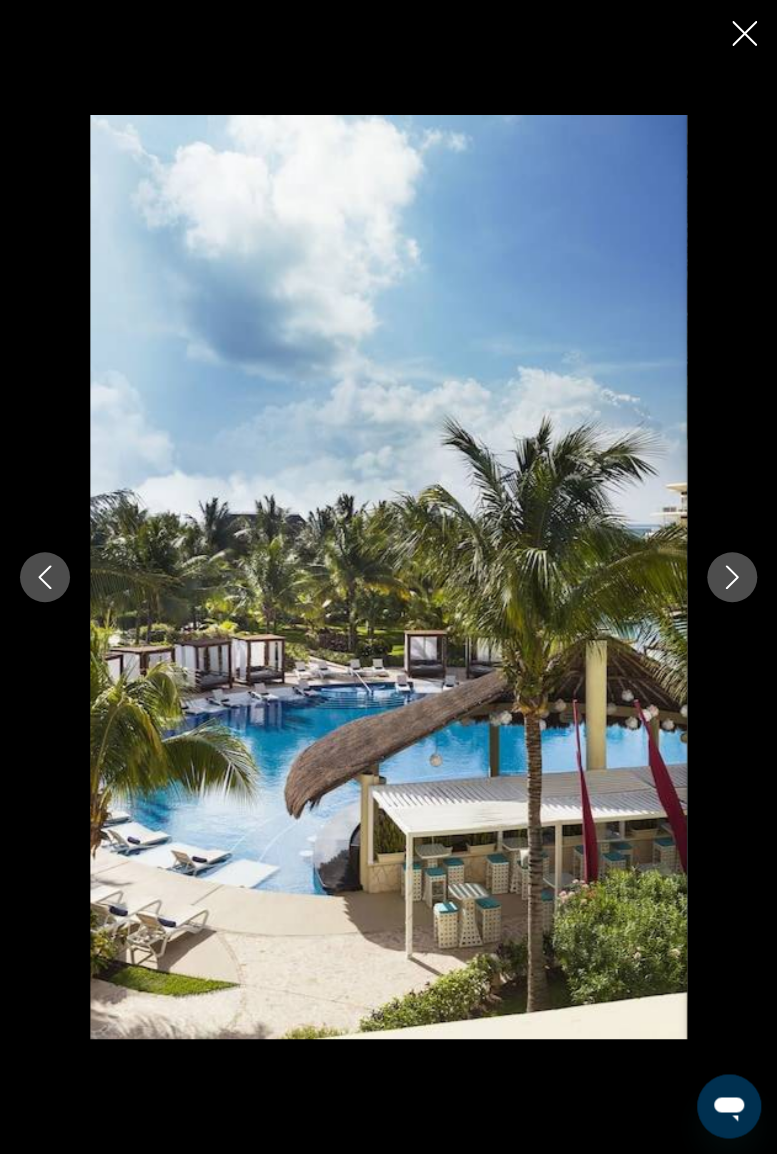 click at bounding box center (732, 577) 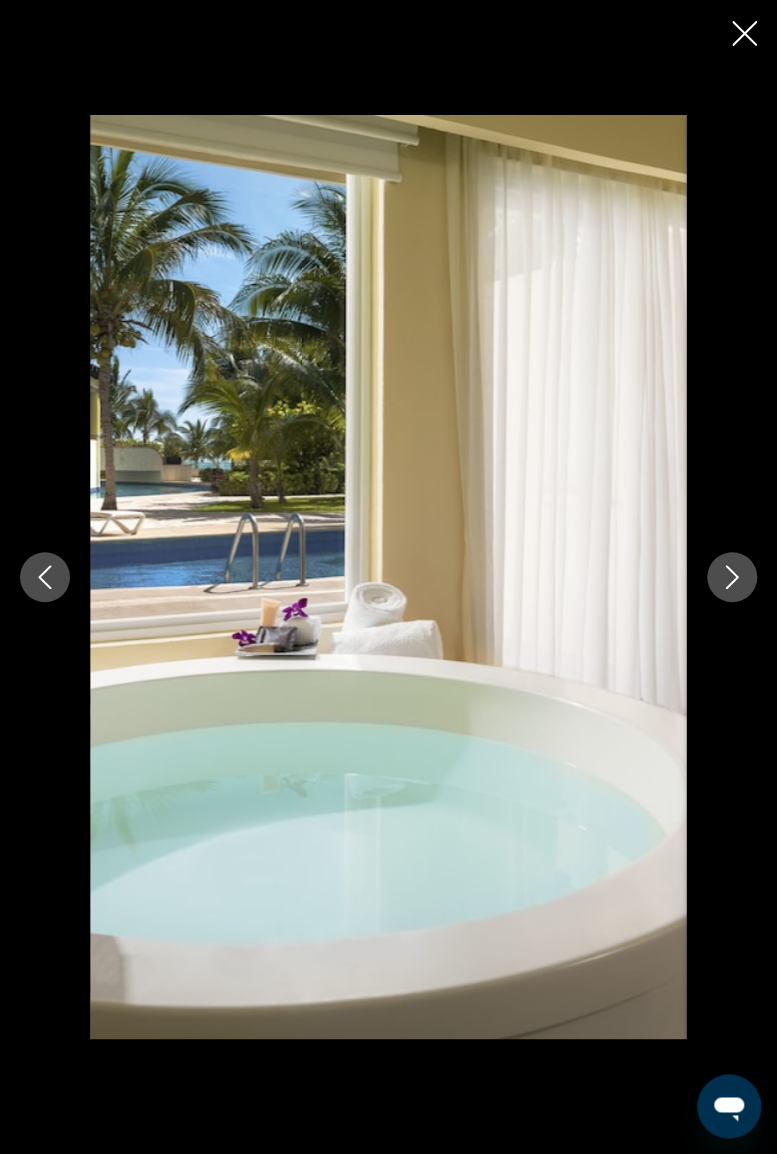 click at bounding box center (732, 577) 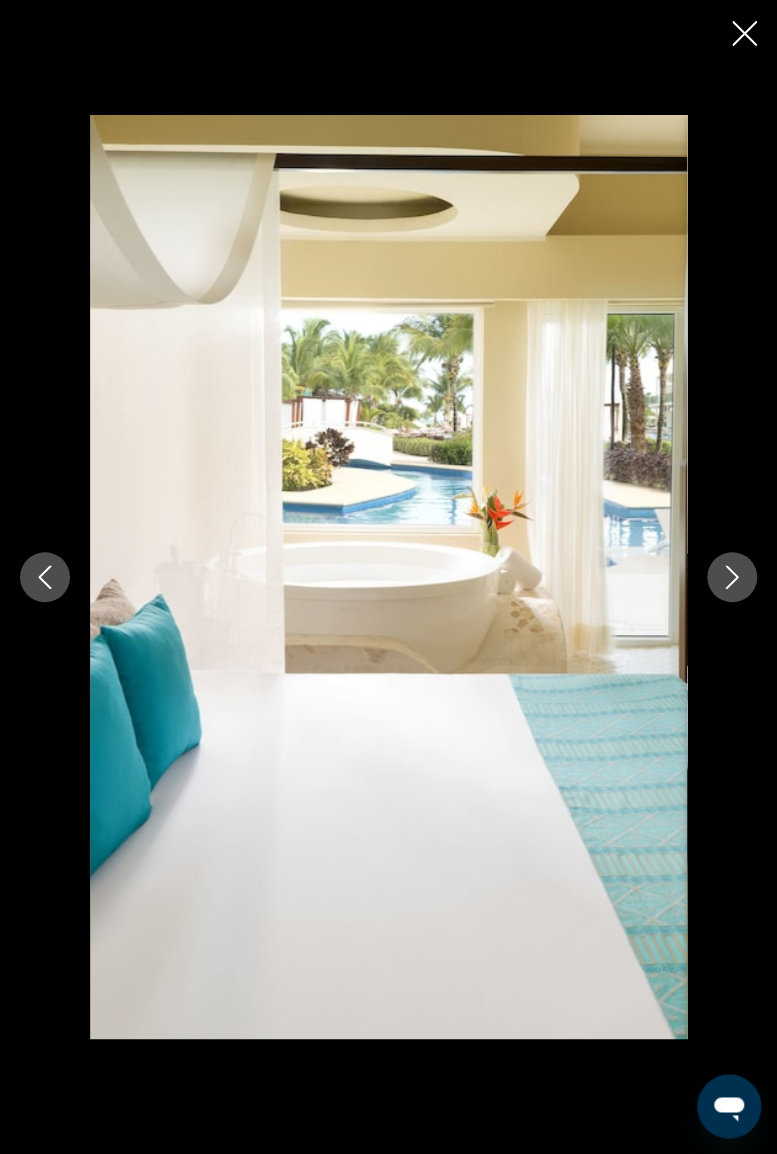 click 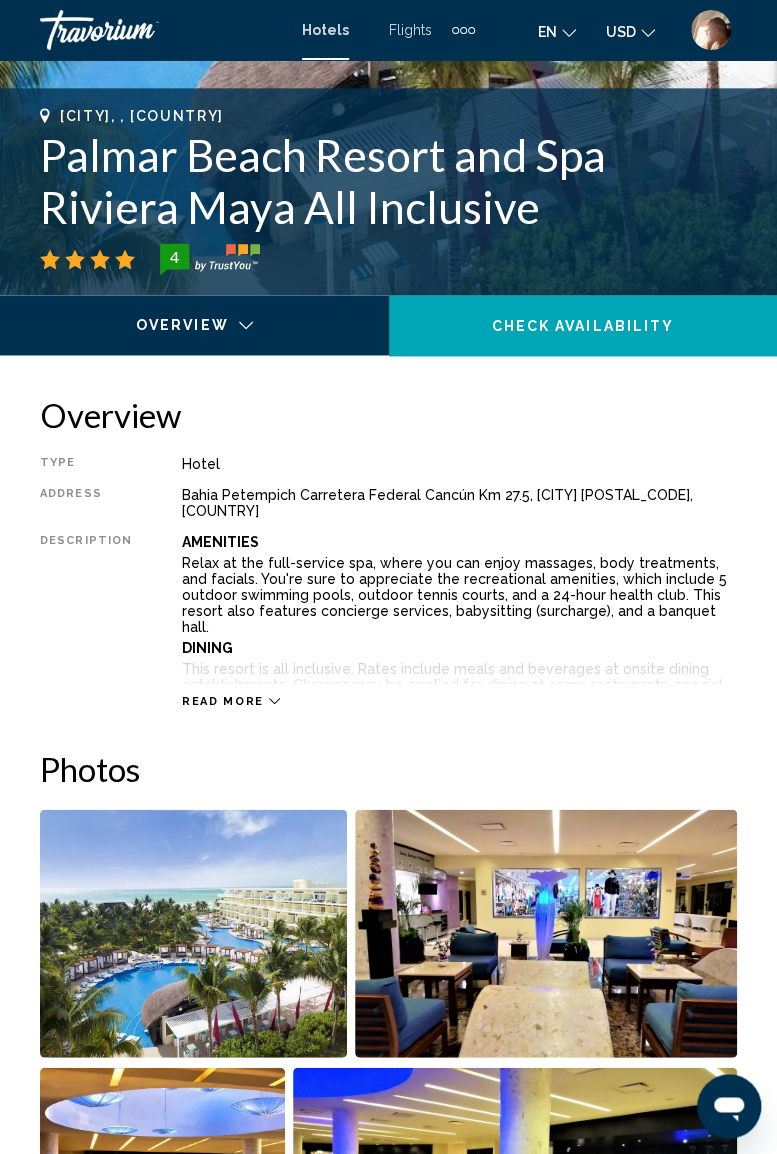 scroll, scrollTop: 720, scrollLeft: 0, axis: vertical 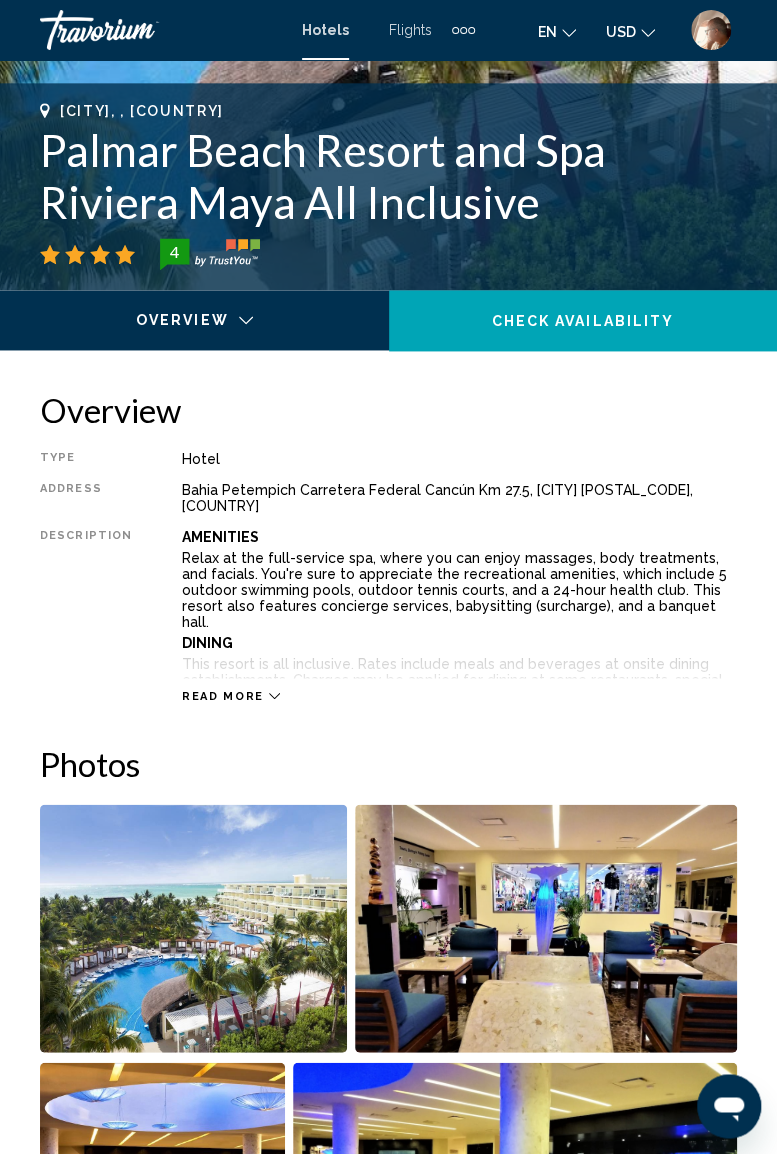 click at bounding box center (140, 30) 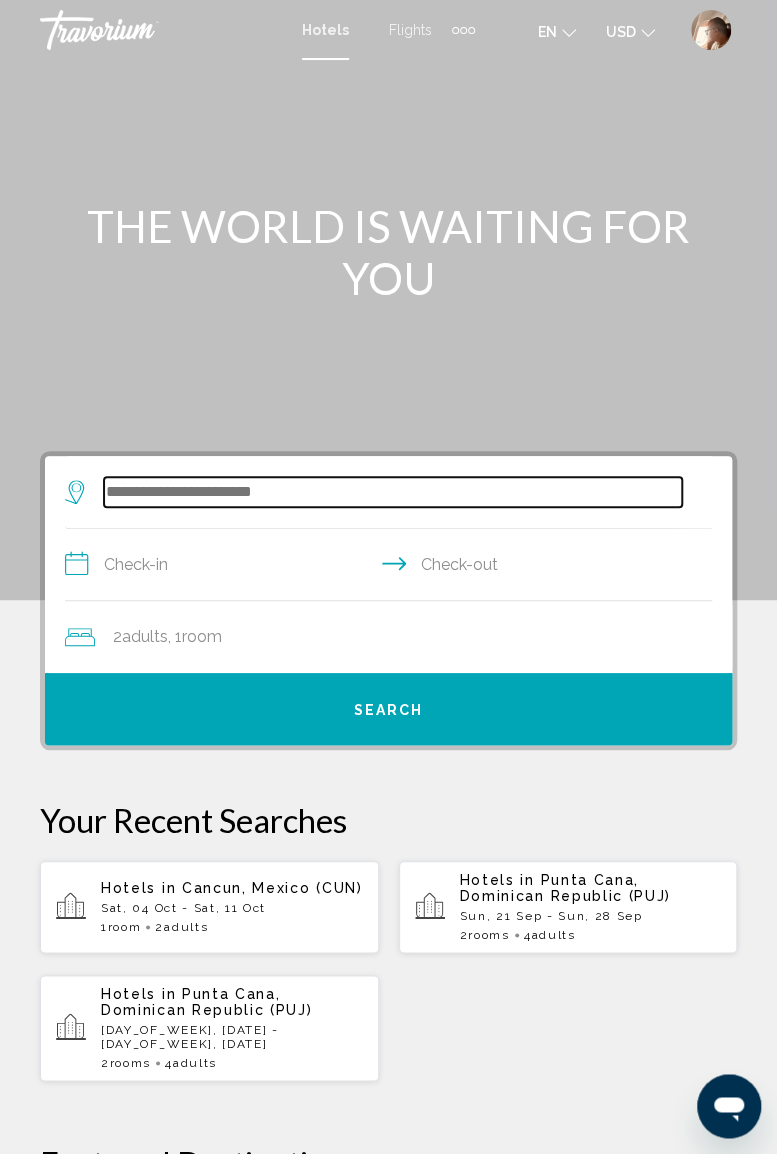 click at bounding box center (393, 492) 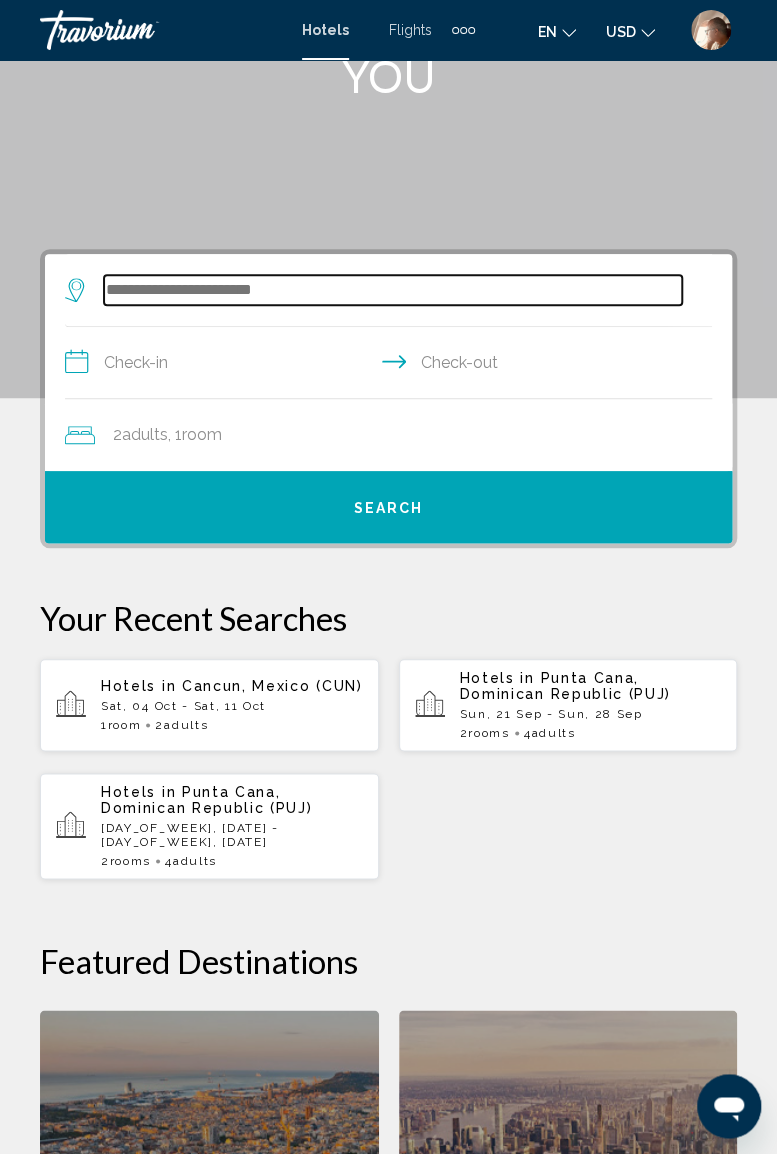 scroll, scrollTop: 0, scrollLeft: 0, axis: both 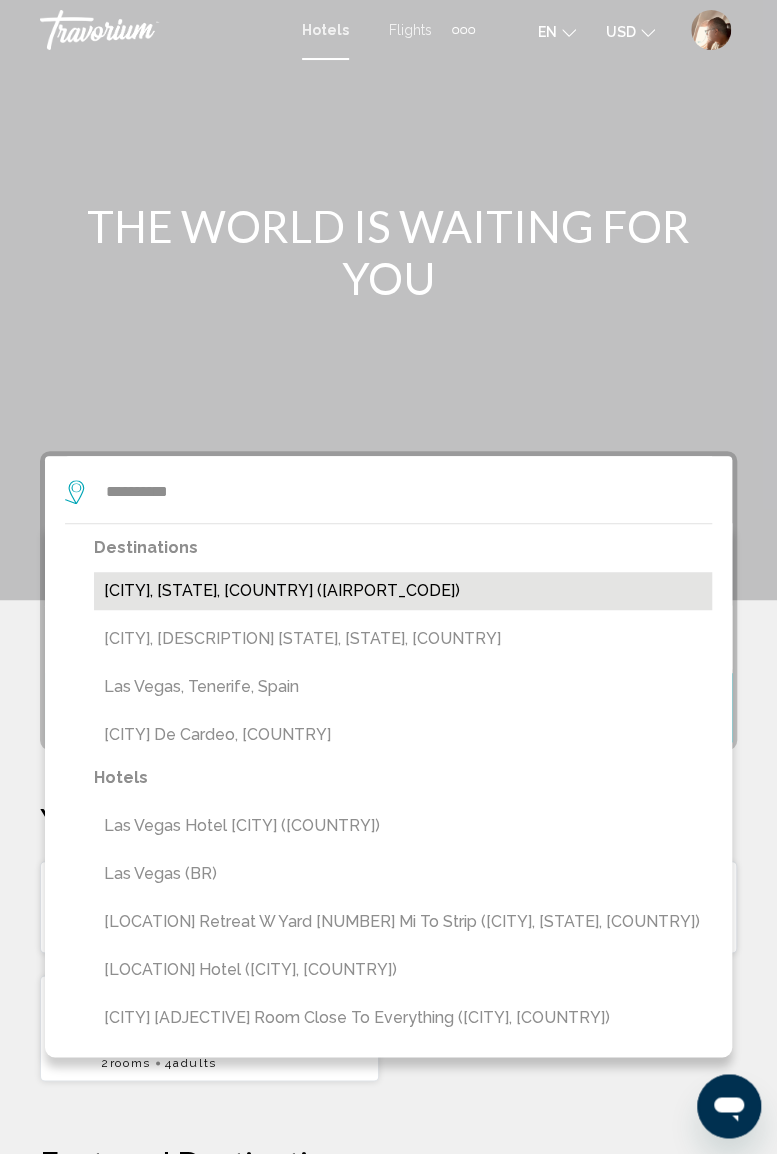 click on "[CITY], [STATE], [COUNTRY] ([AIRPORT_CODE])" at bounding box center [403, 591] 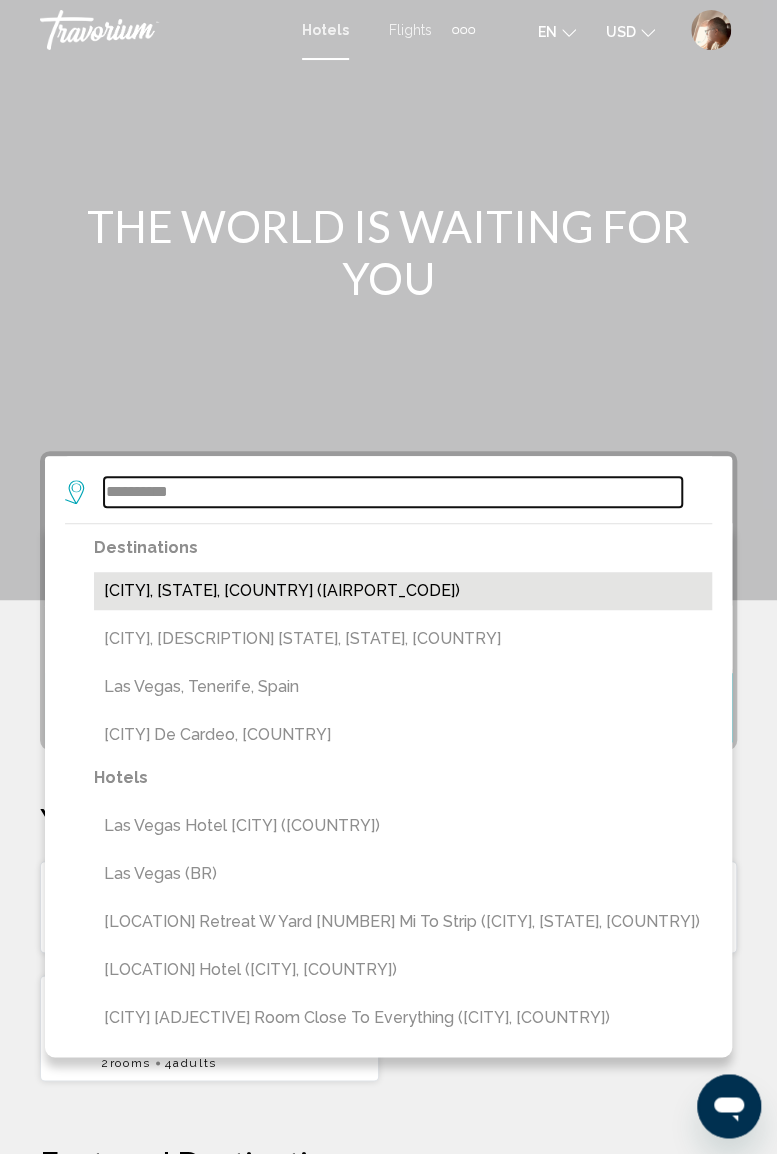 type on "**********" 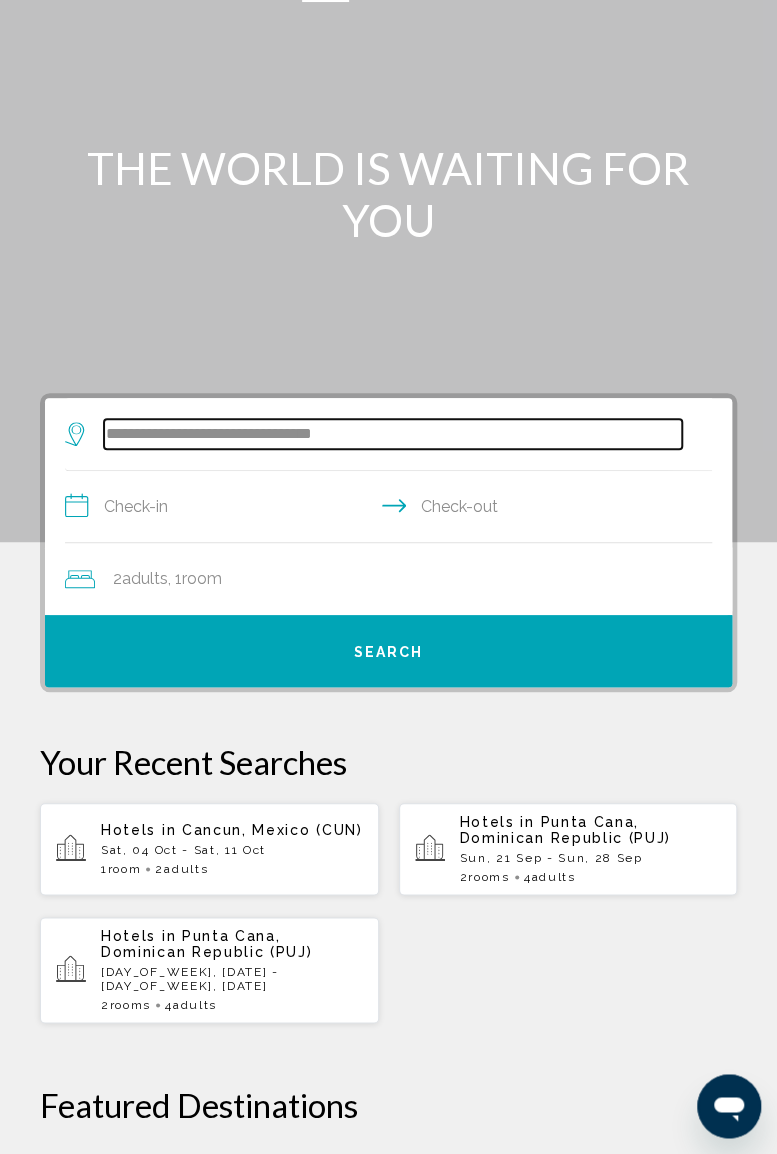 scroll, scrollTop: 0, scrollLeft: 0, axis: both 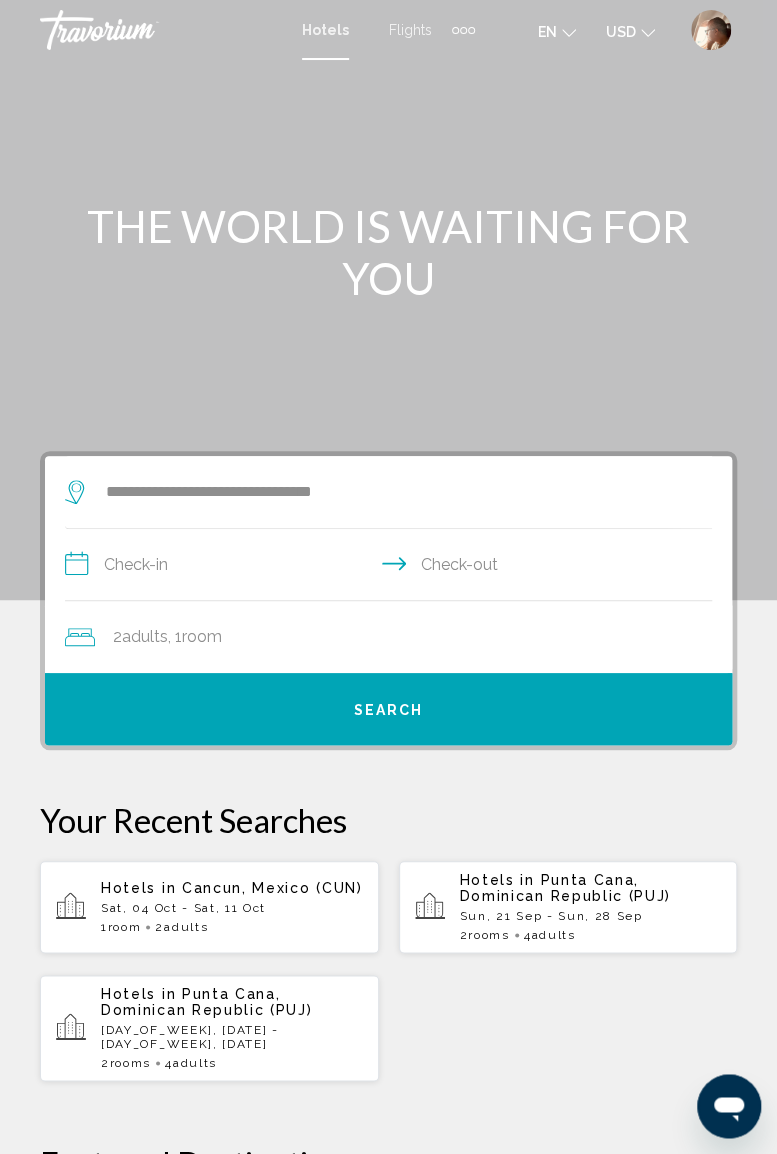 click on "**********" at bounding box center (392, 567) 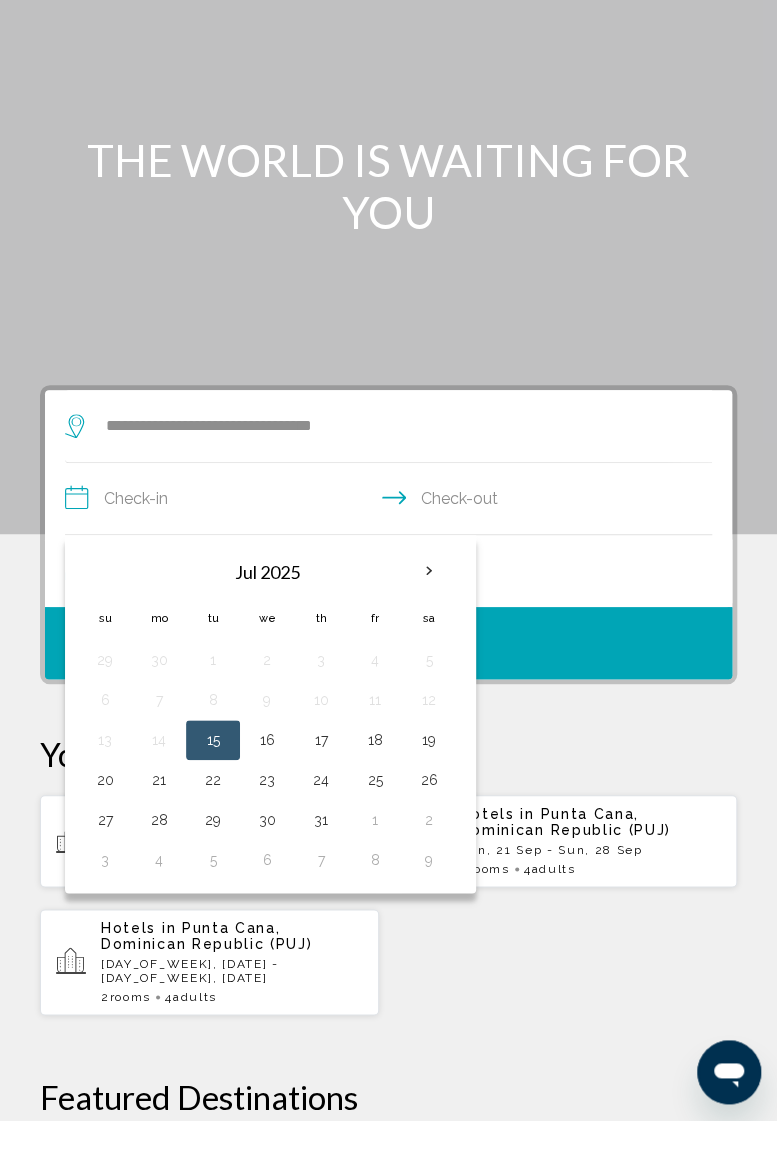 scroll, scrollTop: 58, scrollLeft: 0, axis: vertical 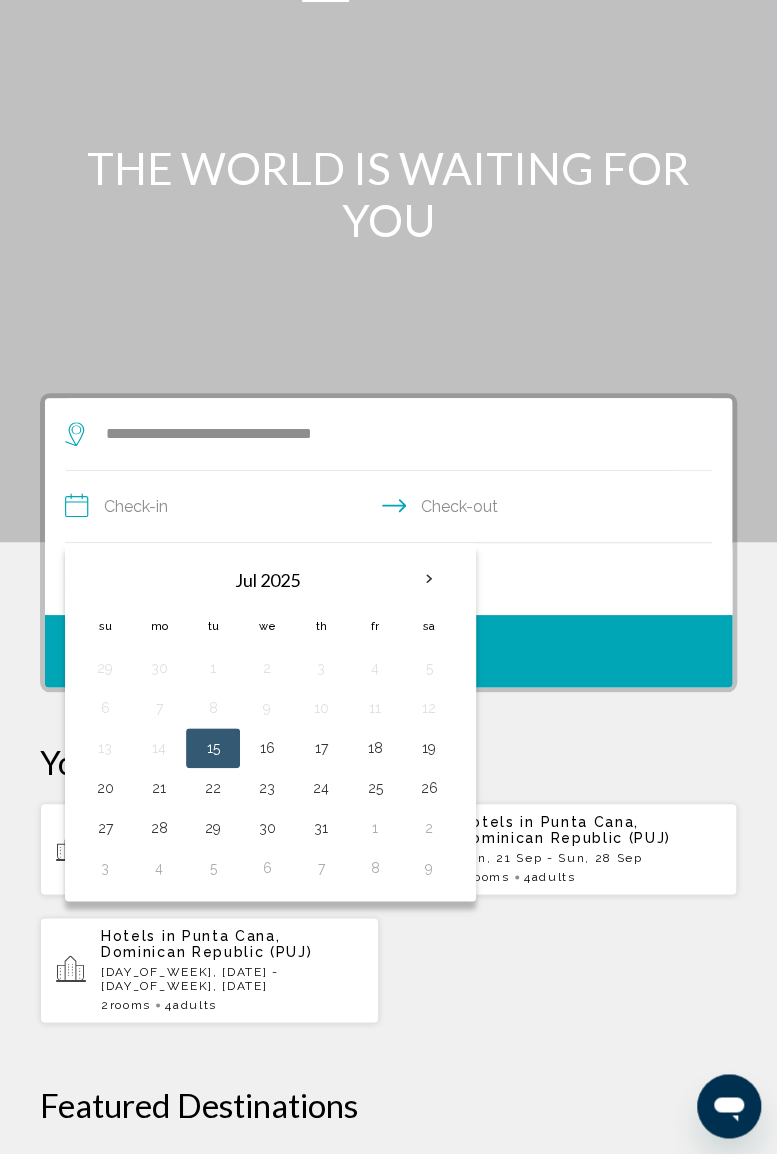 click at bounding box center [429, 579] 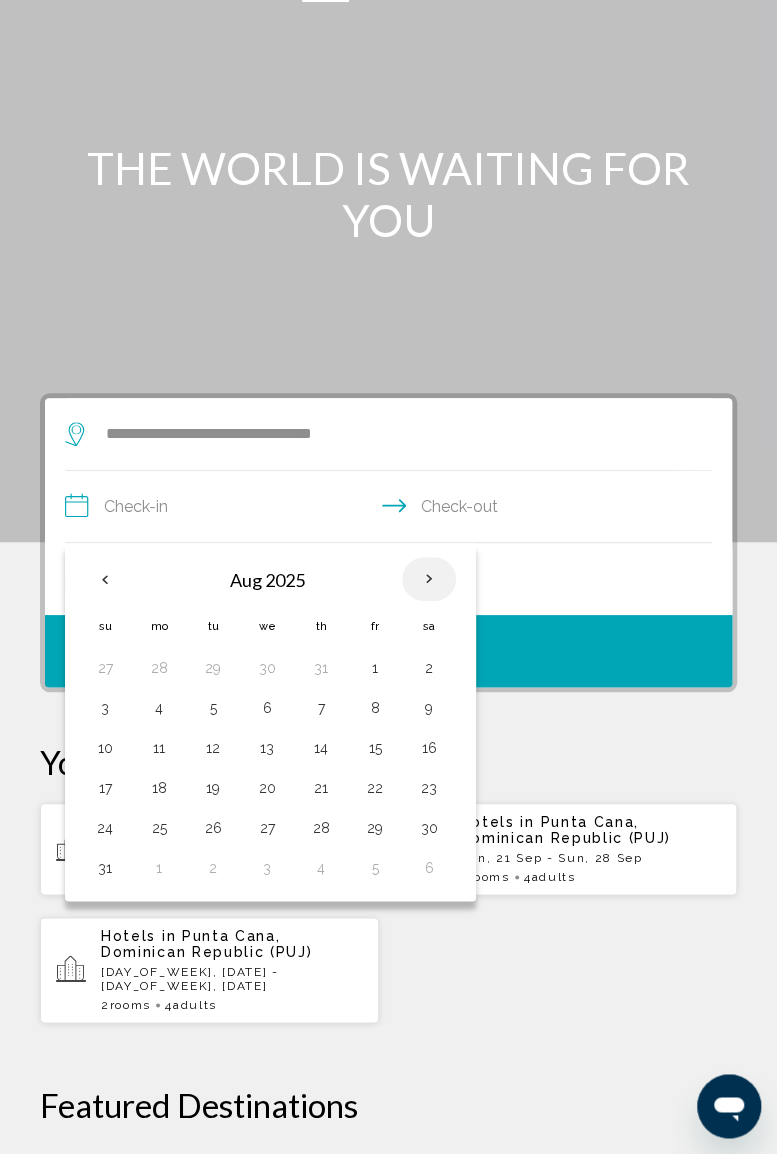 click at bounding box center [429, 579] 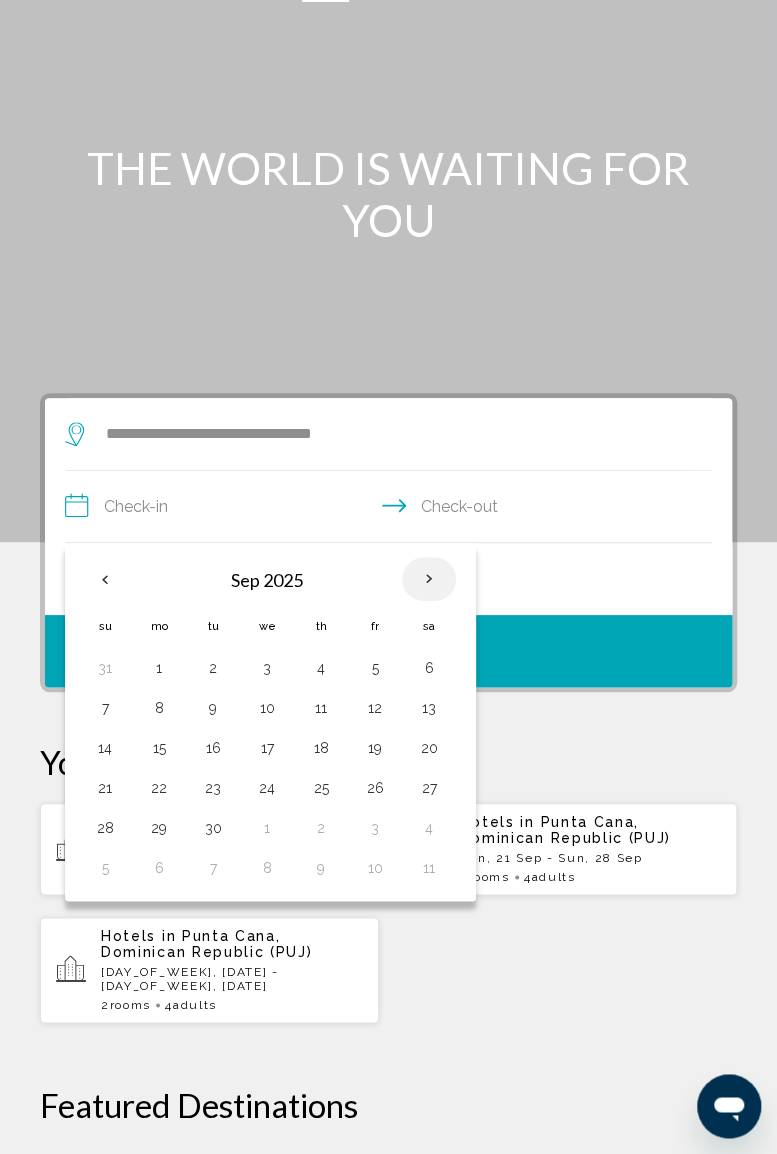 click at bounding box center [429, 579] 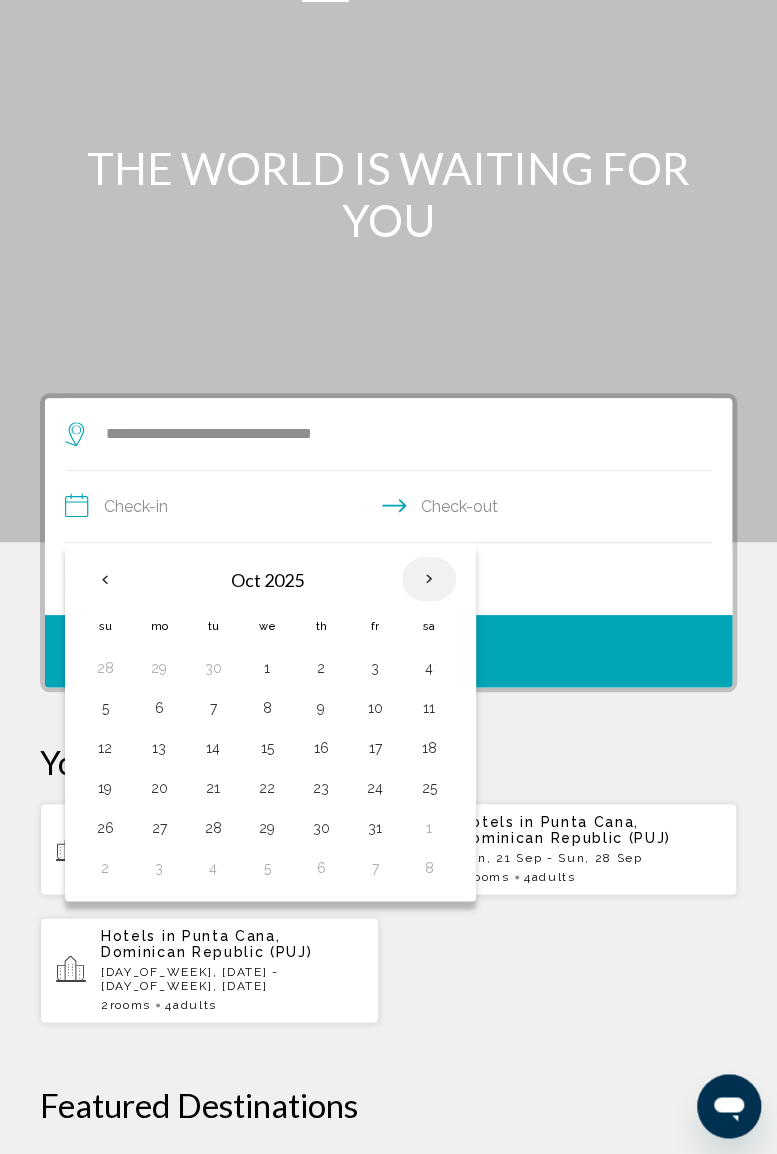 click at bounding box center [429, 579] 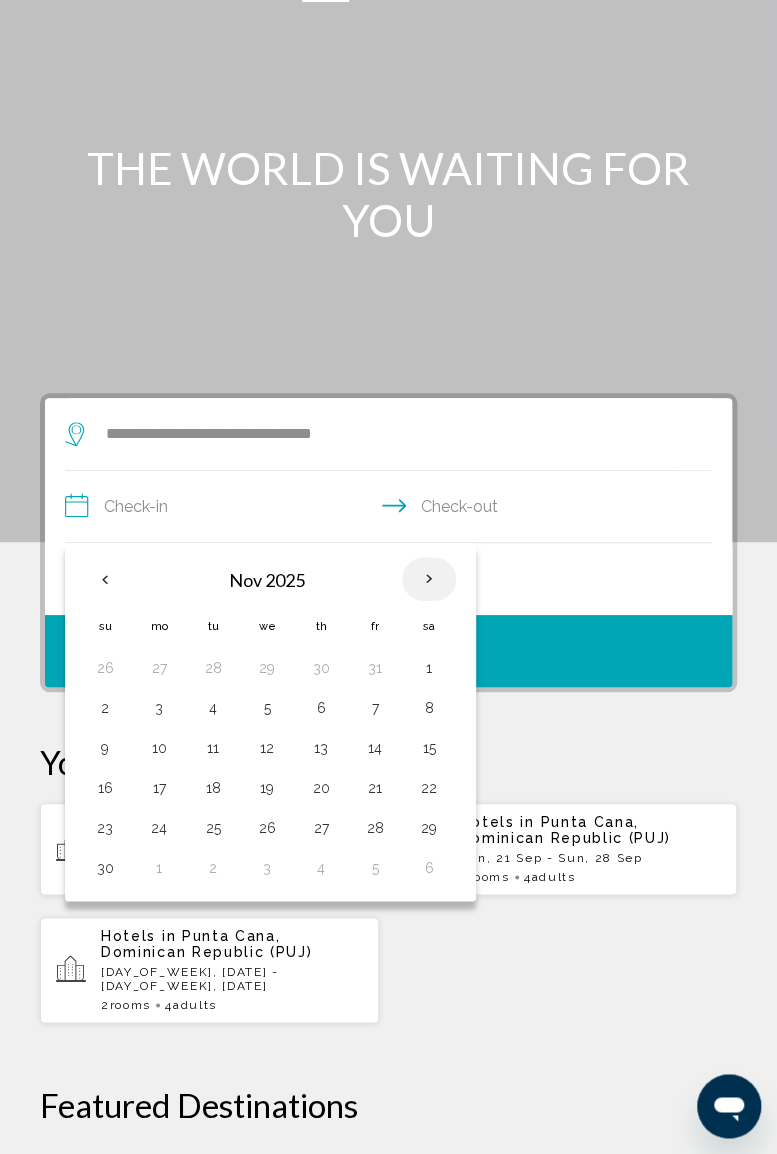 click at bounding box center [429, 579] 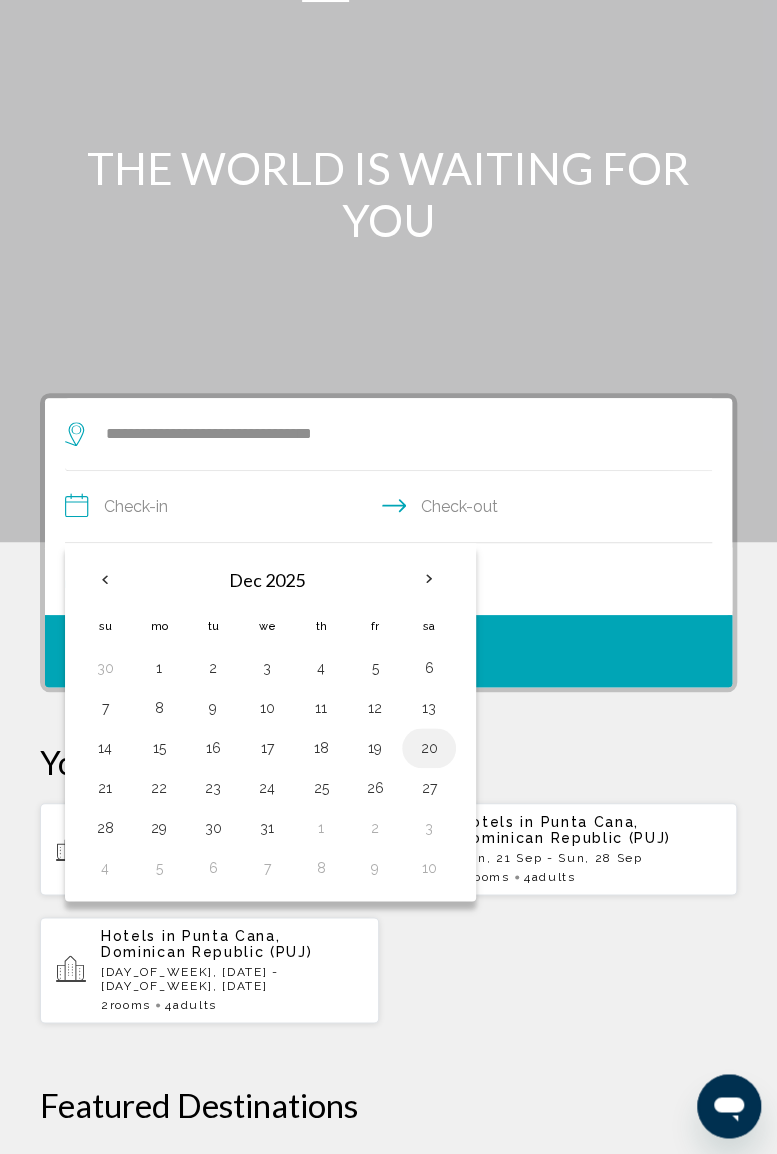 click on "20" at bounding box center (429, 748) 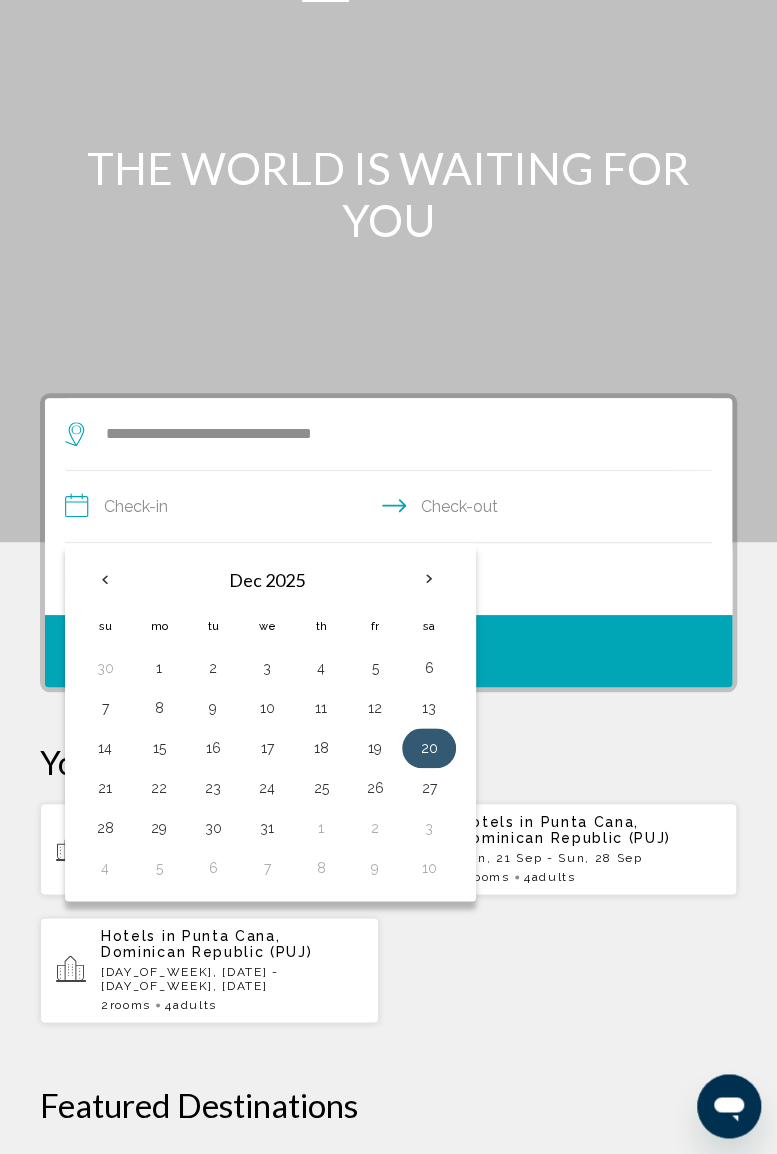 click on "21" at bounding box center [105, 788] 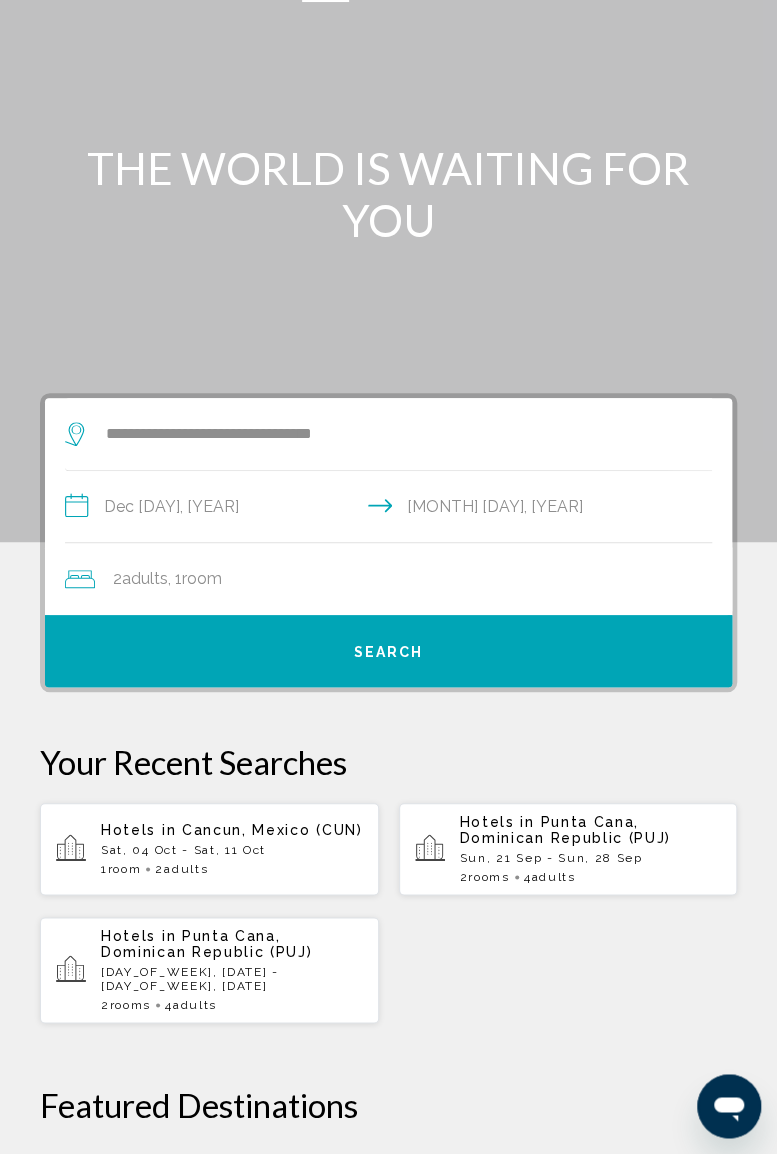 click on "**********" at bounding box center (392, 509) 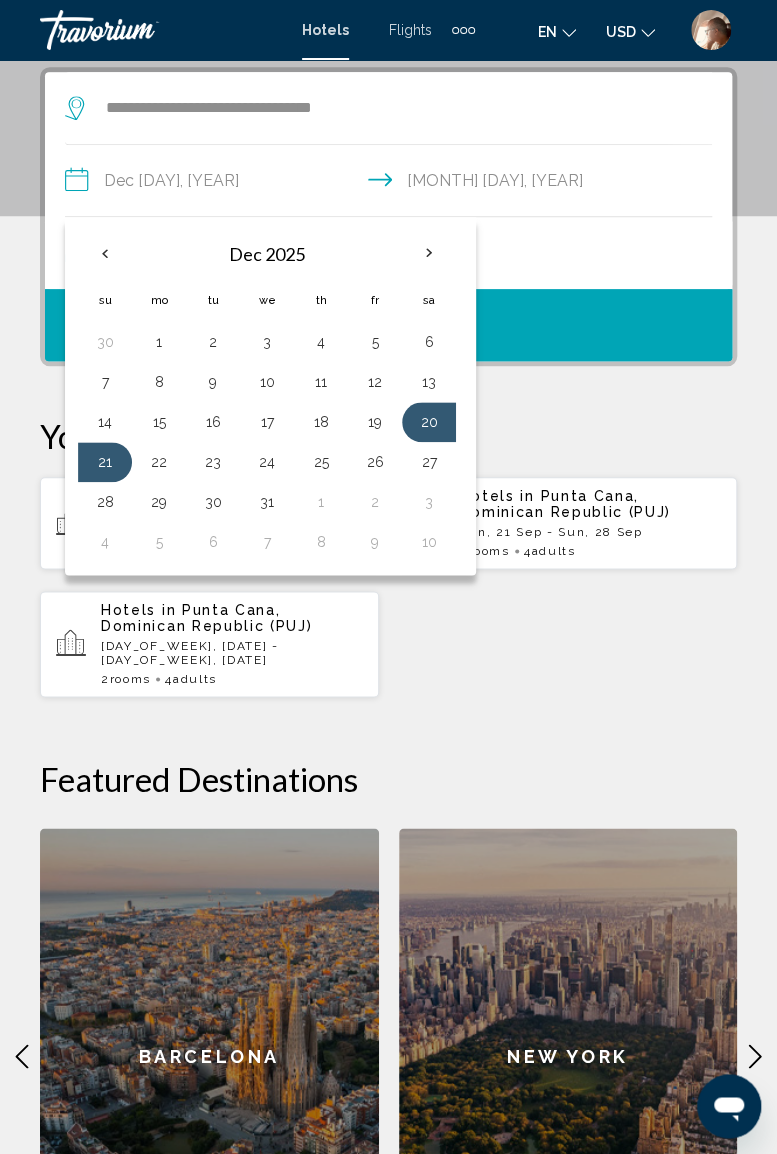 scroll, scrollTop: 386, scrollLeft: 0, axis: vertical 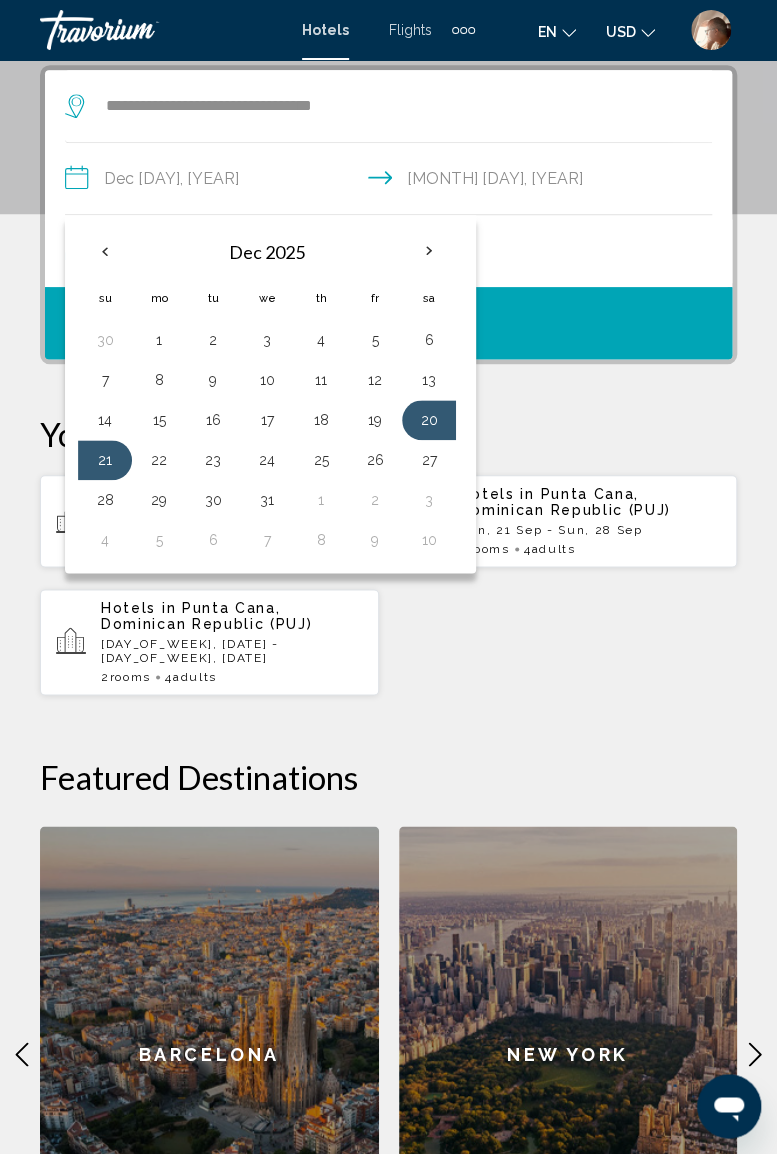 click on "25" at bounding box center (321, 460) 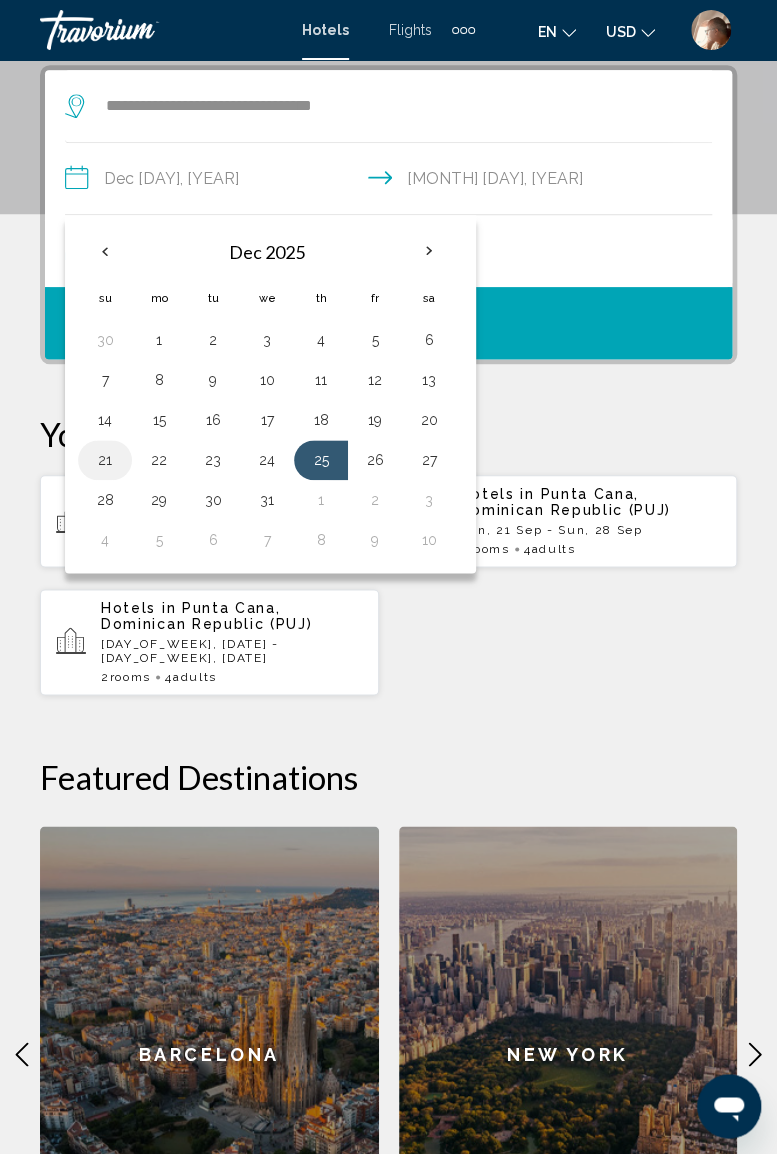 click on "21" at bounding box center [105, 460] 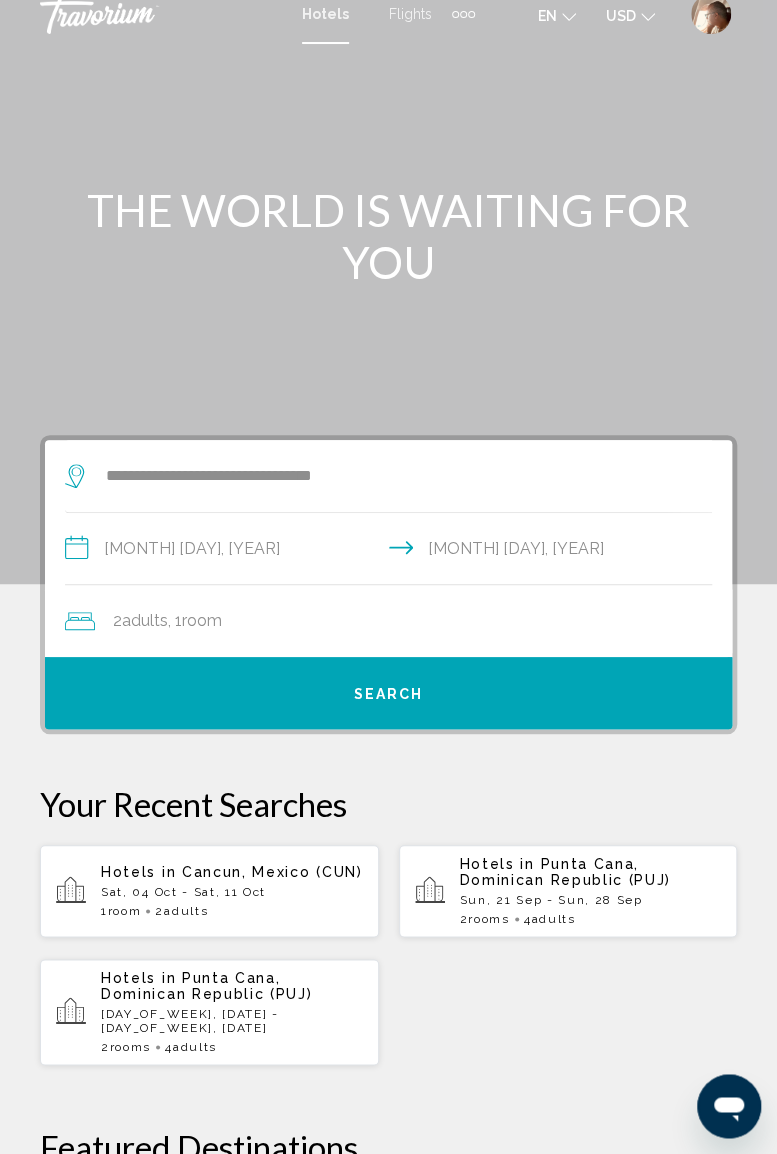 scroll, scrollTop: 0, scrollLeft: 0, axis: both 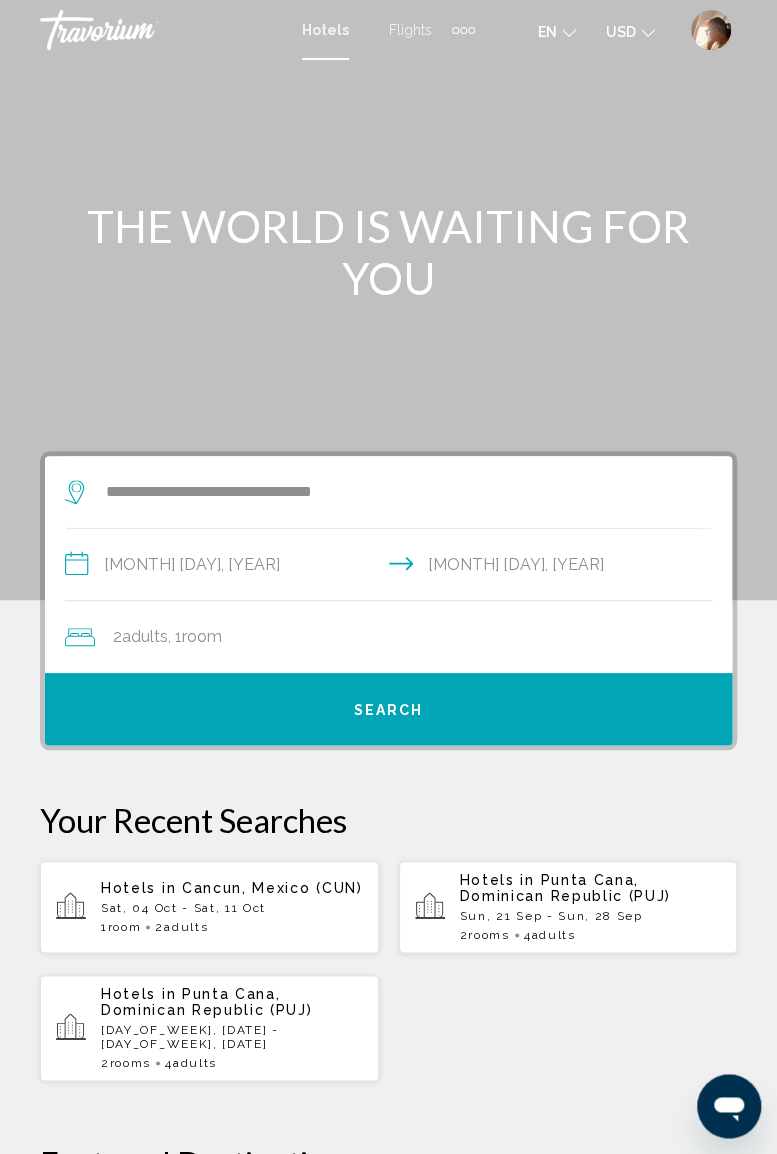click on "Search" at bounding box center (389, 710) 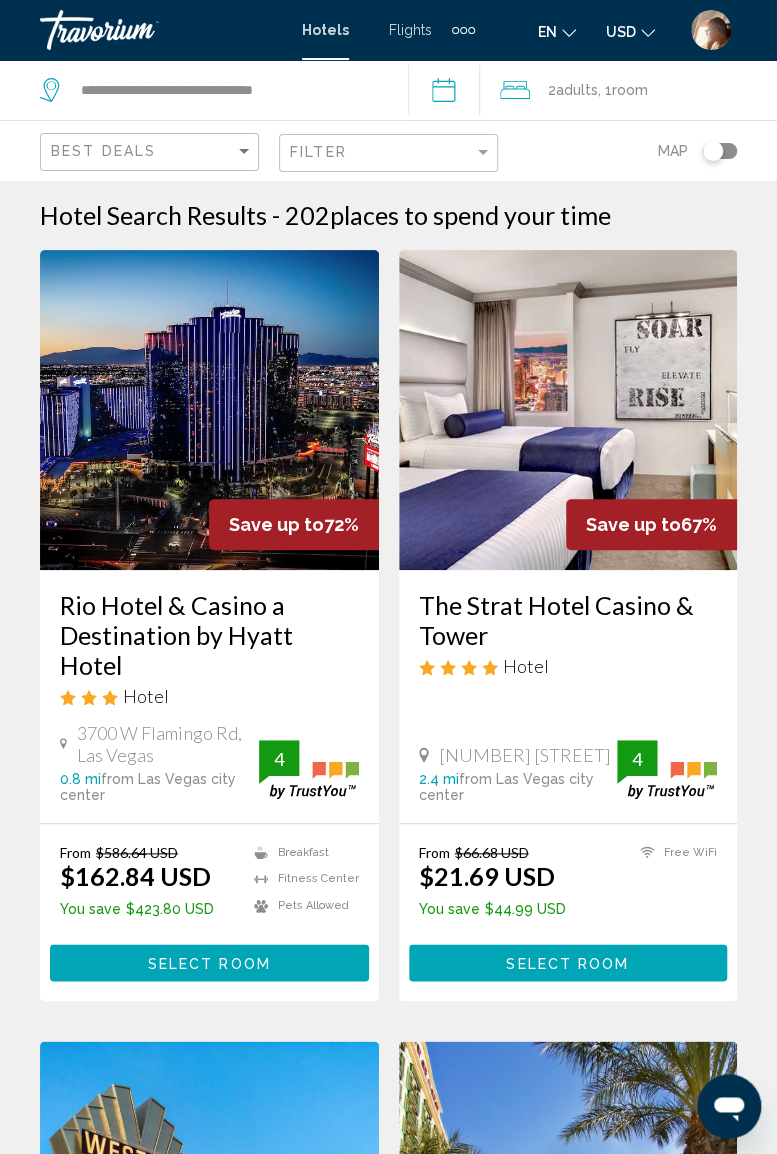 click 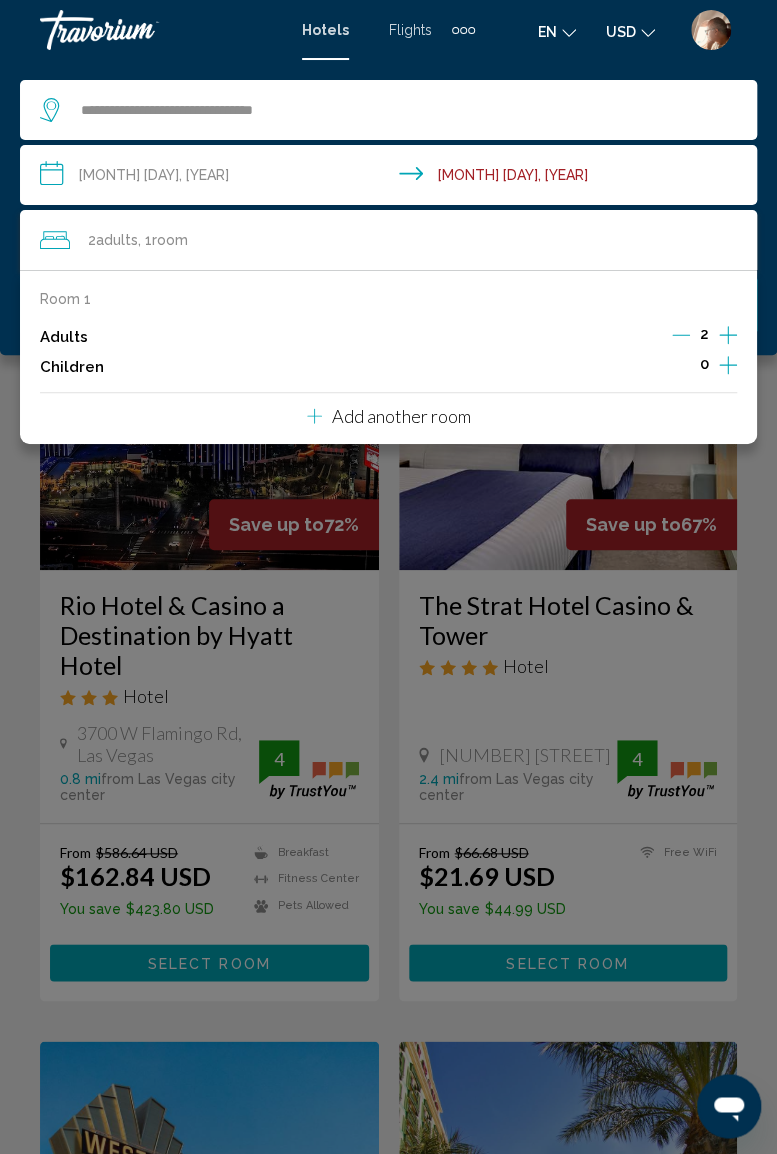 click 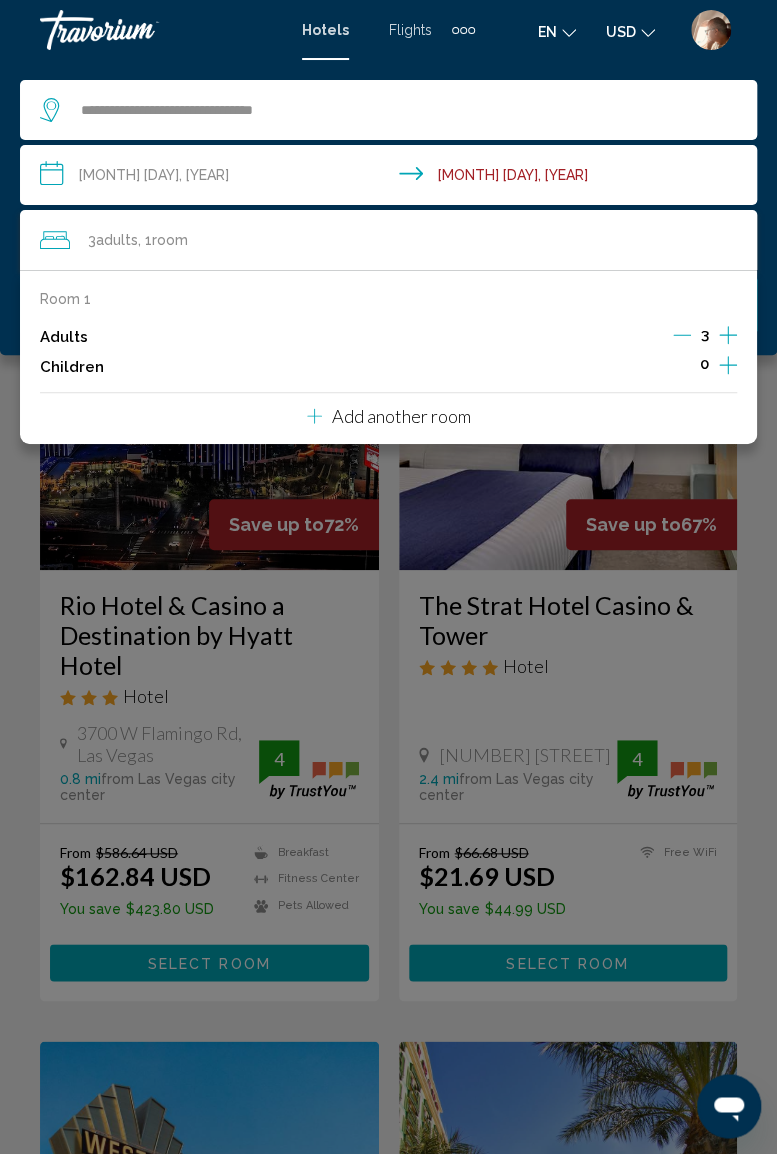 click 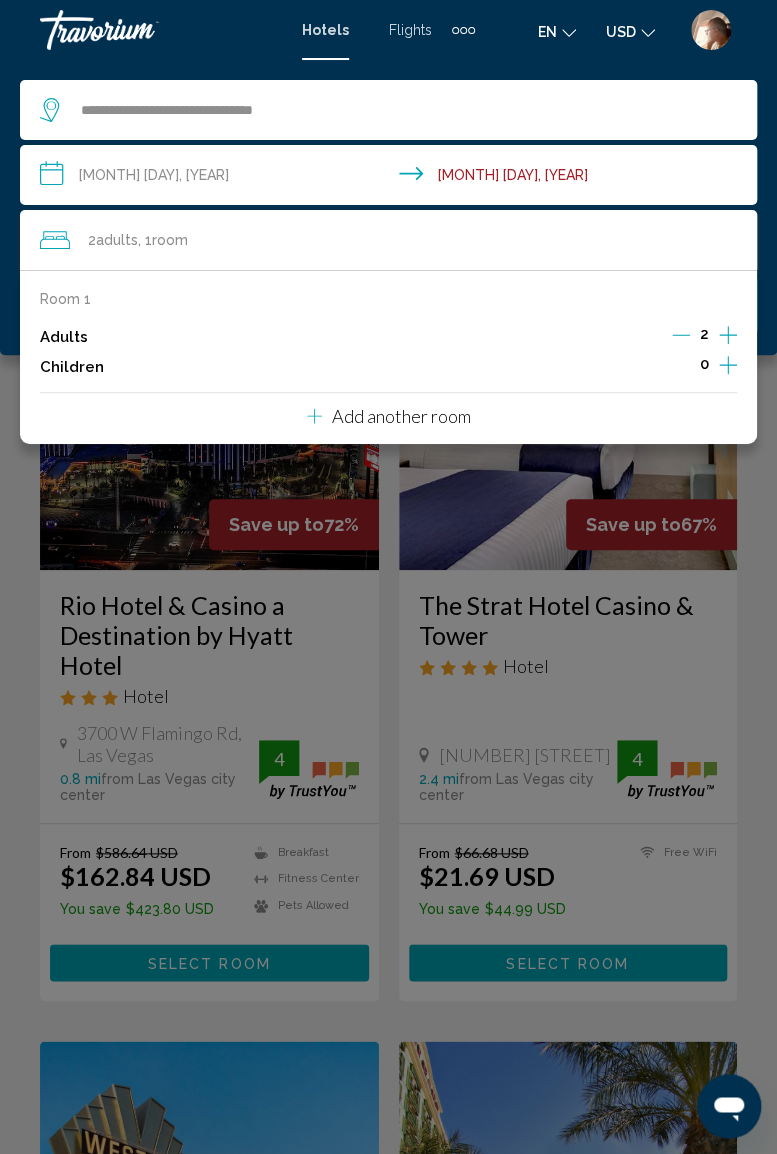 click 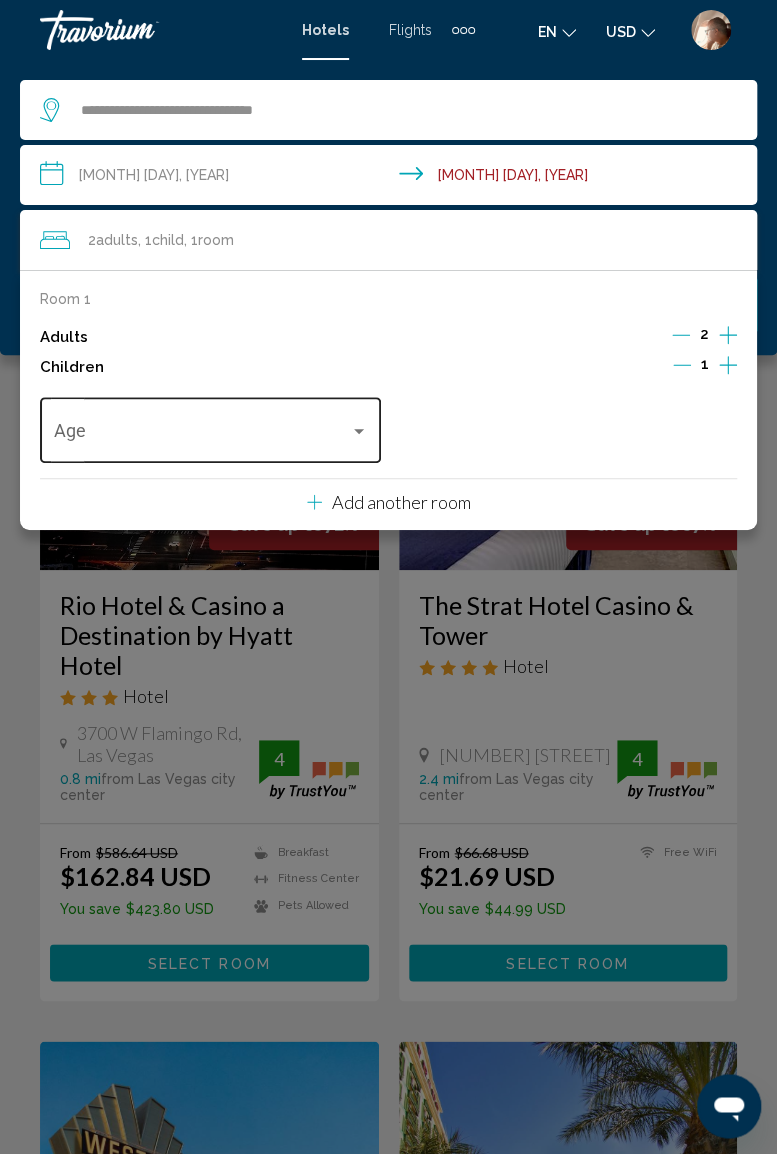 click at bounding box center (359, 431) 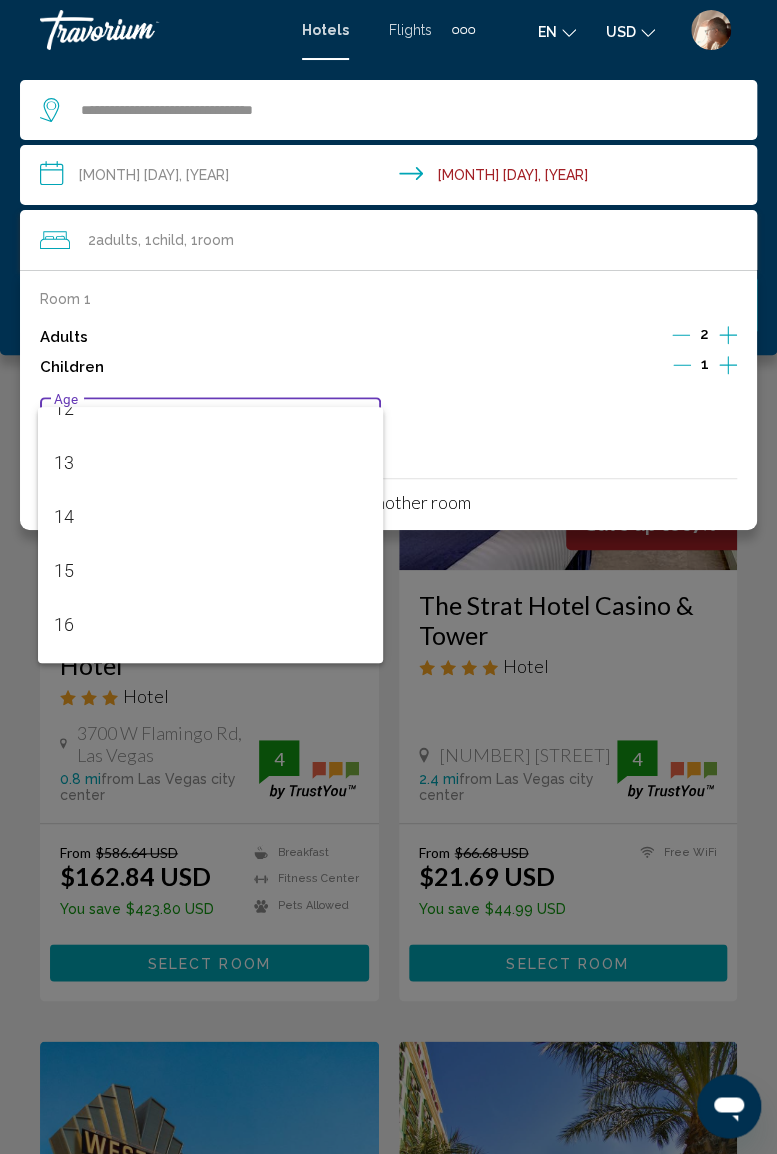 scroll, scrollTop: 716, scrollLeft: 0, axis: vertical 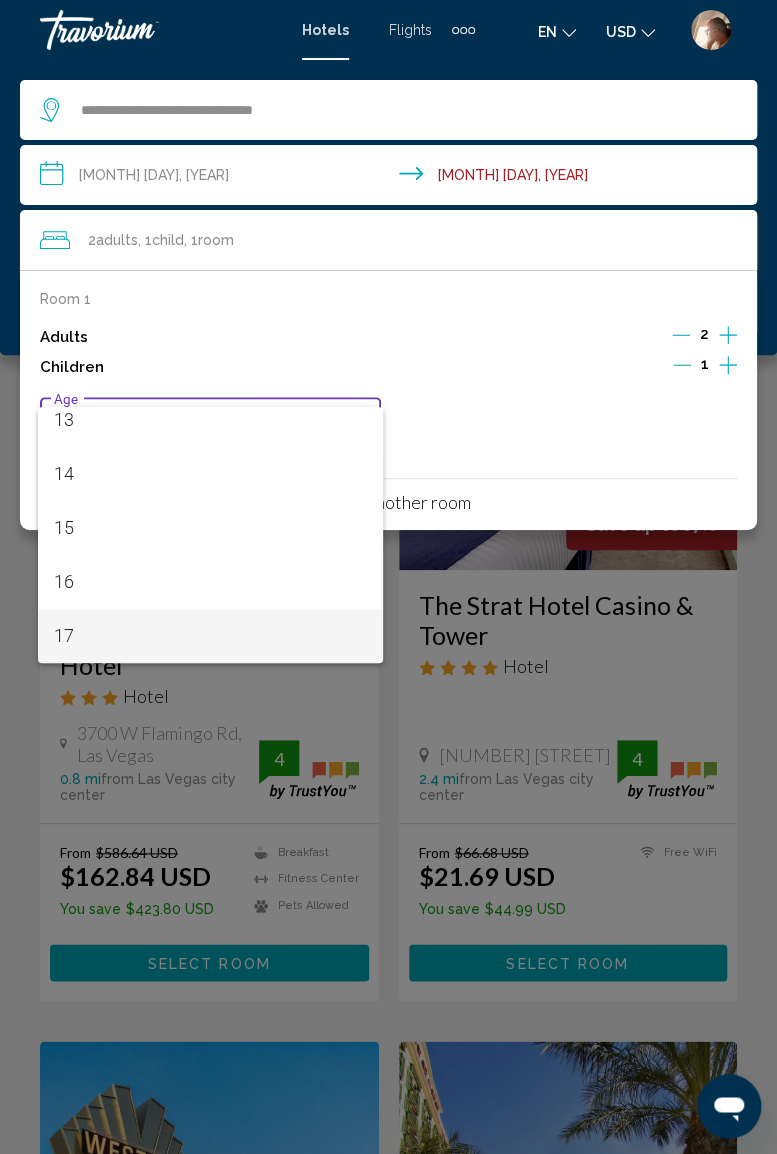 click on "17" at bounding box center [211, 636] 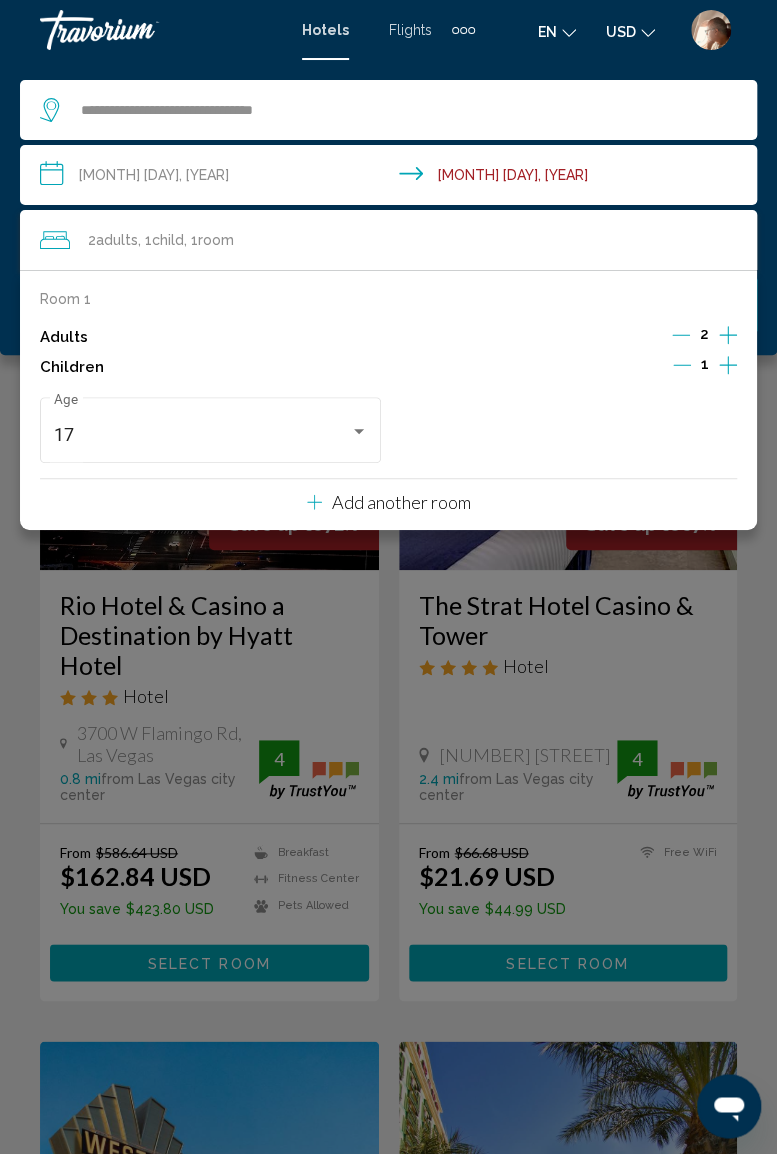 click 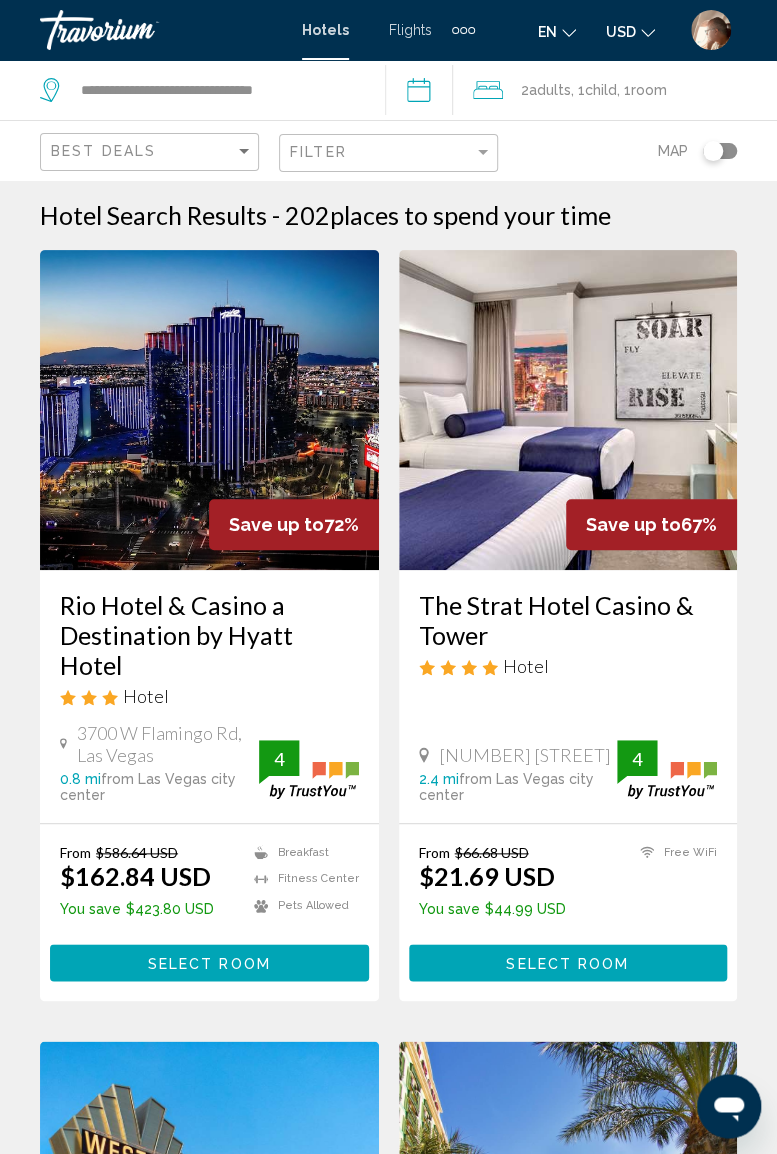click on "**********" at bounding box center (423, 93) 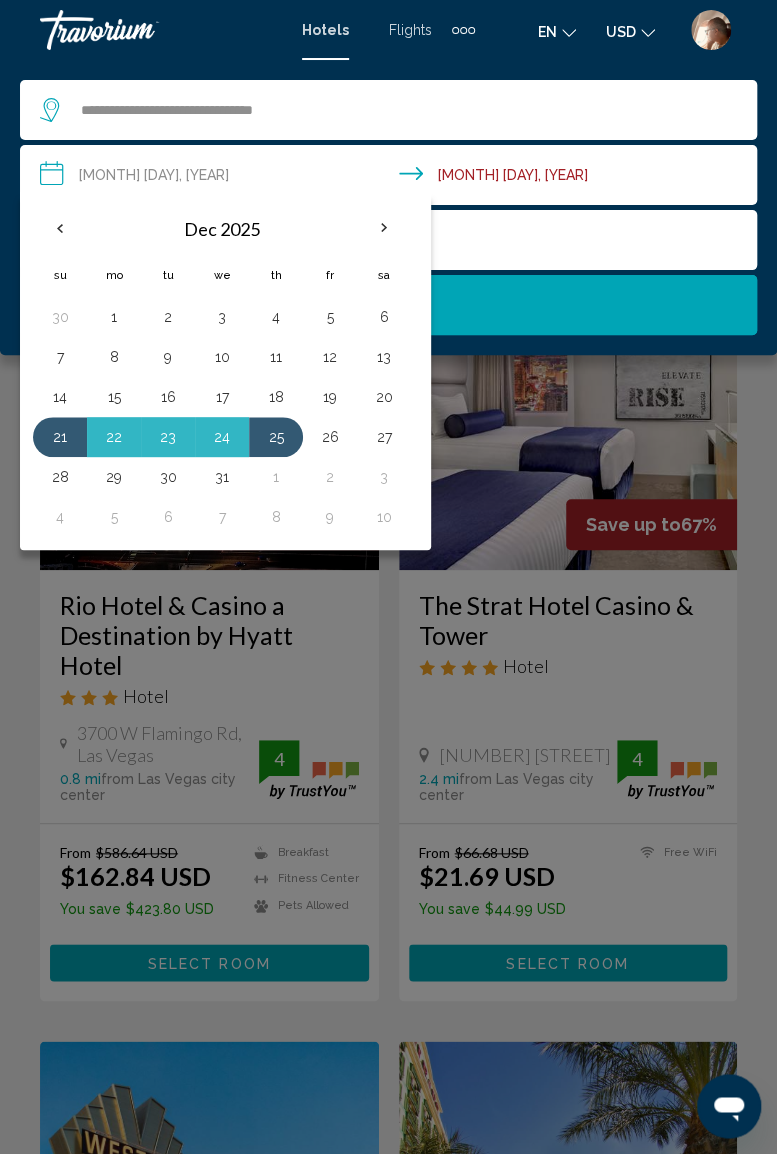 click on "Search" 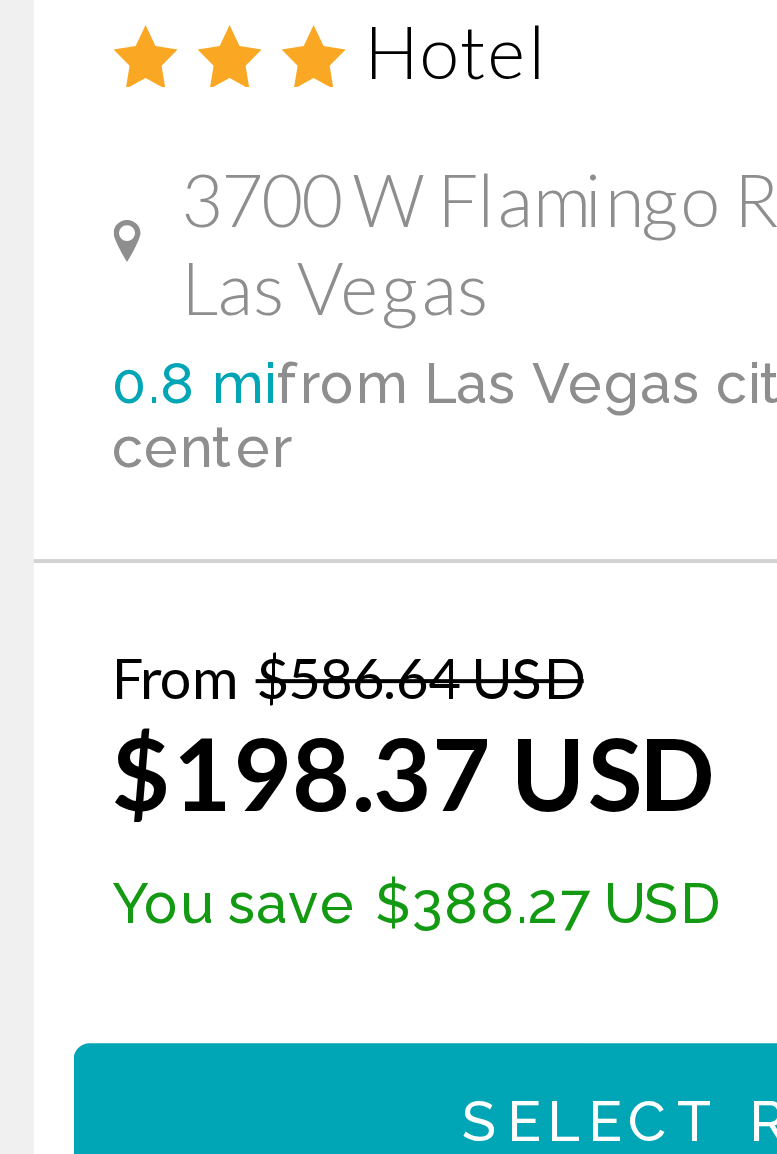 click on "Select Room" at bounding box center (567, 963) 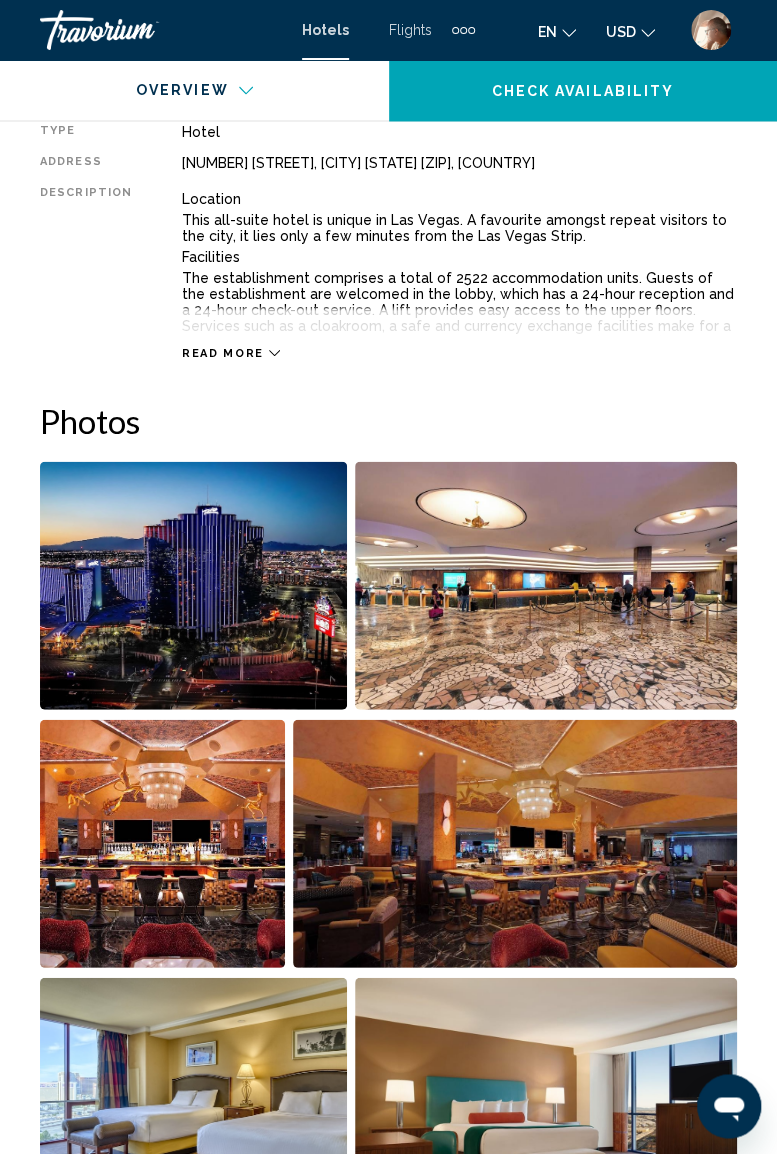 scroll, scrollTop: 1043, scrollLeft: 0, axis: vertical 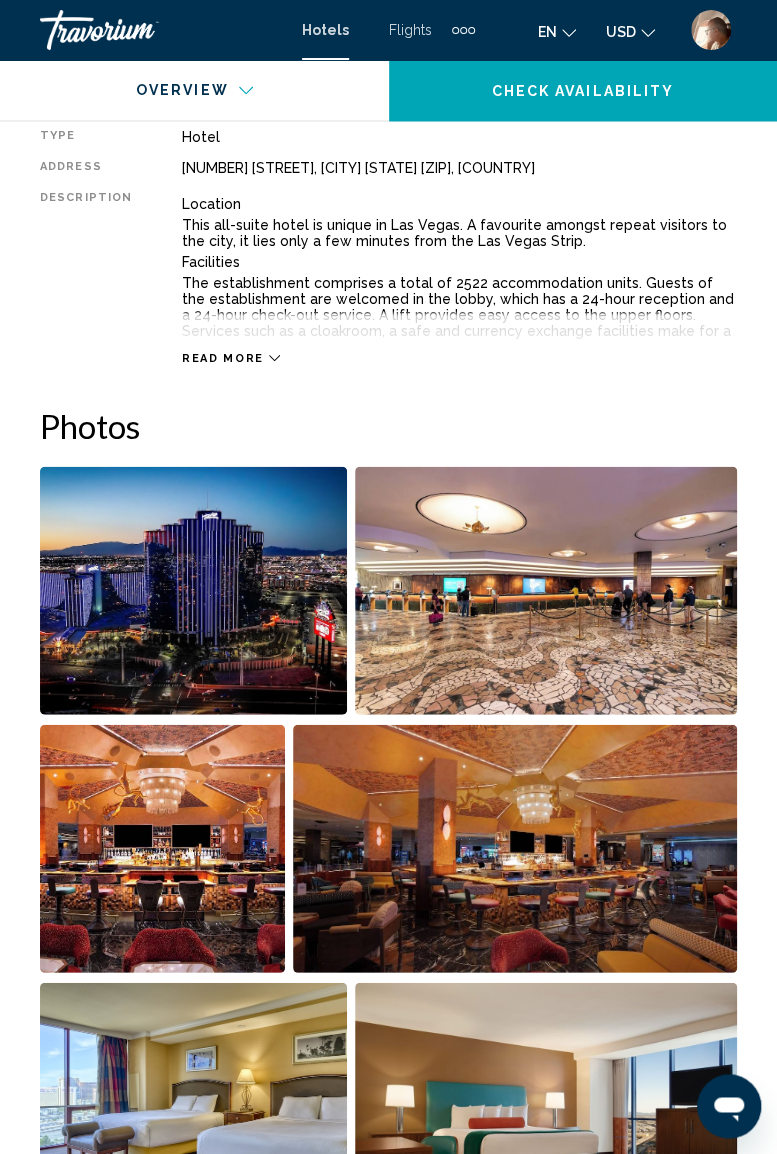 click at bounding box center (193, 590) 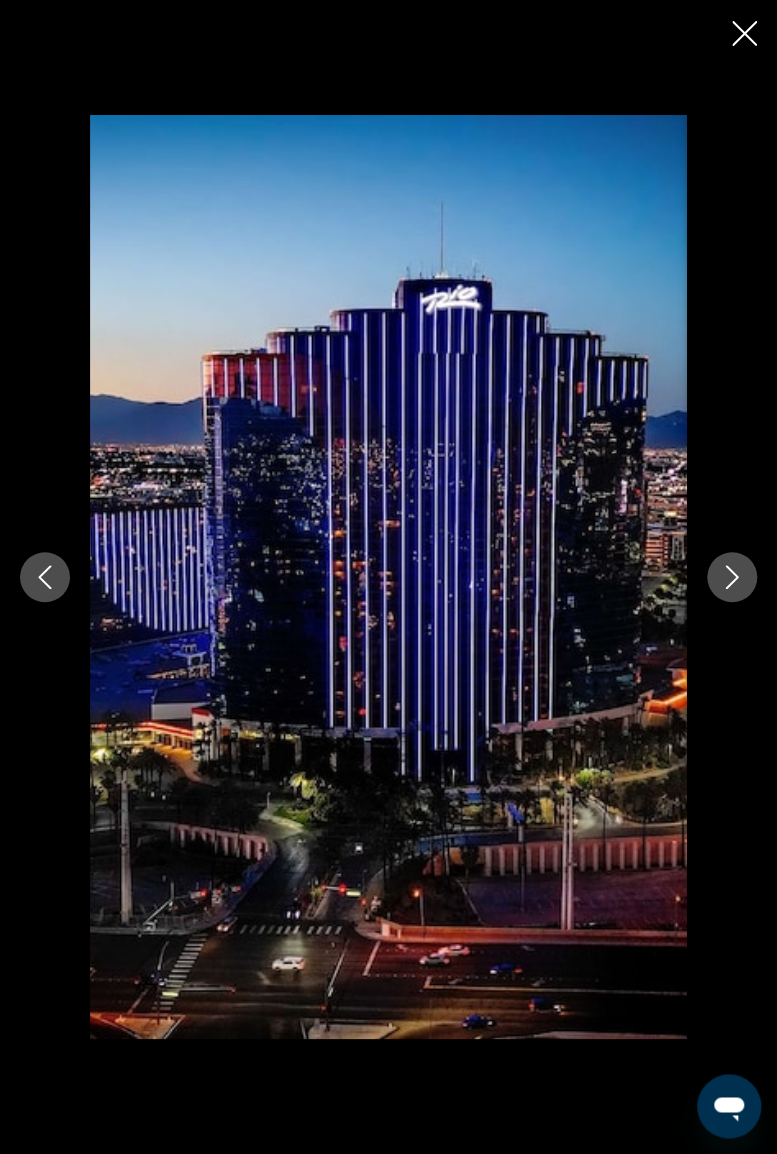 click at bounding box center (732, 577) 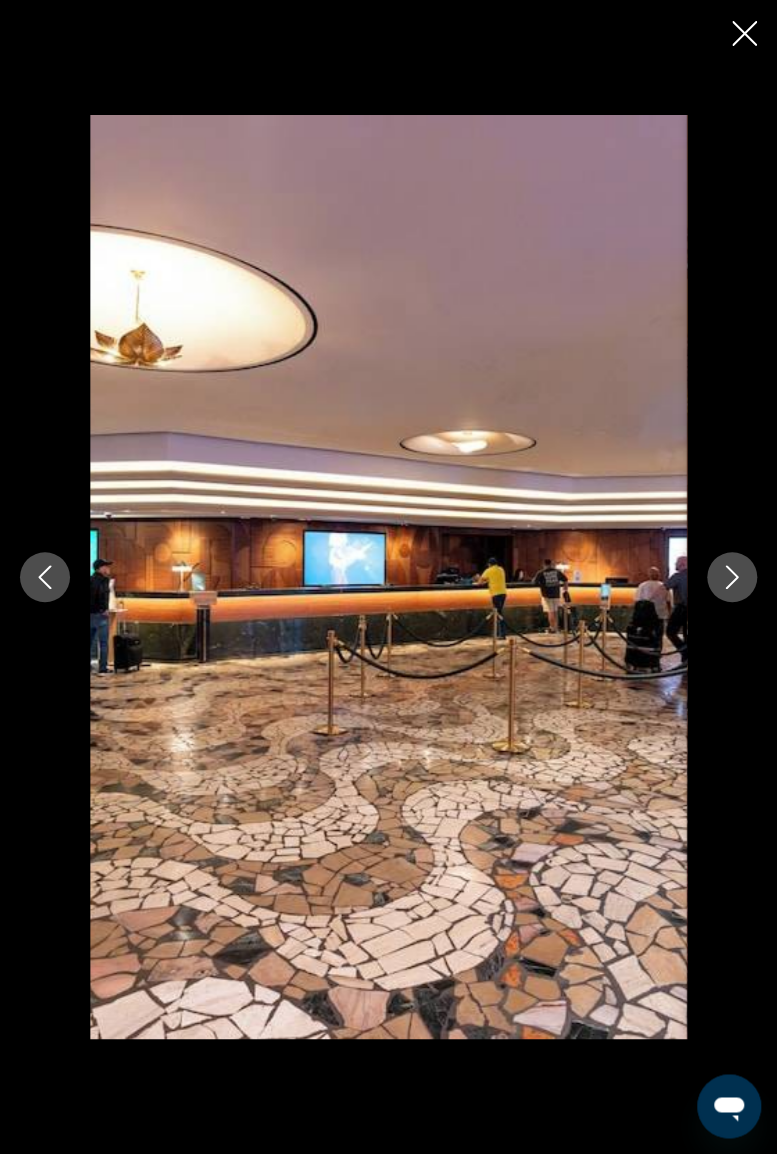 click at bounding box center (732, 577) 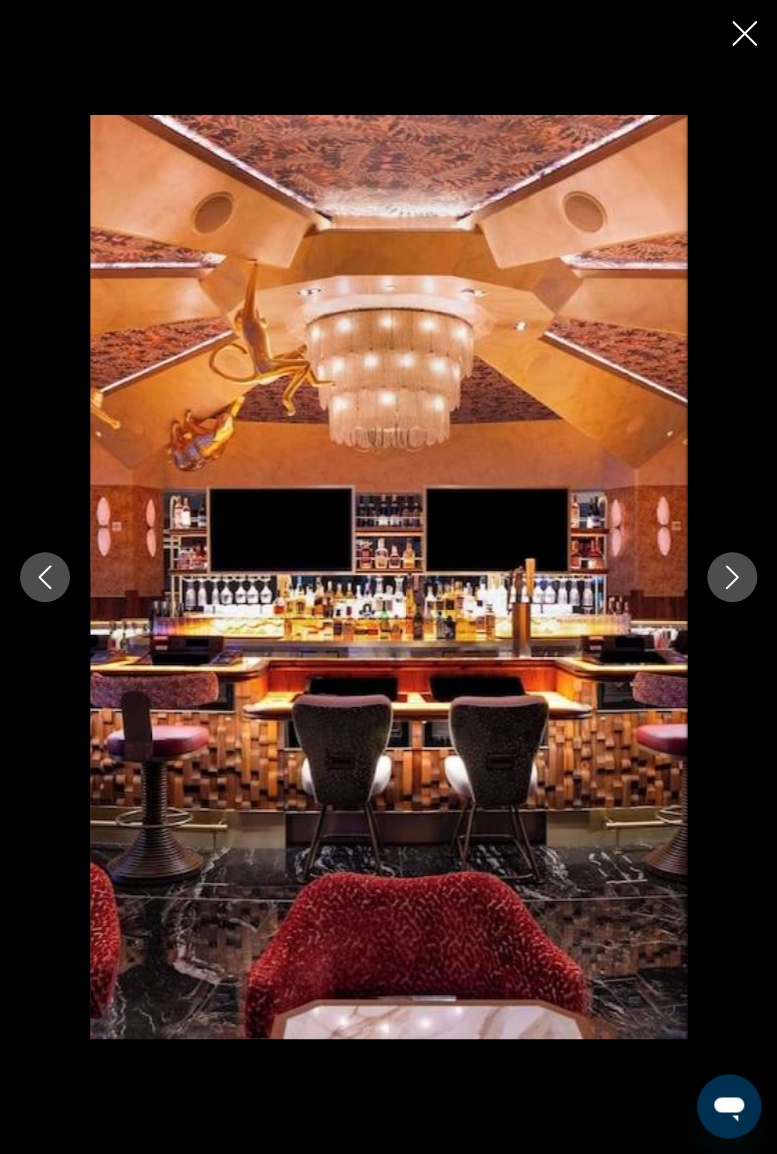 click 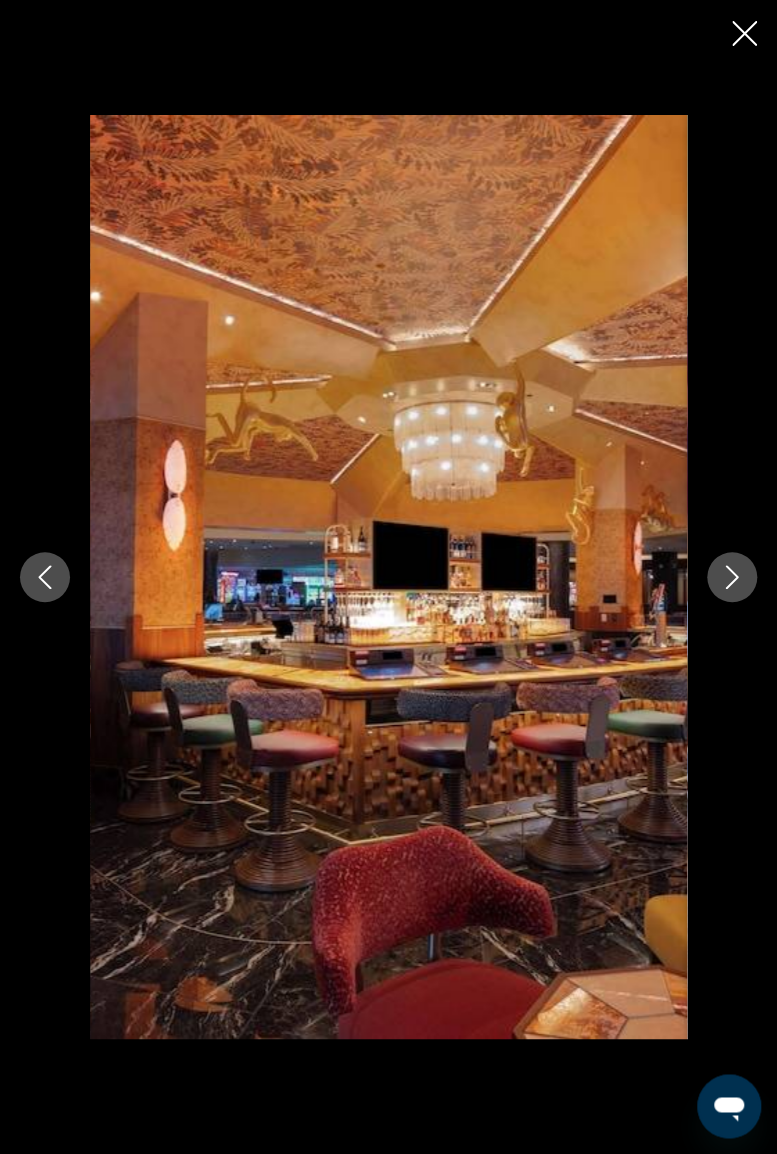 click 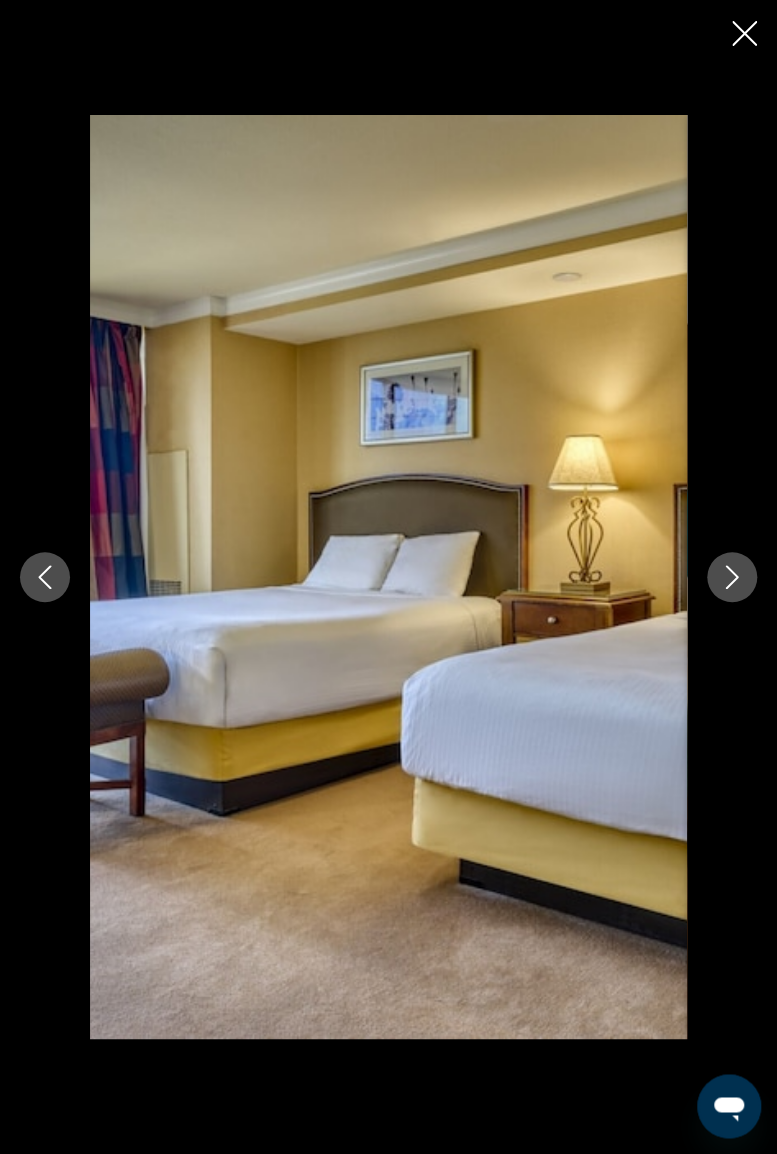 click at bounding box center (732, 577) 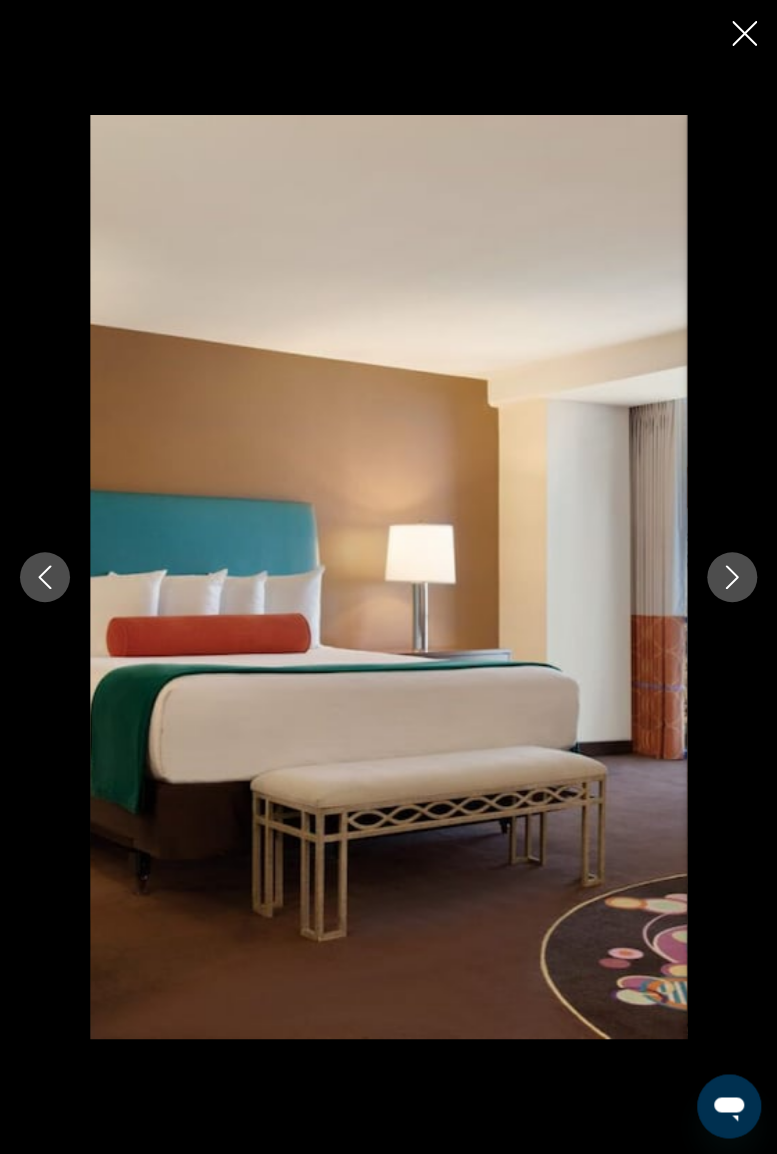 click at bounding box center [732, 577] 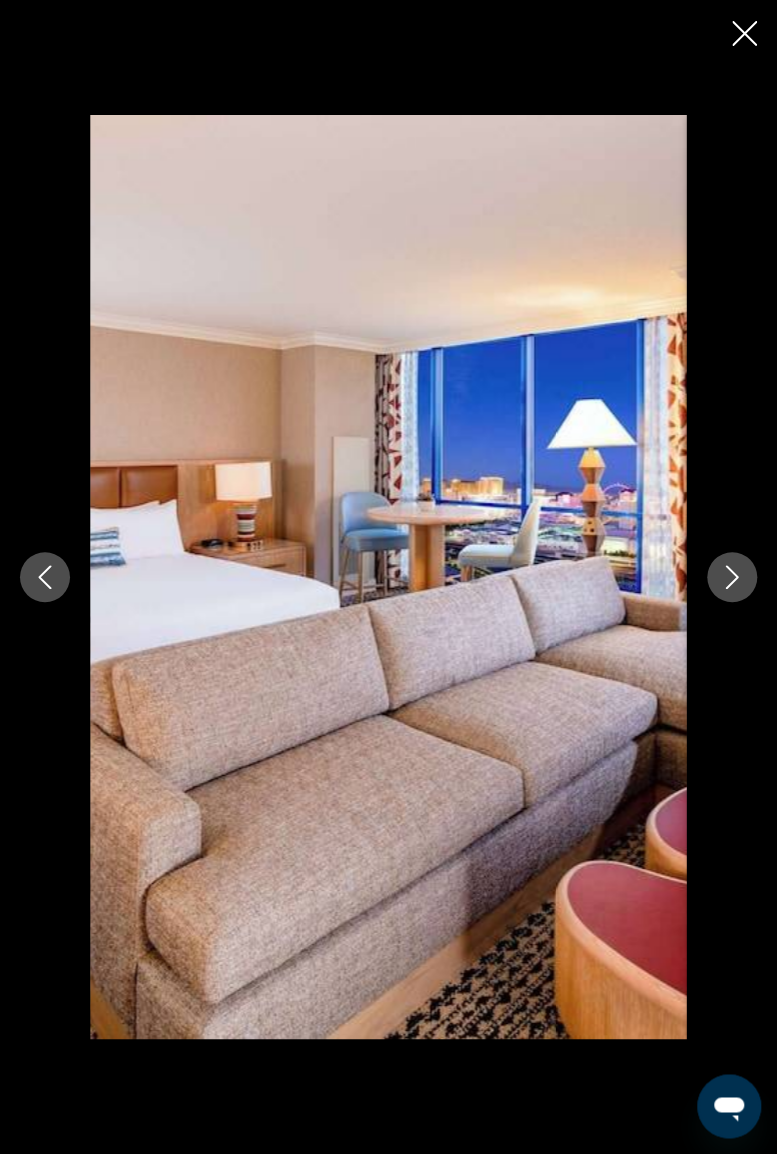 click at bounding box center [732, 577] 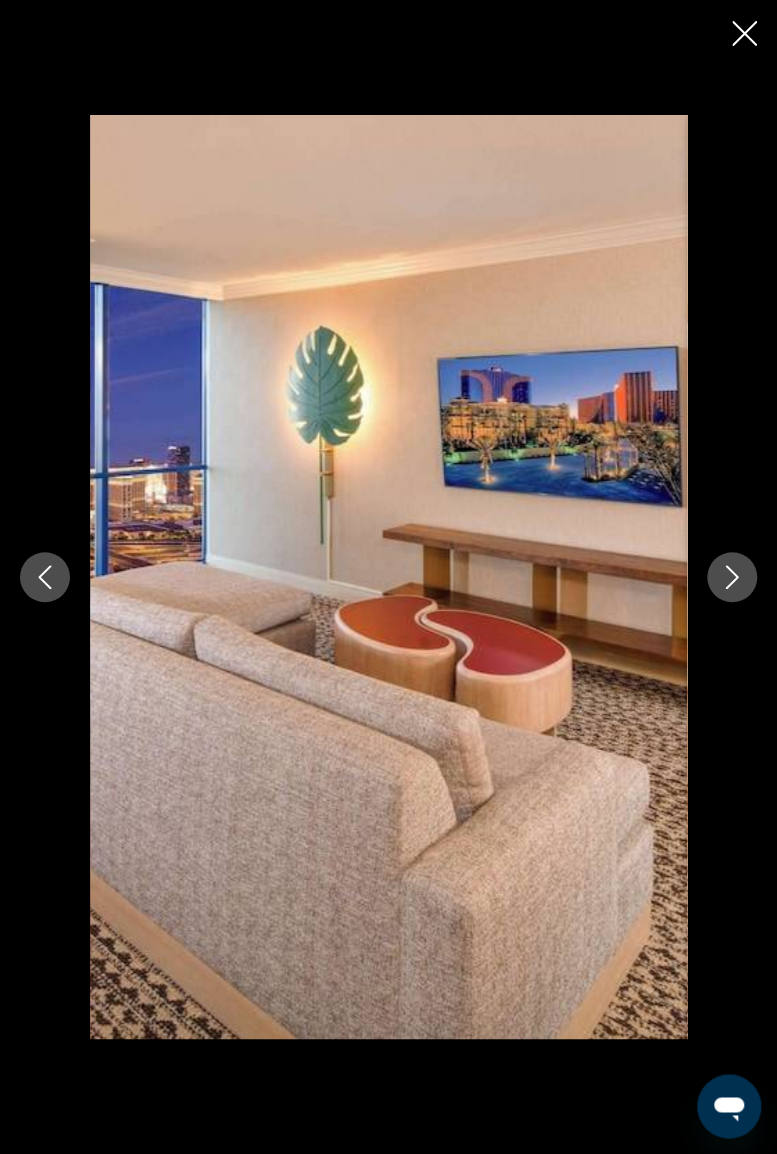 click at bounding box center (732, 577) 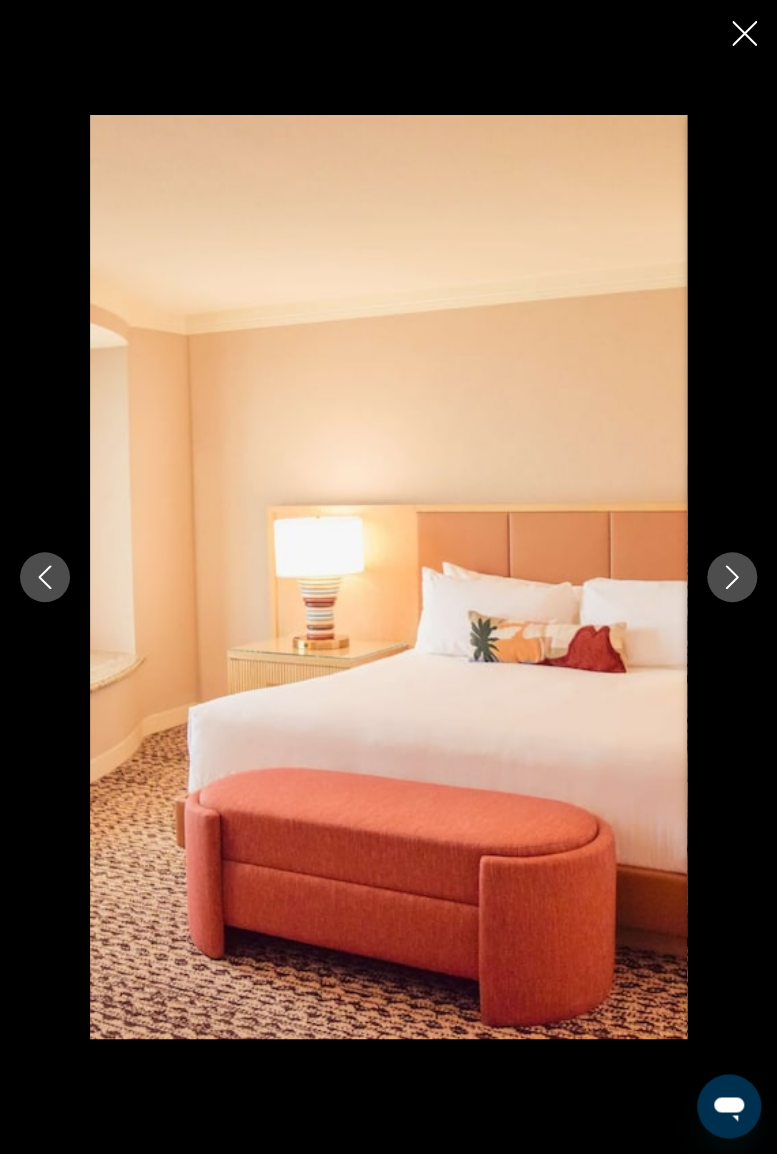 click at bounding box center (732, 577) 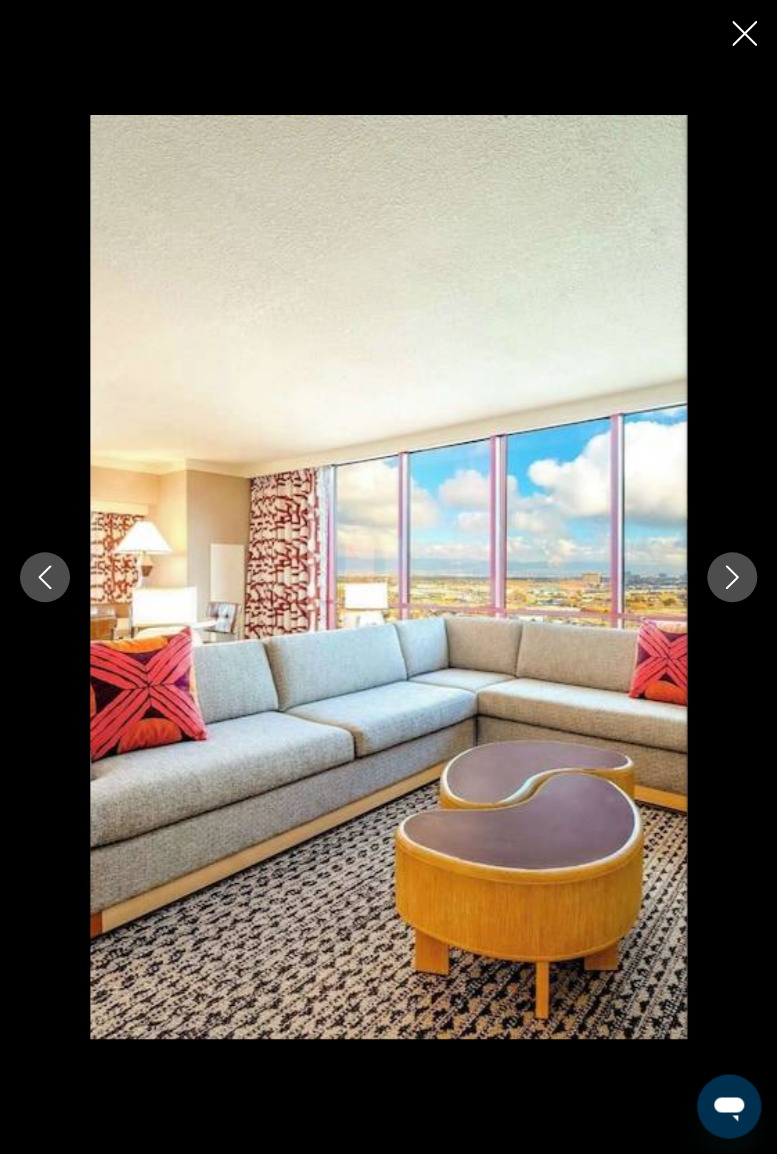 click 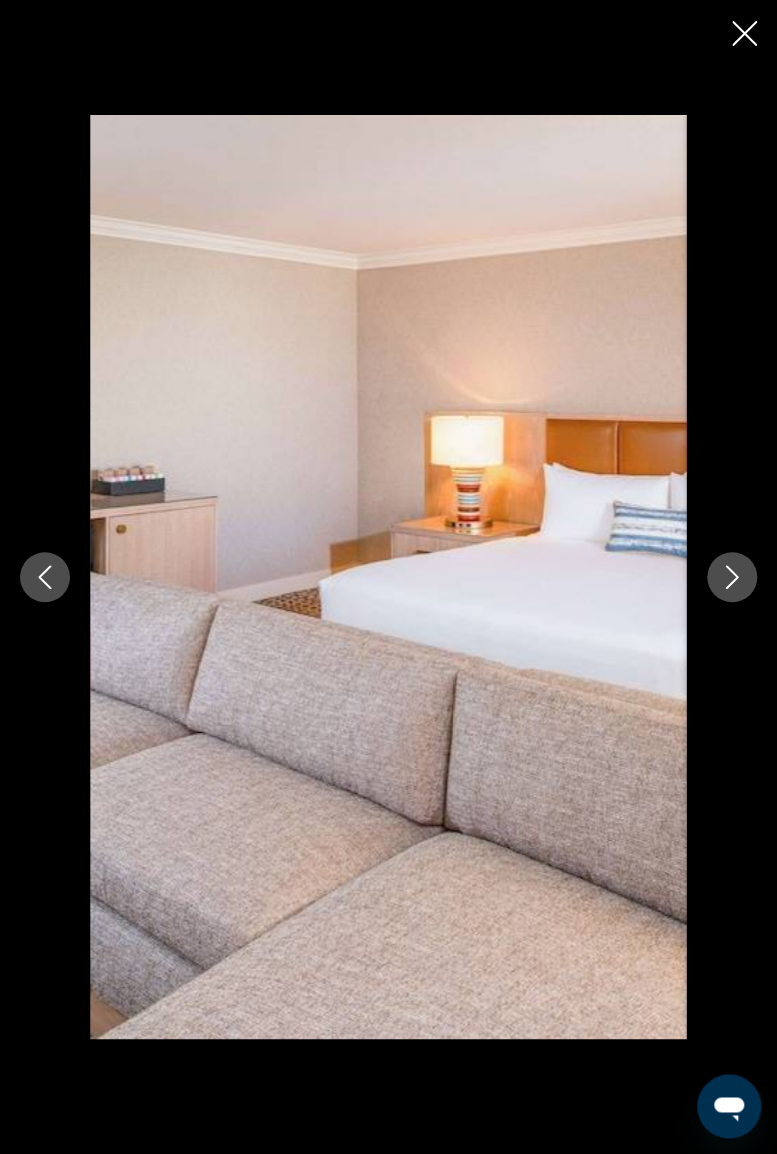 click 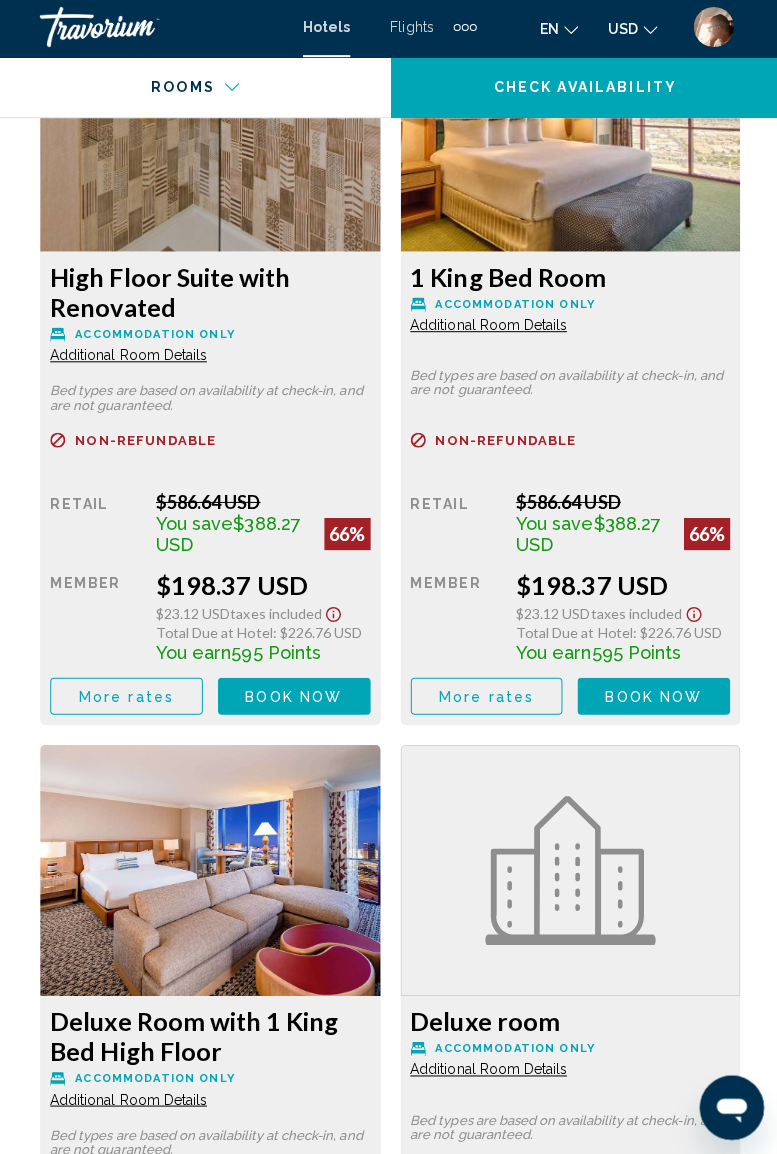 scroll, scrollTop: 3570, scrollLeft: 0, axis: vertical 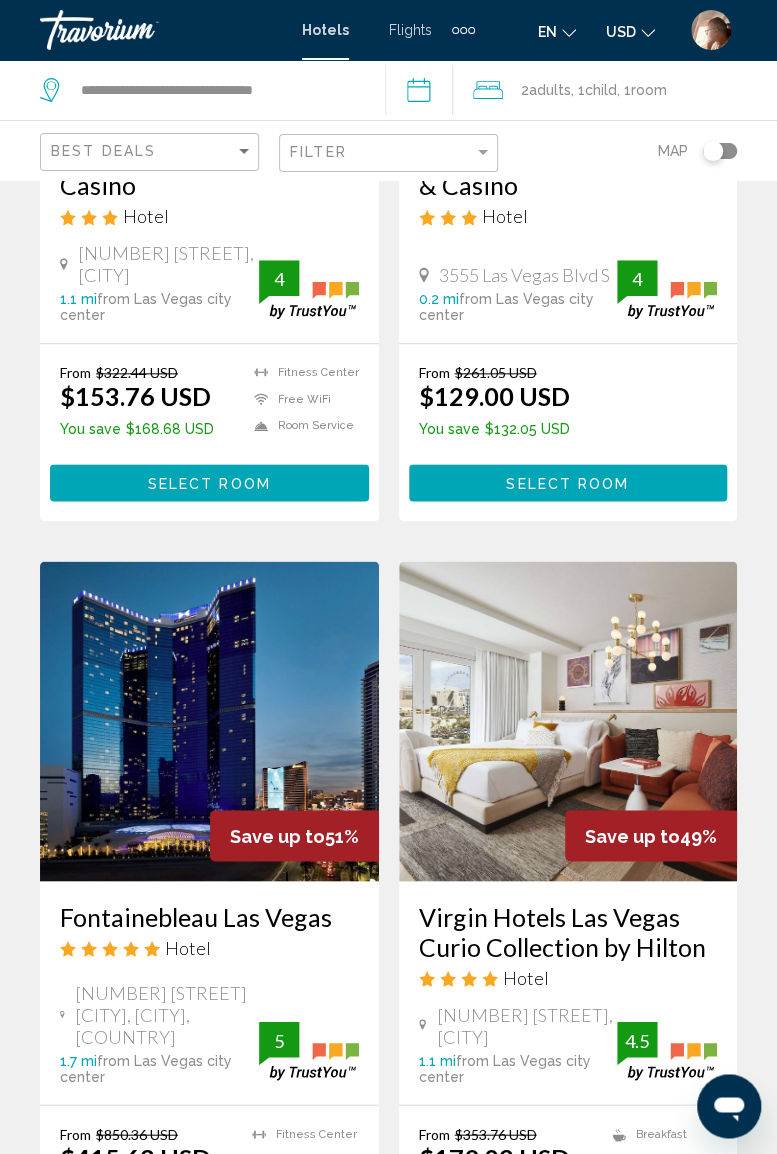 click at bounding box center (140, 30) 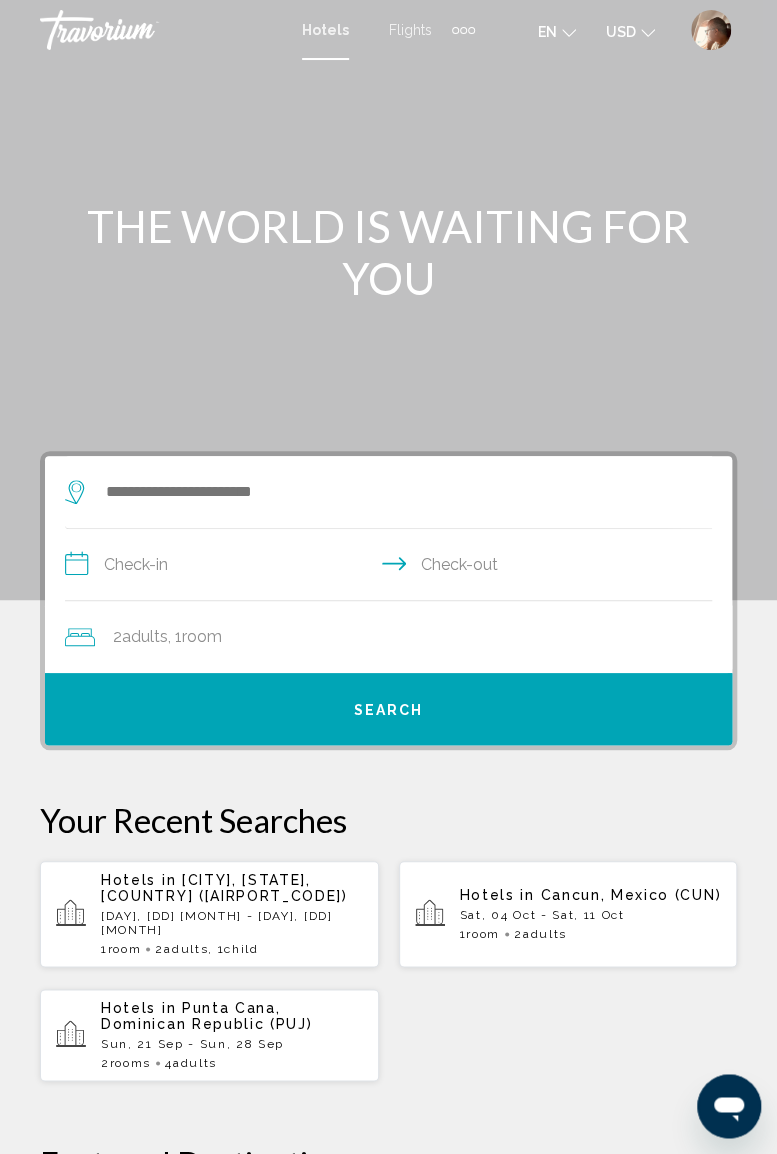 click at bounding box center (140, 30) 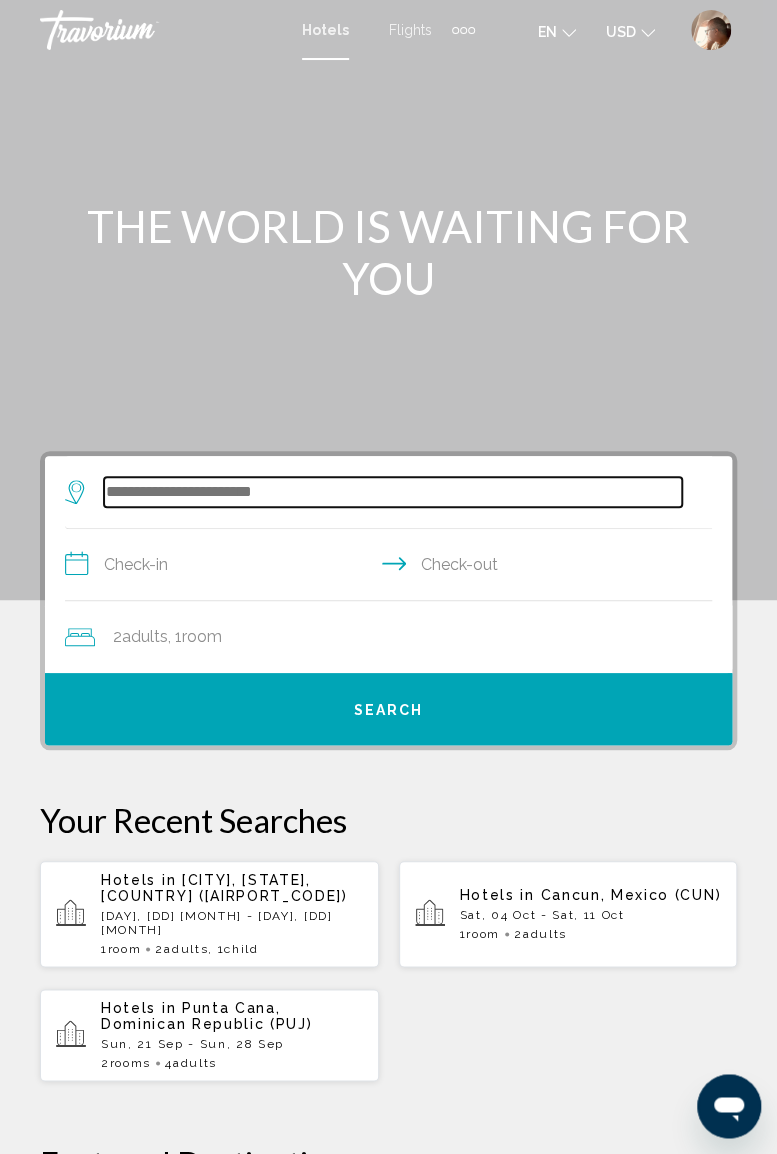 click at bounding box center (393, 492) 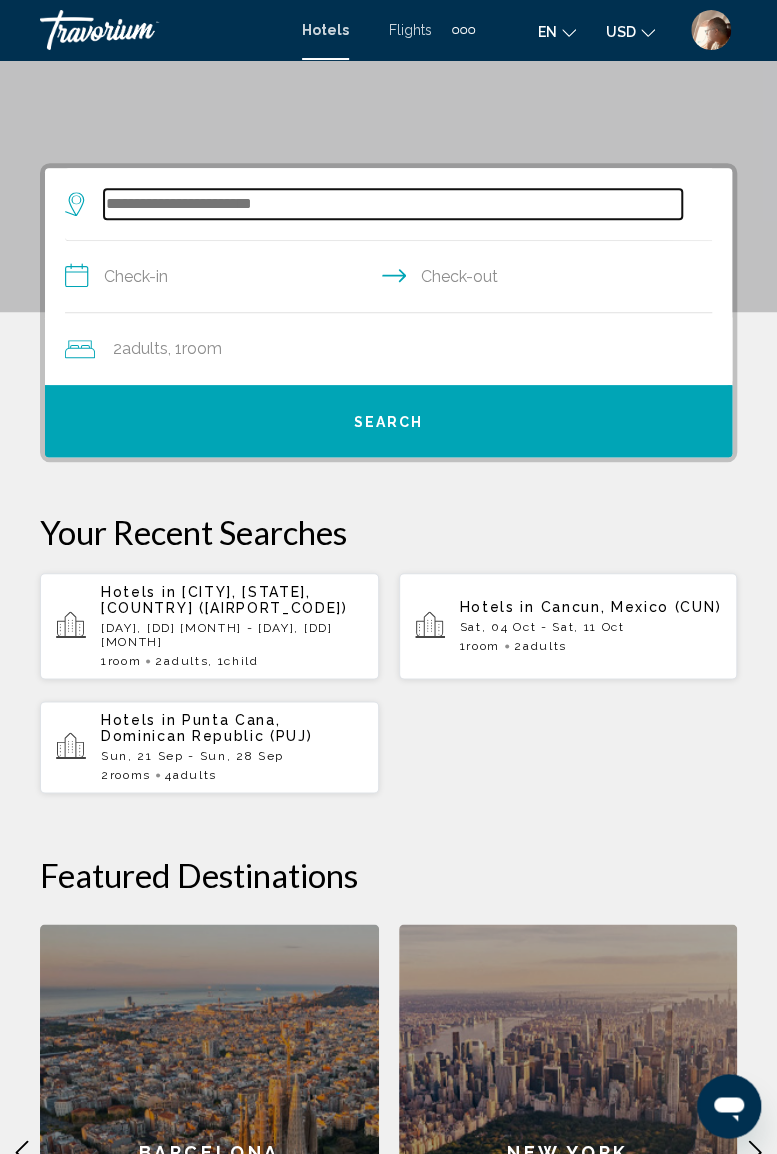 scroll, scrollTop: 0, scrollLeft: 0, axis: both 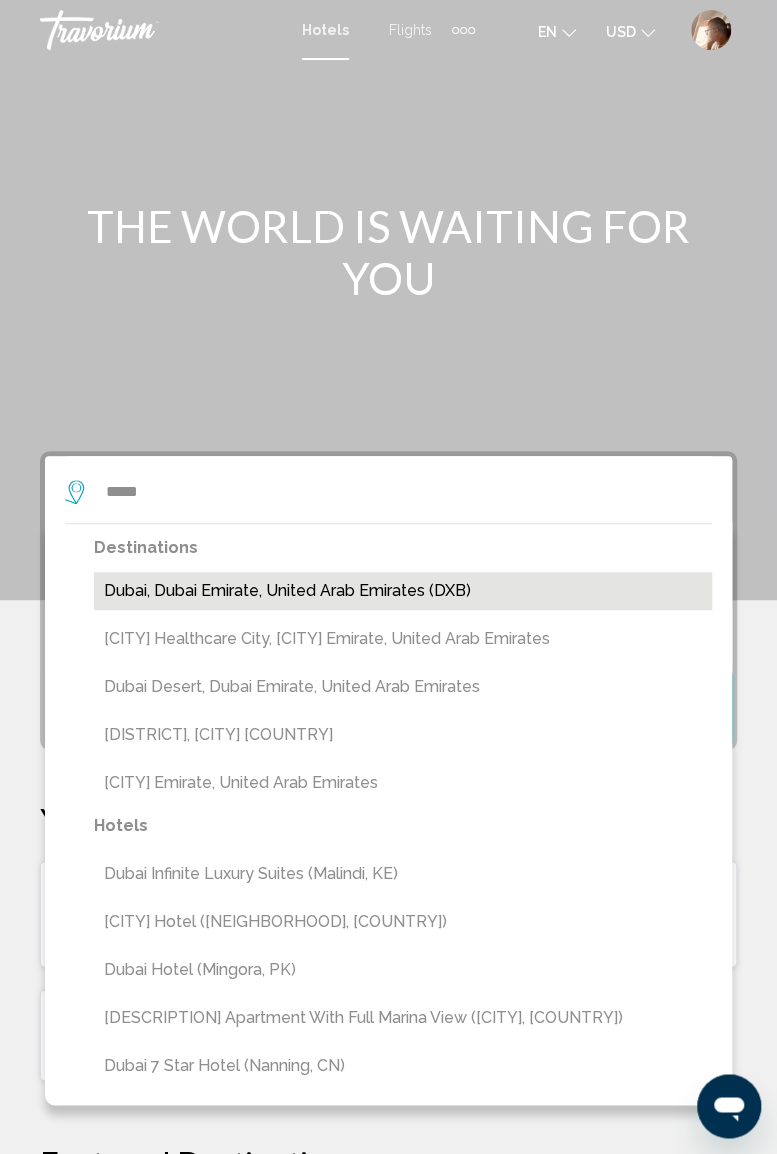 click on "Dubai, Dubai Emirate, United Arab Emirates (DXB)" at bounding box center (403, 591) 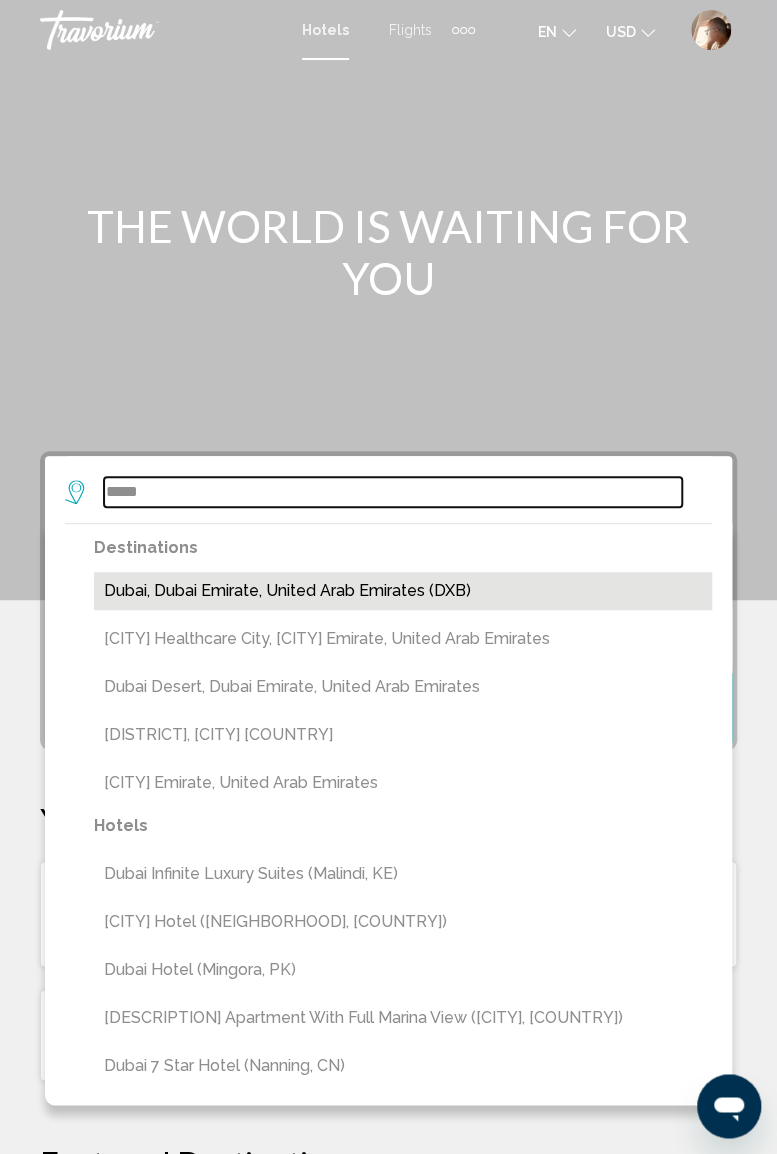 type on "**********" 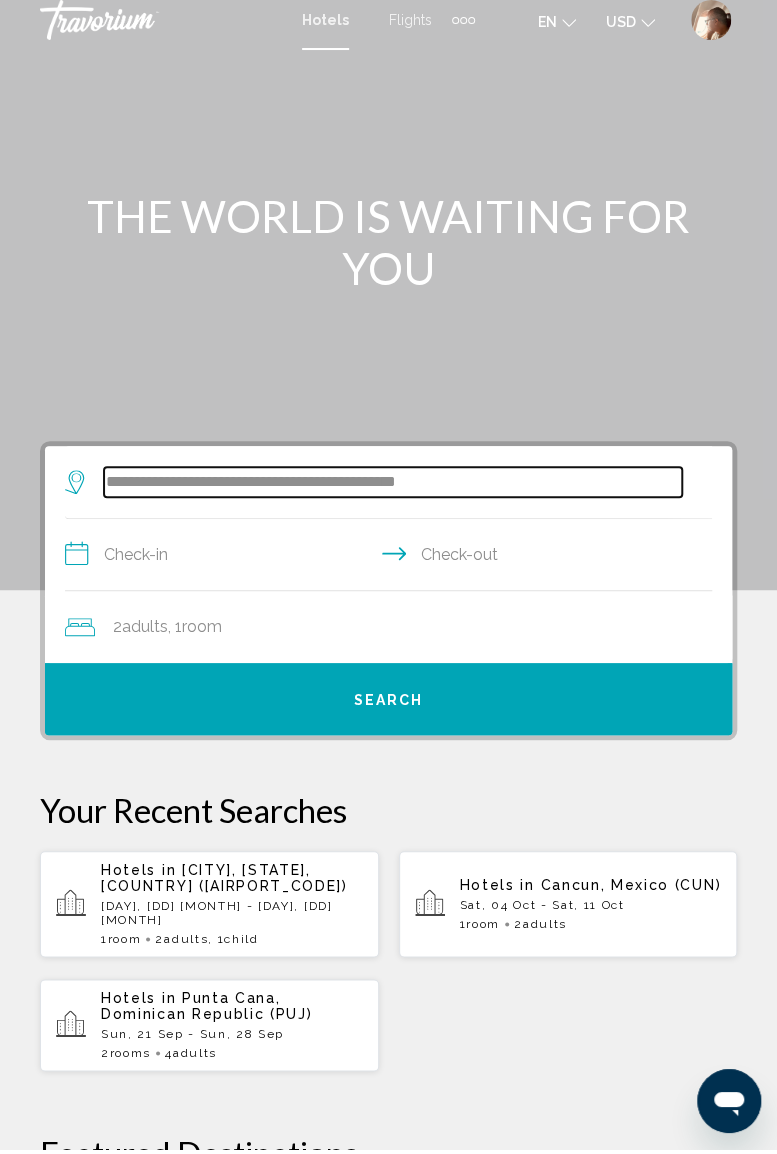 scroll, scrollTop: 58, scrollLeft: 0, axis: vertical 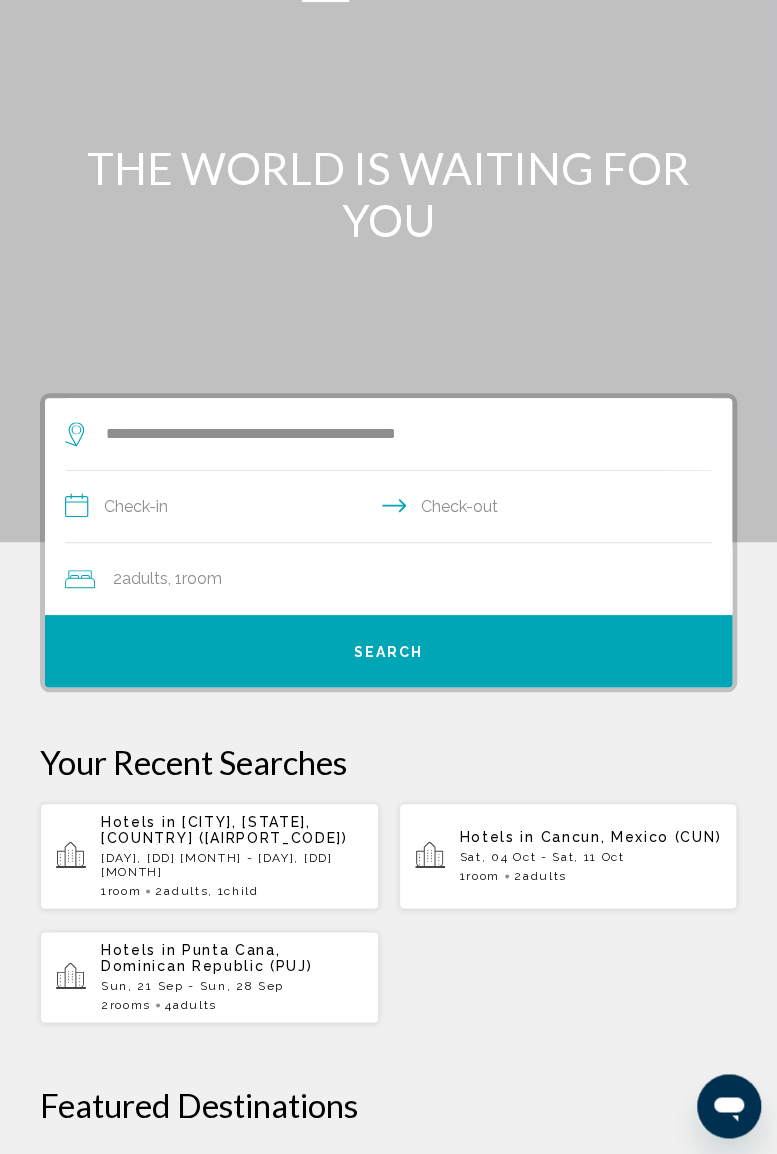 click on "**********" at bounding box center (392, 509) 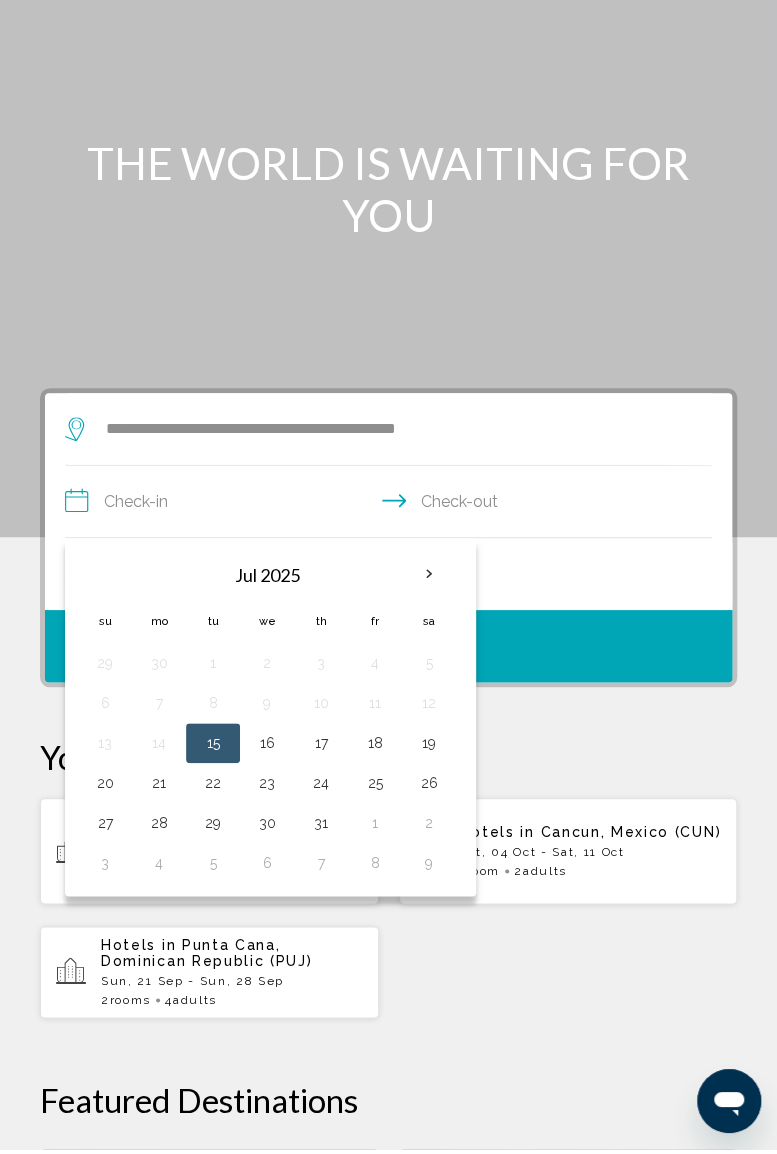 scroll, scrollTop: 58, scrollLeft: 0, axis: vertical 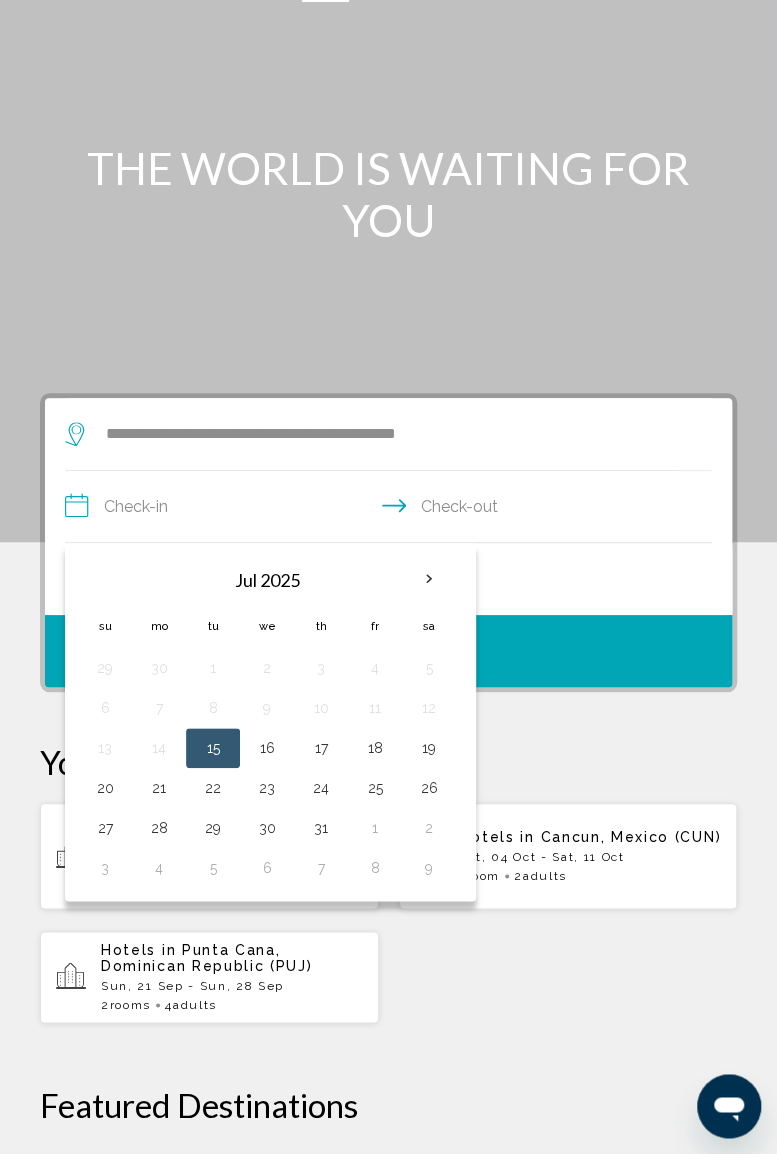 click at bounding box center [429, 579] 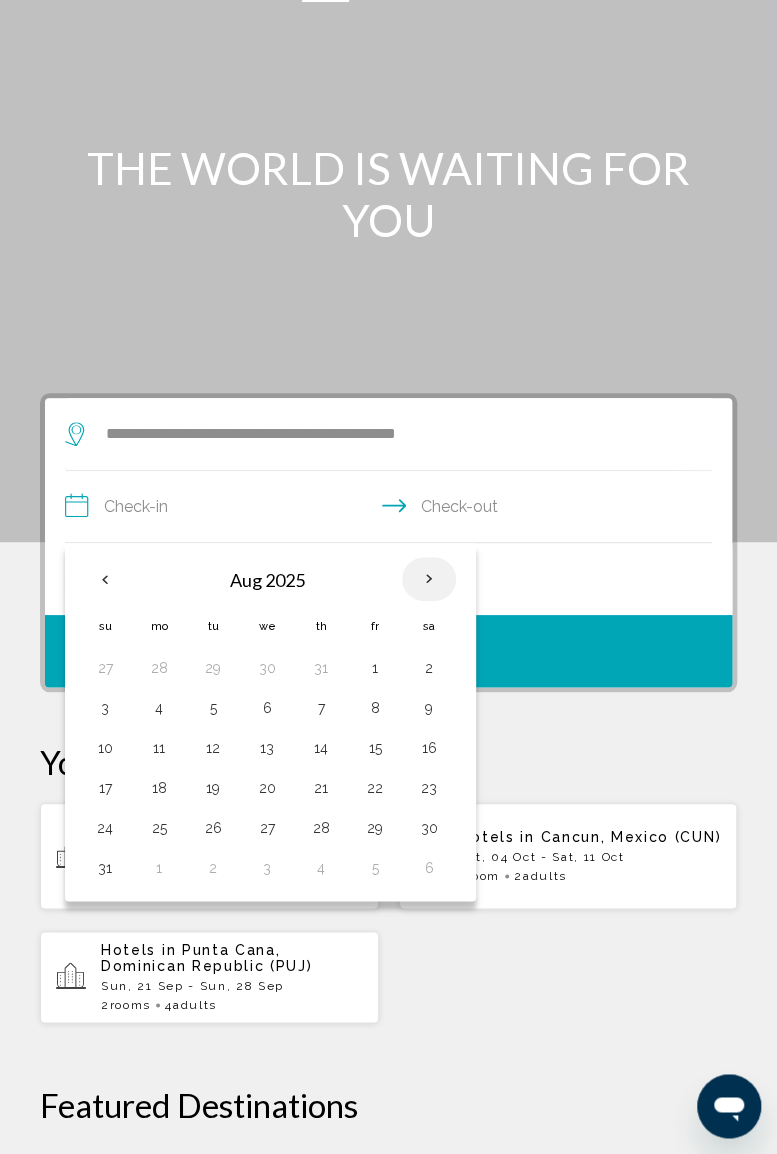 click at bounding box center [429, 579] 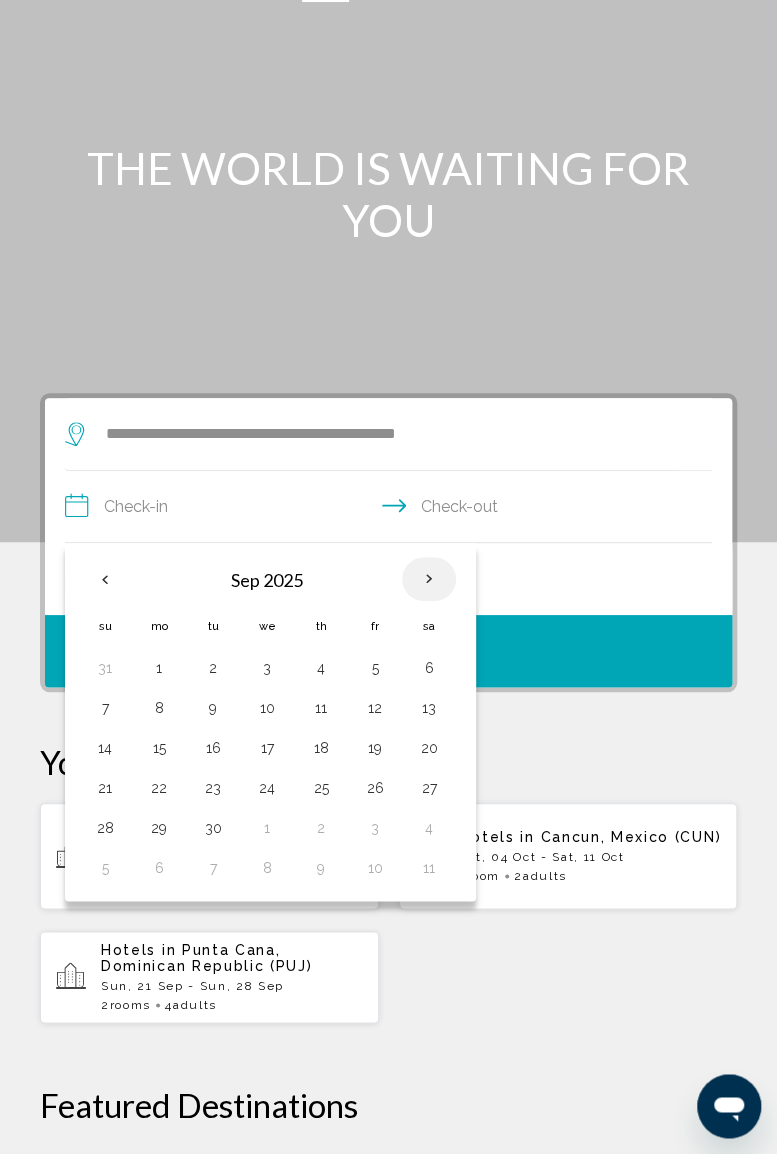 click at bounding box center (429, 579) 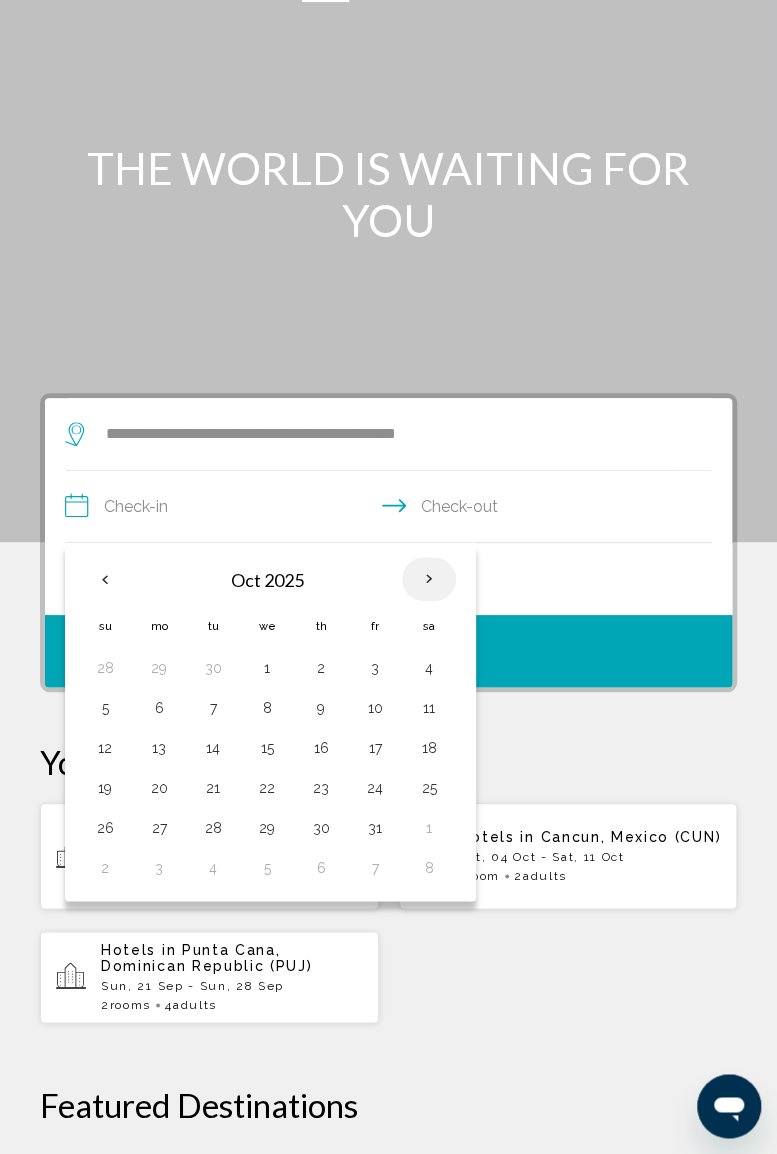 click at bounding box center (429, 579) 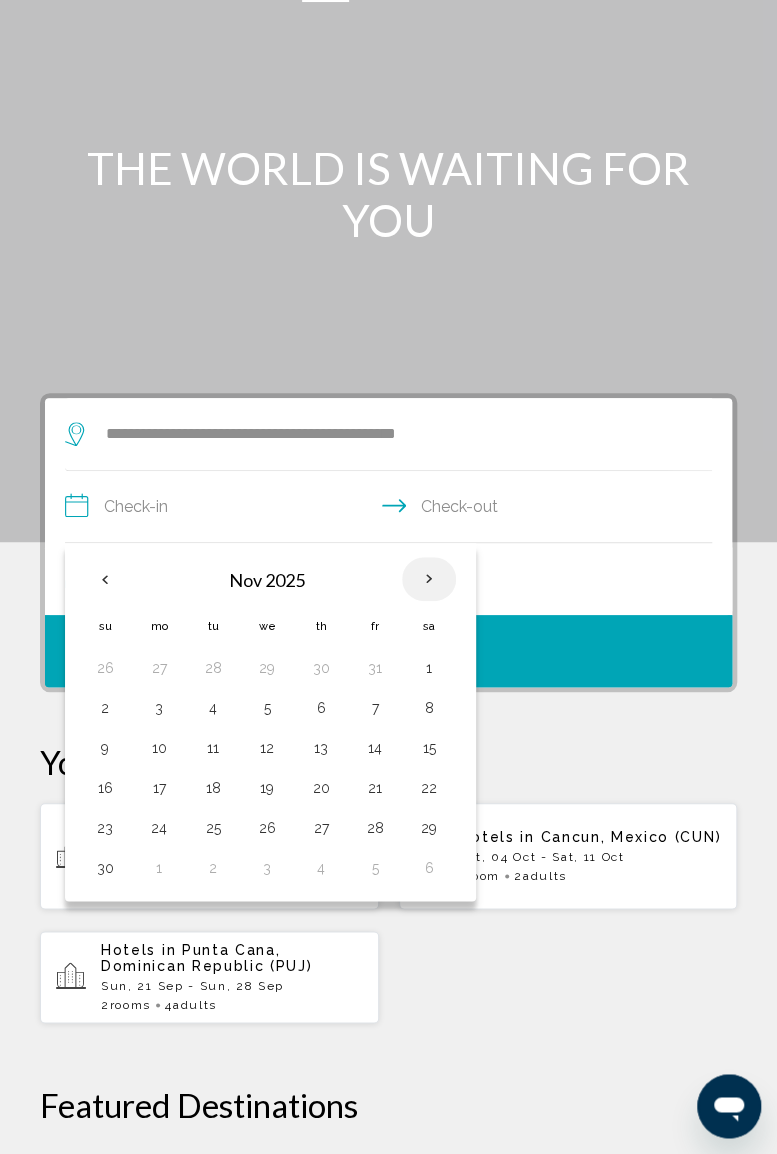 click at bounding box center [429, 579] 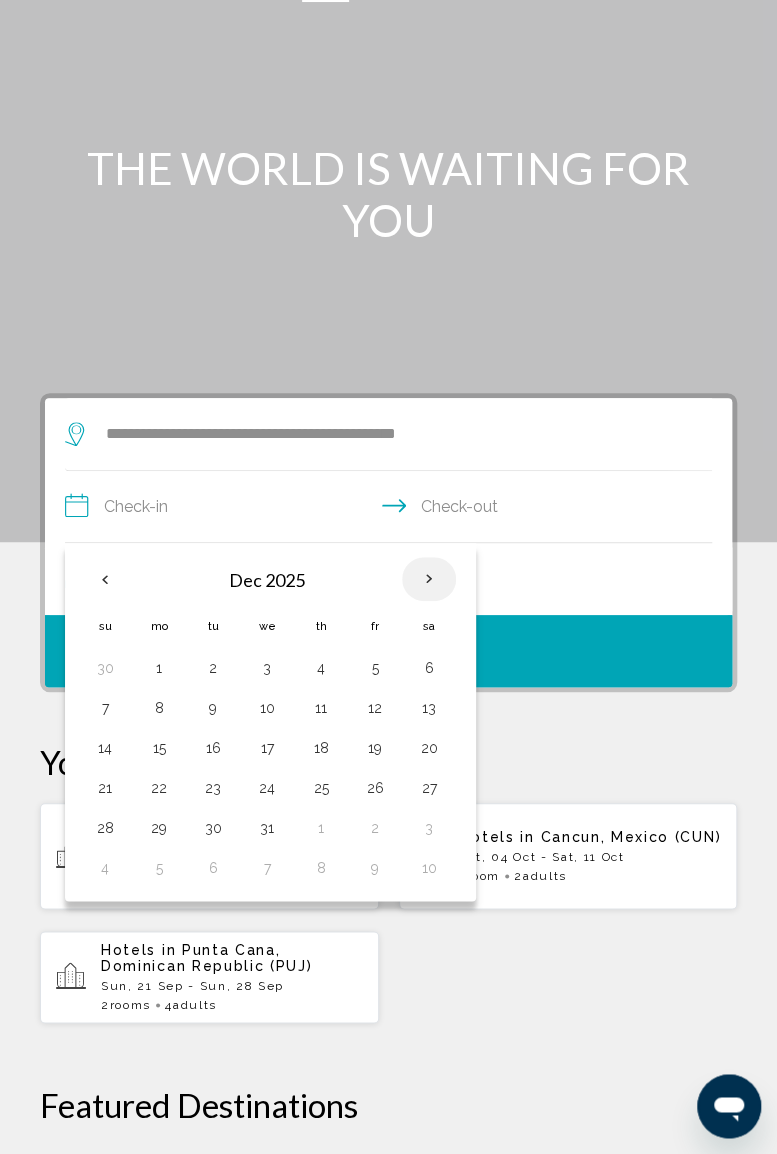 click at bounding box center (429, 579) 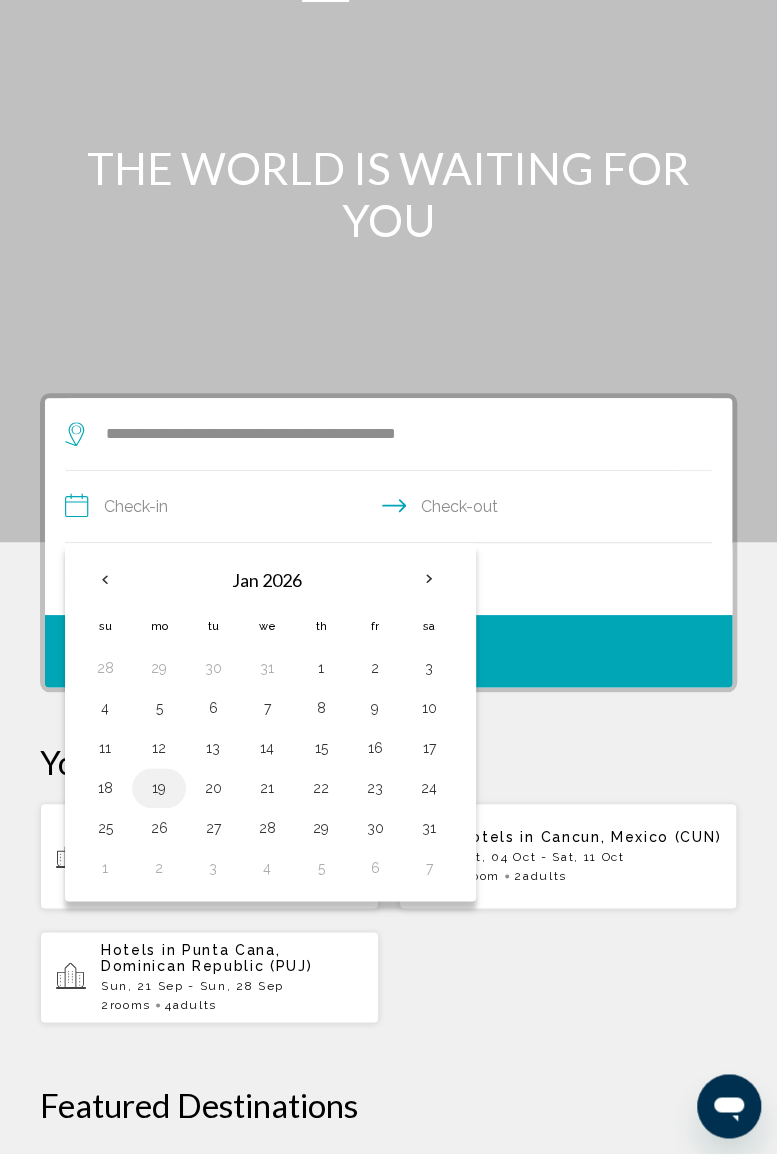 click on "19" at bounding box center (159, 788) 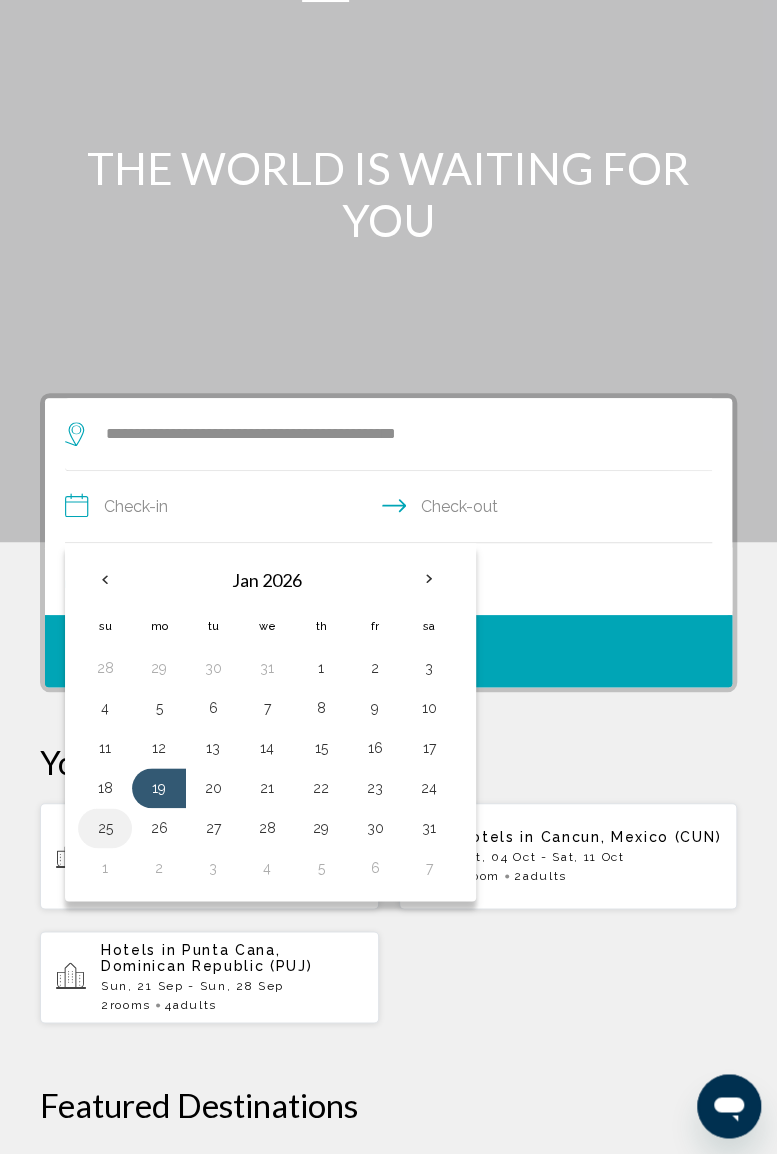 click on "25" at bounding box center (105, 828) 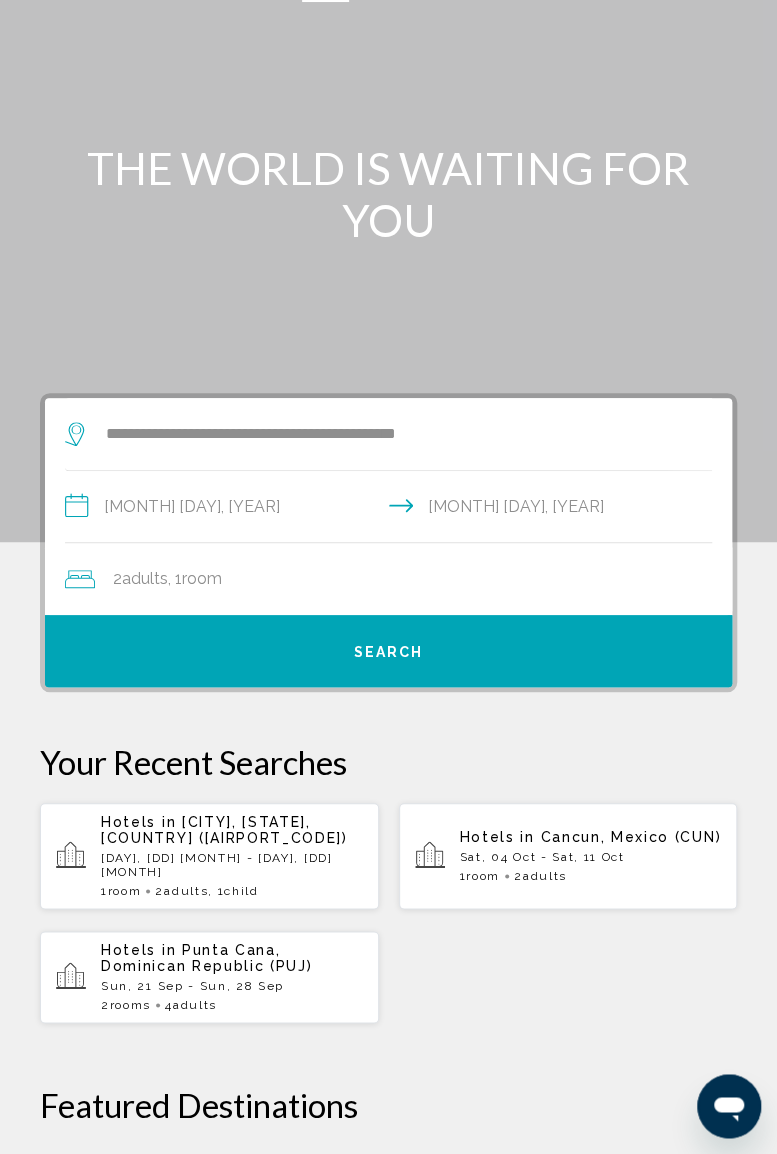 click on "Search" at bounding box center [389, 650] 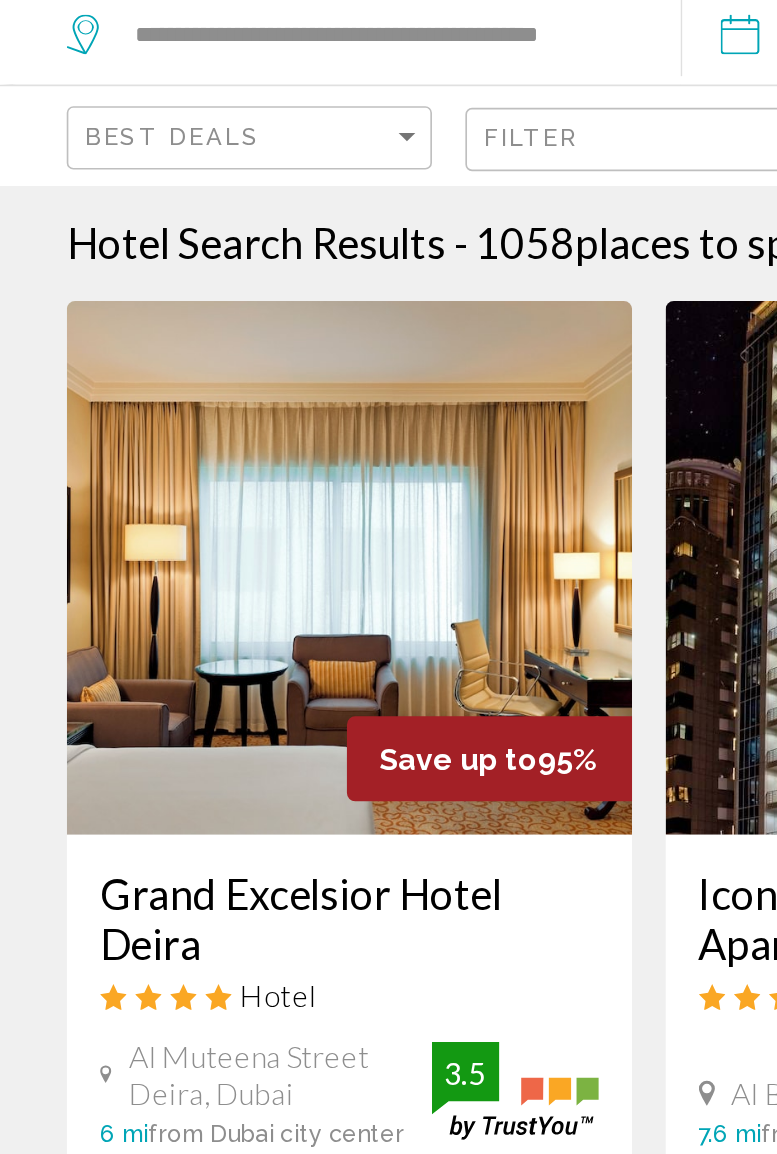 scroll, scrollTop: 0, scrollLeft: 0, axis: both 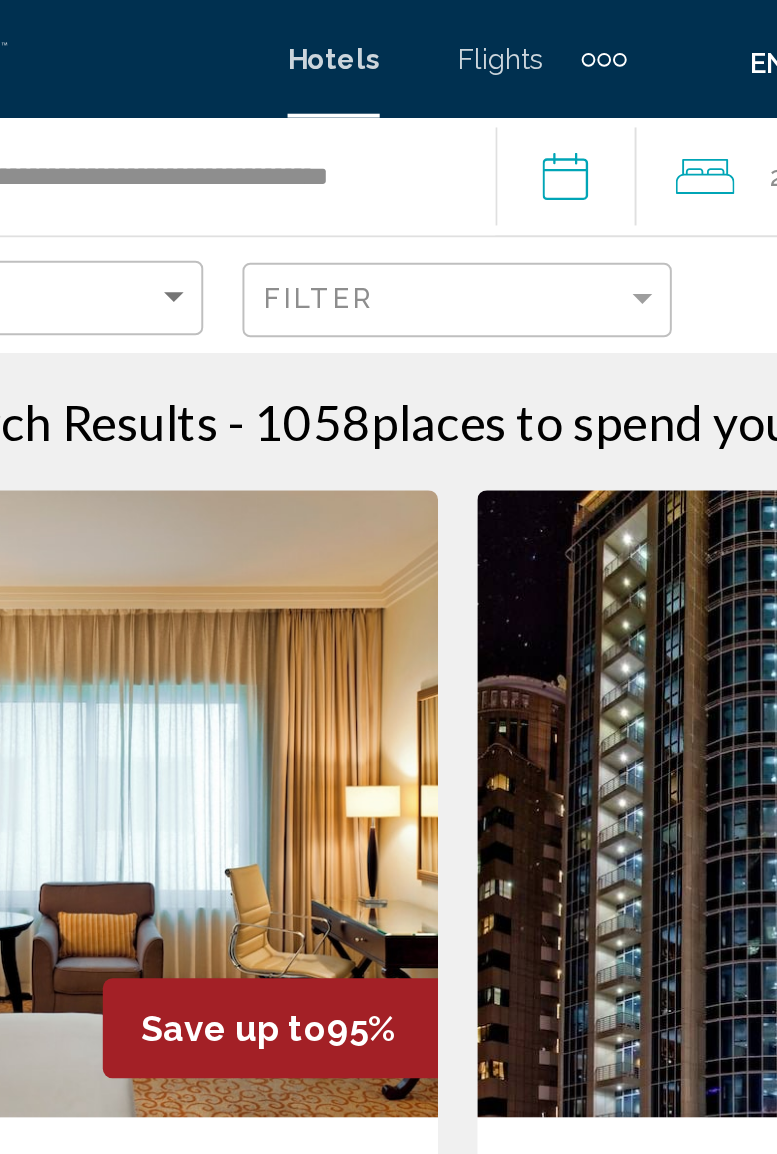 click on "**********" at bounding box center [448, 93] 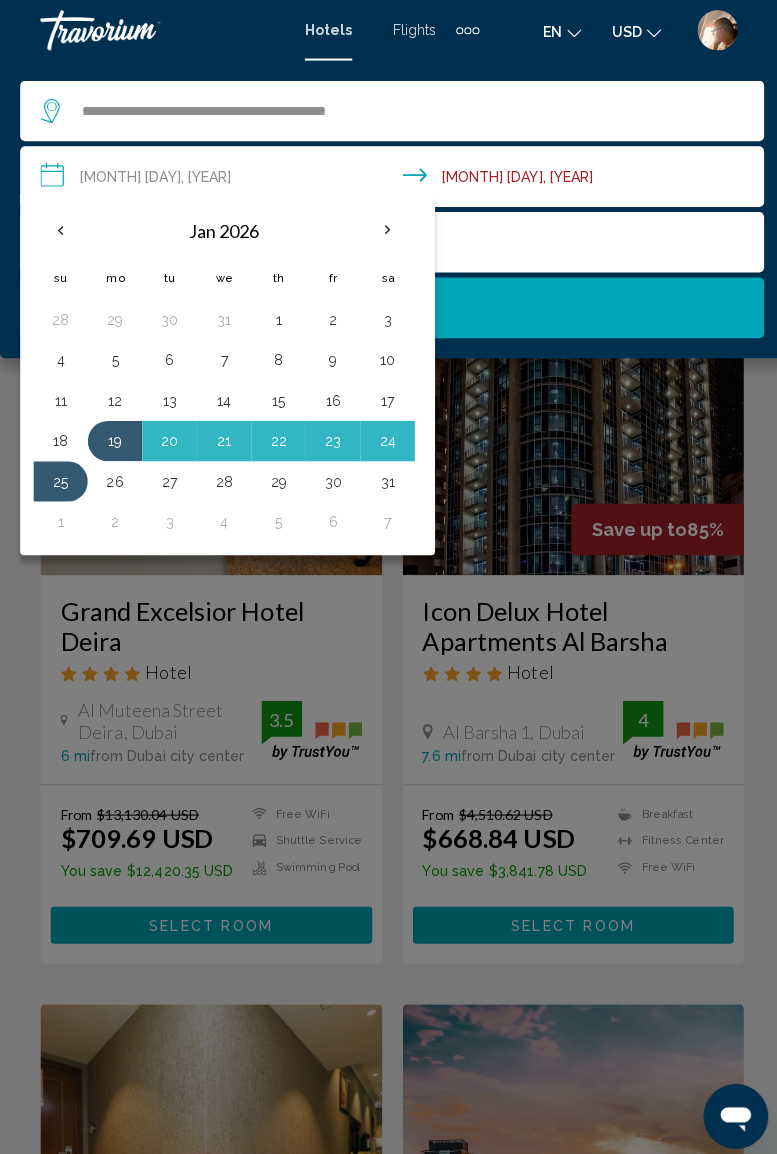 scroll, scrollTop: 0, scrollLeft: 0, axis: both 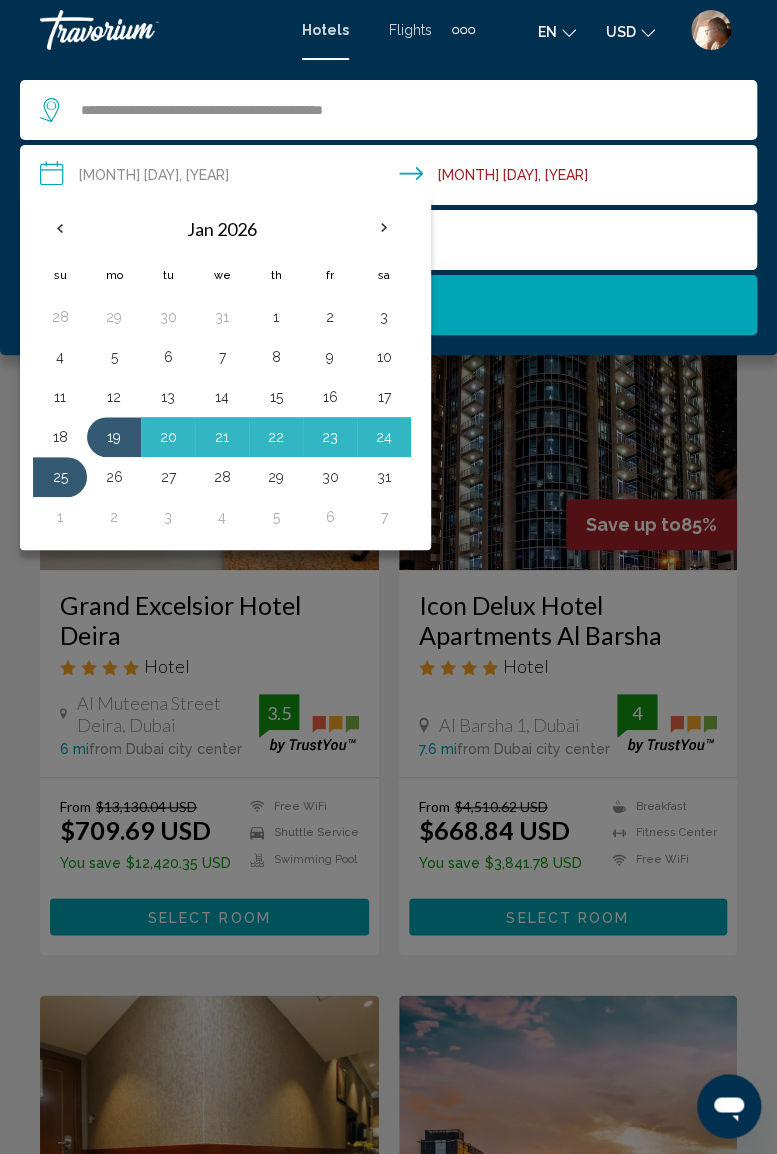 click 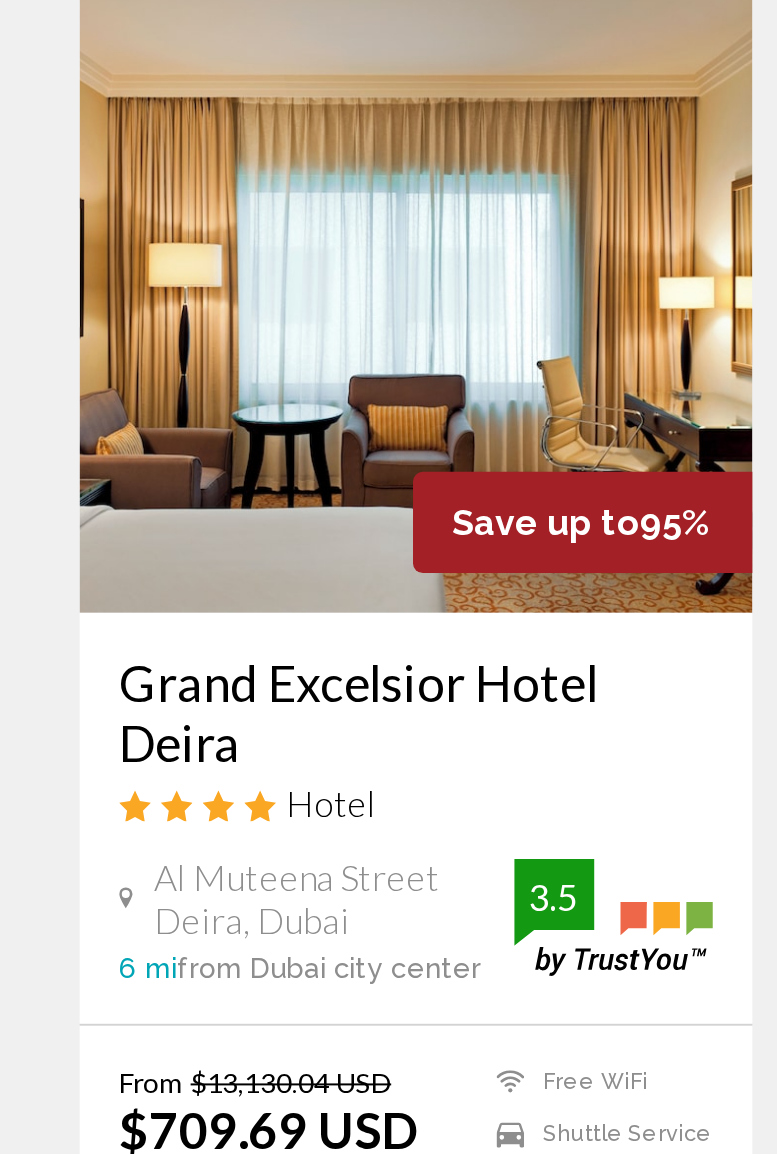 scroll, scrollTop: 8, scrollLeft: 0, axis: vertical 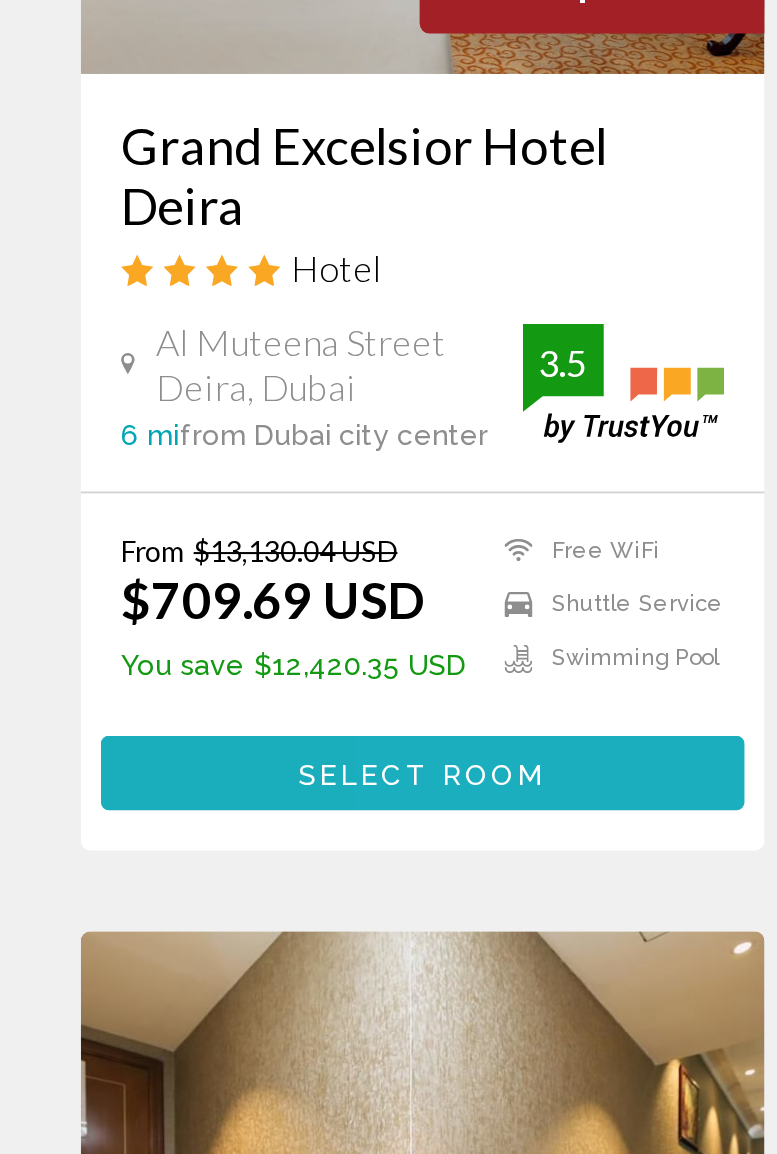 click on "Select Room" at bounding box center [209, 909] 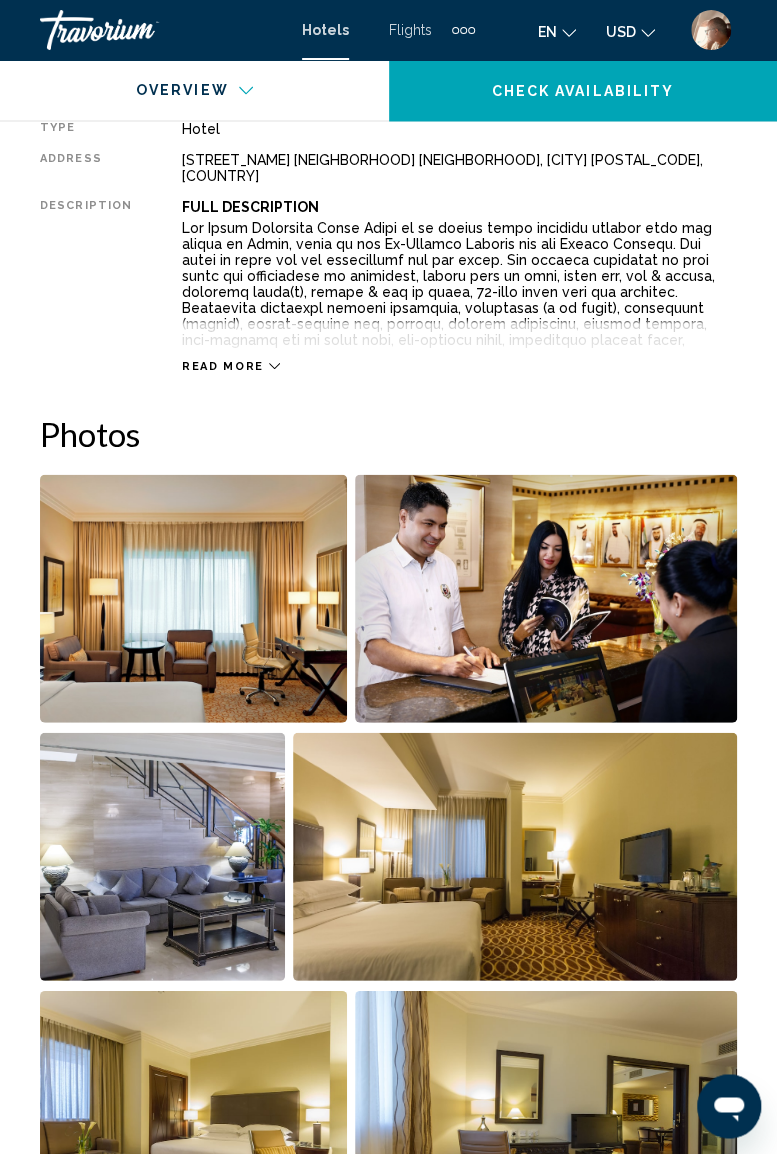 scroll, scrollTop: 1052, scrollLeft: 0, axis: vertical 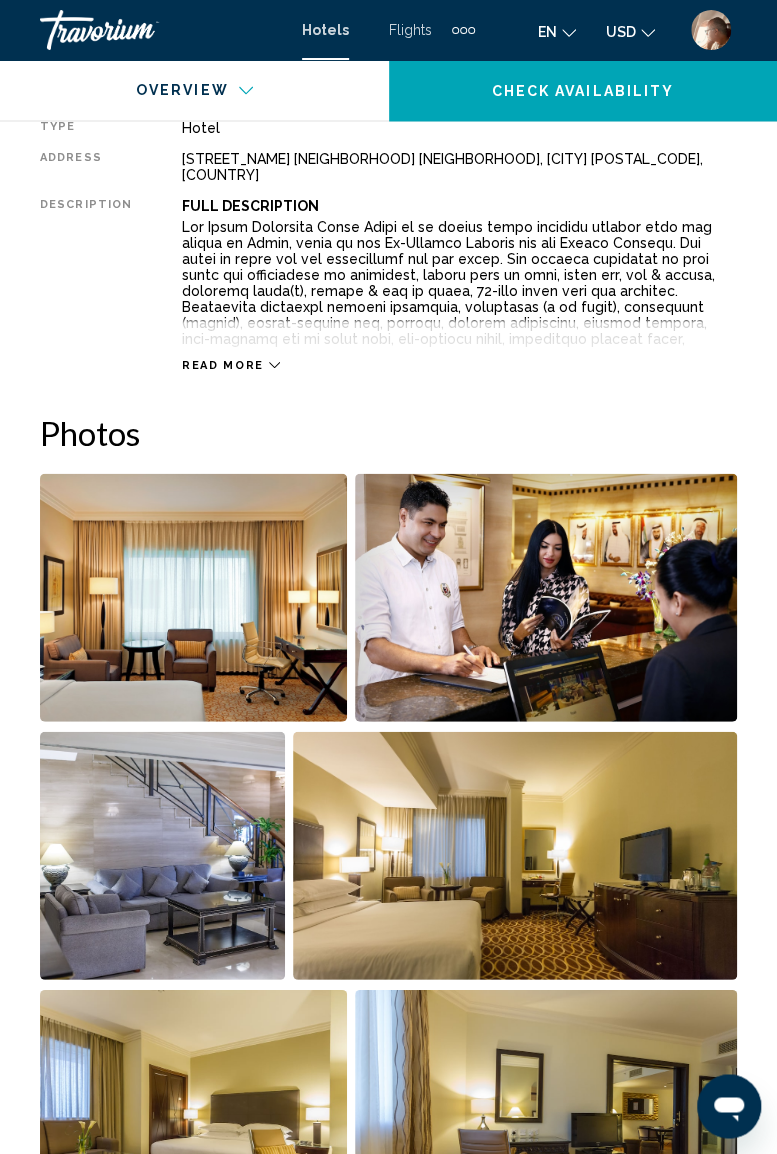 click at bounding box center (193, 597) 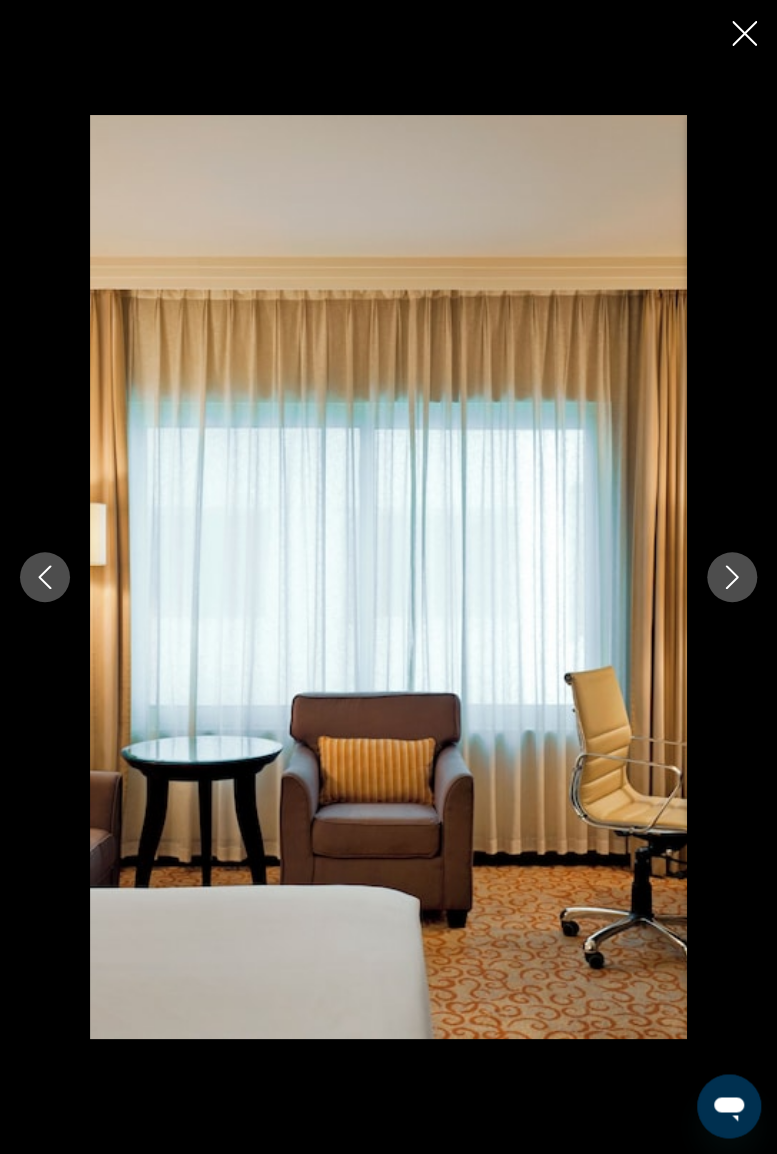 click 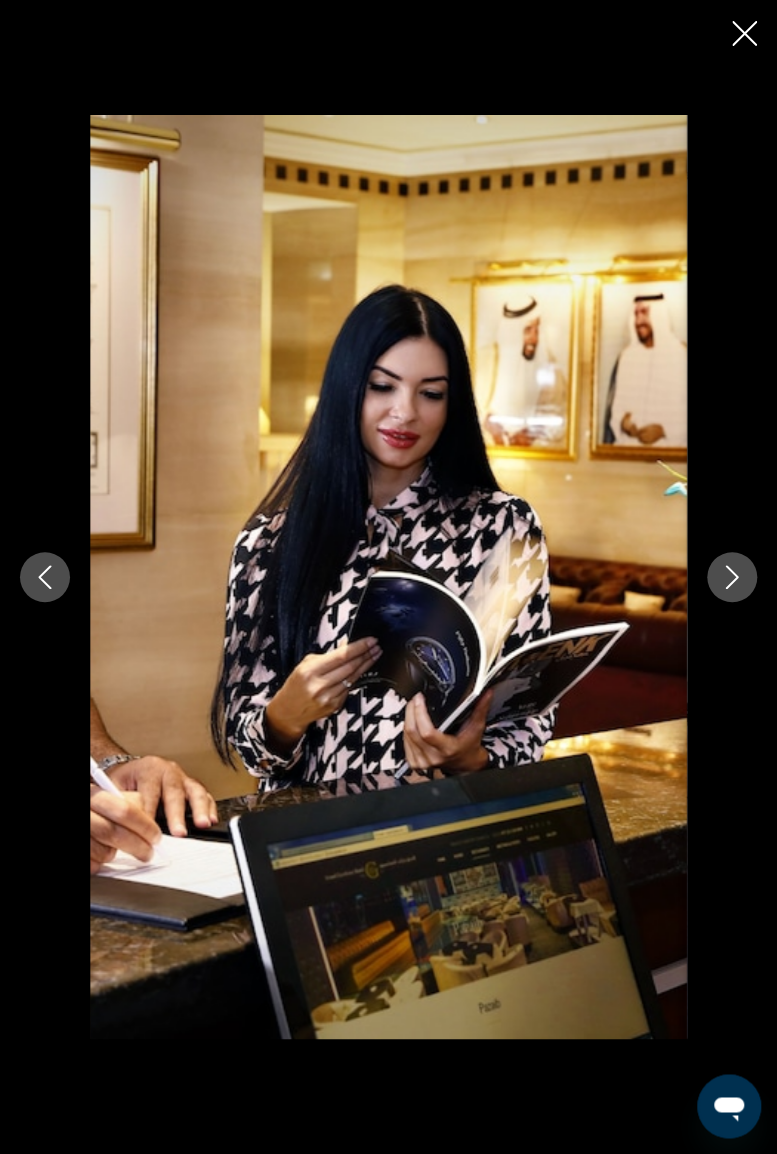click at bounding box center (732, 577) 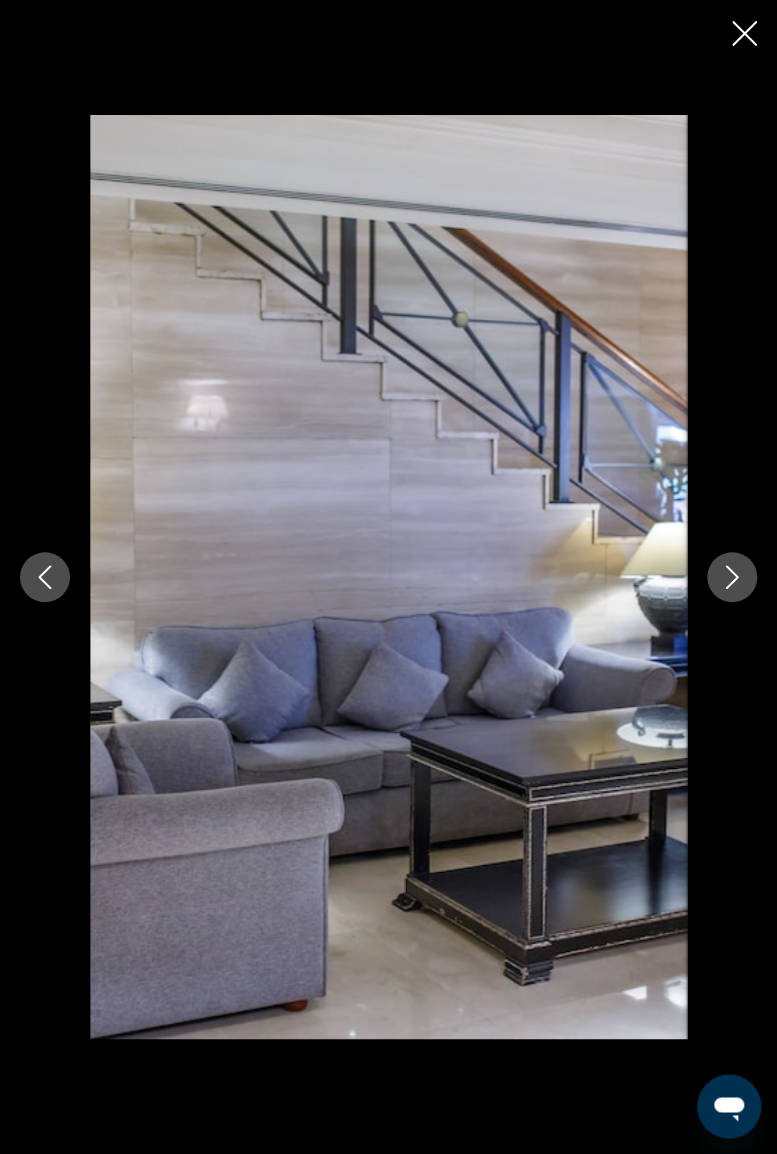 click at bounding box center (732, 577) 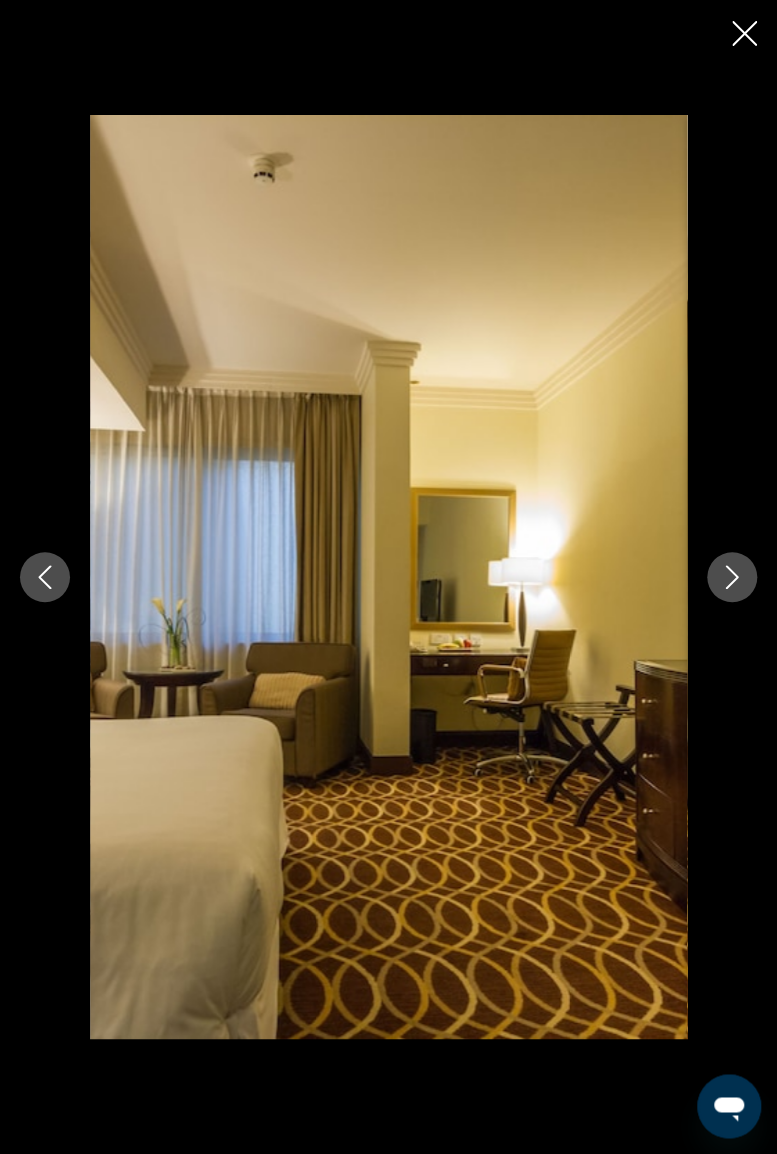 click 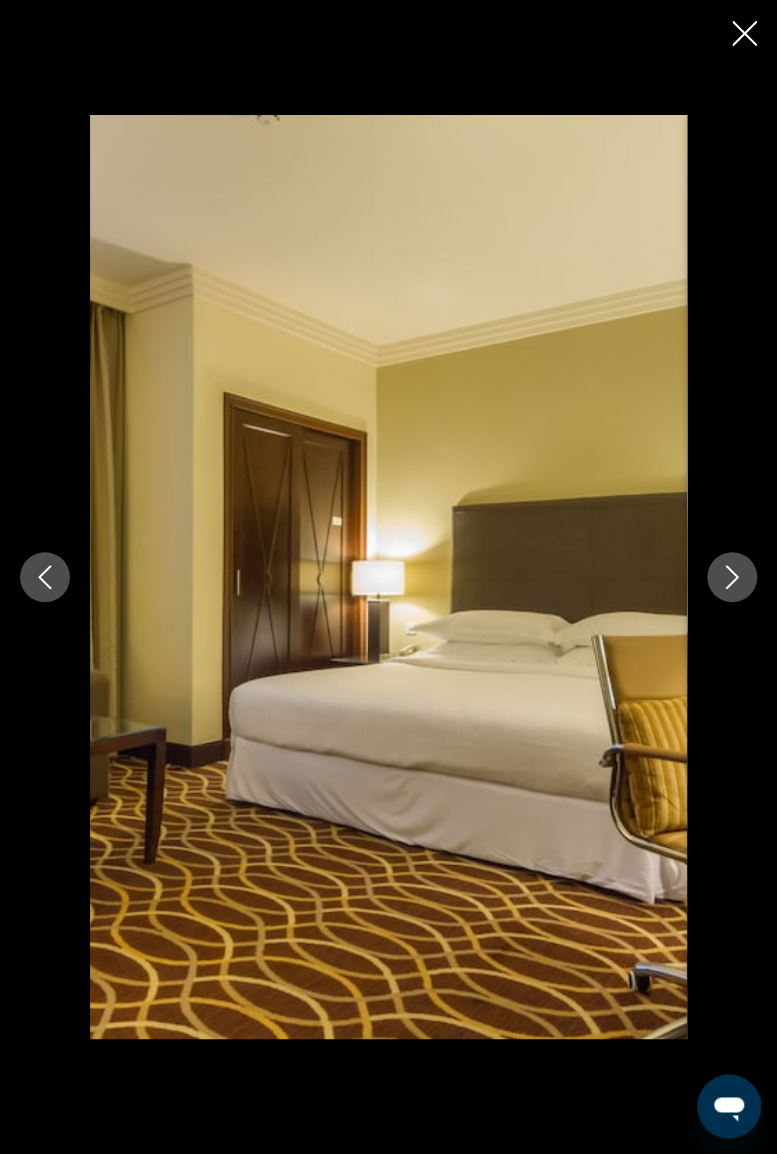 click 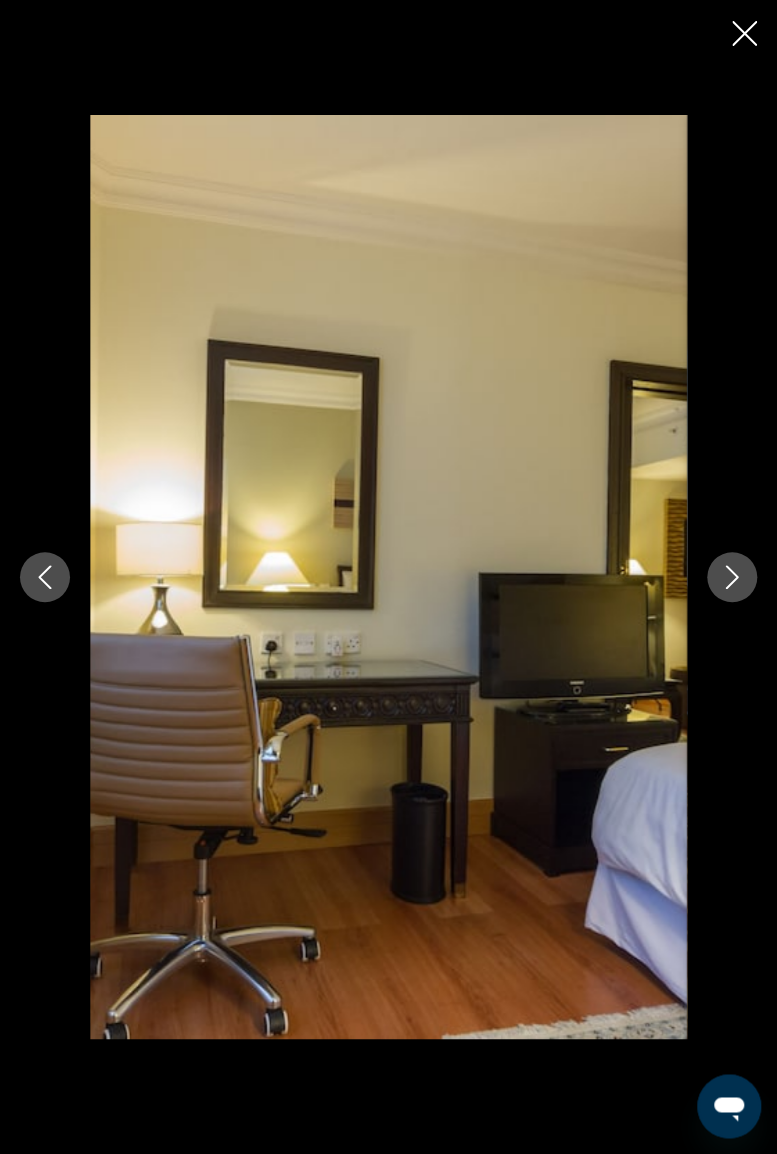 click at bounding box center (732, 577) 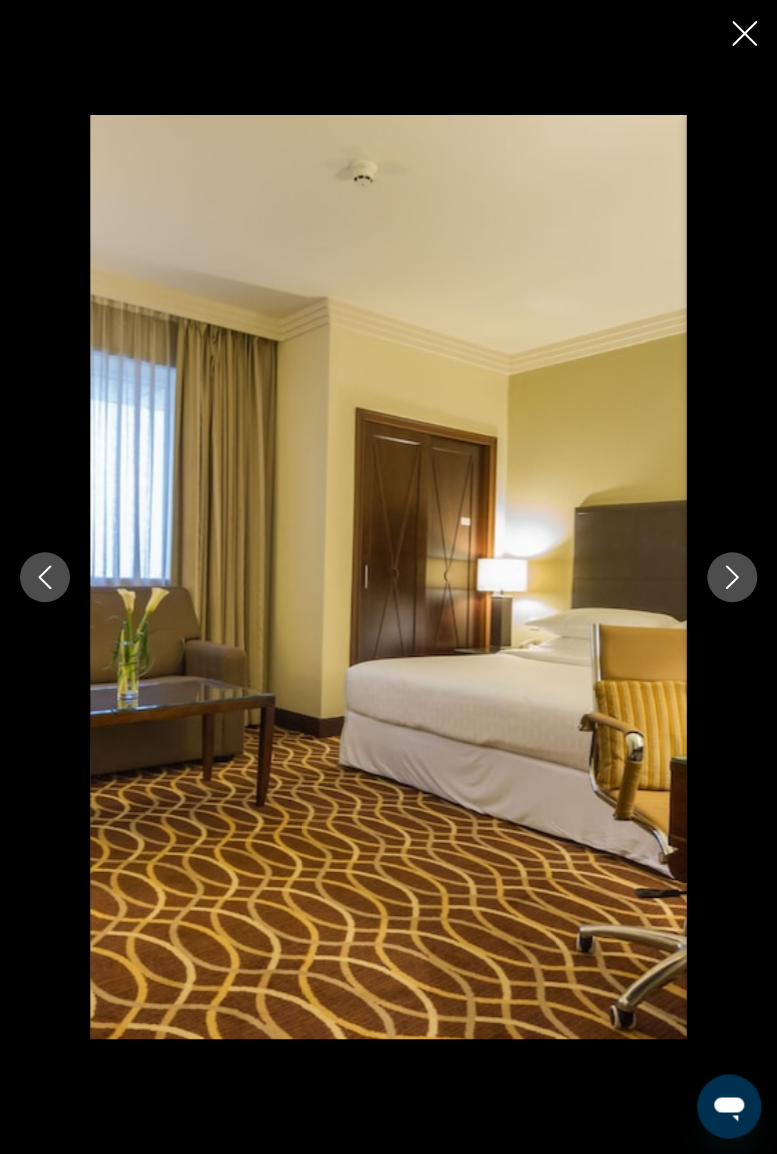 click 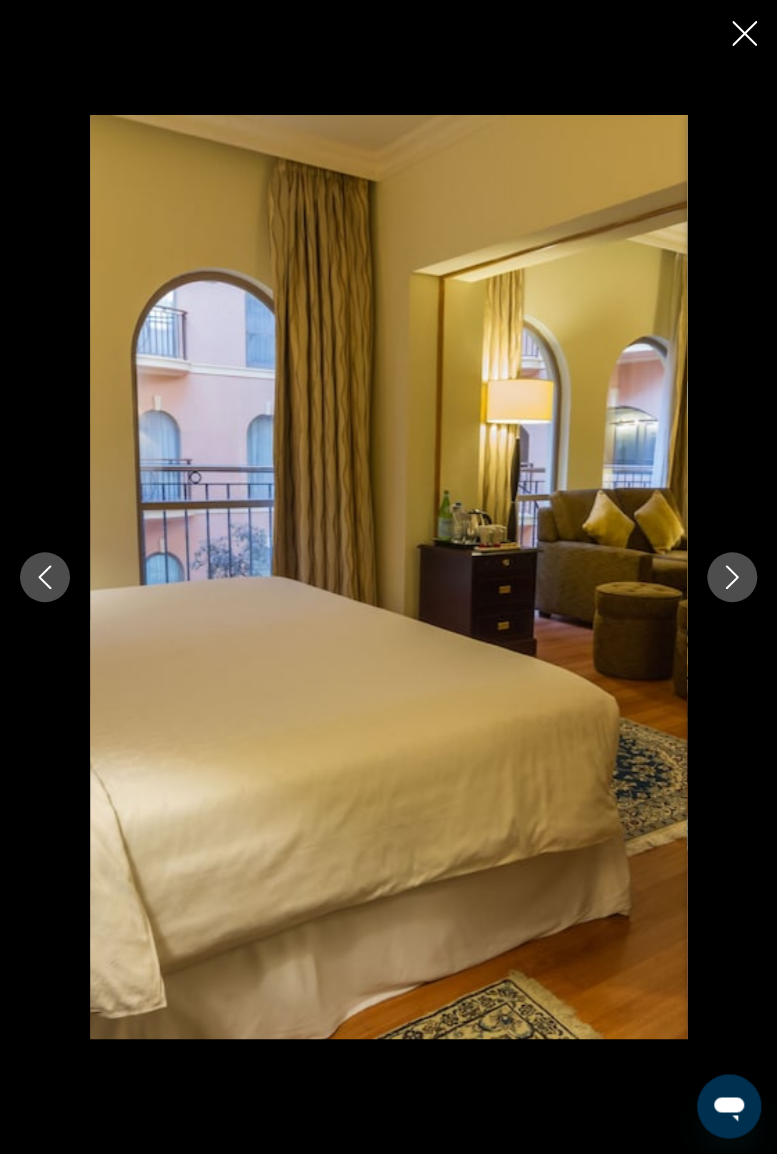 click at bounding box center (732, 577) 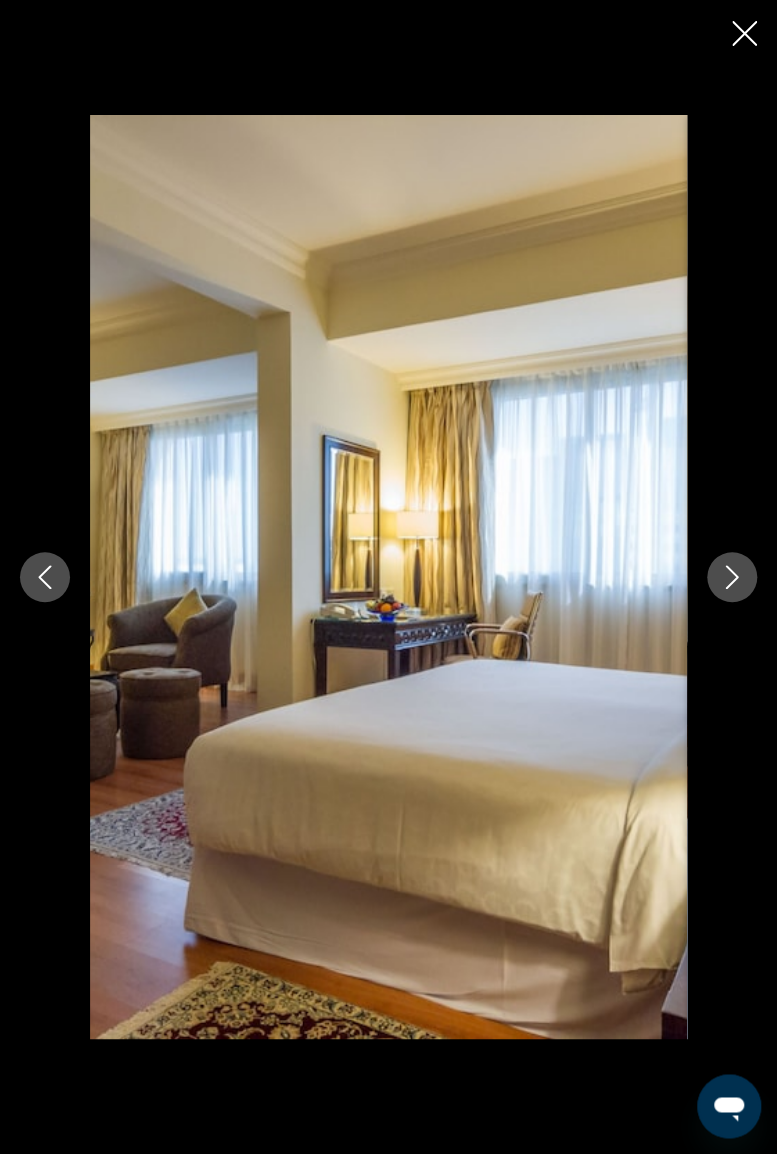 click at bounding box center [732, 577] 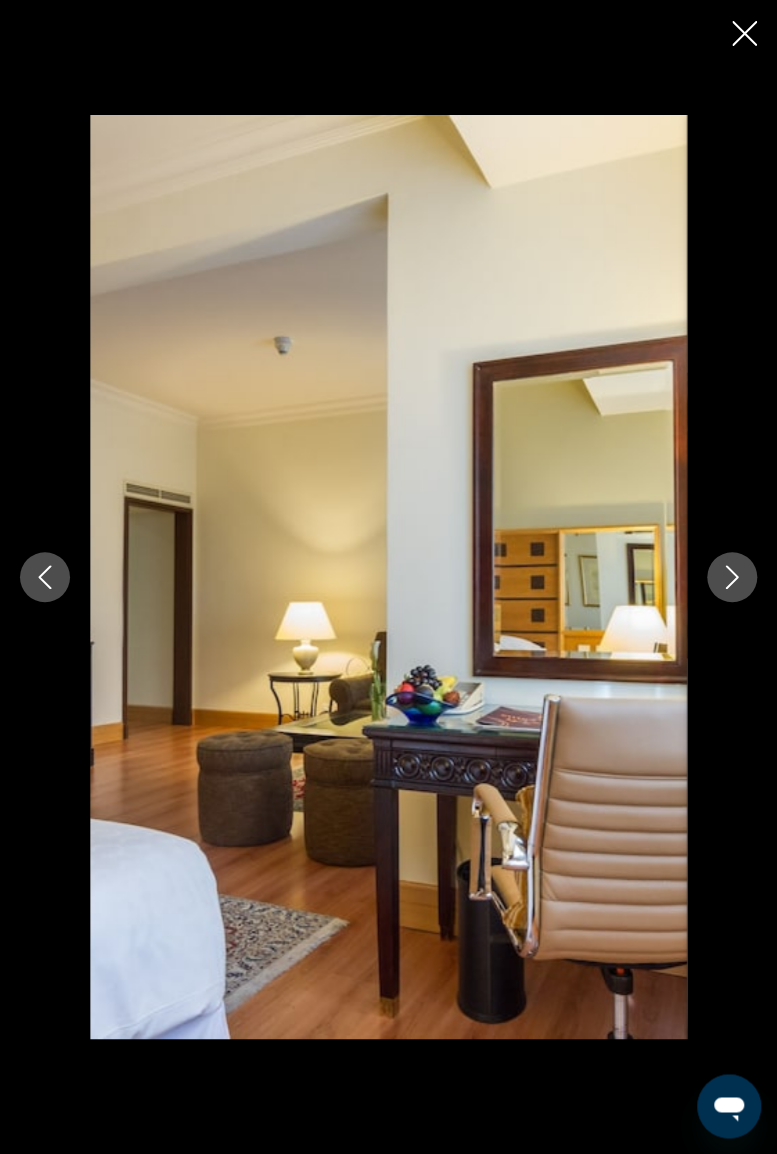 click at bounding box center [732, 577] 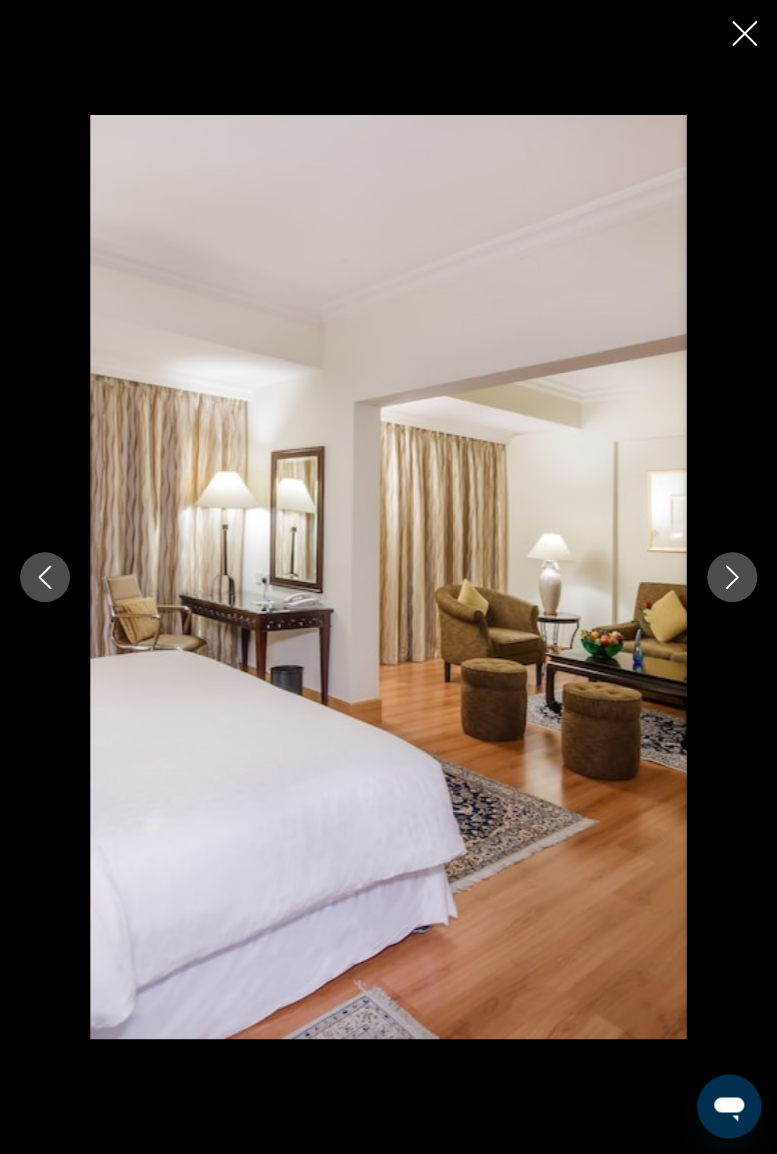 click 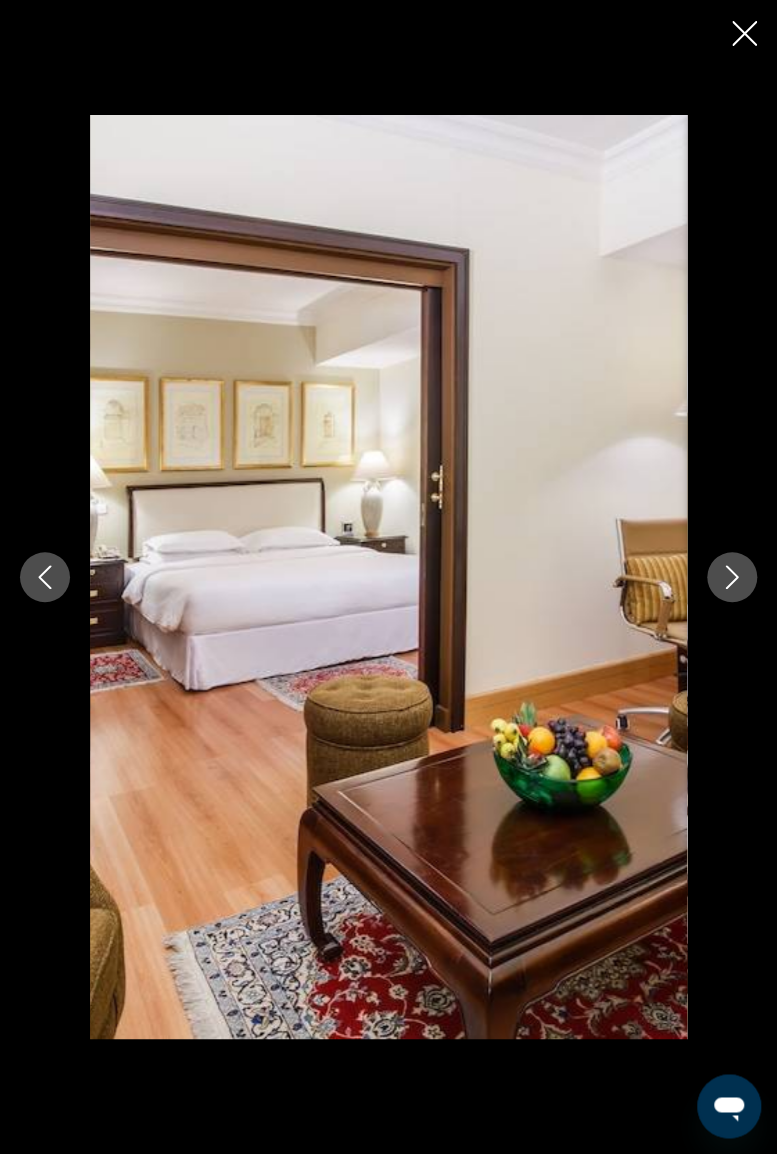 click 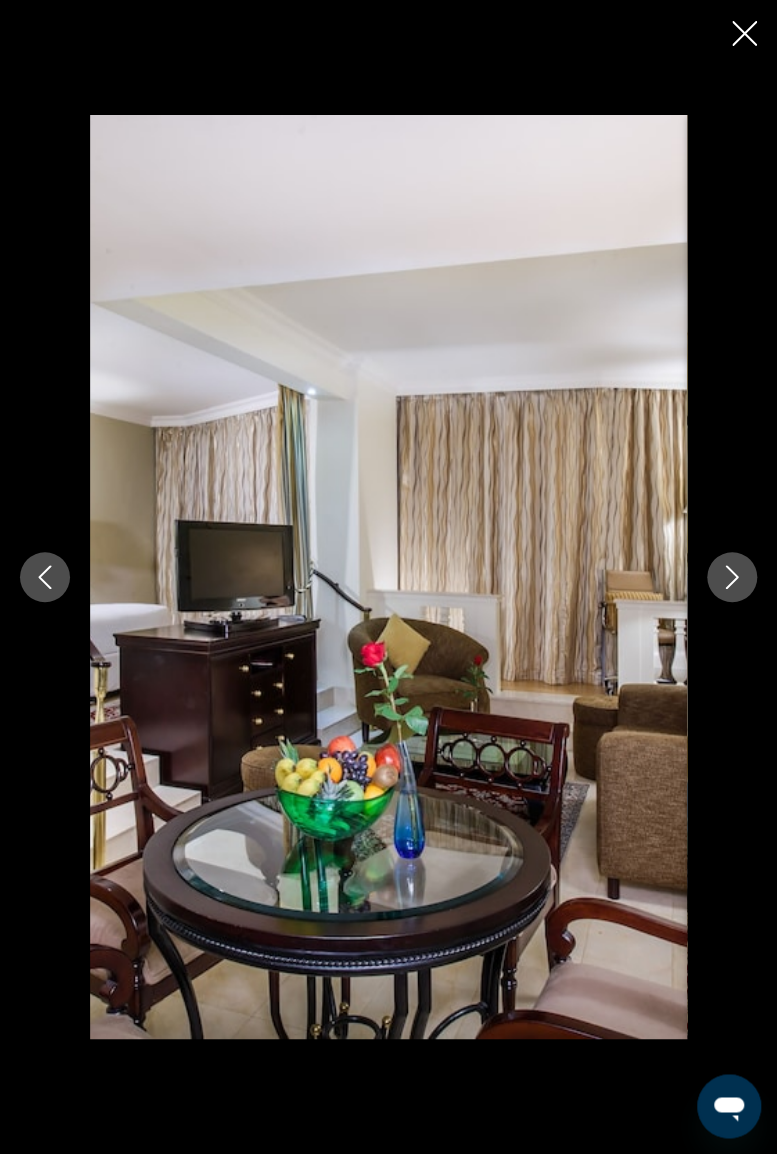 click 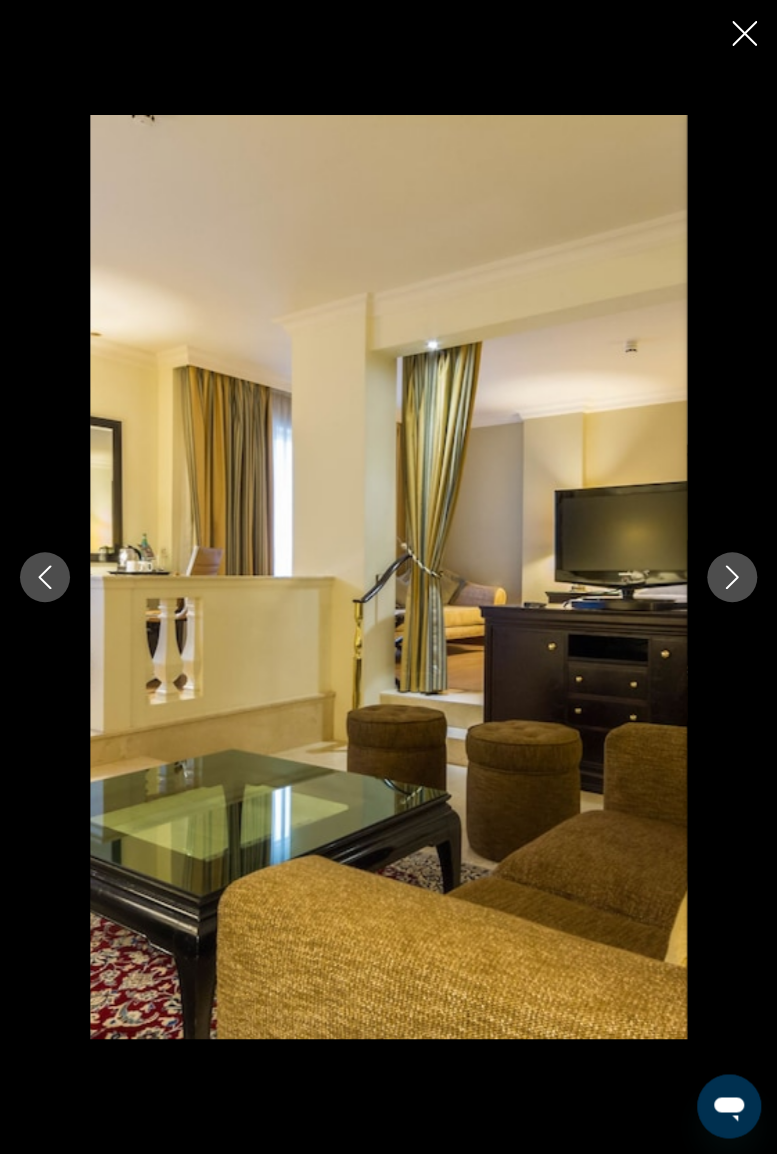 click at bounding box center [732, 577] 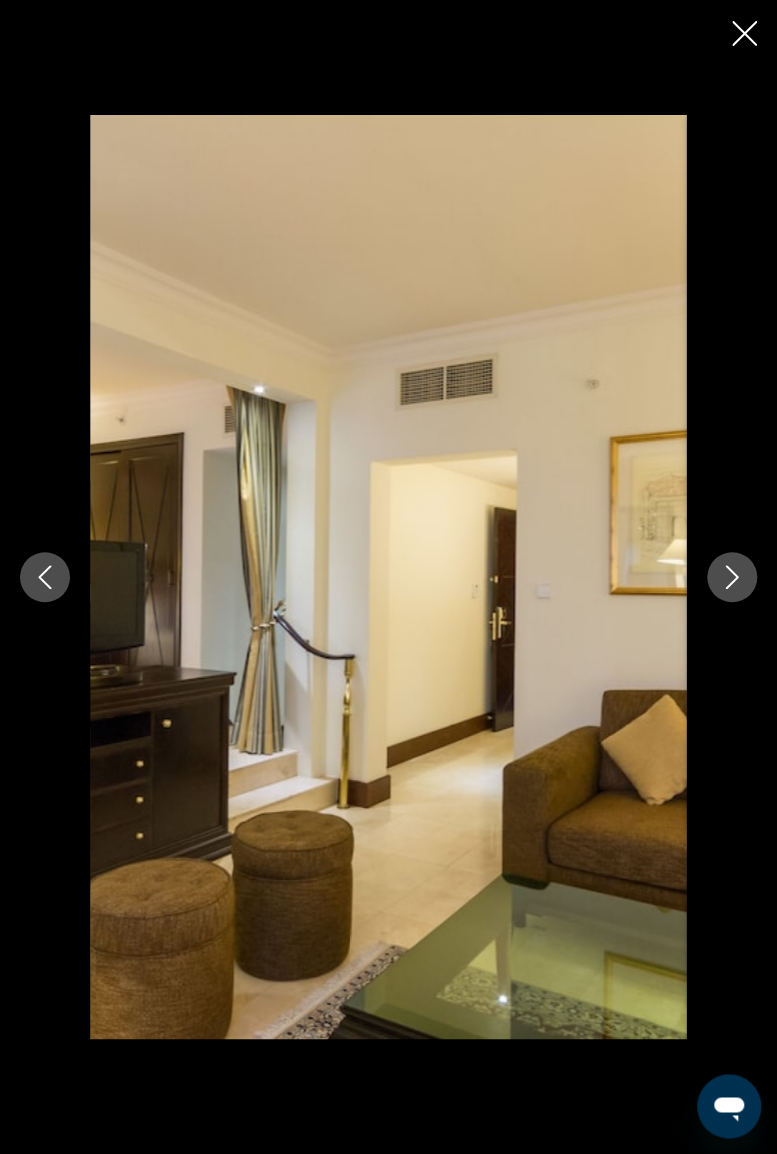 click at bounding box center [732, 577] 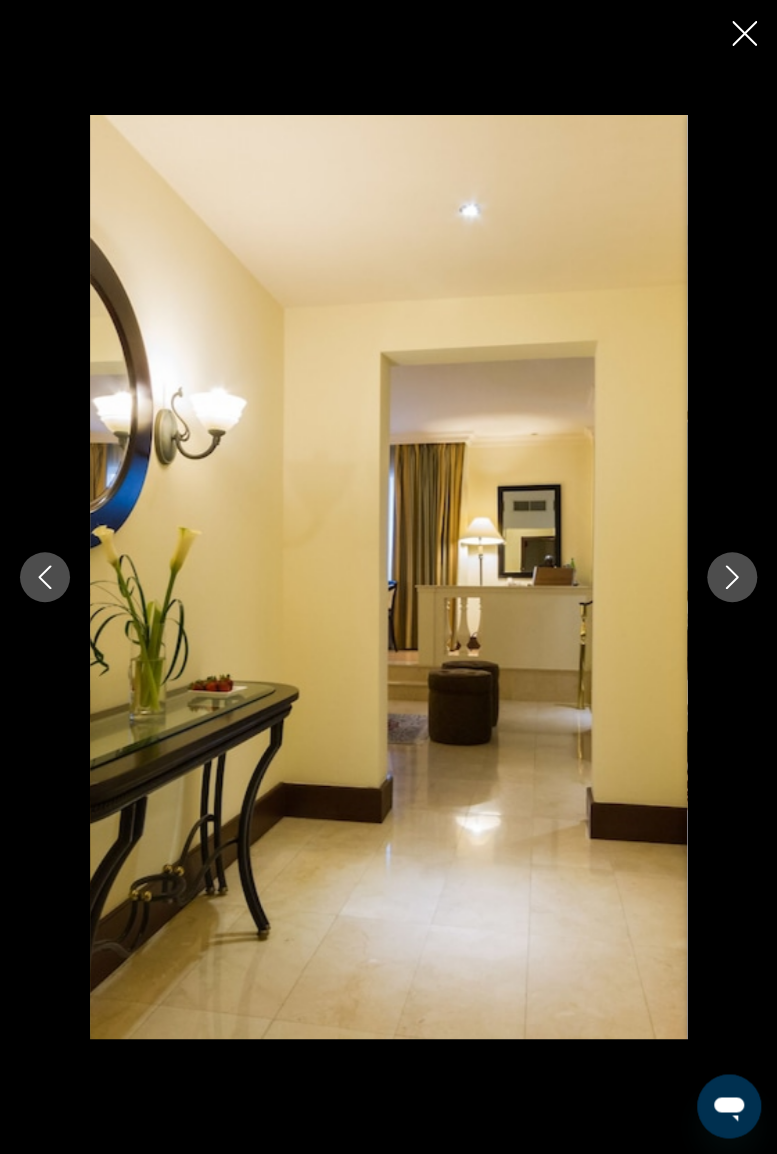 click 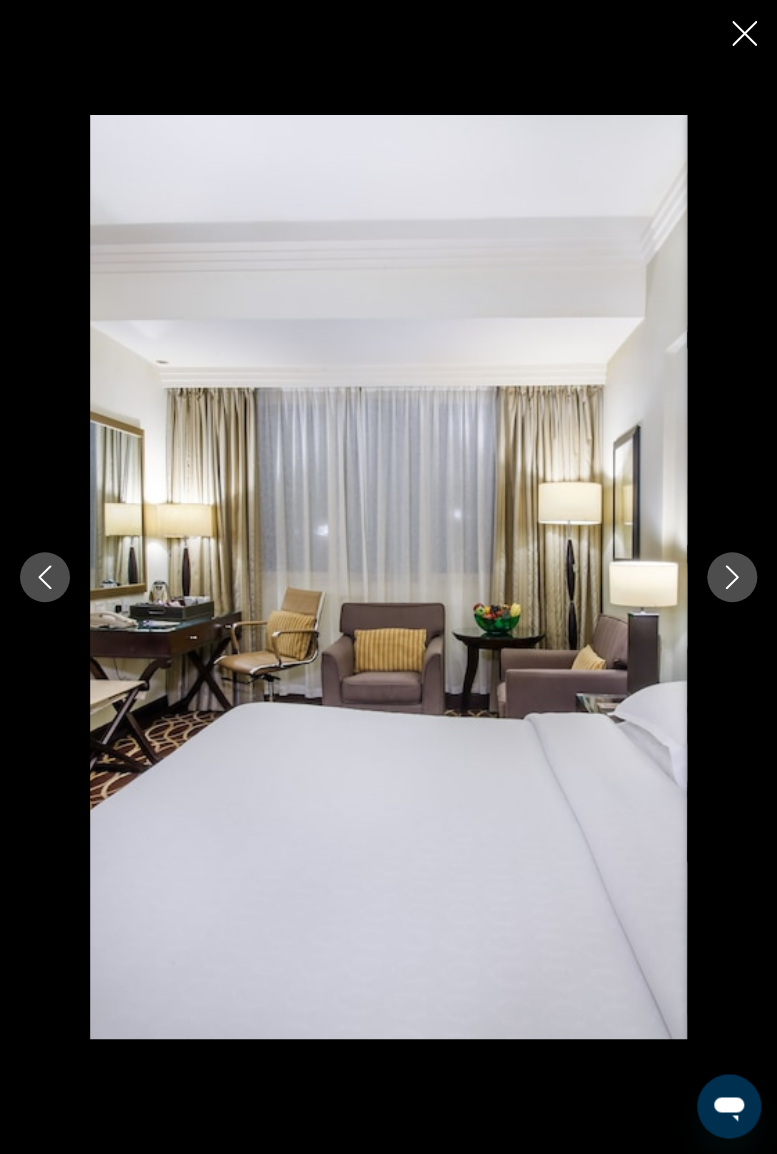 click 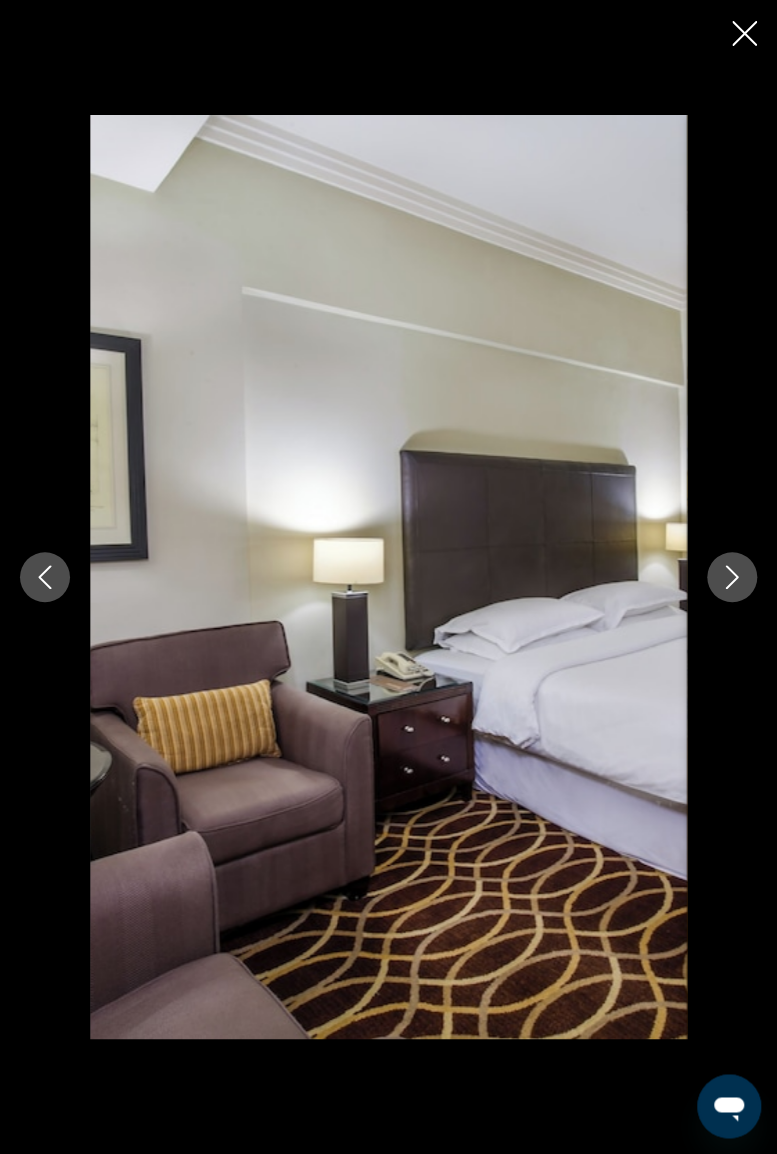 click 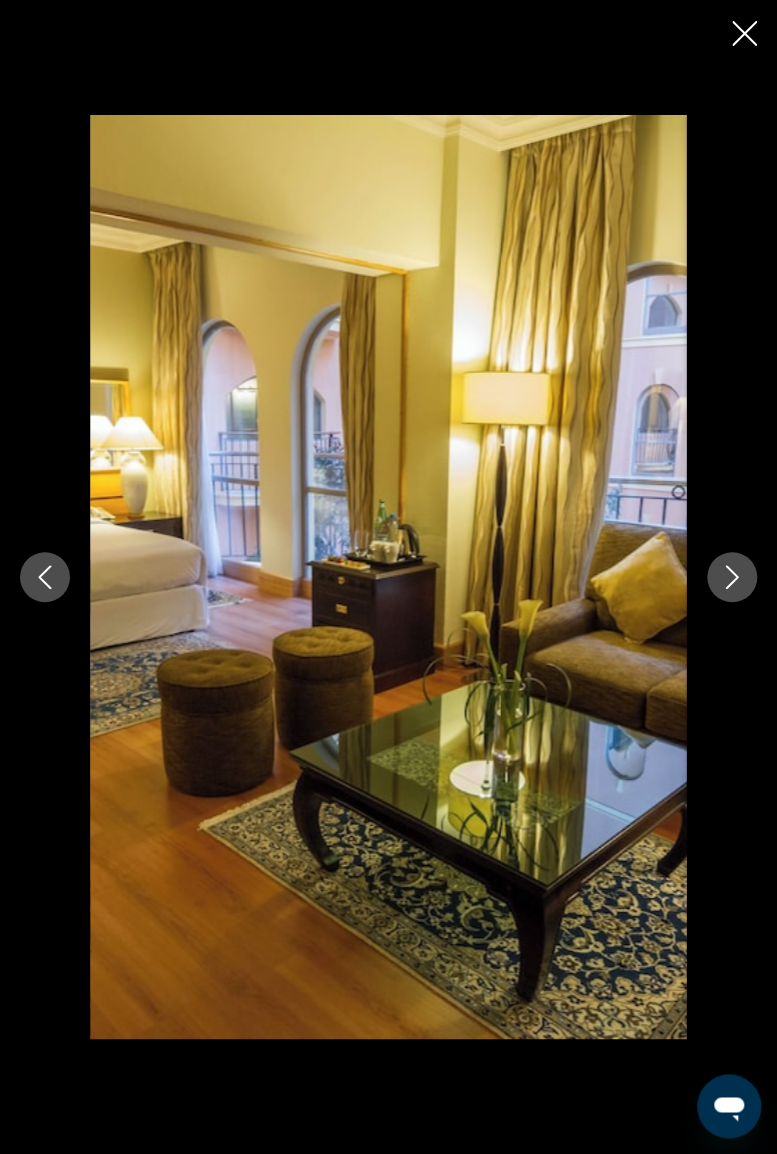 click 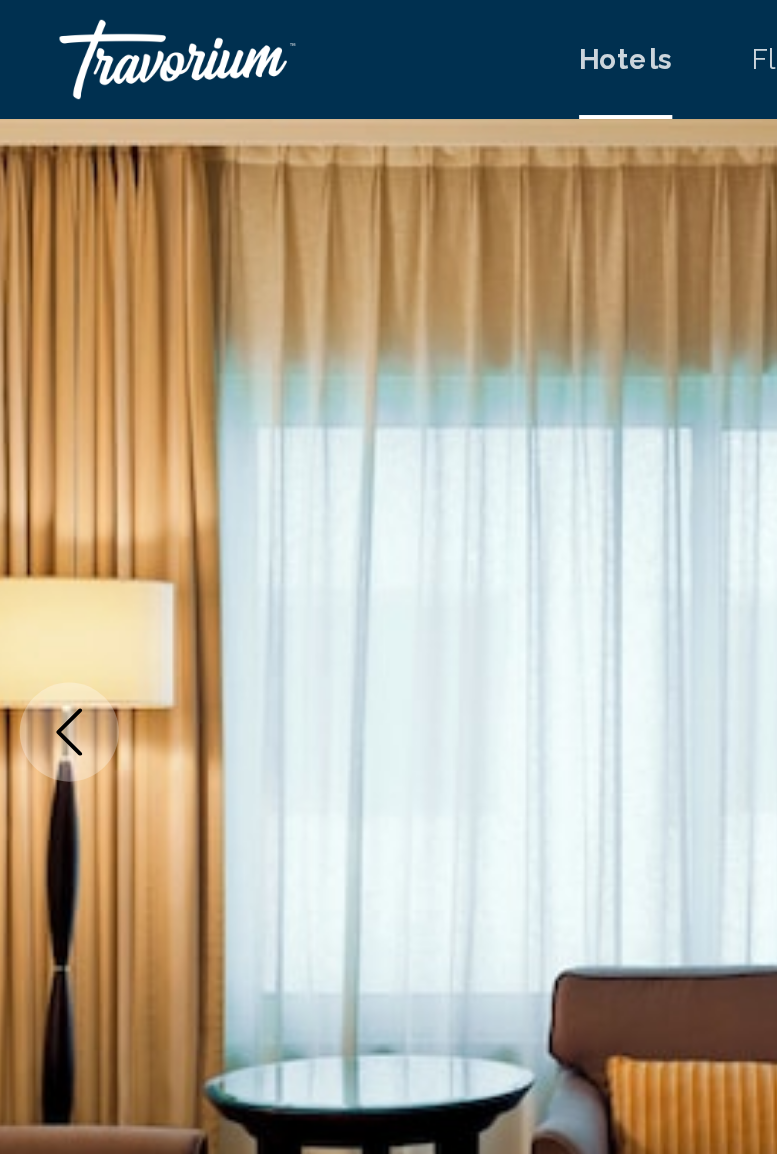 scroll, scrollTop: 0, scrollLeft: 0, axis: both 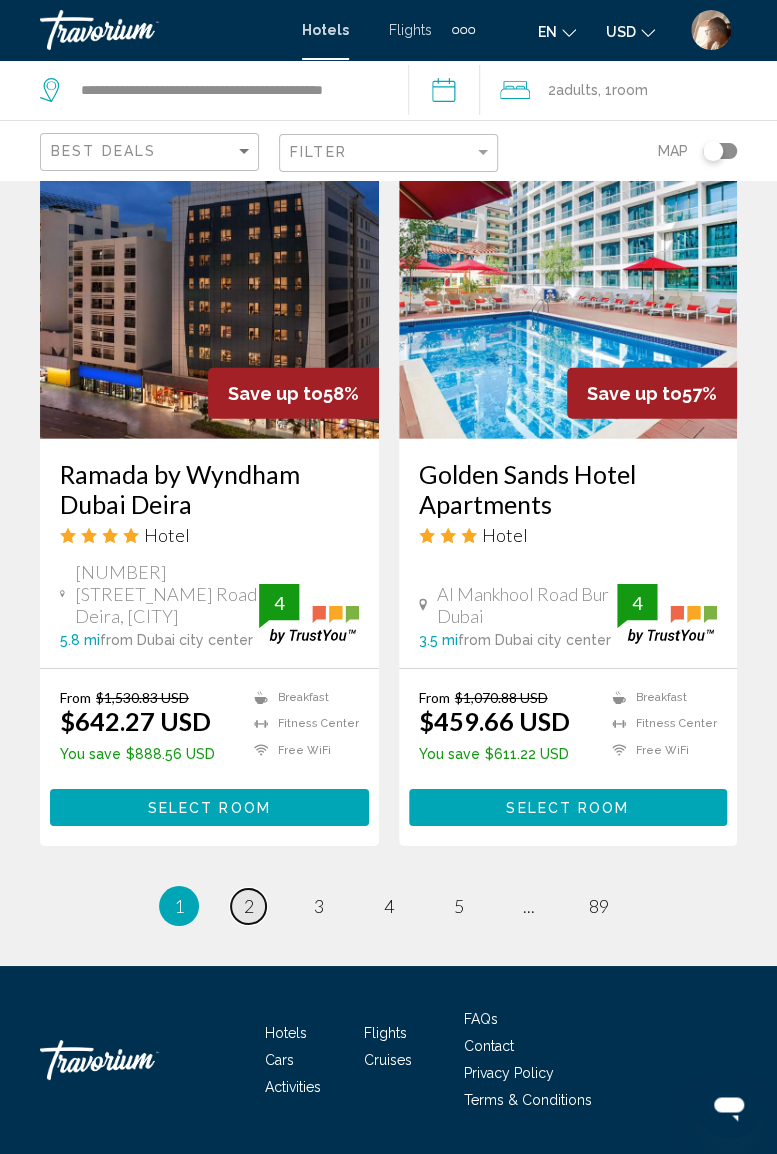 click on "page  2" at bounding box center (248, 906) 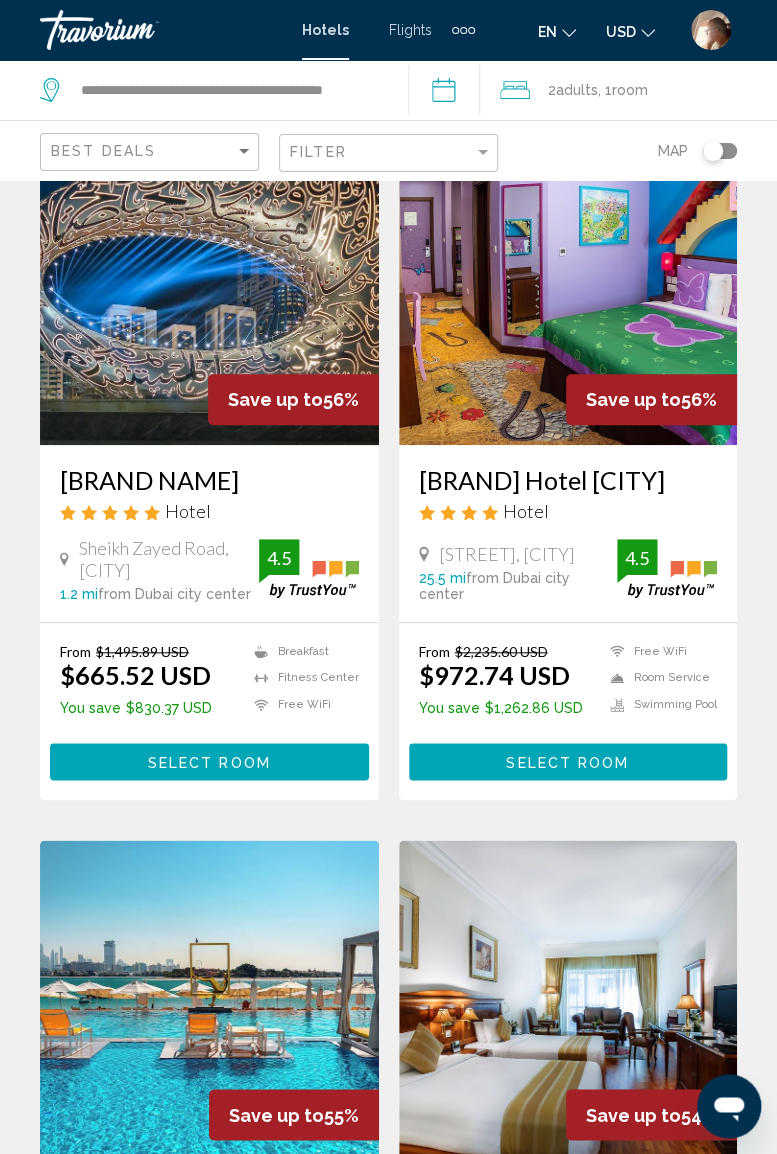 scroll, scrollTop: 0, scrollLeft: 0, axis: both 